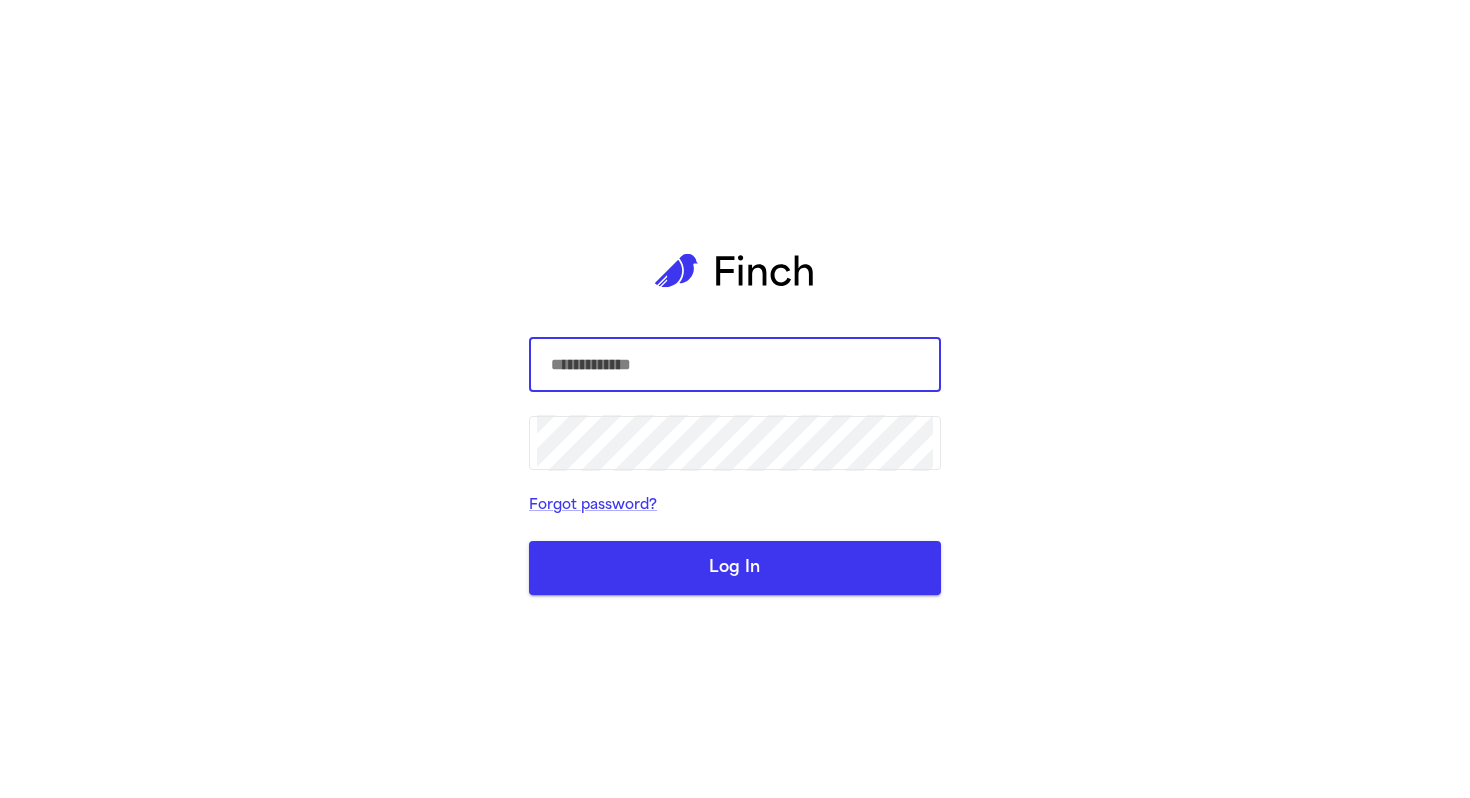 scroll, scrollTop: 0, scrollLeft: 0, axis: both 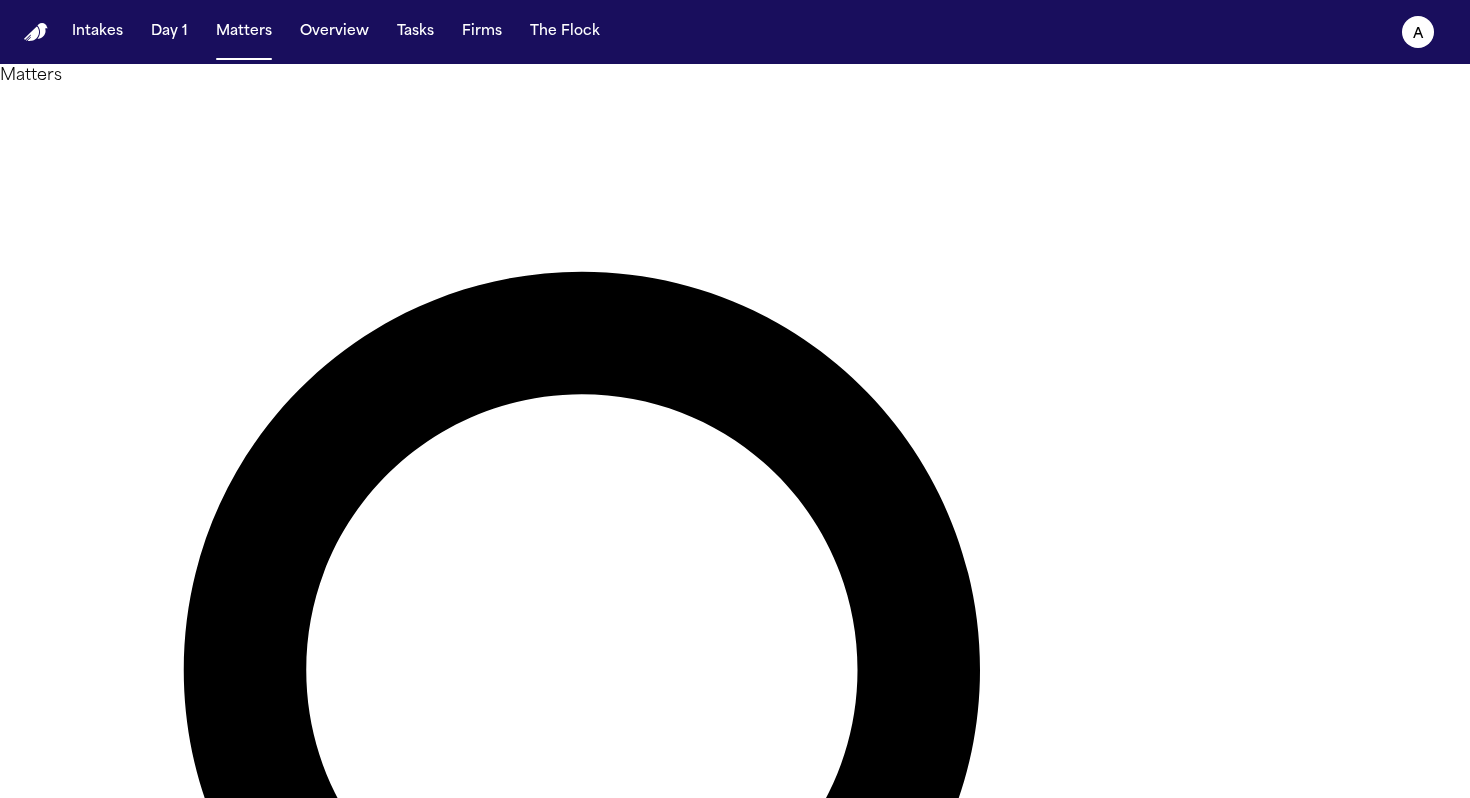 click at bounding box center (80, 1570) 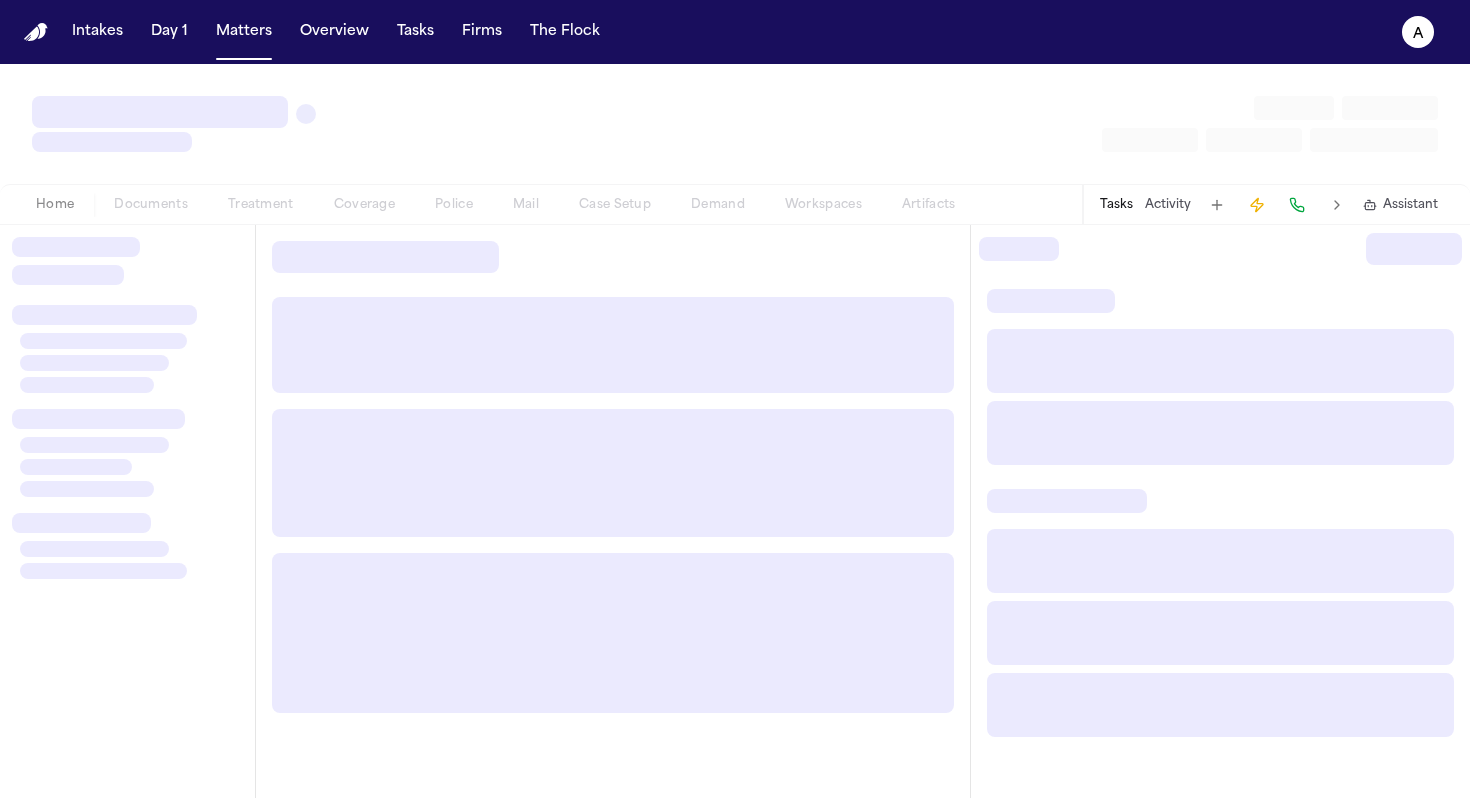 click at bounding box center [127, 511] 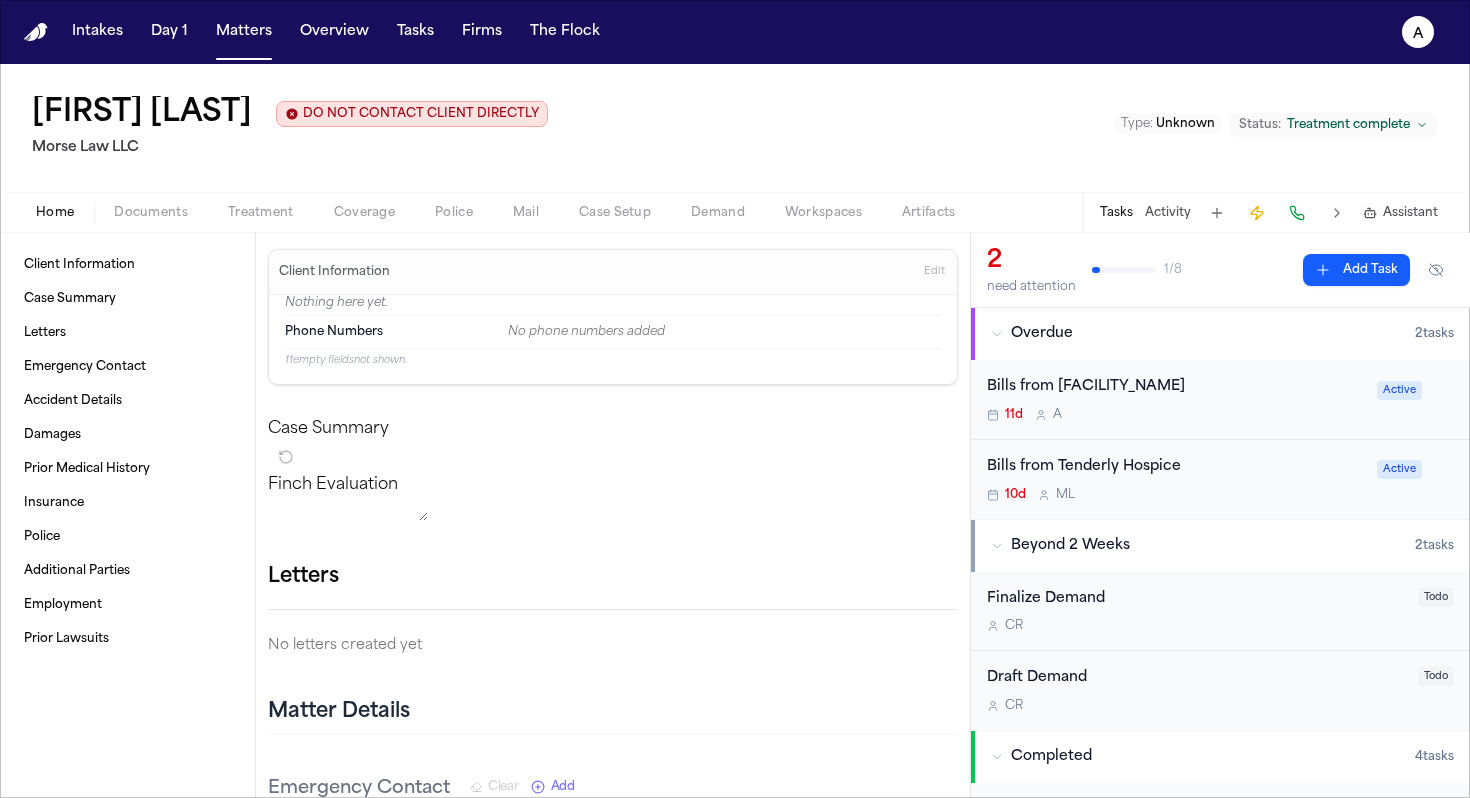 click on "Bills from Tenderly Hospice  10d M L" at bounding box center (1176, 479) 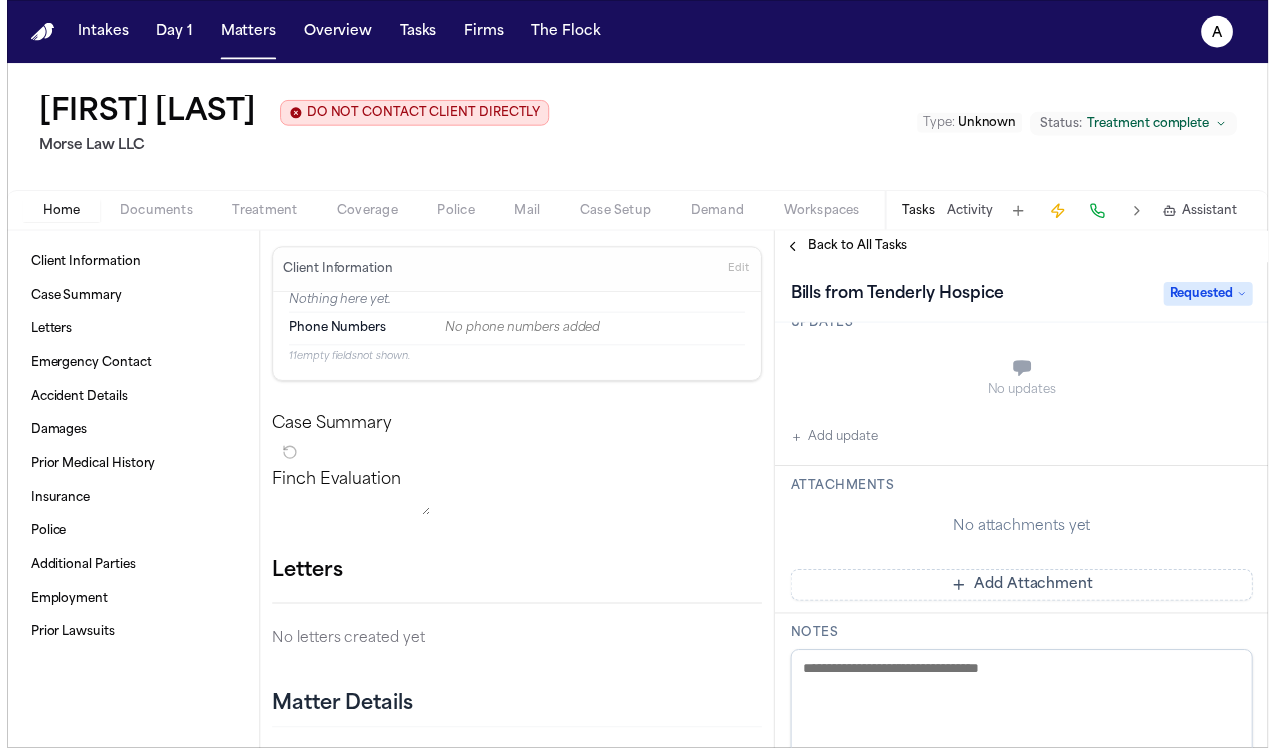 scroll, scrollTop: 367, scrollLeft: 0, axis: vertical 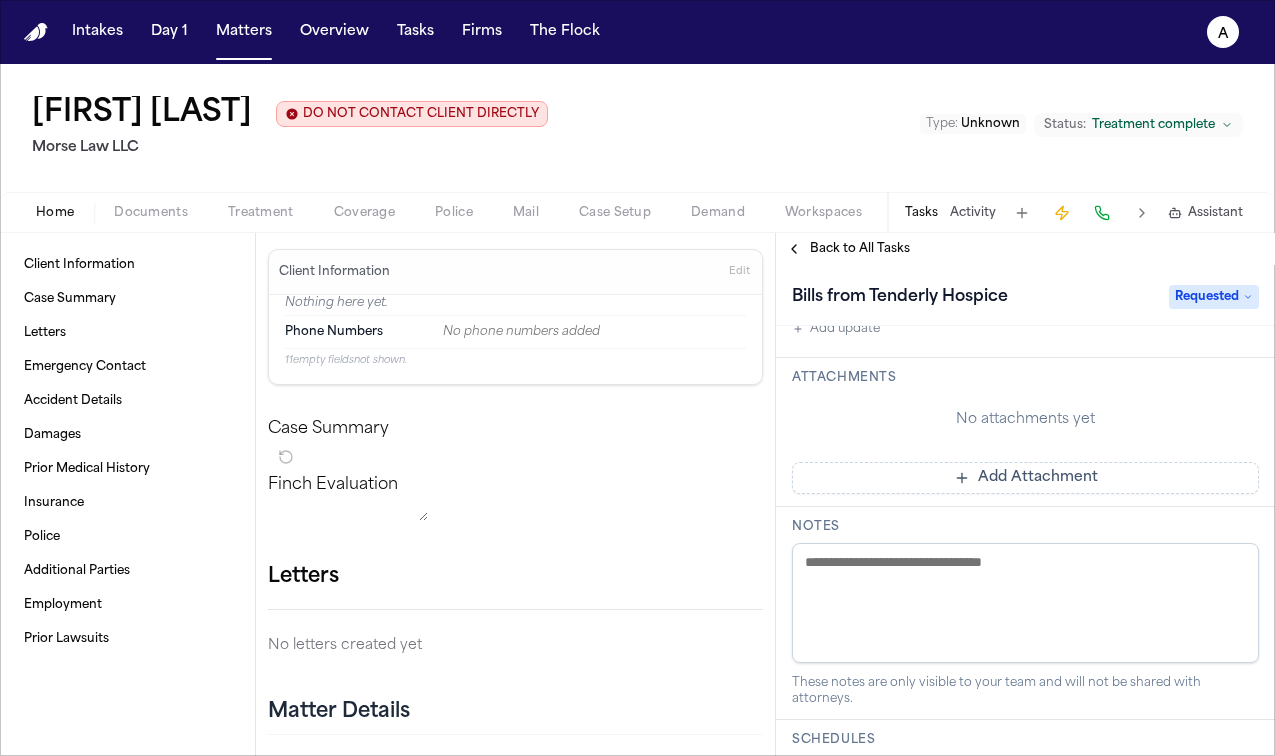 click on "Add Attachment" at bounding box center [1025, 478] 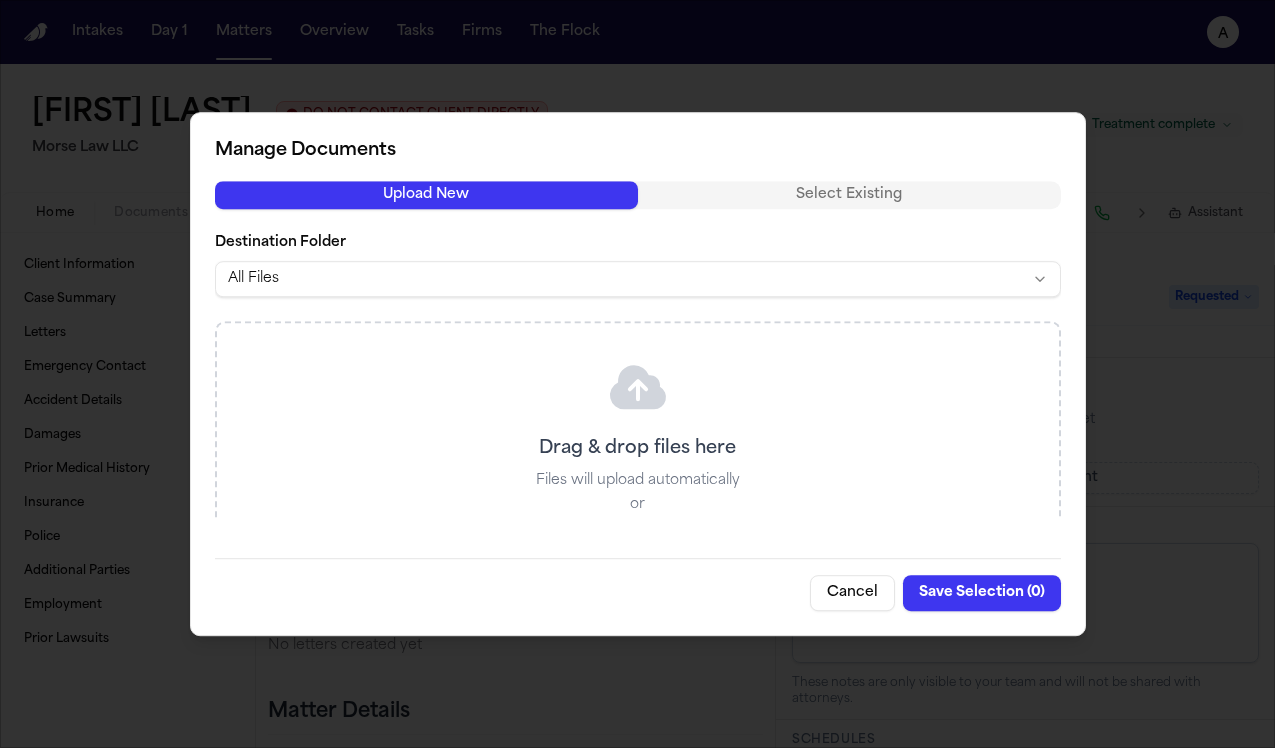 click on "Cancel" at bounding box center [852, 593] 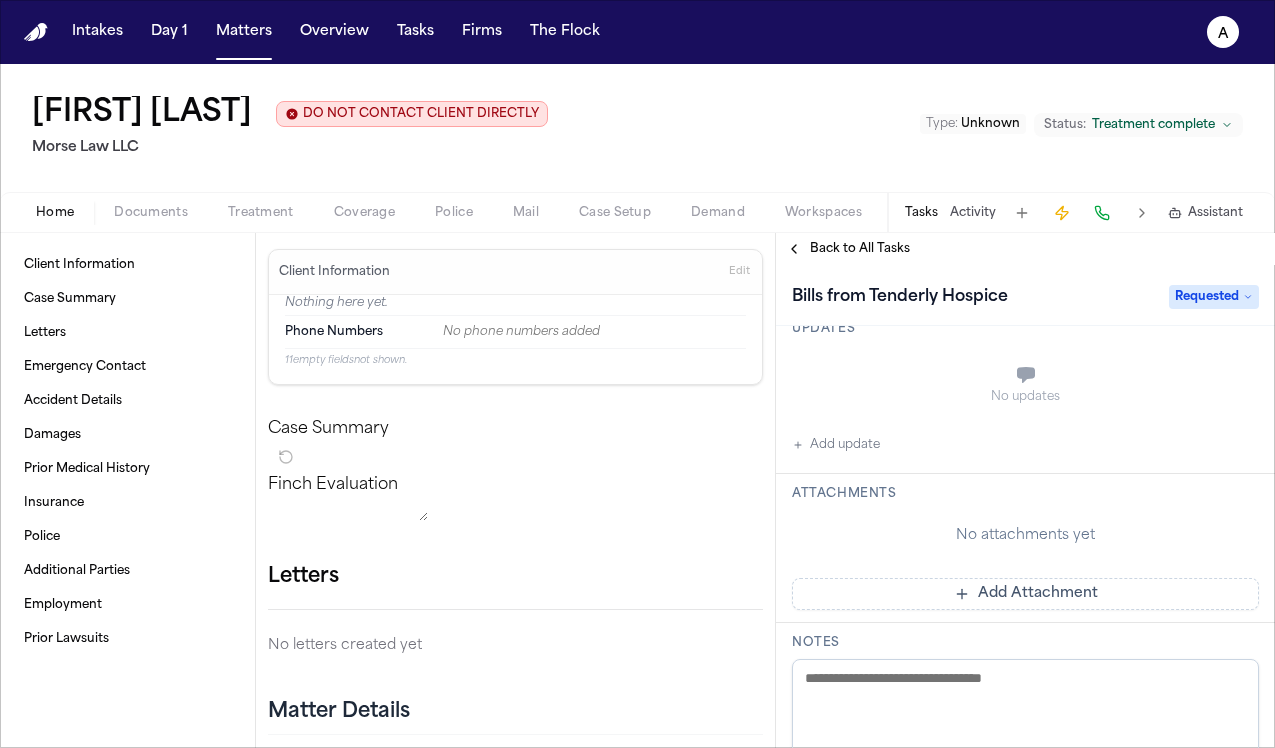 scroll, scrollTop: 362, scrollLeft: 0, axis: vertical 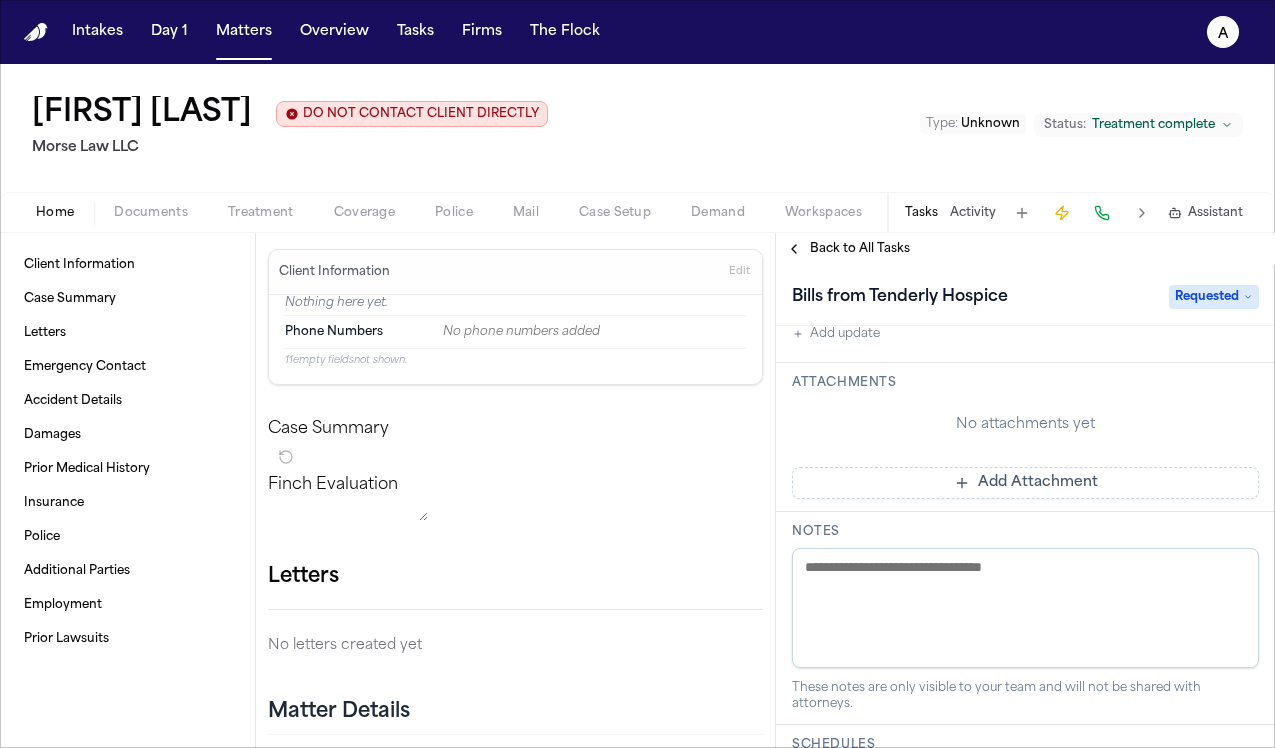 click on "Add Attachment" at bounding box center [1025, 483] 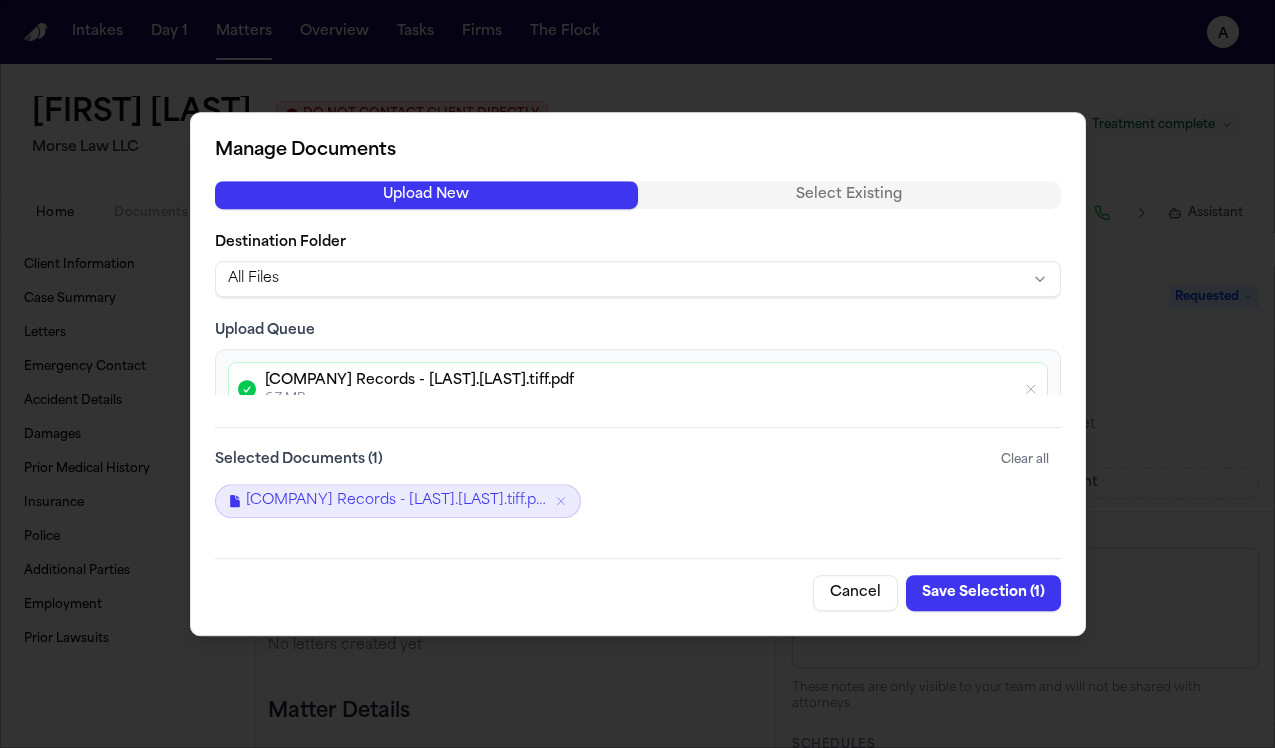 click on "Save Selection ( 1 )" at bounding box center (983, 593) 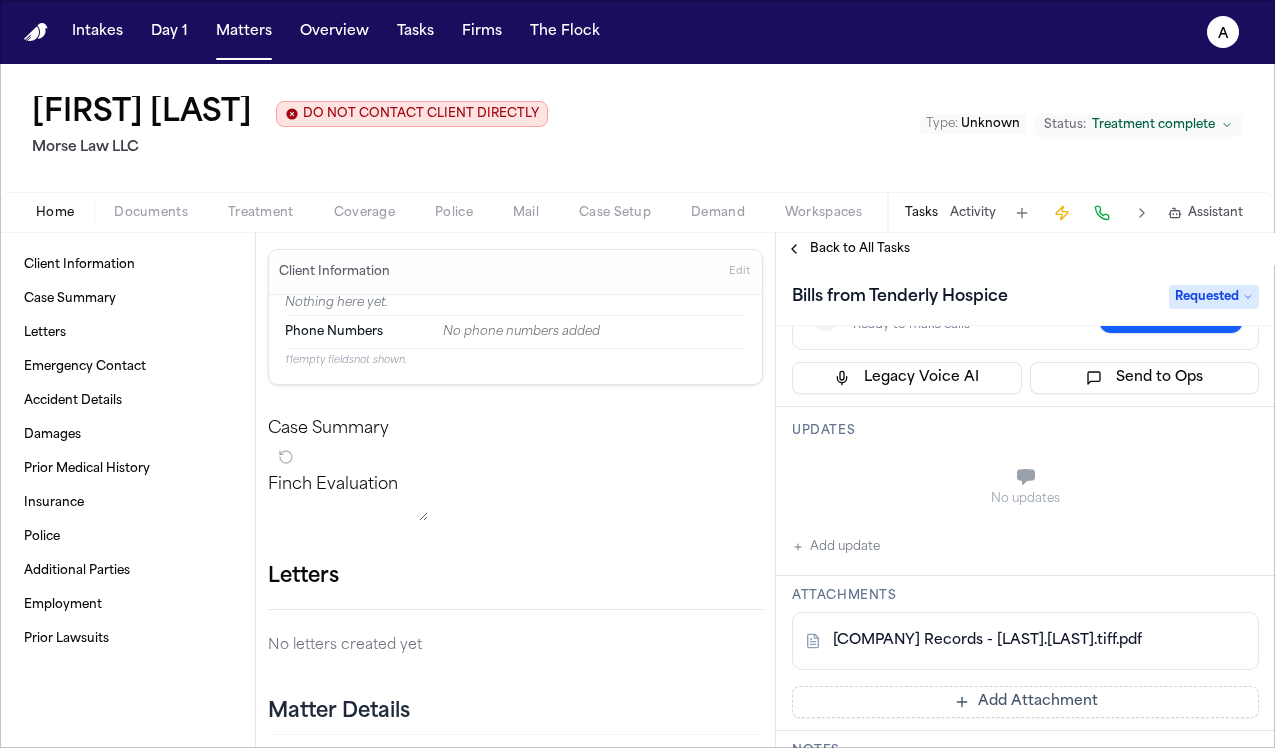 scroll, scrollTop: 144, scrollLeft: 0, axis: vertical 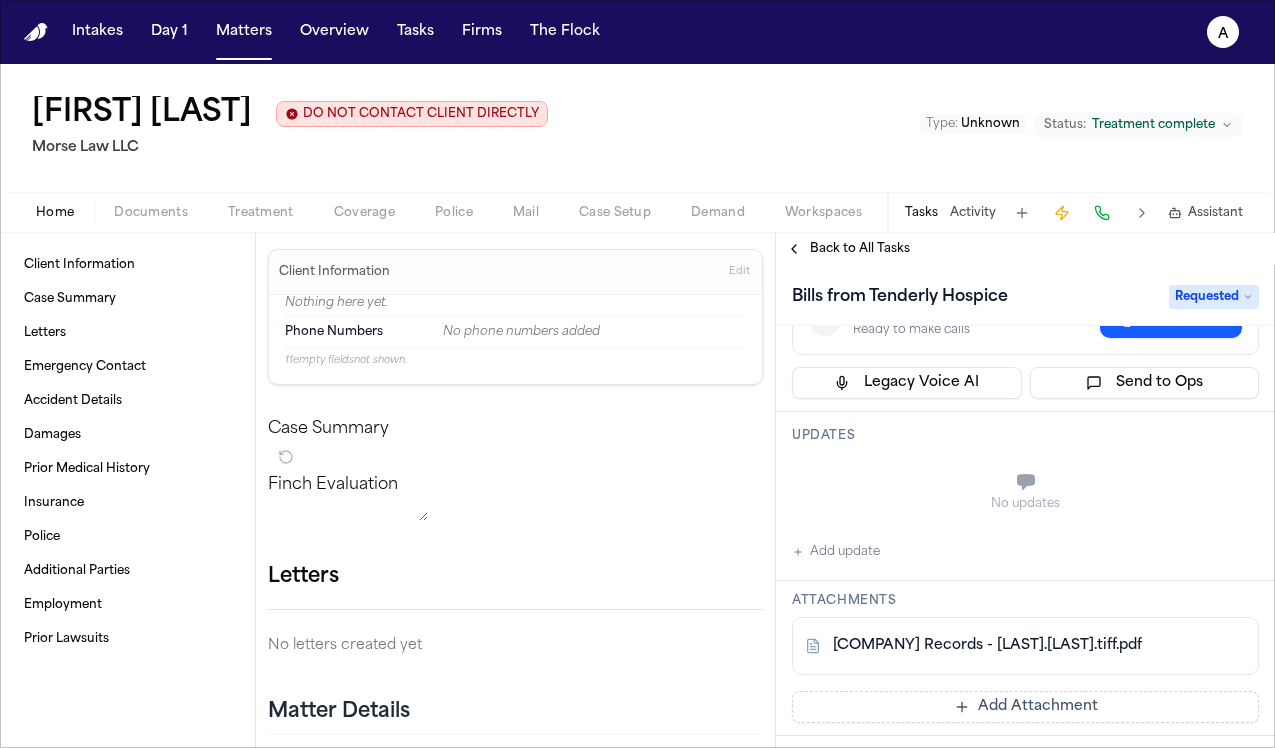 click on "Add update" at bounding box center [836, 552] 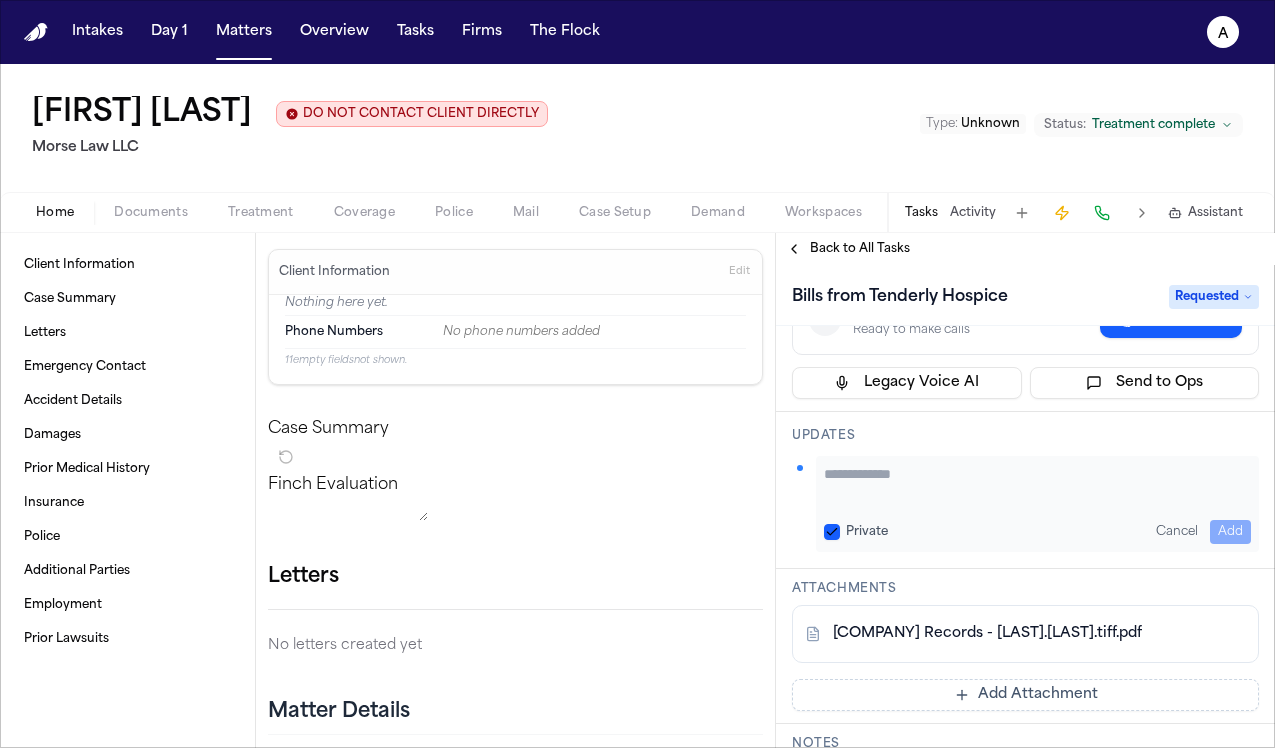 click on "Private" at bounding box center (832, 532) 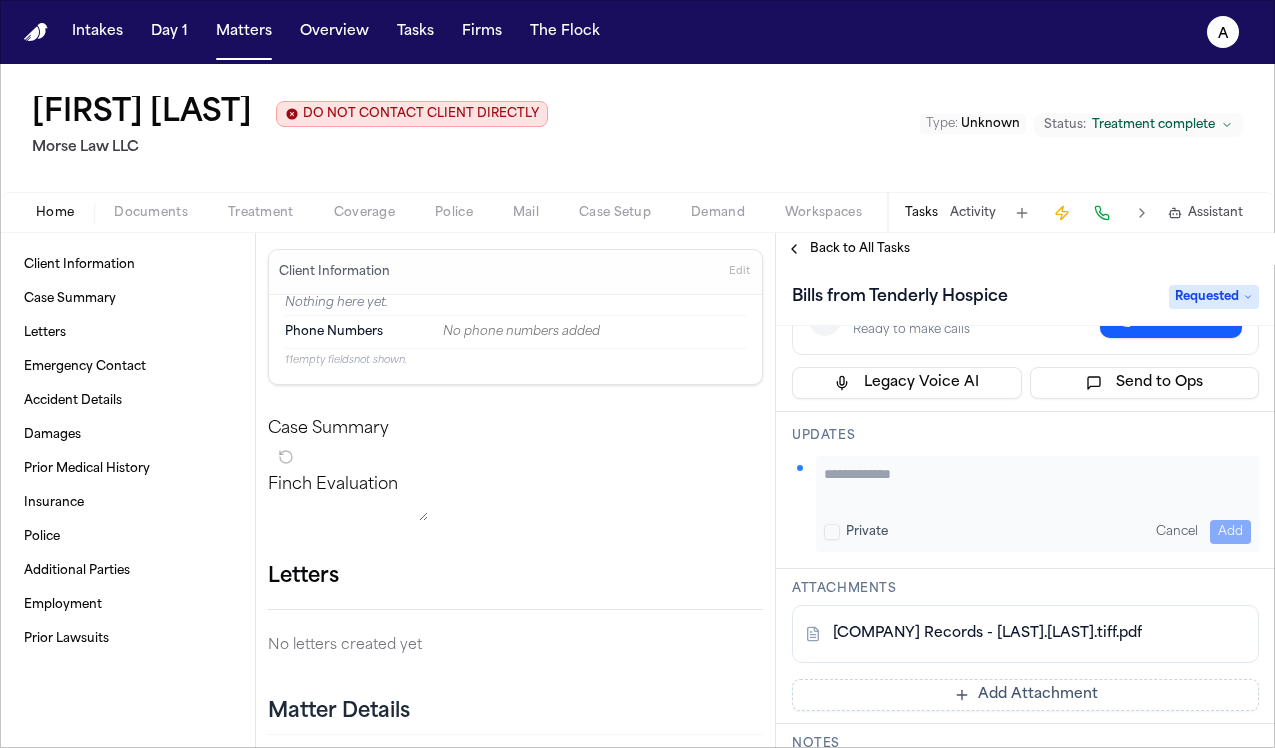 click at bounding box center [1037, 484] 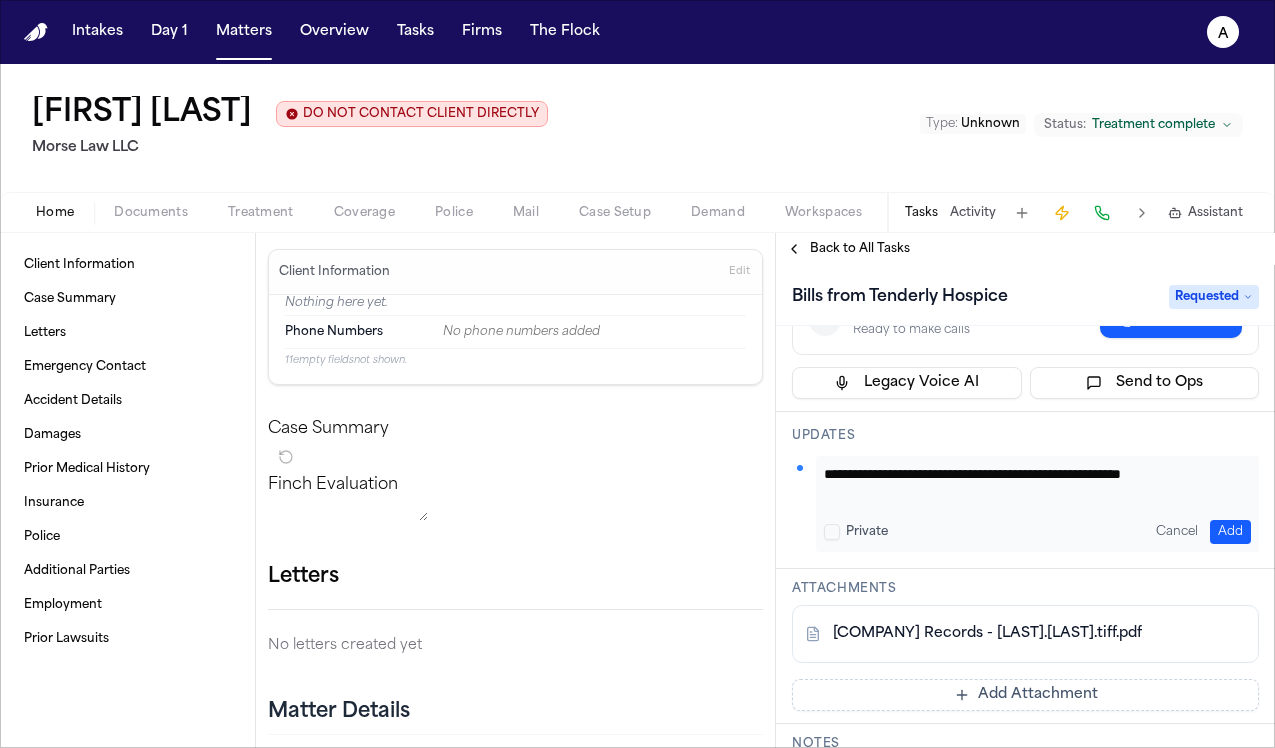 scroll, scrollTop: 1, scrollLeft: 0, axis: vertical 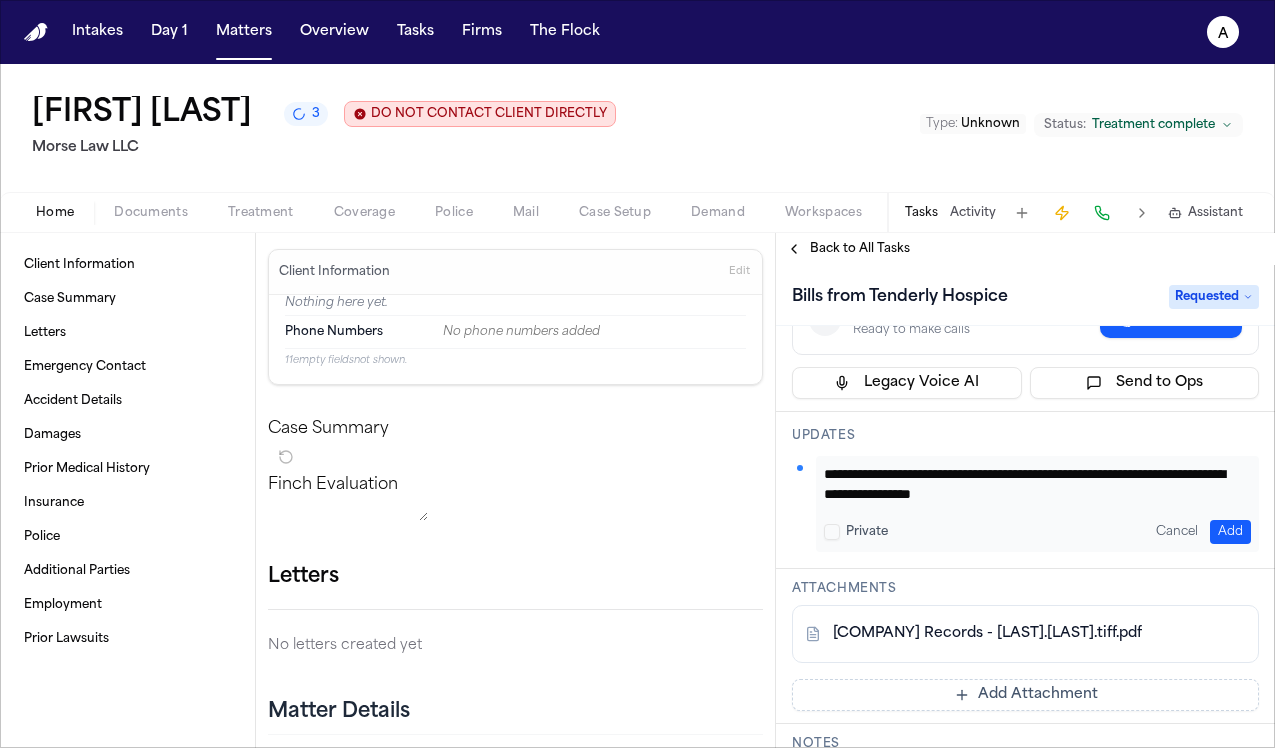type on "**********" 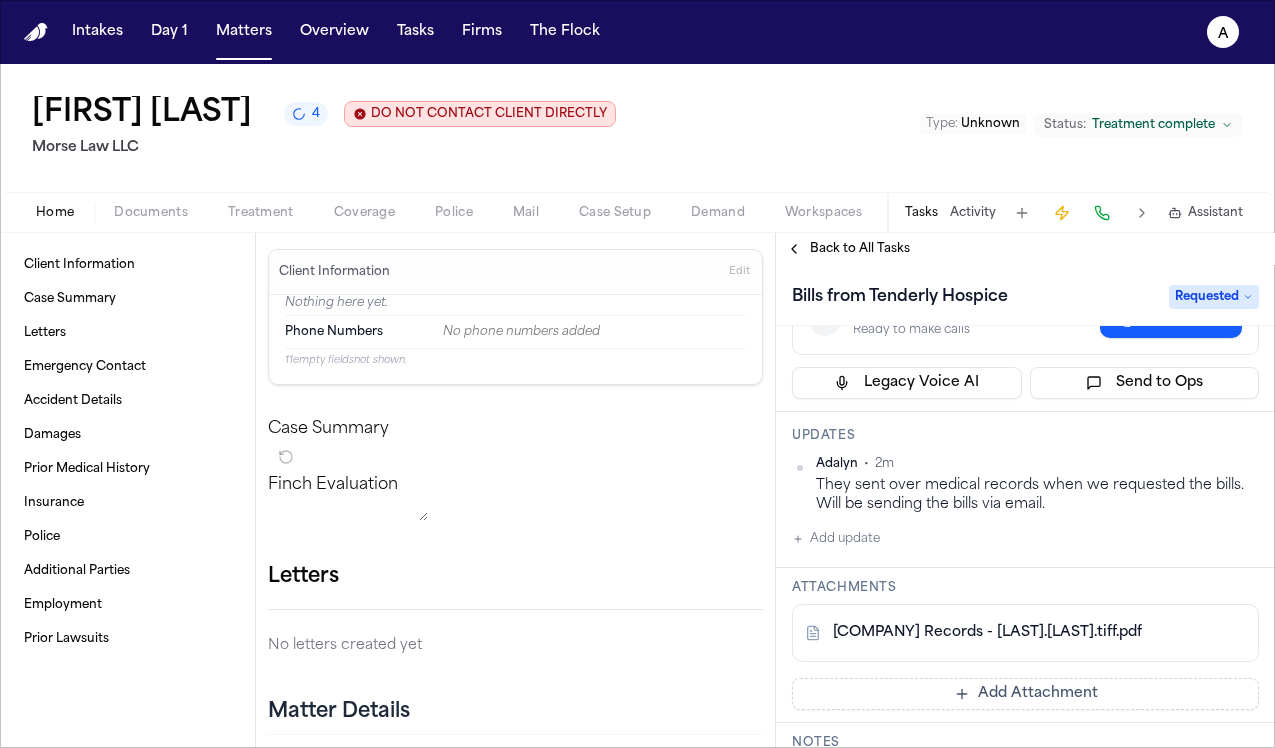 click on "Add update" at bounding box center (836, 539) 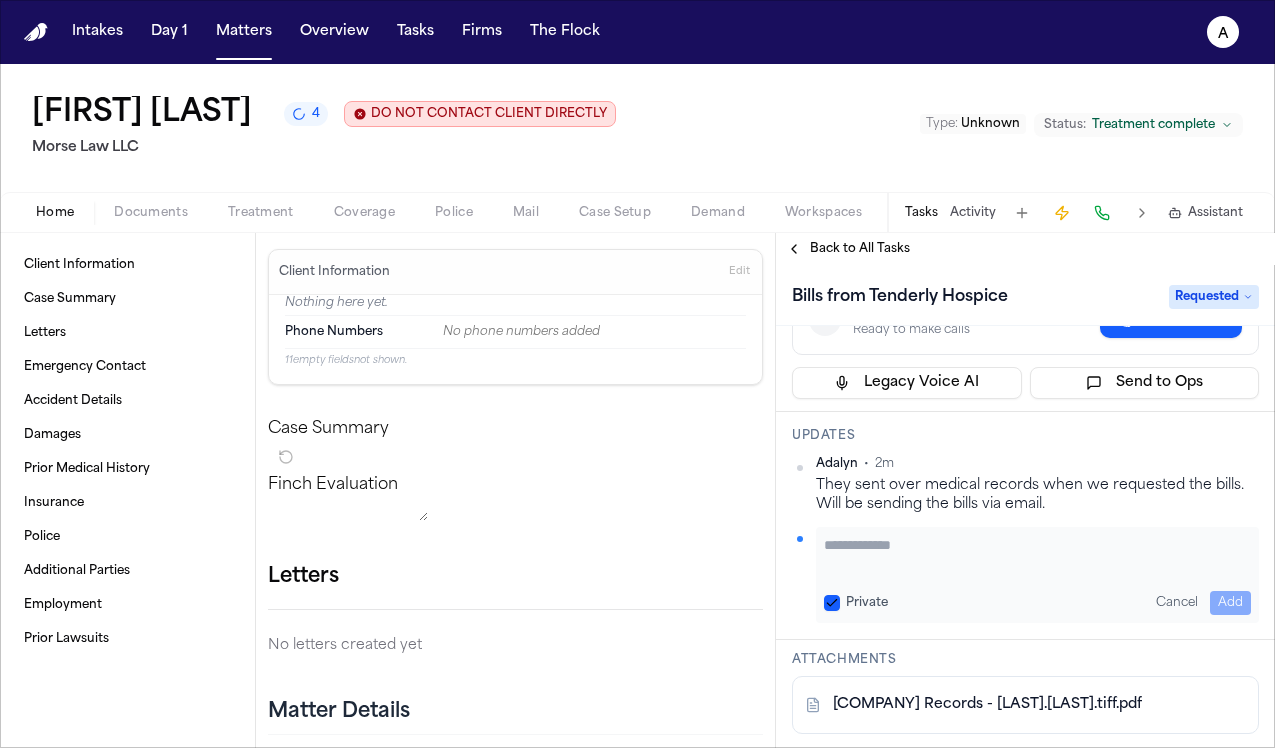 click on "They sent over medical records when we requested the bills. Will be sending the bills via email." at bounding box center (1037, 495) 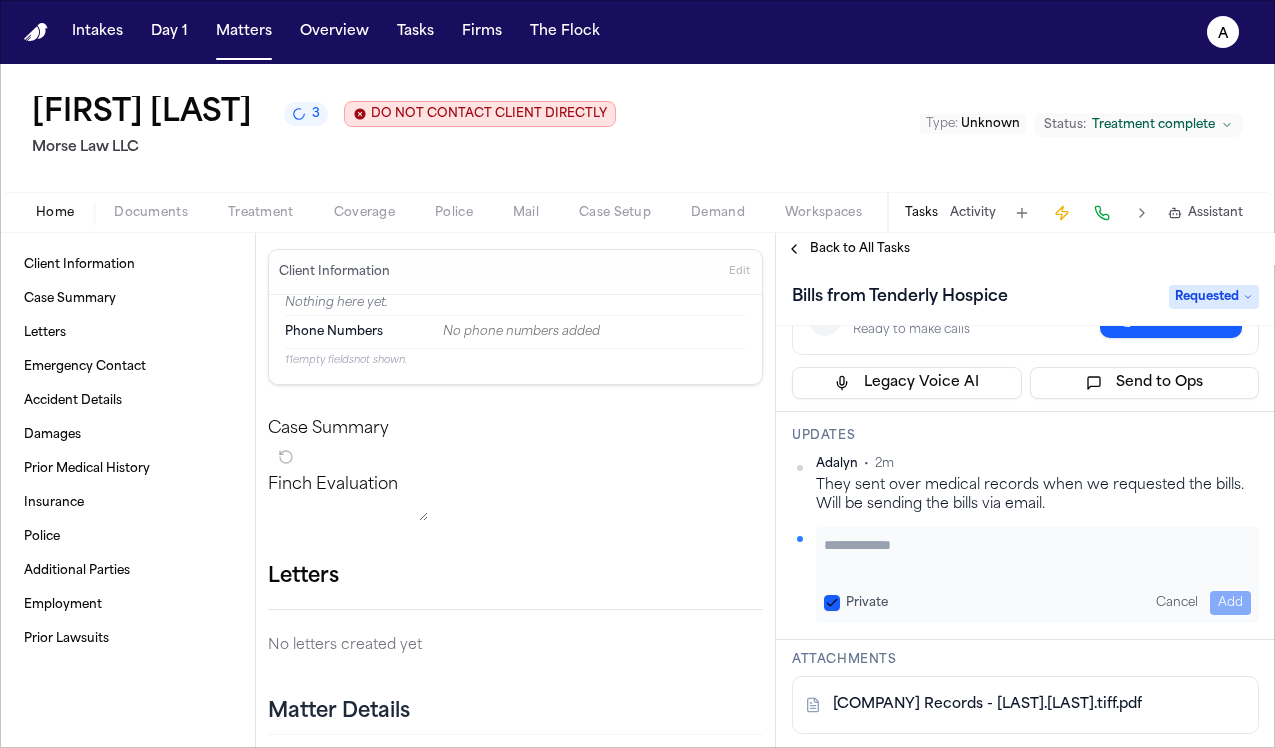 click on "Intakes Day 1 Matters Overview Tasks Firms The Flock A Charlotte Lezcano 3 DO NOT CONTACT CLIENT DIRECTLY DO NOT CONTACT Morse Law LLC Type :   Unknown Status: Treatment complete Home Documents Treatment Coverage Police Mail Case Setup Demand Workspaces Artifacts Tasks Activity Assistant Client Information Case Summary Letters Emergency Contact Accident Details Damages Prior Medical History Insurance Police Additional Parties Employment Prior Lawsuits Client Information Edit Nothing here yet. Phone Numbers No phone numbers added 11  empty   fields  not shown. Case Summary Finch Evaluation * ​ Letters No letters created yet Matter Details Emergency Contact Clear Add Accident Details Clear Add Damages Clear Add Prior Medical History Clear Add Insurance Clear Add Police Clear Add Additional Parties Clear Add Employment Clear Add Prior Lawsuits Clear Add Back to All Tasks Bills from Tenderly Hospice  Requested Assignee Michelle Landazabal Priority Normal Due date Jul 29, 2025 Actions 🤖 Send to Ops" at bounding box center (637, 374) 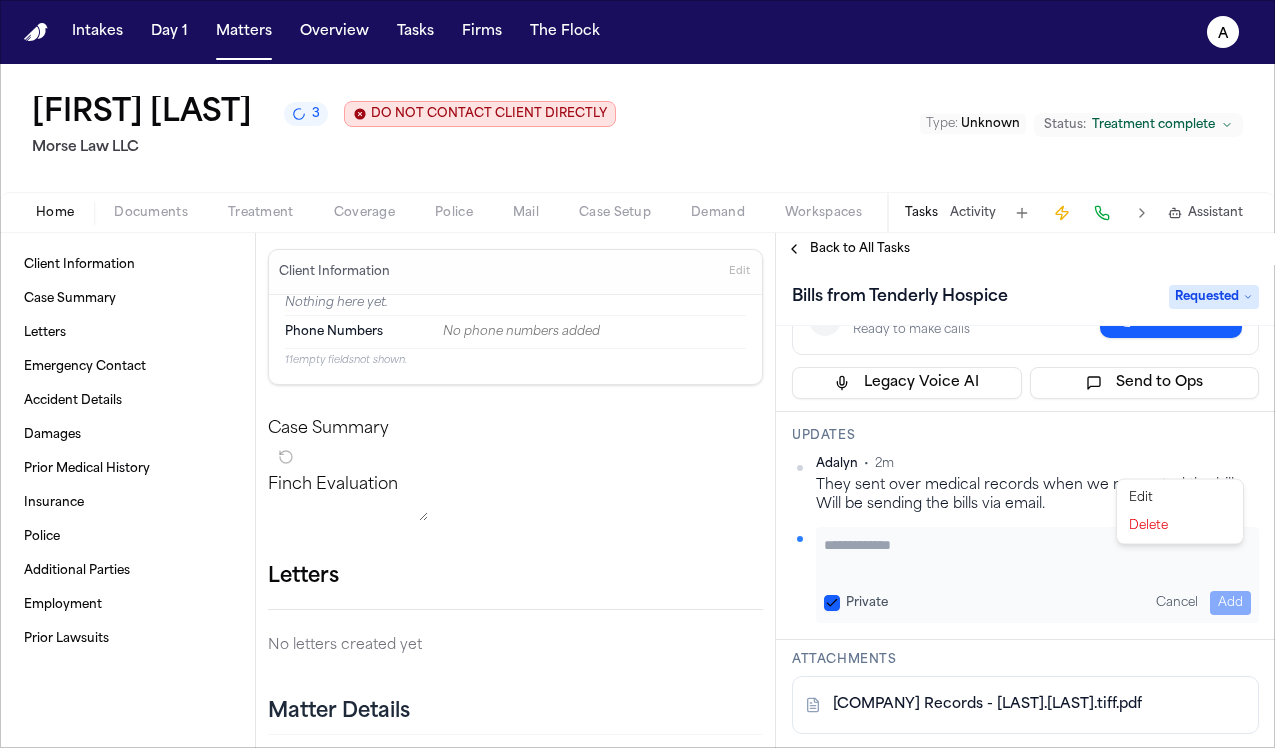 click on "Edit" at bounding box center (1180, 498) 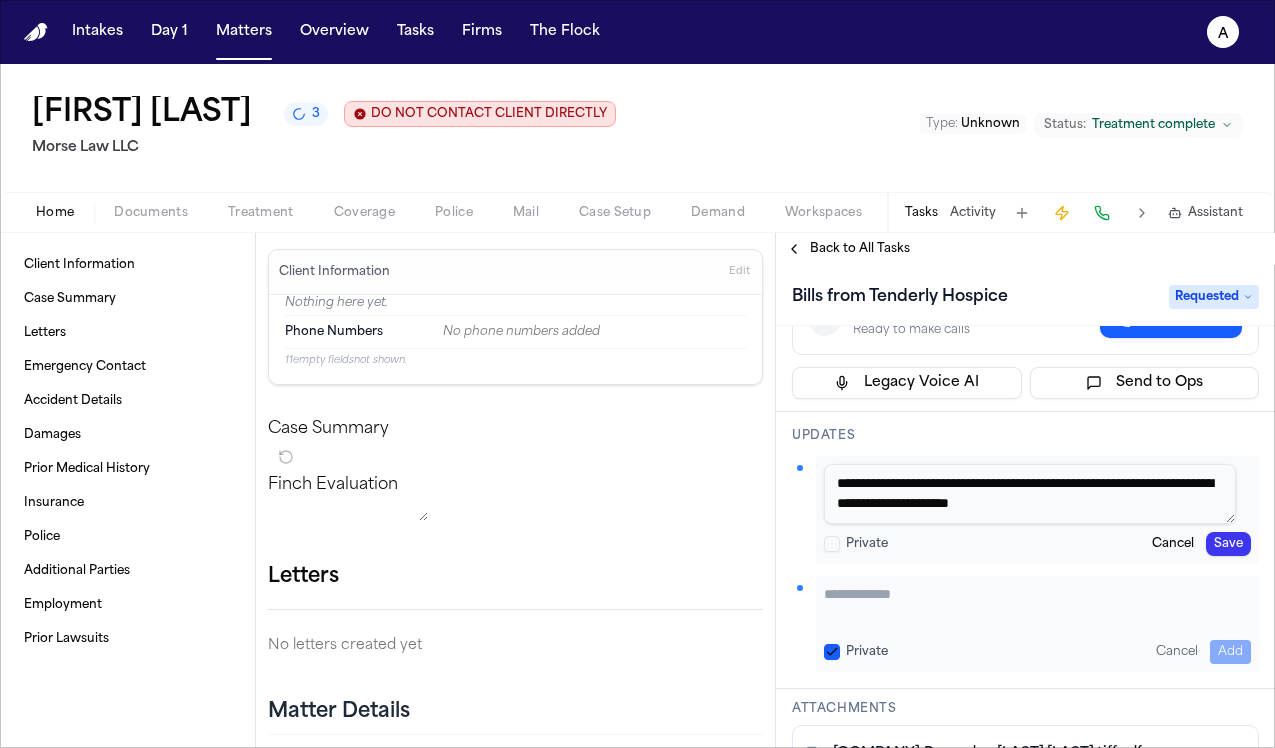 click on "**********" at bounding box center [1030, 494] 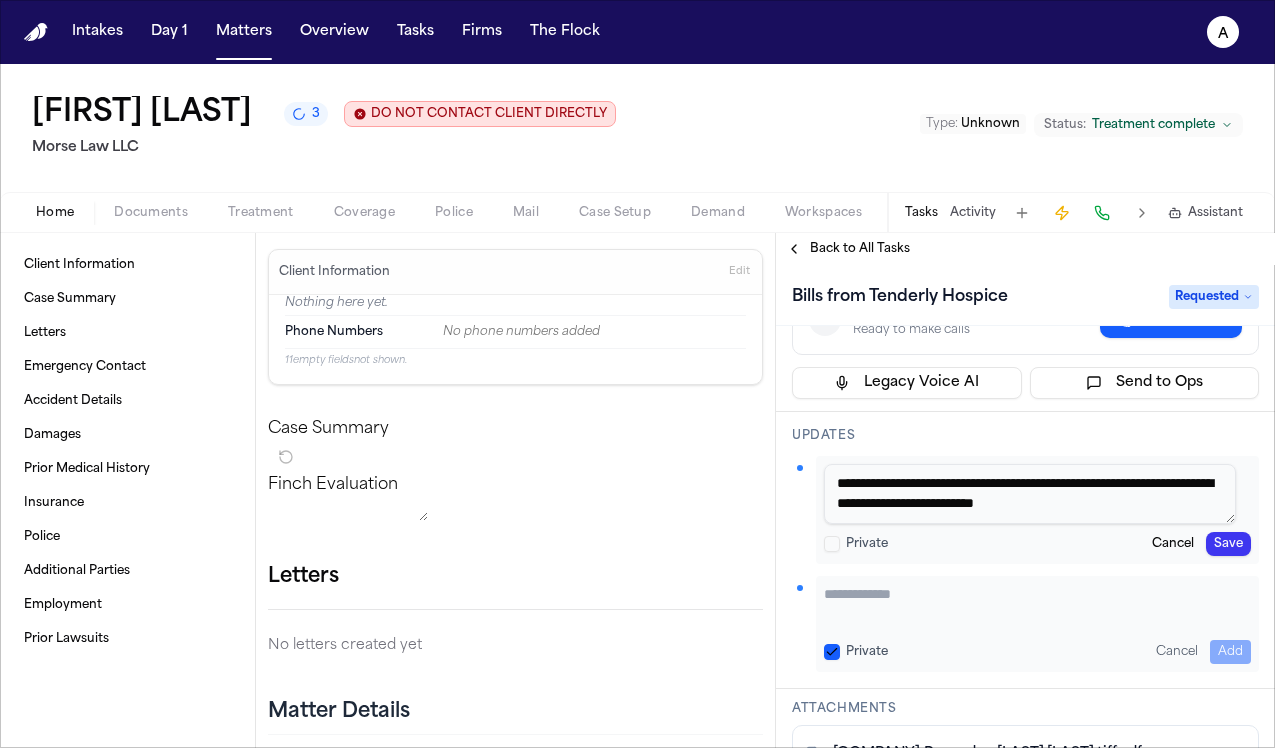 type on "**********" 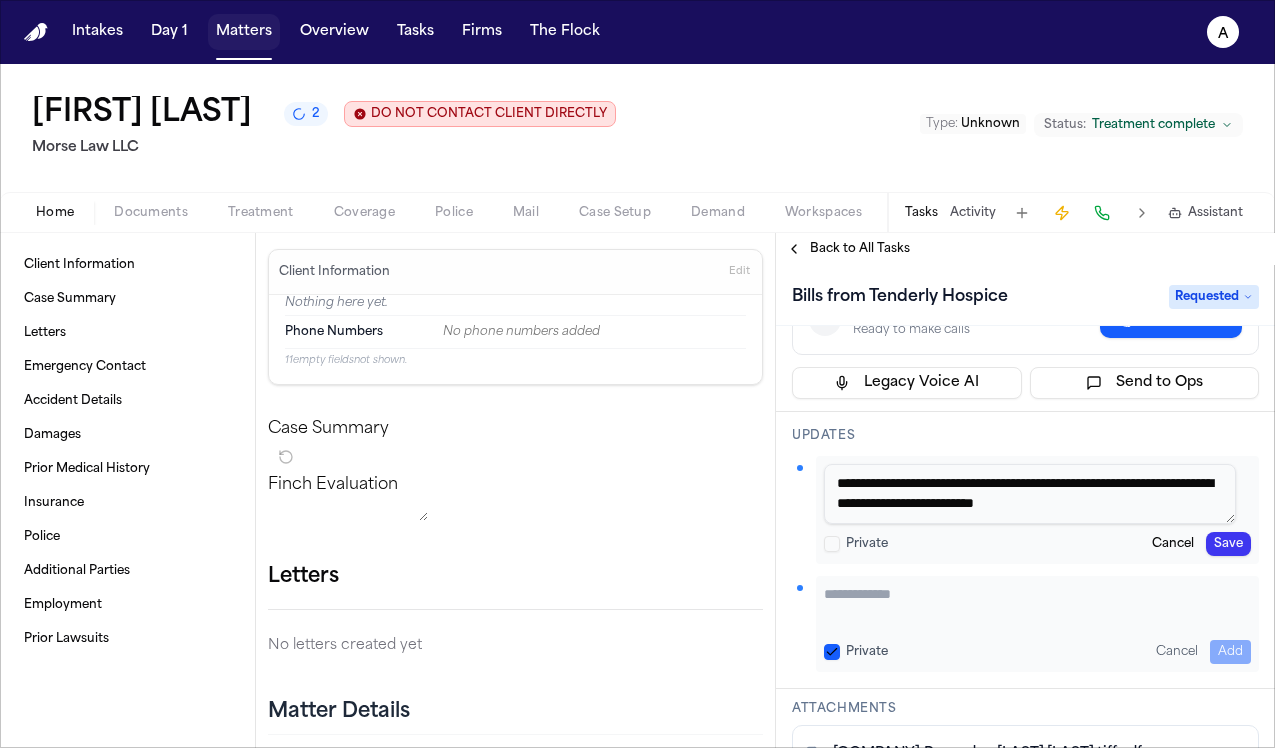 click on "Matters" at bounding box center [244, 32] 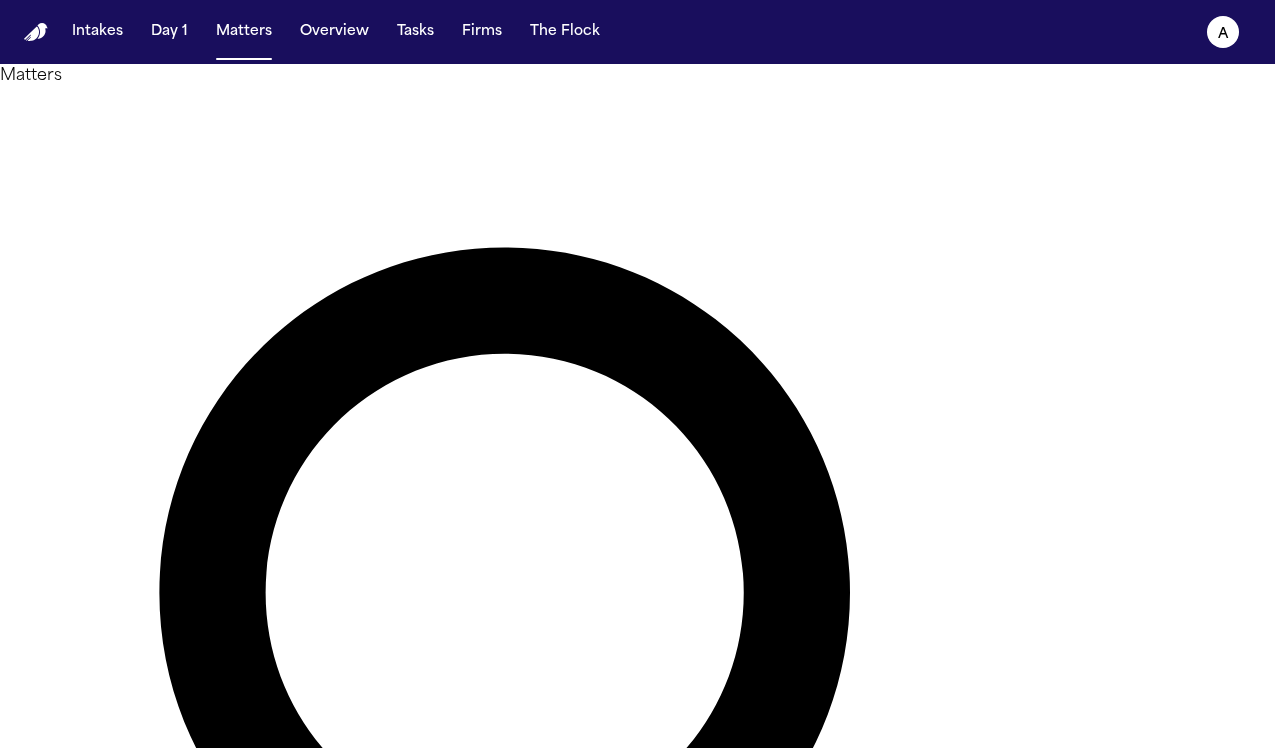 drag, startPoint x: 544, startPoint y: 108, endPoint x: 289, endPoint y: 80, distance: 256.53265 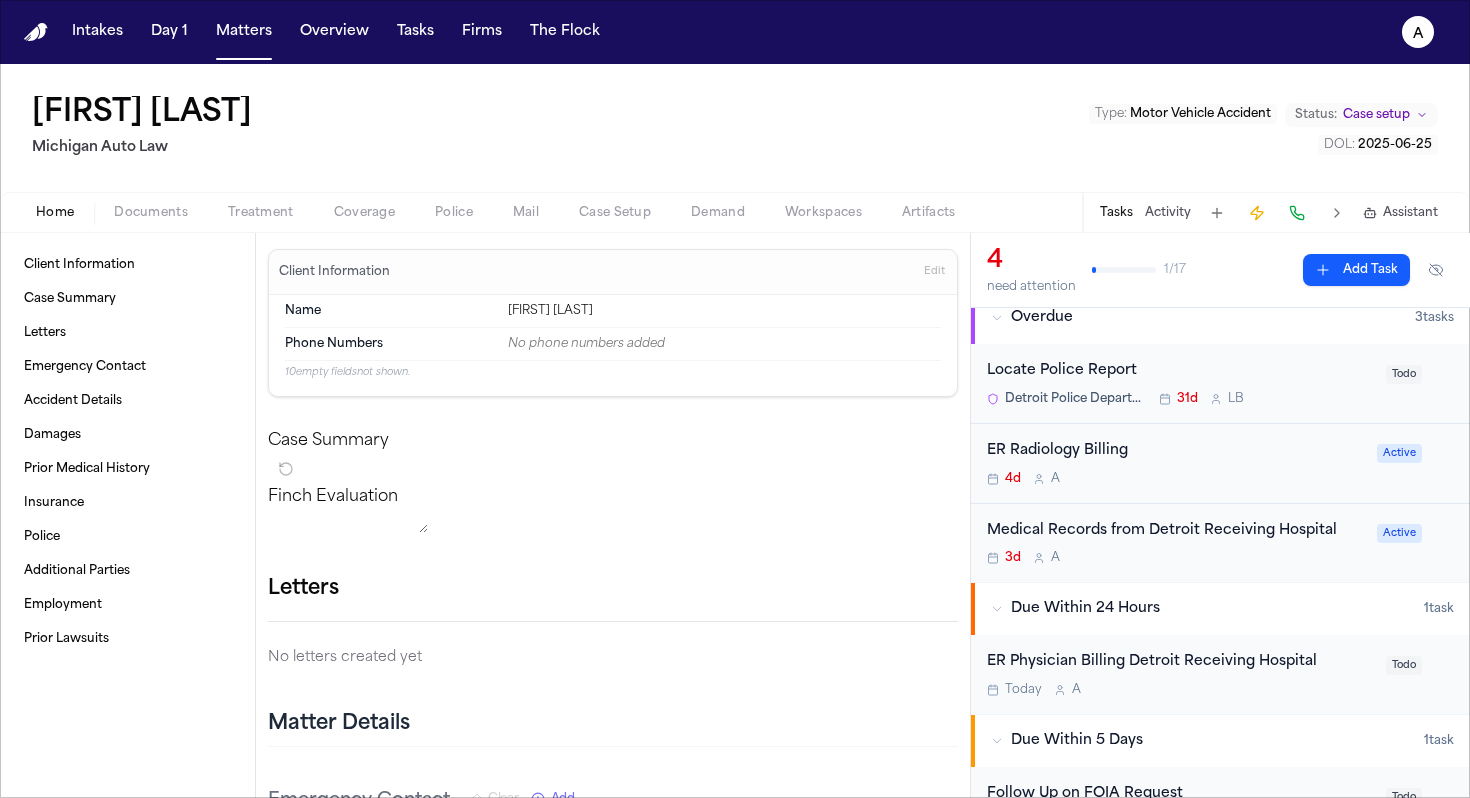 scroll, scrollTop: 0, scrollLeft: 0, axis: both 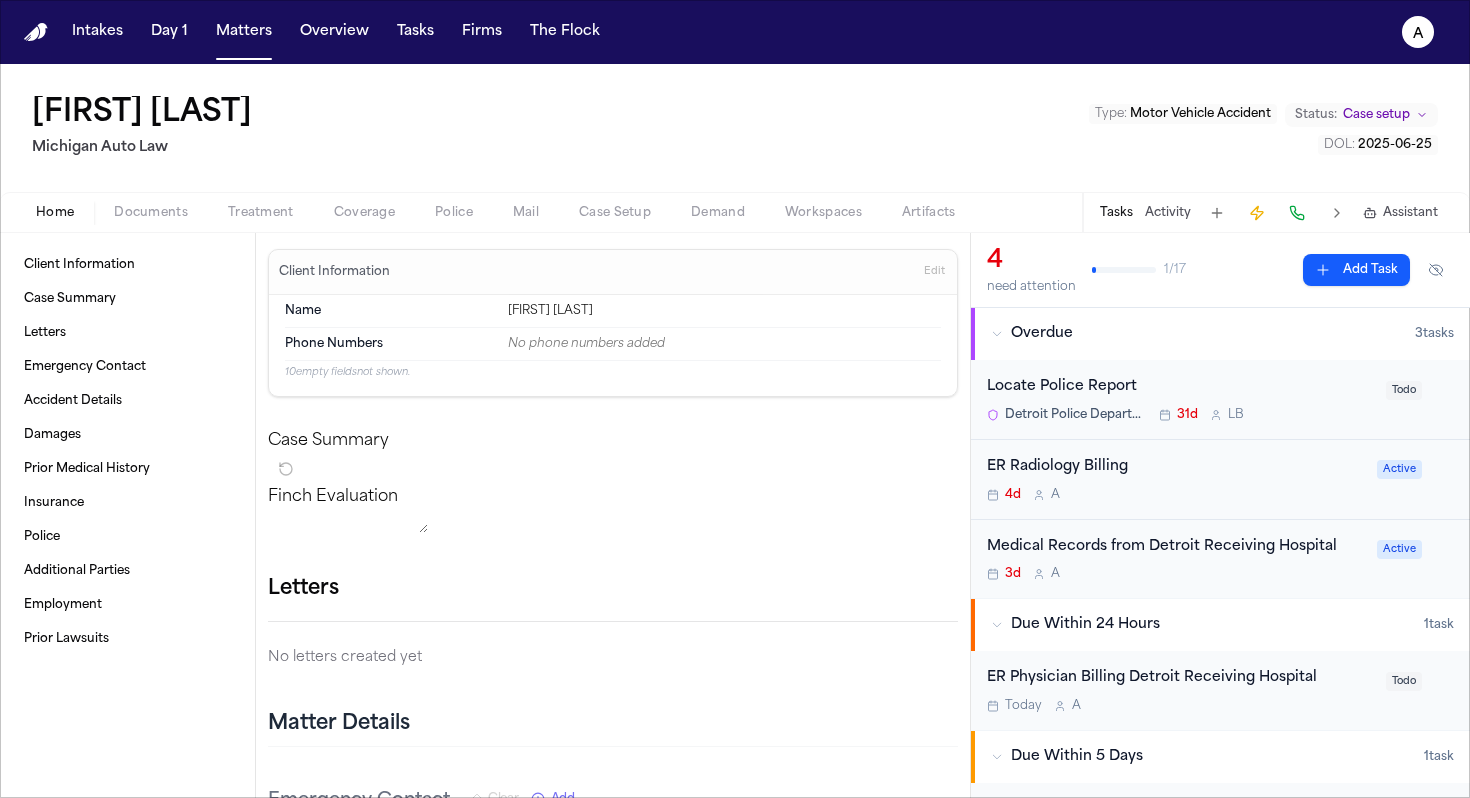 click on "ER Radiology Billing" at bounding box center (1176, 467) 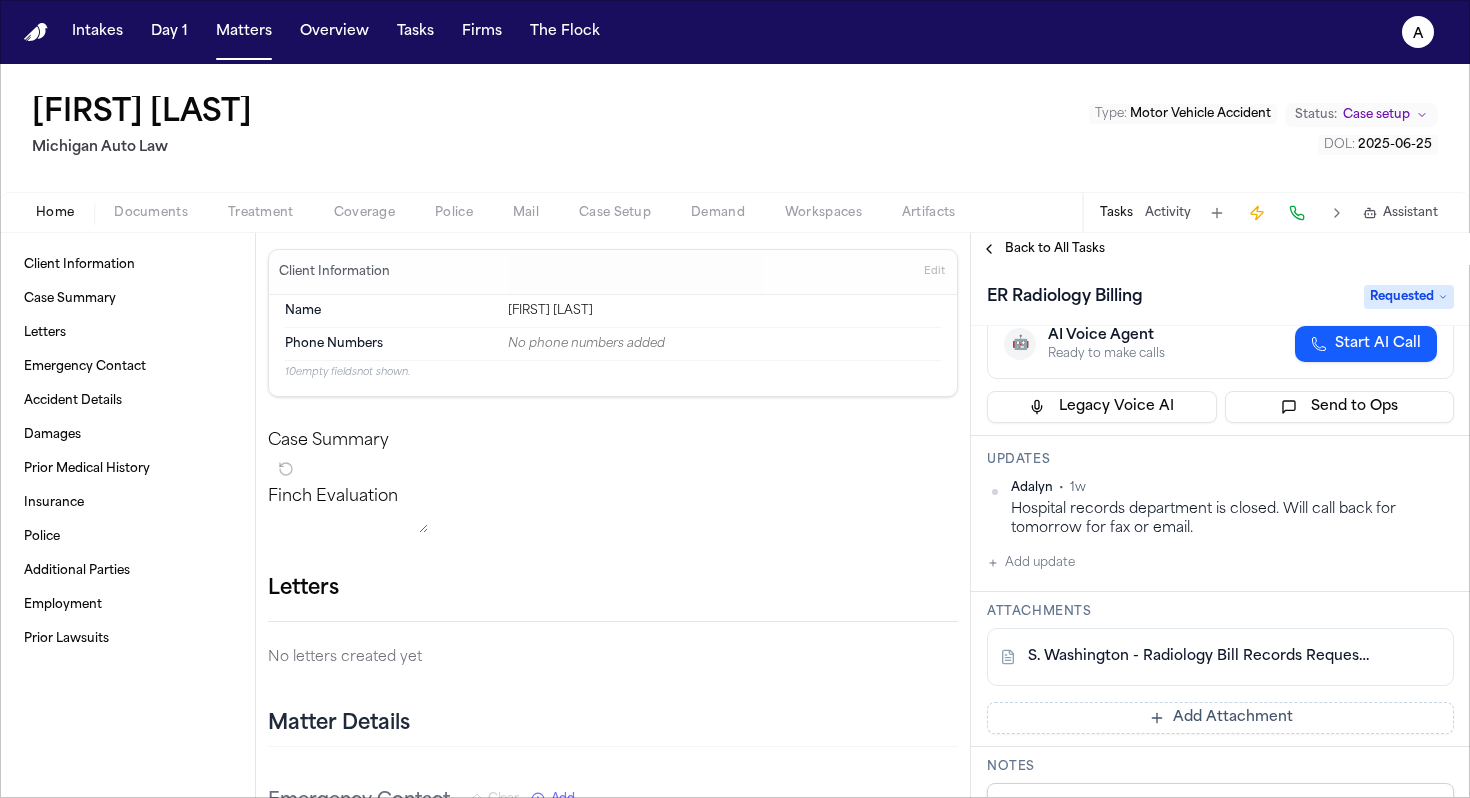 scroll, scrollTop: 0, scrollLeft: 0, axis: both 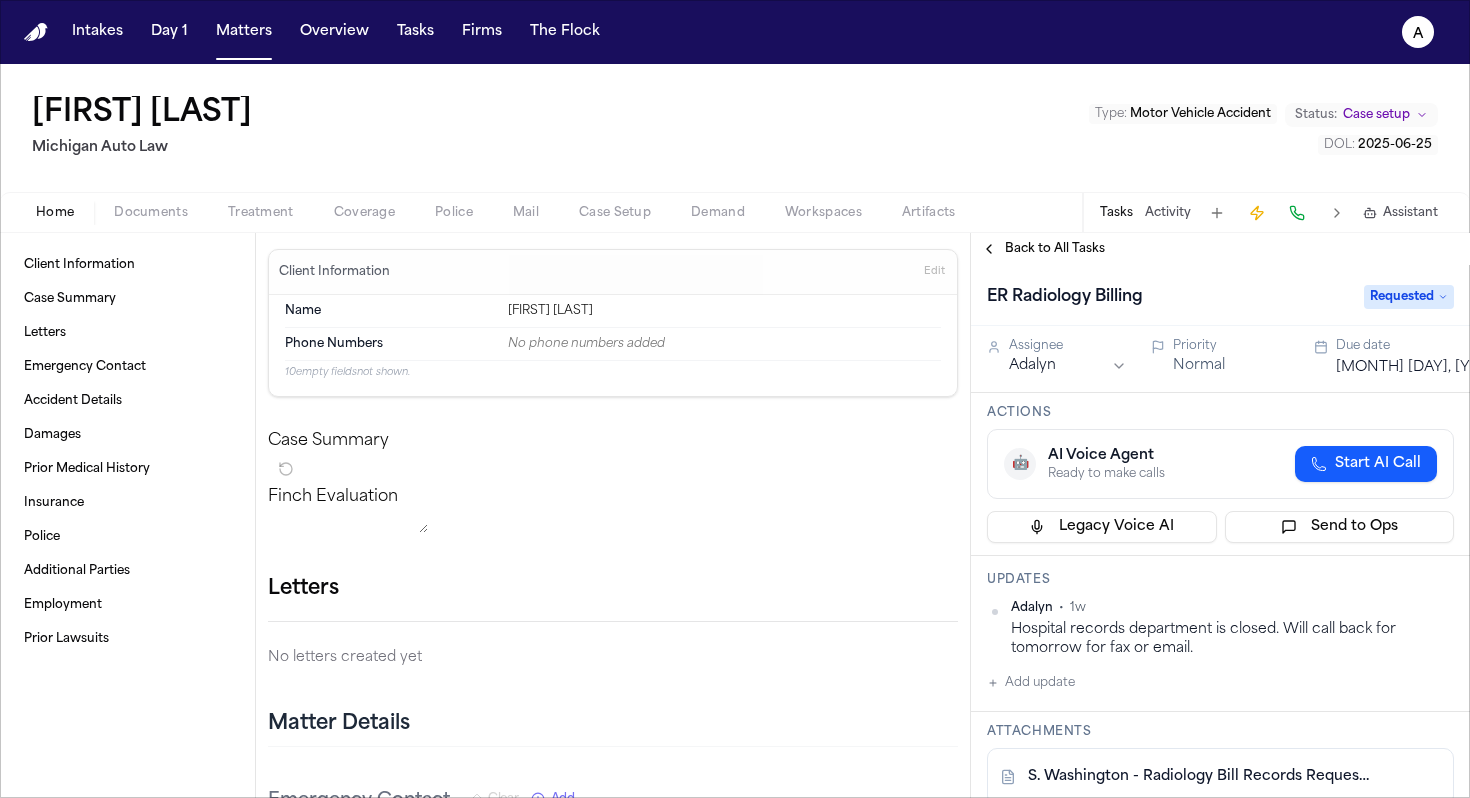click on "Back to All Tasks" at bounding box center [1055, 249] 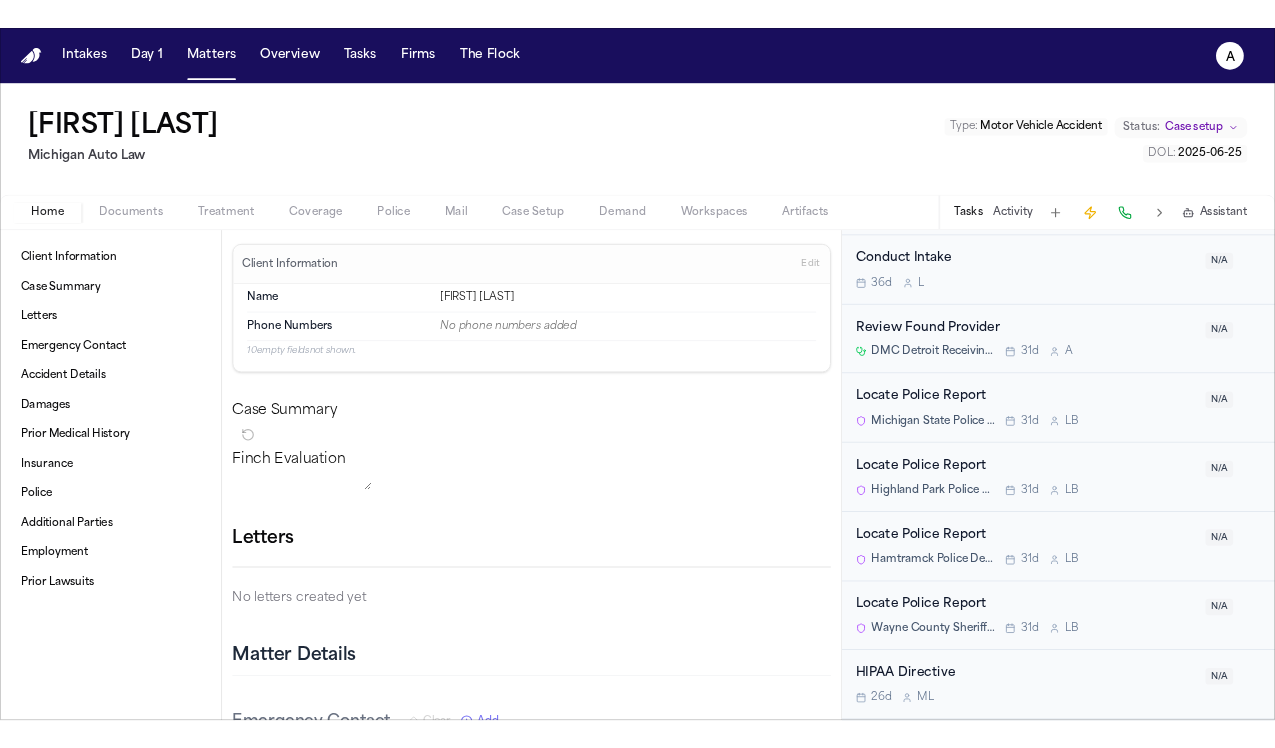 scroll, scrollTop: 1125, scrollLeft: 0, axis: vertical 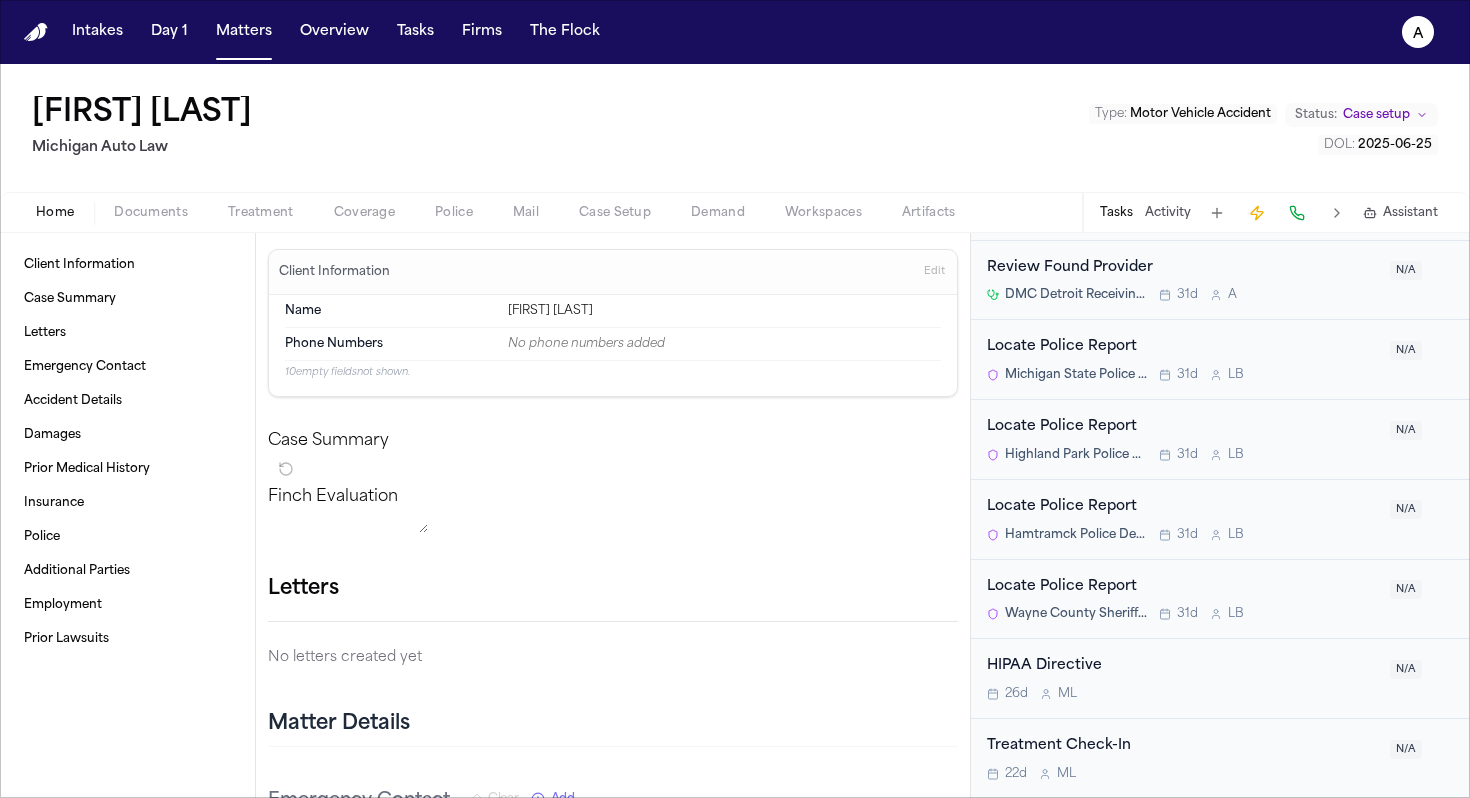 click at bounding box center [1217, 213] 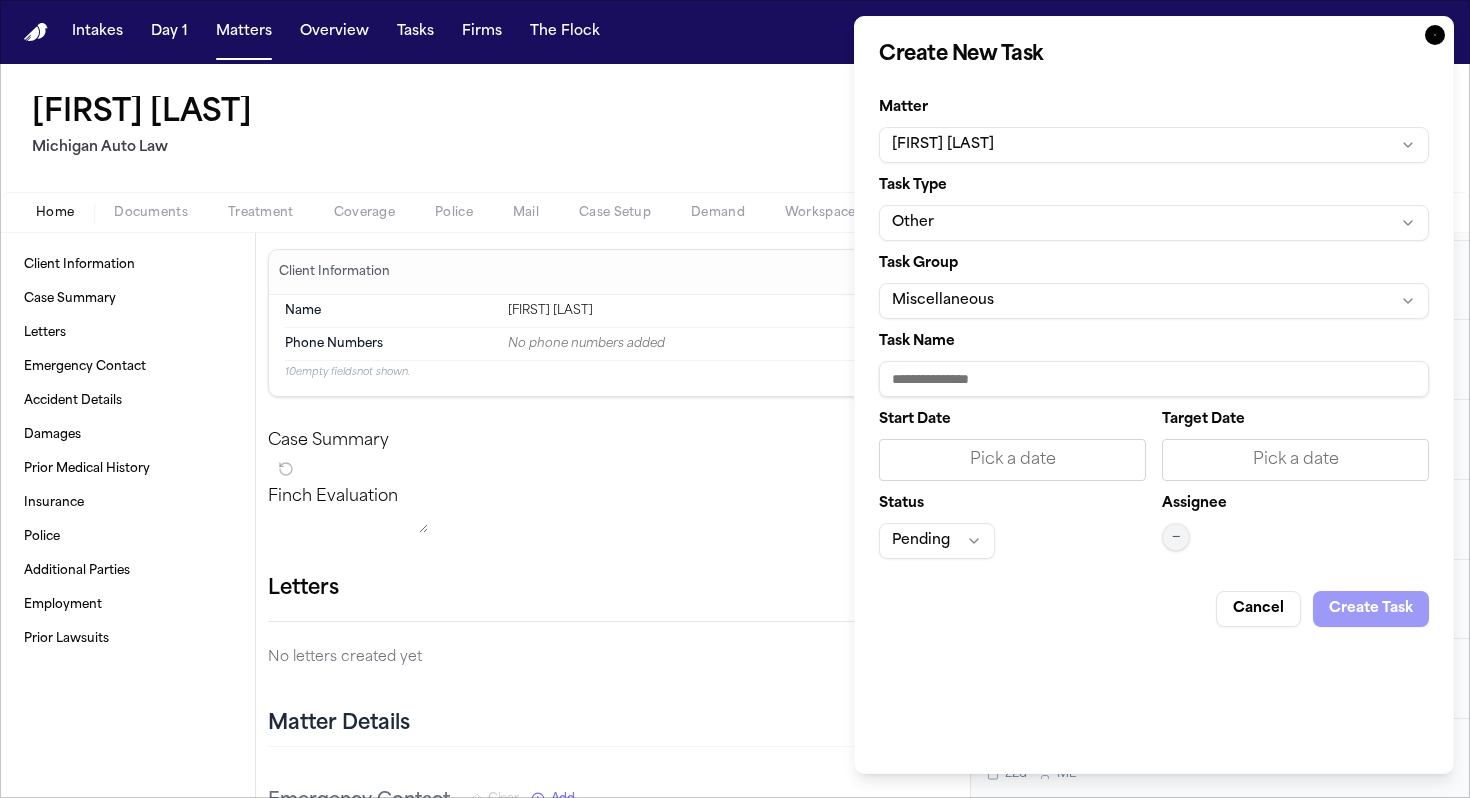 click on "Task Name" at bounding box center (1154, 379) 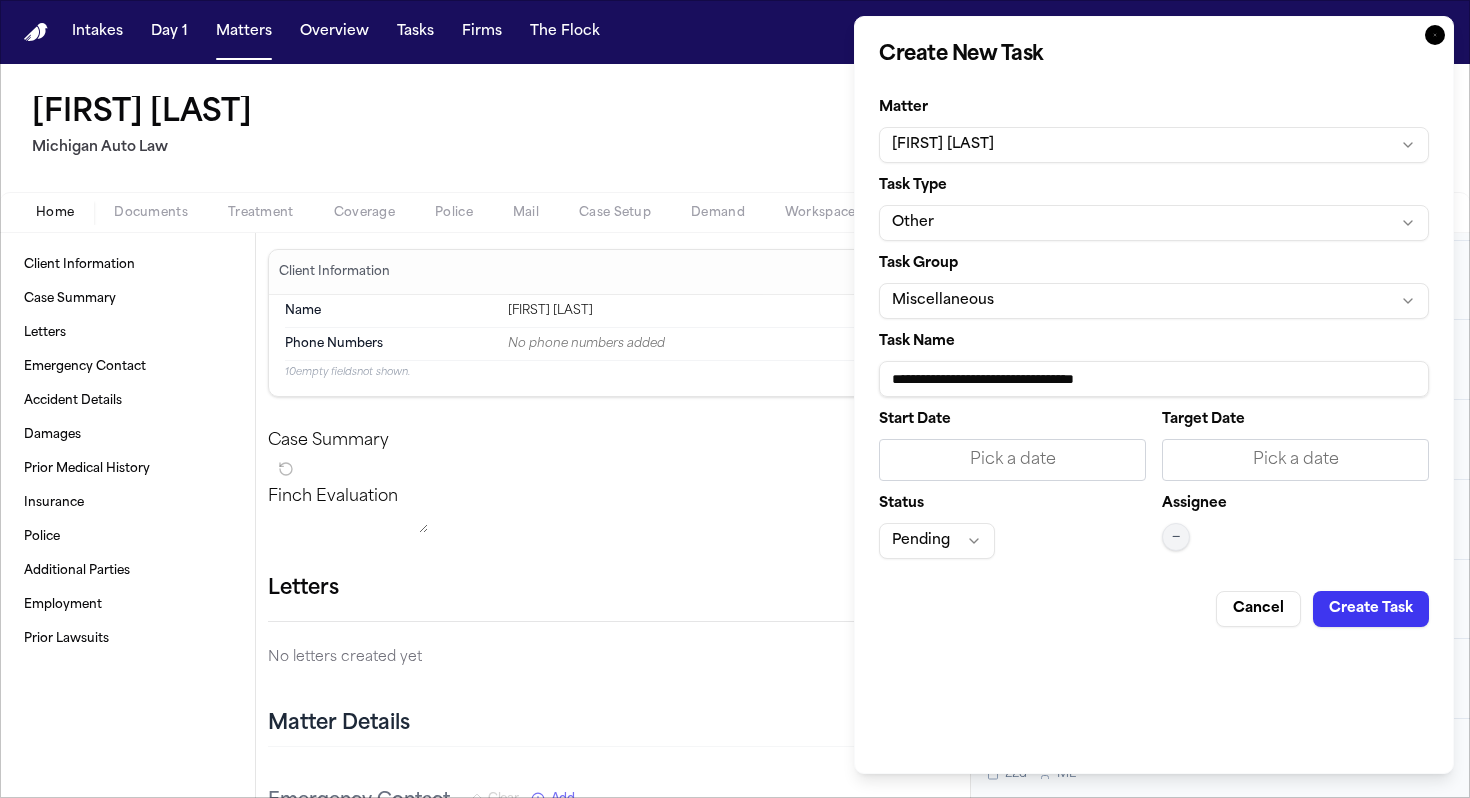 type on "**********" 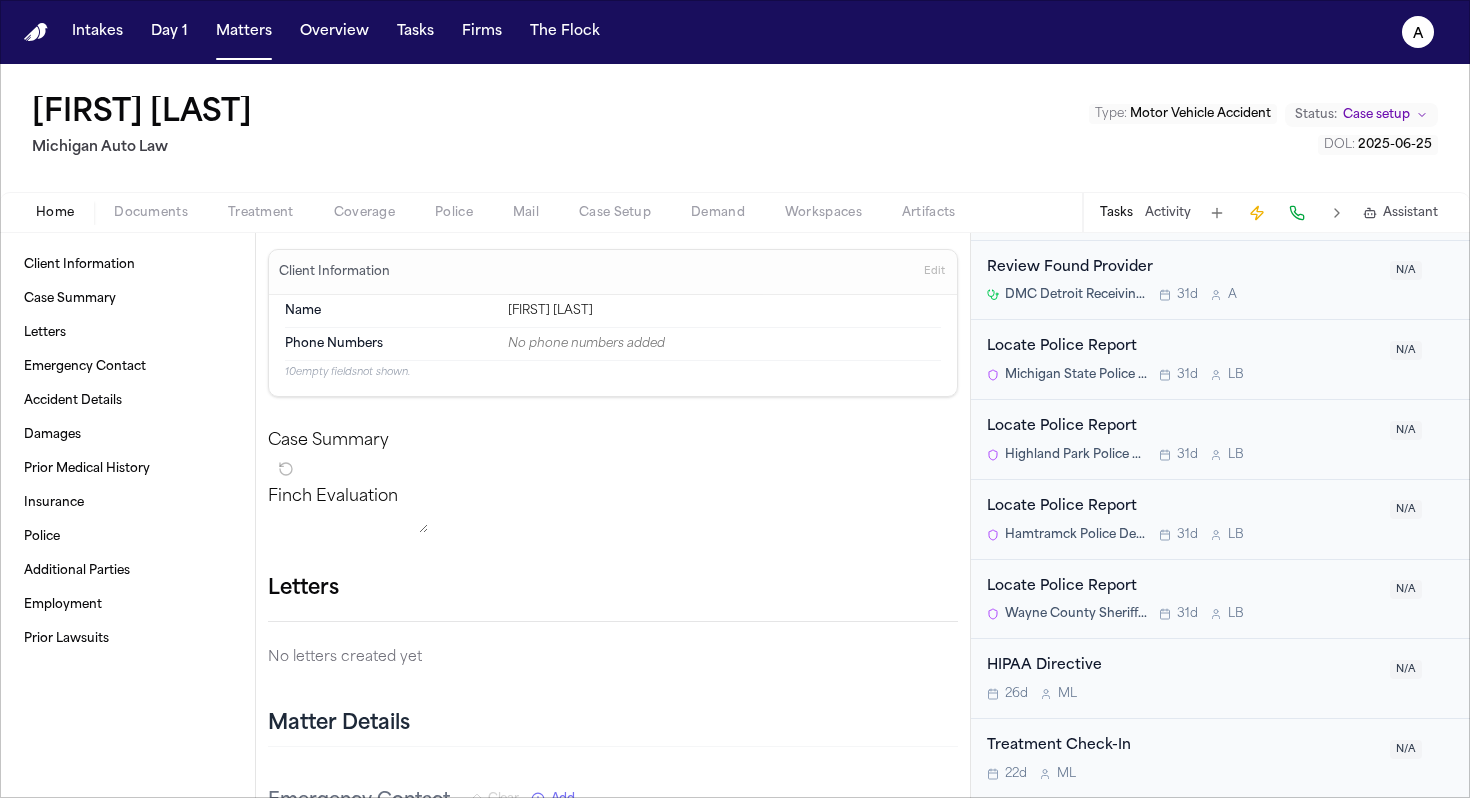 click on "Documents" at bounding box center [151, 213] 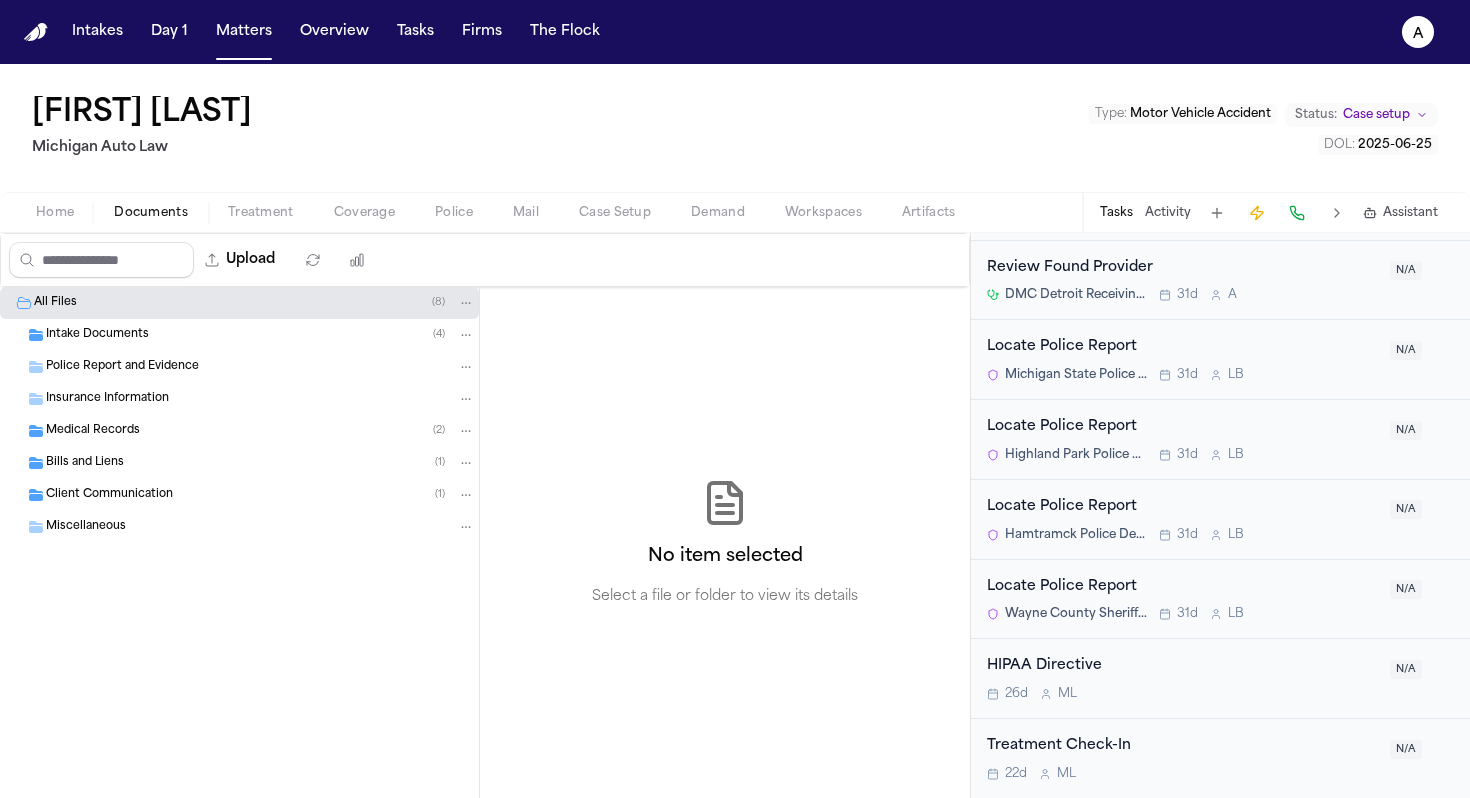 click on "Medical Records ( 2 )" at bounding box center (260, 431) 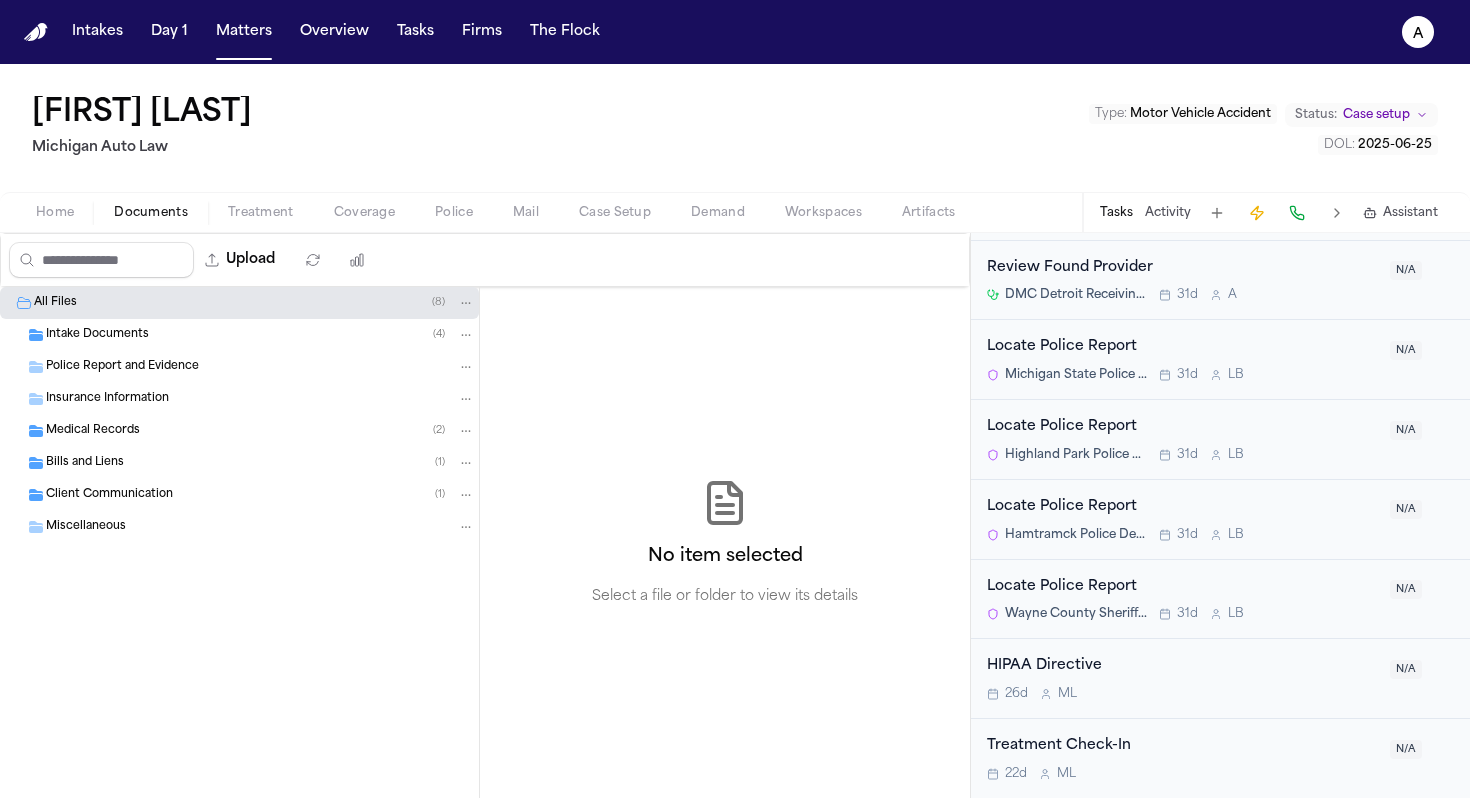 click on "Medical Records ( 2 )" at bounding box center (260, 431) 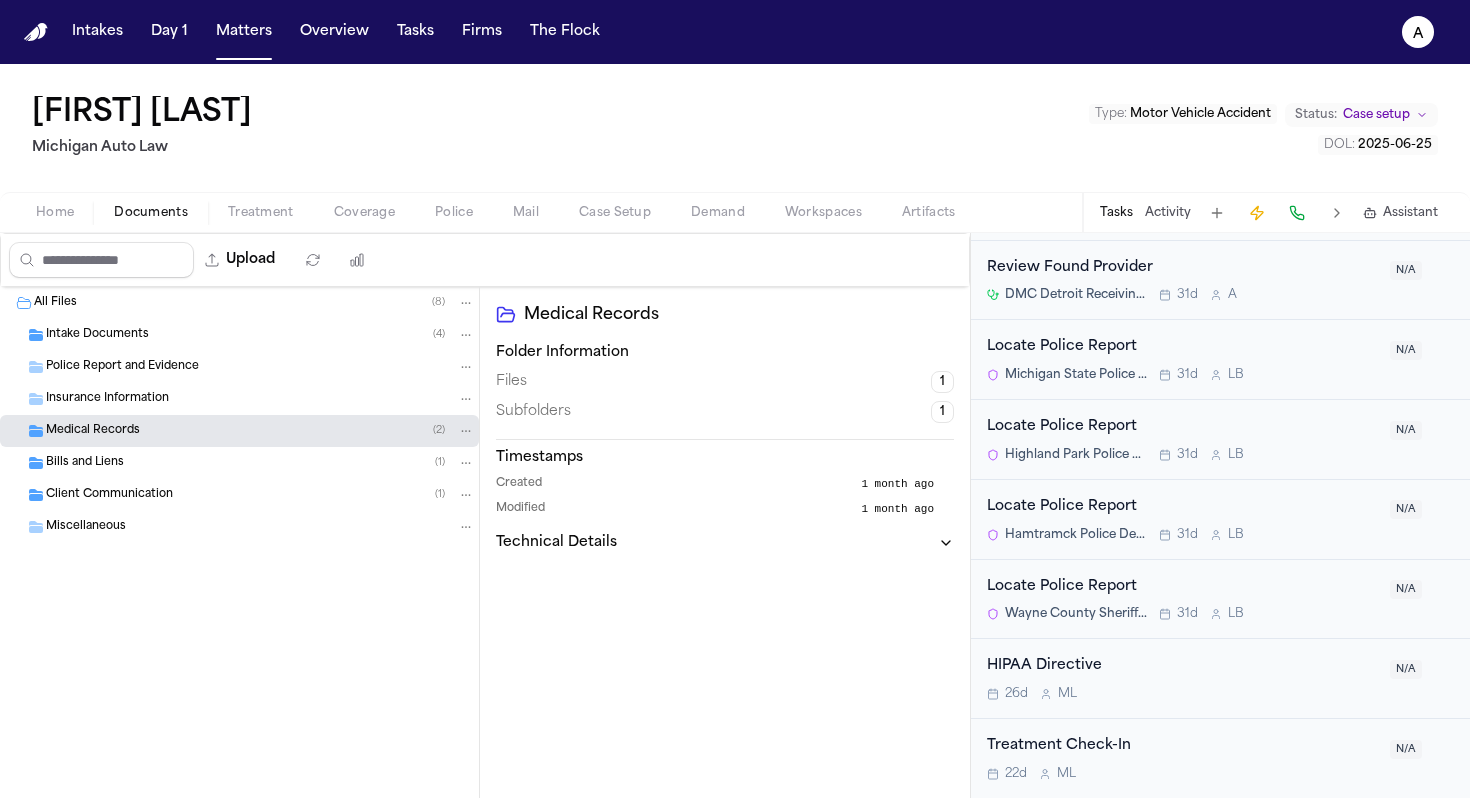 click on "Medical Records ( 2 )" at bounding box center (260, 431) 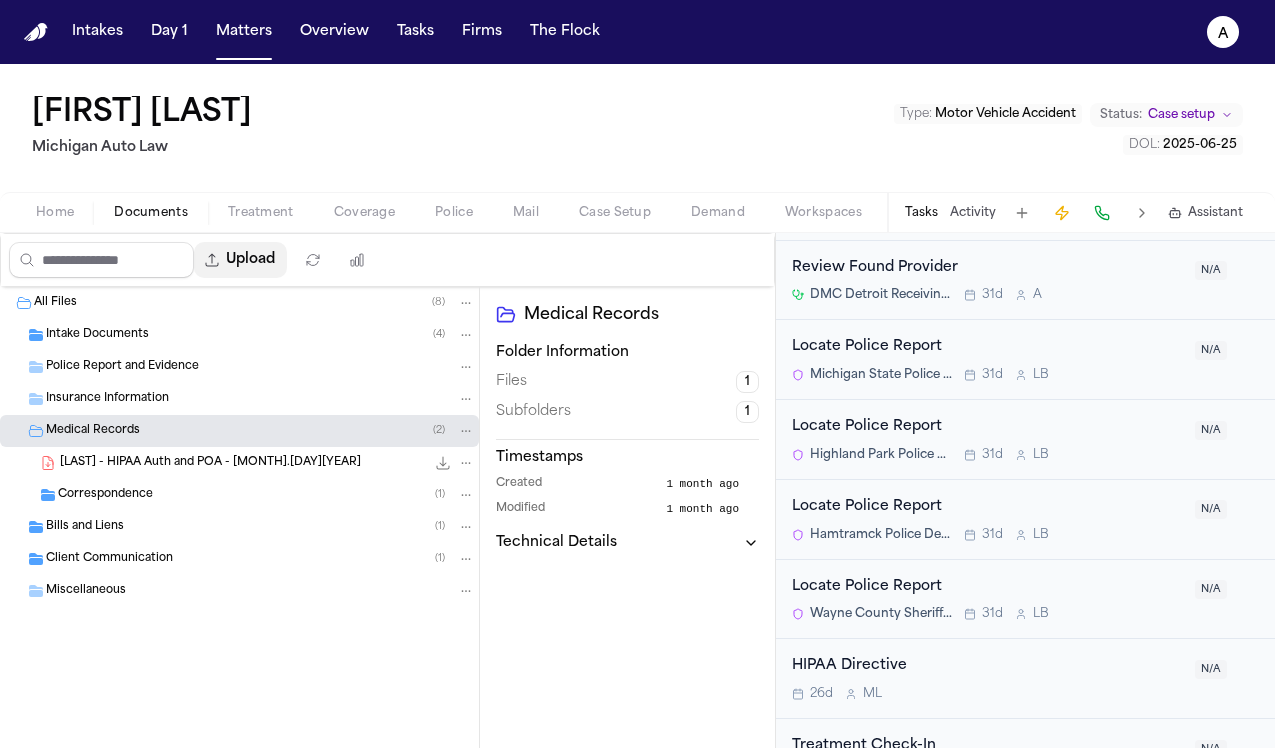 click on "Upload" at bounding box center (240, 260) 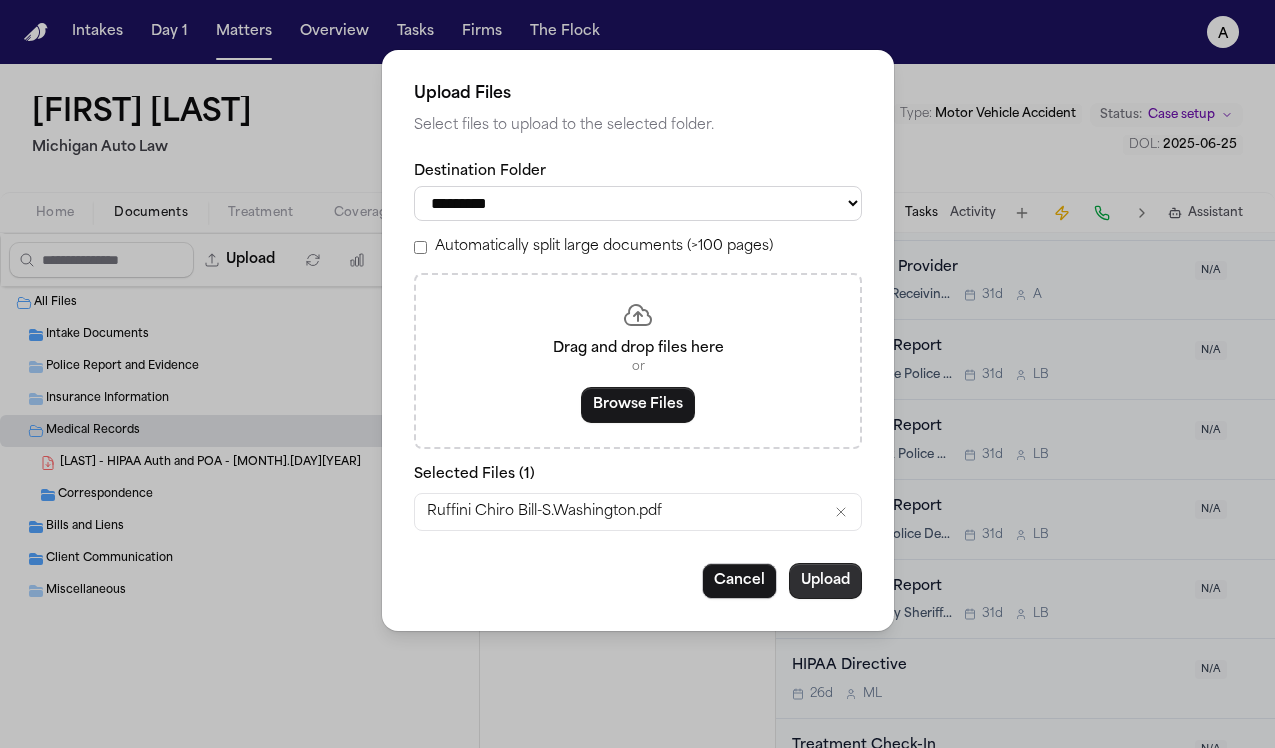 click on "Upload" at bounding box center [825, 581] 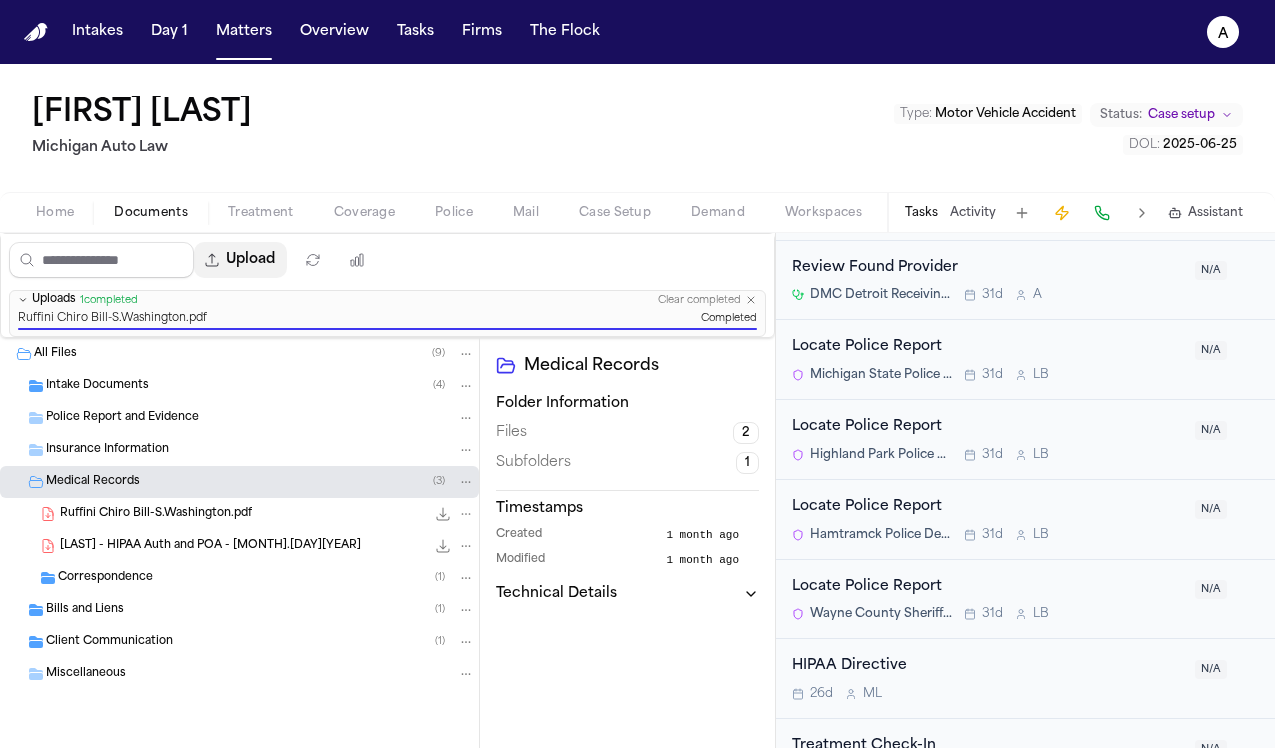 click on "Upload" at bounding box center (240, 260) 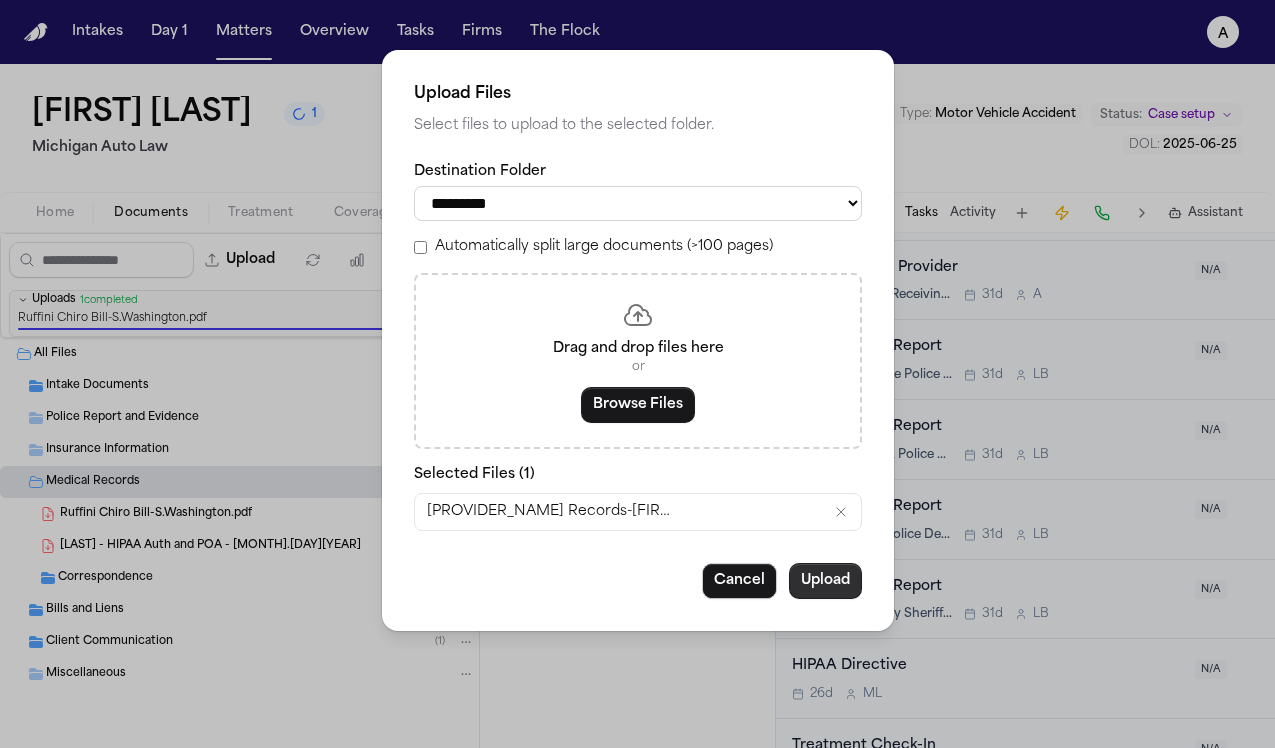 click on "Upload" at bounding box center [825, 581] 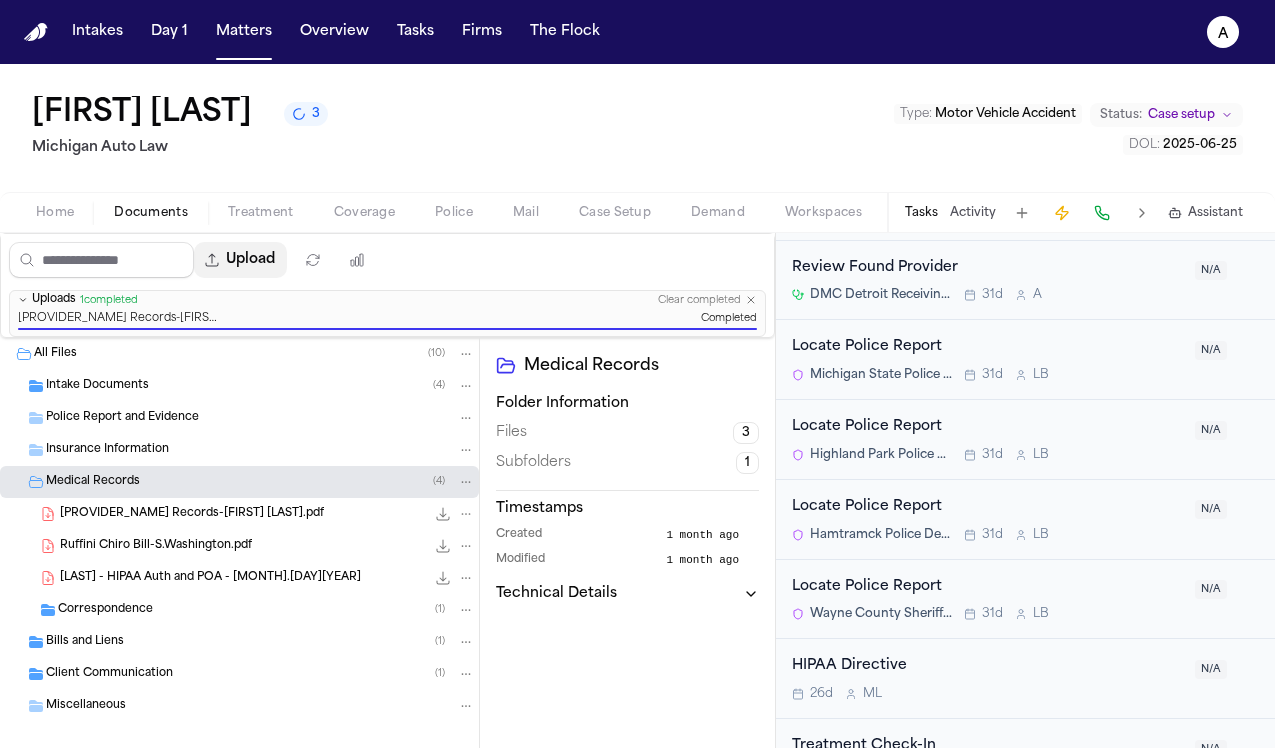 click on "Upload" at bounding box center (240, 260) 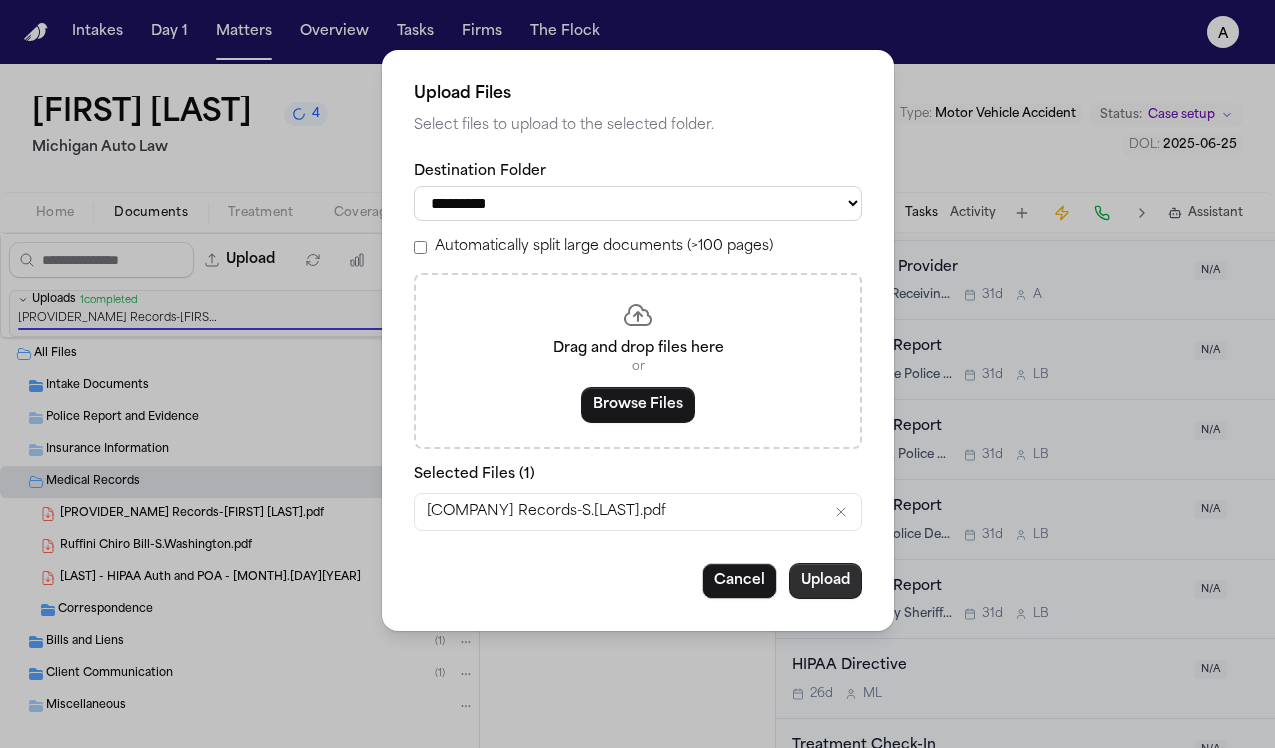 click on "Upload" at bounding box center [825, 581] 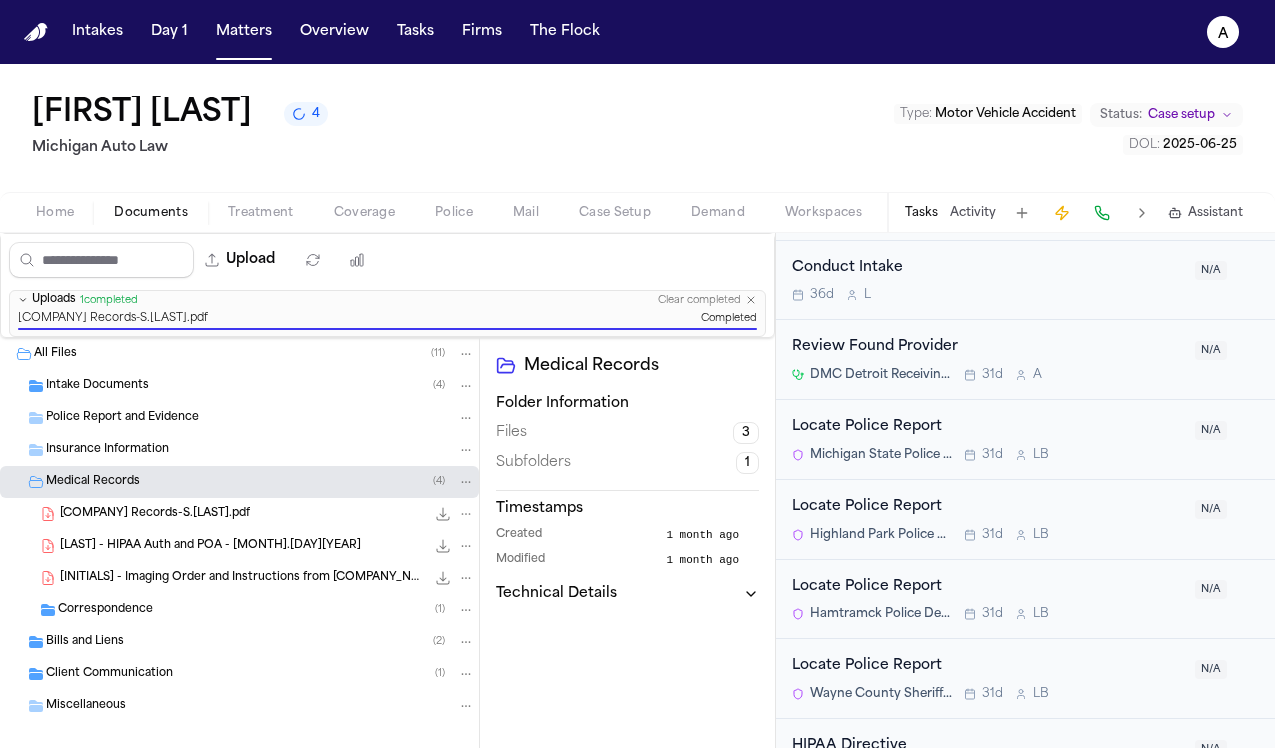 scroll, scrollTop: 1204, scrollLeft: 0, axis: vertical 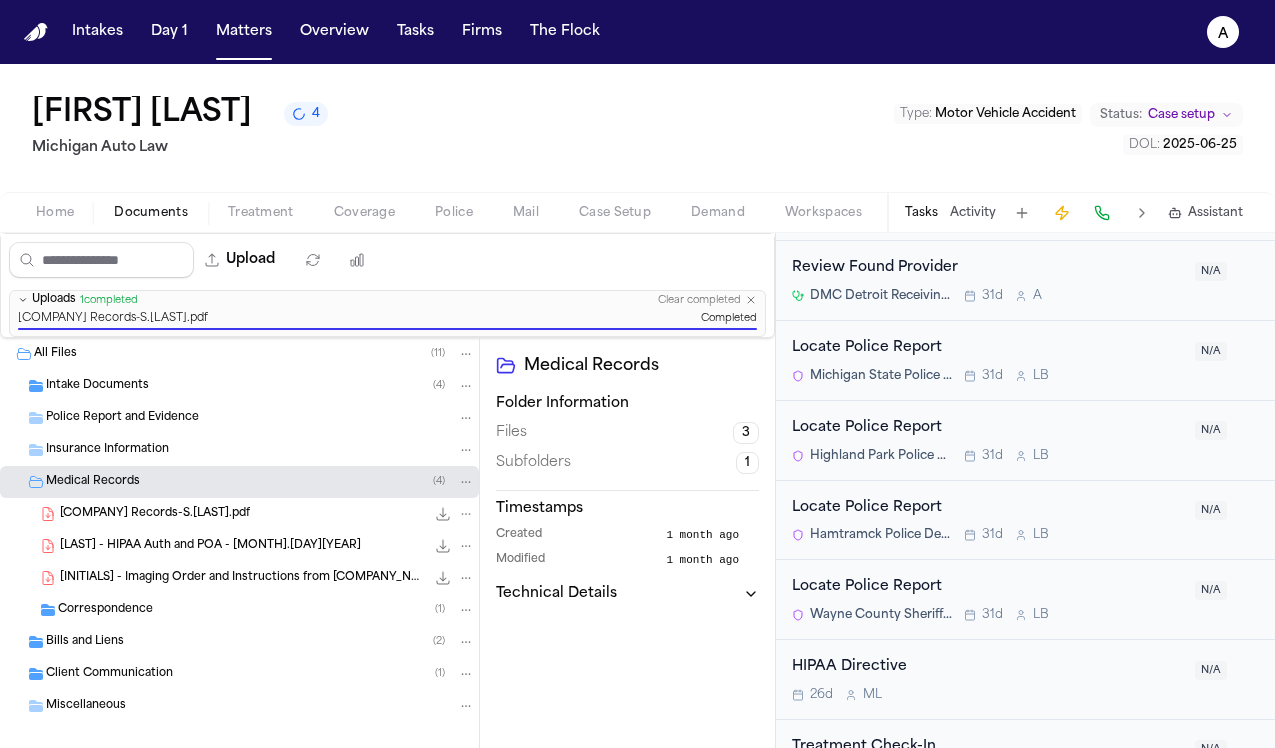 click 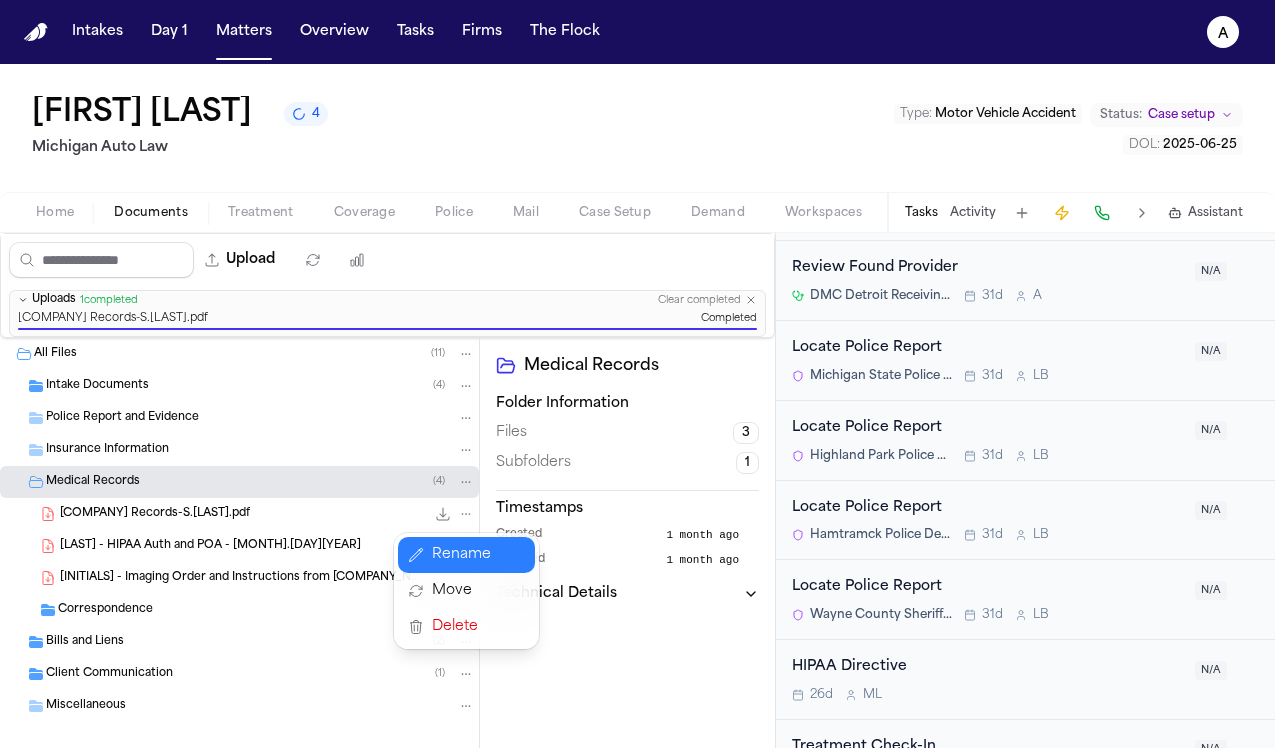 click on "Rename" at bounding box center (466, 555) 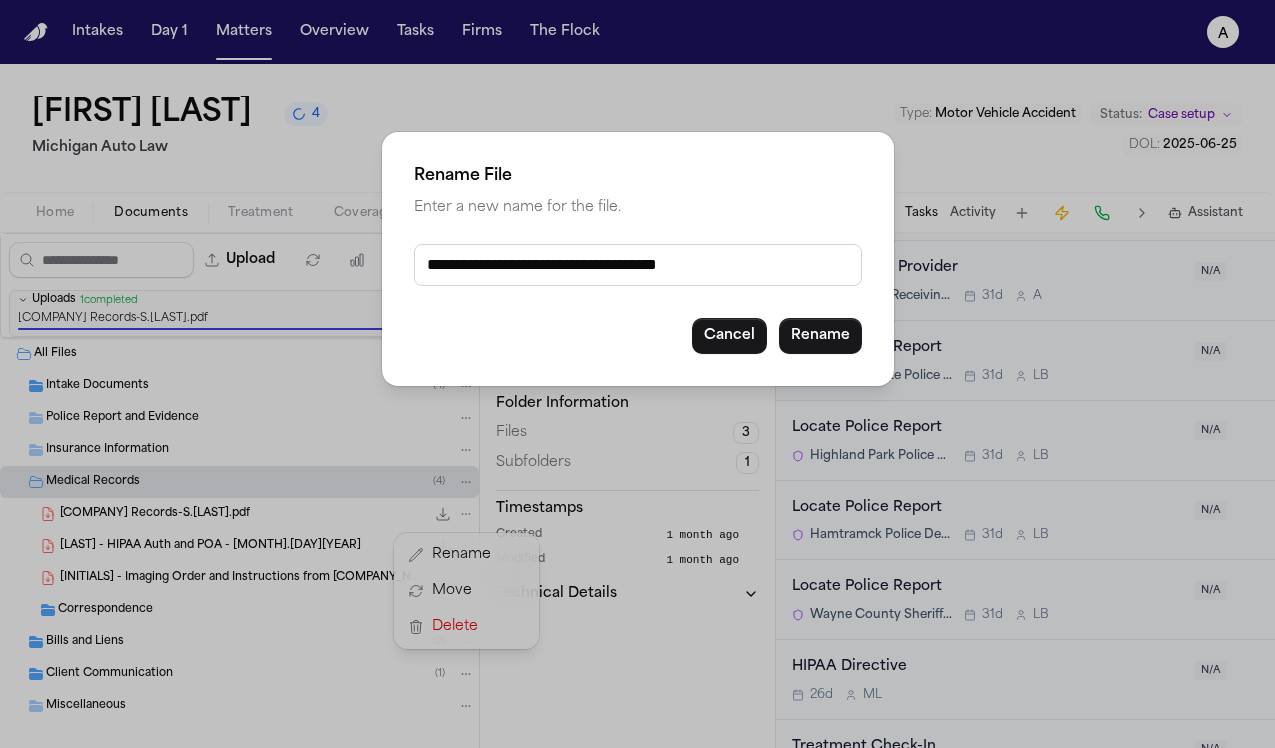 click on "**********" at bounding box center (638, 265) 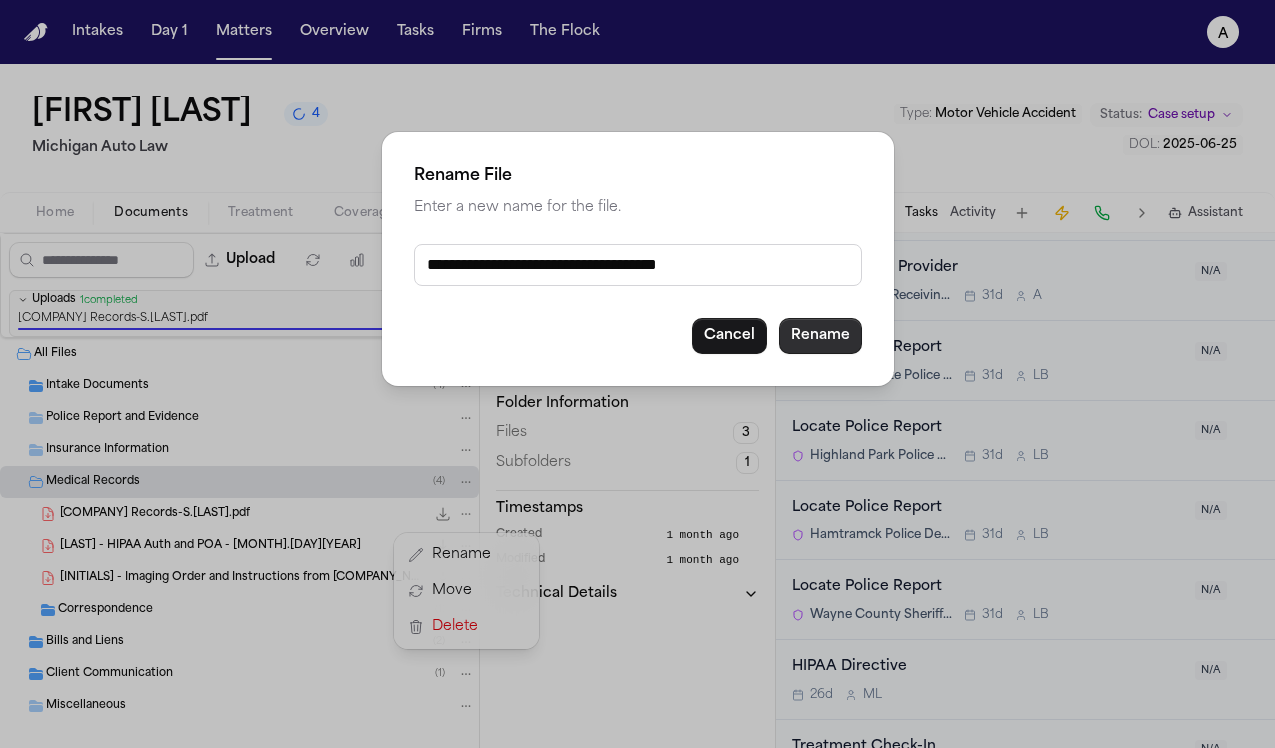 type on "**********" 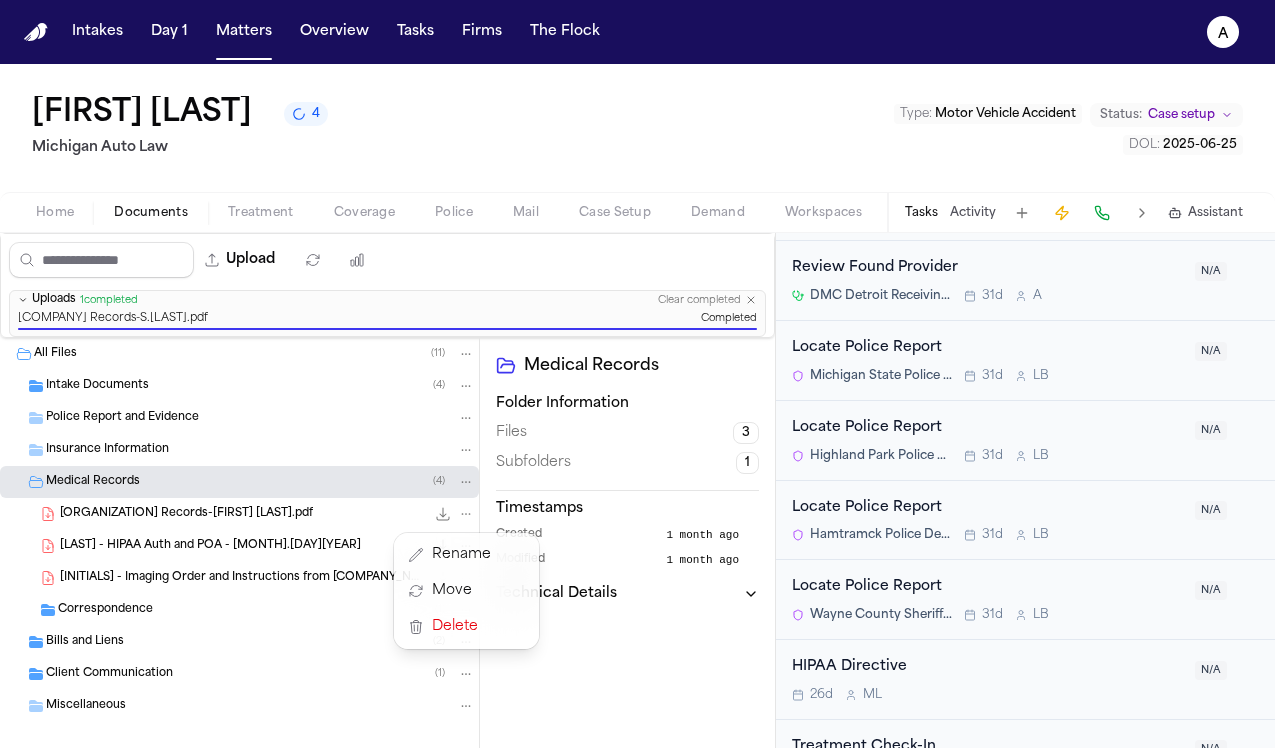 click on "Upload 0   files  selected Move files Download files Delete files More actions Clear selection Uploads 1  completed Clear completed Ruffini CHiro Records-S.Washington.pdf Completed All Files ( 11 ) Intake Documents ( 4 ) Police Report and Evidence Insurance Information Medical Records ( 4 ) Ruffini Chiro Records-S.Washington.pdf 216.9 KB  • PDF S. Washington - HIPAA Auth and POA - 6.30.25 733.2 KB  • PDF S. Washington - Imaging Order and Instructions from Parkwood Open Imaging 150.3 KB  • PDF Correspondence ( 1 ) Bills and Liens ( 2 ) Client Communication ( 1 ) Miscellaneous Medical Records Folder Information Files 3 Subfolders 1 Timestamps Created 1 month ago Modified 1 month ago Technical Details" at bounding box center [387, 490] 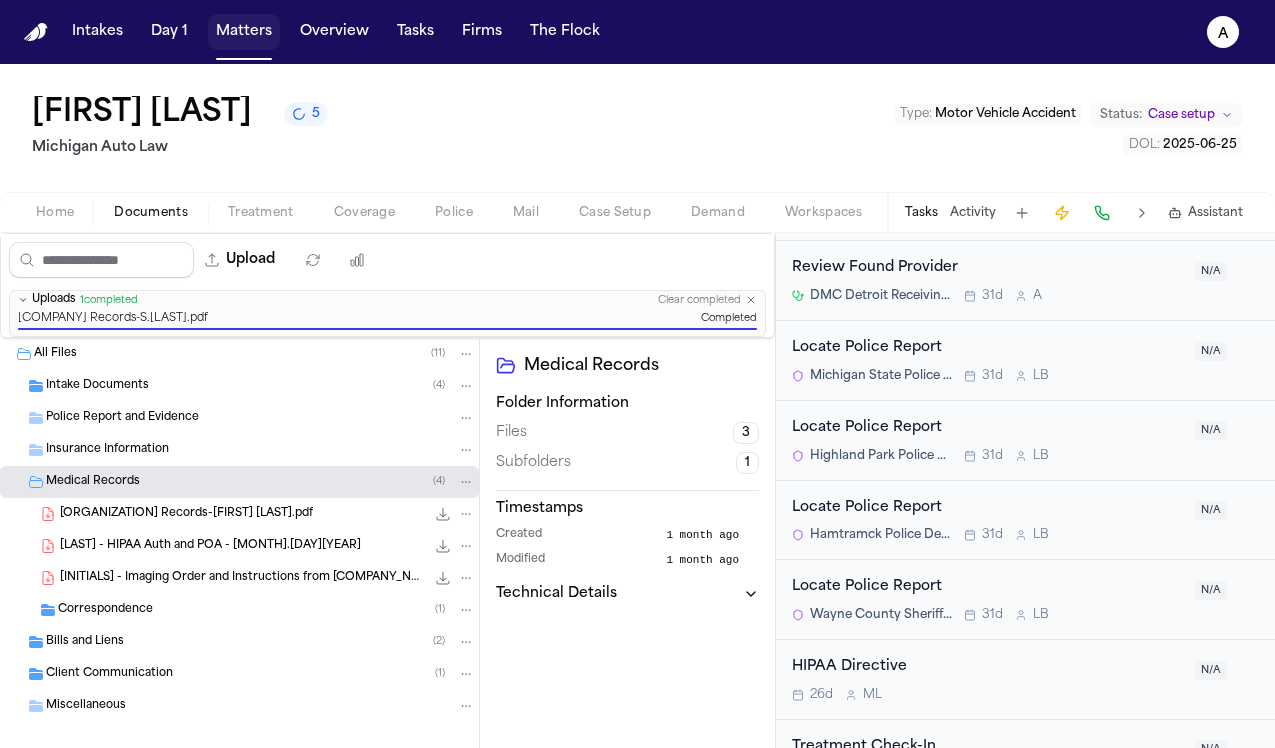click on "Matters" at bounding box center (244, 32) 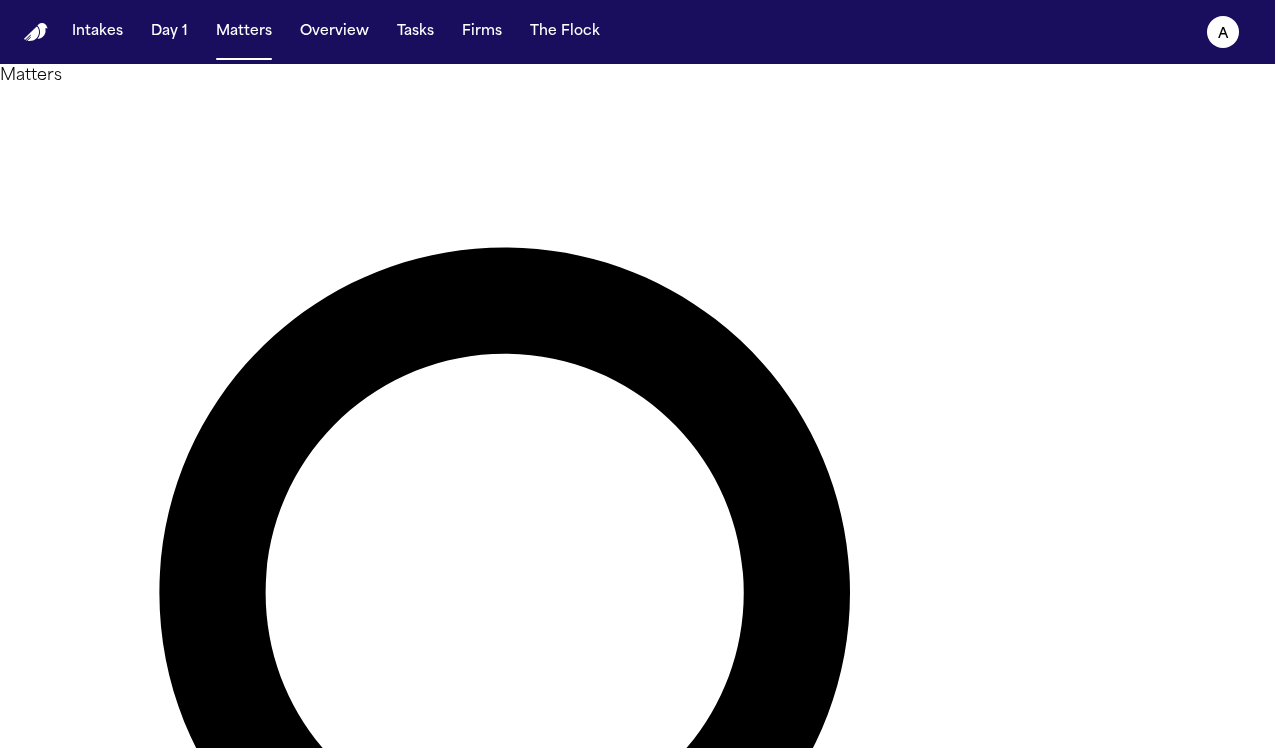 drag, startPoint x: 495, startPoint y: 107, endPoint x: 254, endPoint y: 98, distance: 241.16798 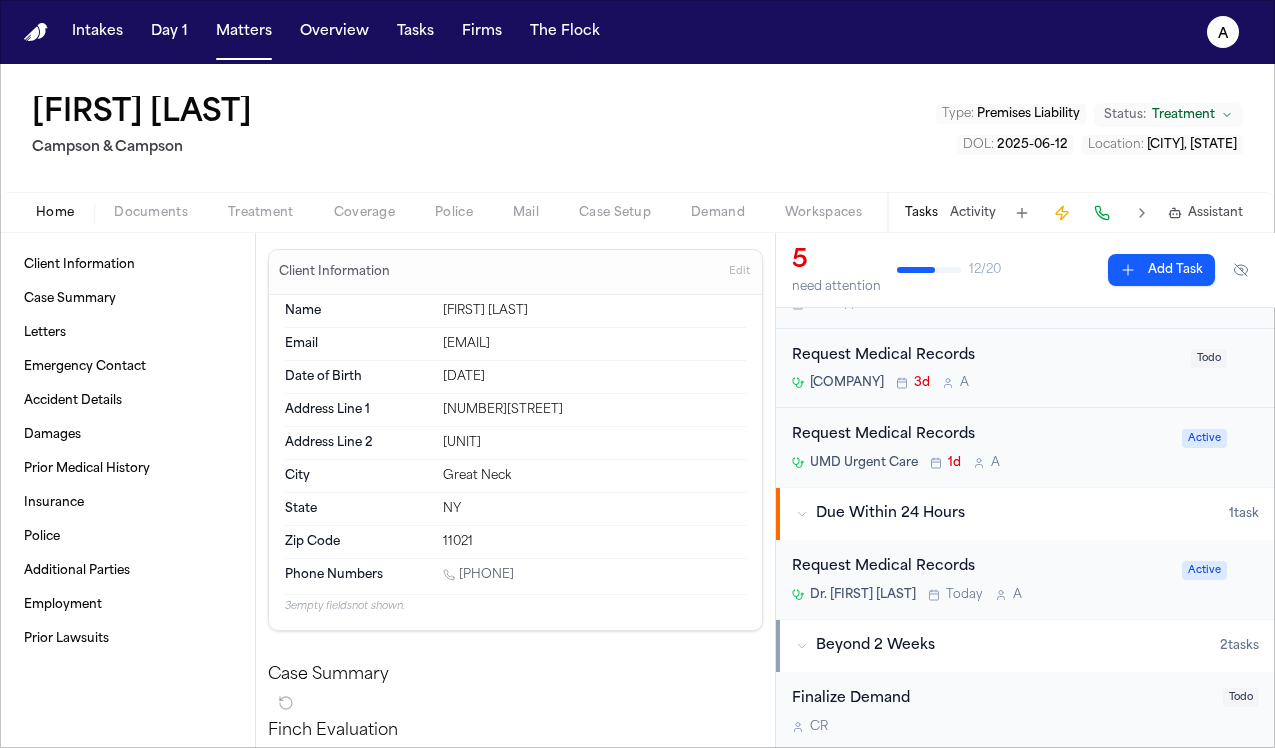 scroll, scrollTop: 207, scrollLeft: 0, axis: vertical 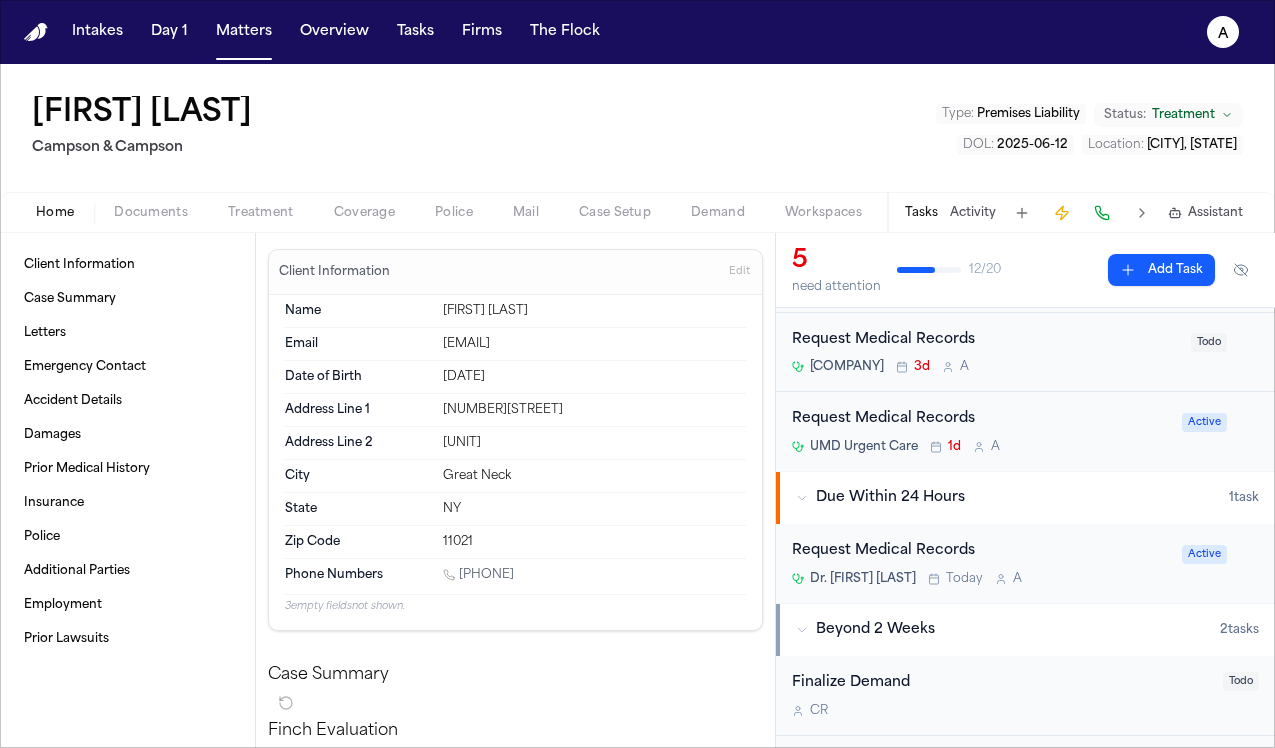 click on "UMD Urgent Care 1d A" at bounding box center [981, 447] 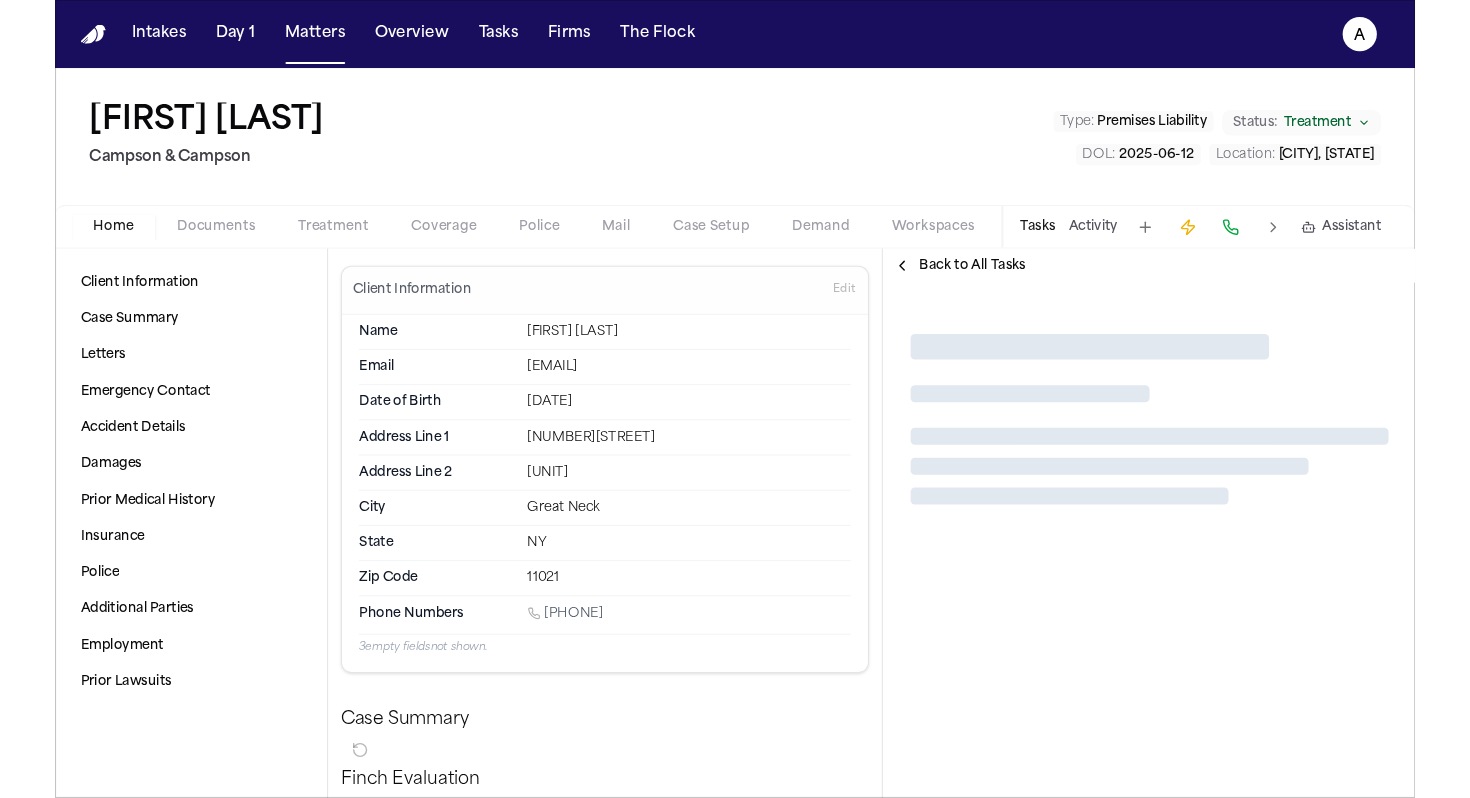 scroll, scrollTop: 0, scrollLeft: 0, axis: both 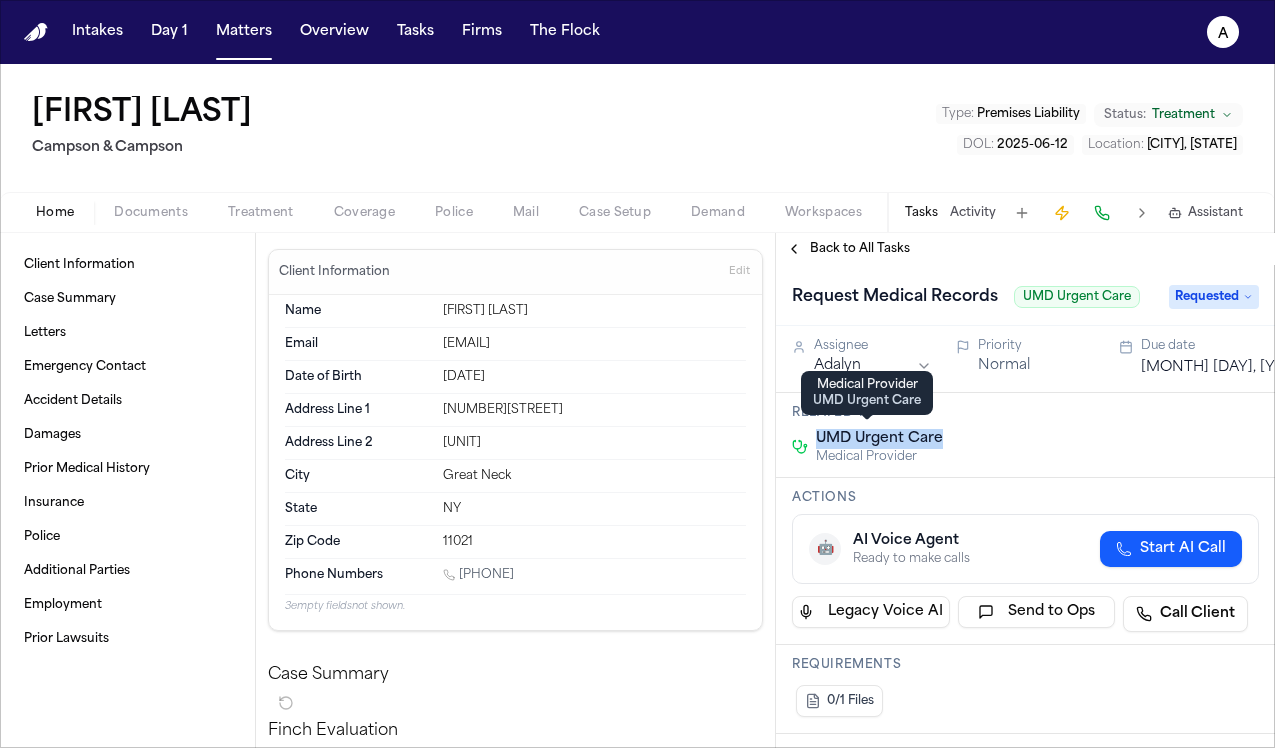 drag, startPoint x: 959, startPoint y: 443, endPoint x: 817, endPoint y: 441, distance: 142.01408 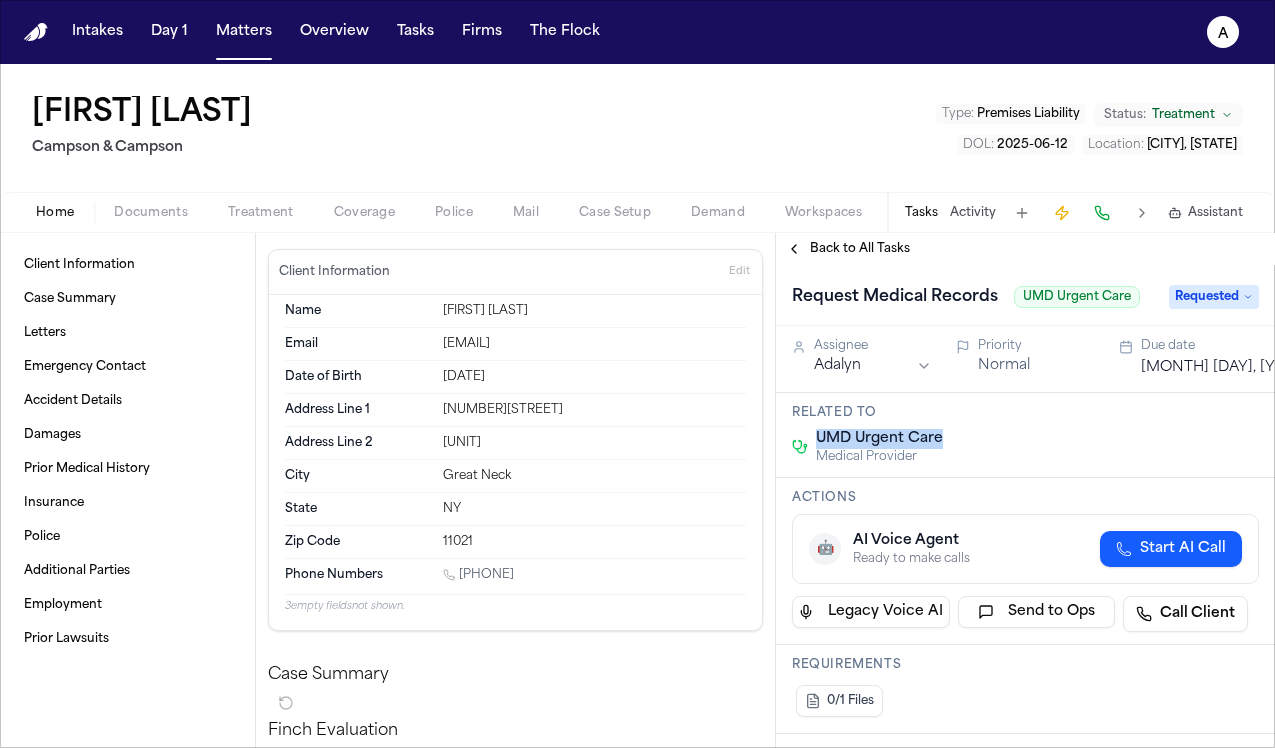 copy on "UMD Urgent Care" 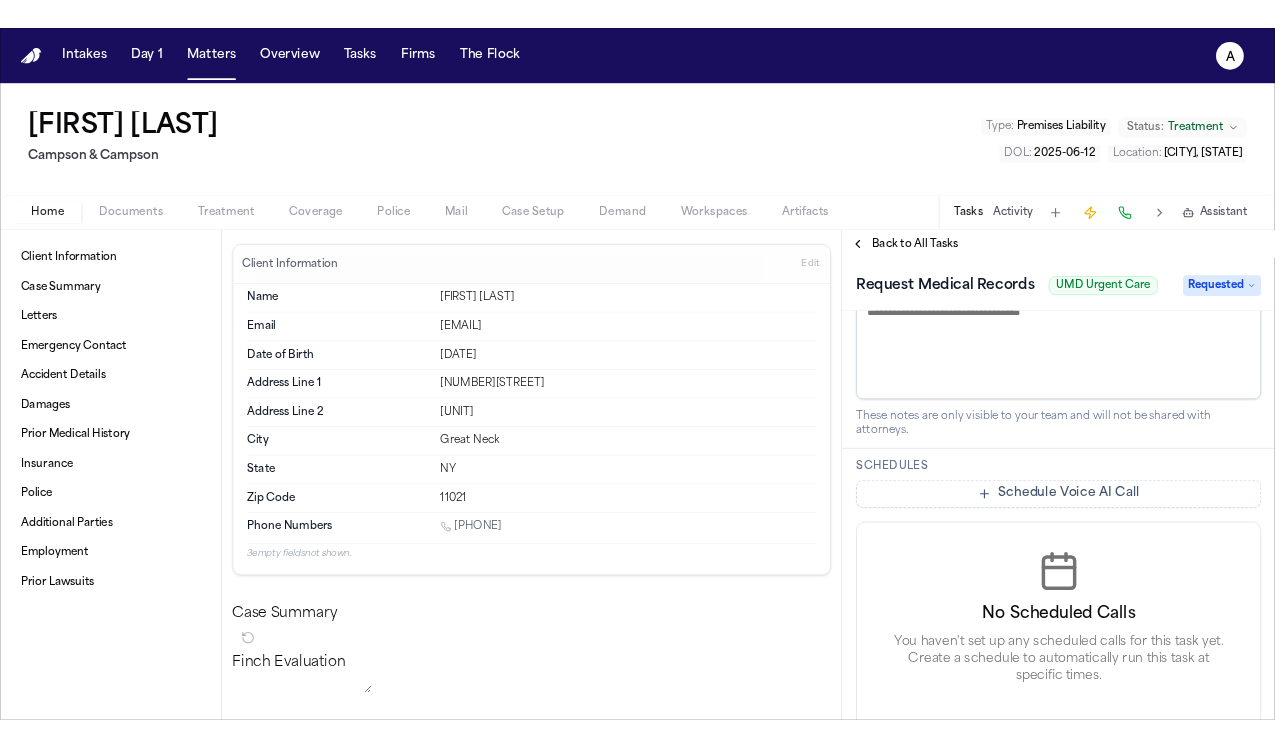 scroll, scrollTop: 862, scrollLeft: 0, axis: vertical 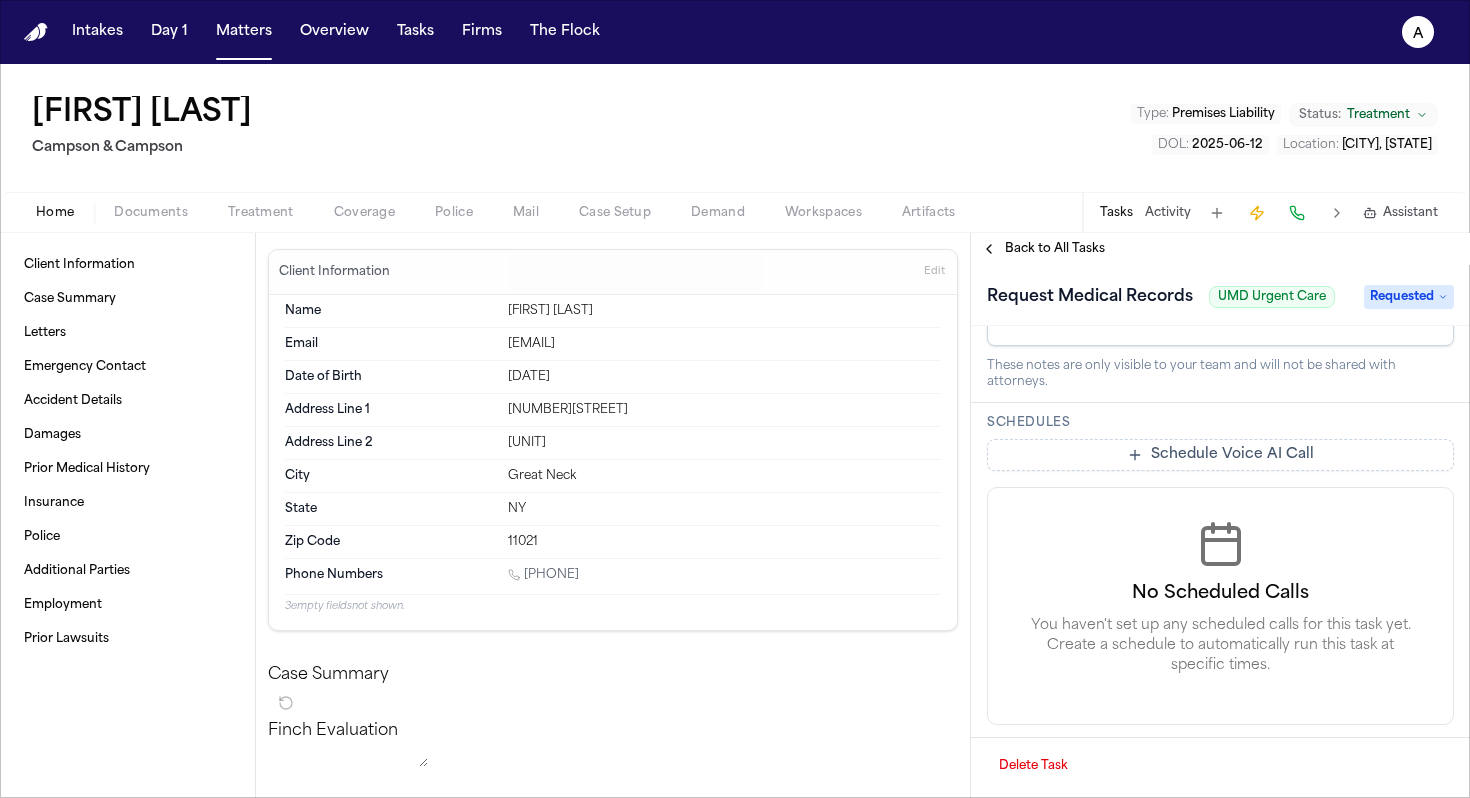 click on "Documents" at bounding box center (151, 213) 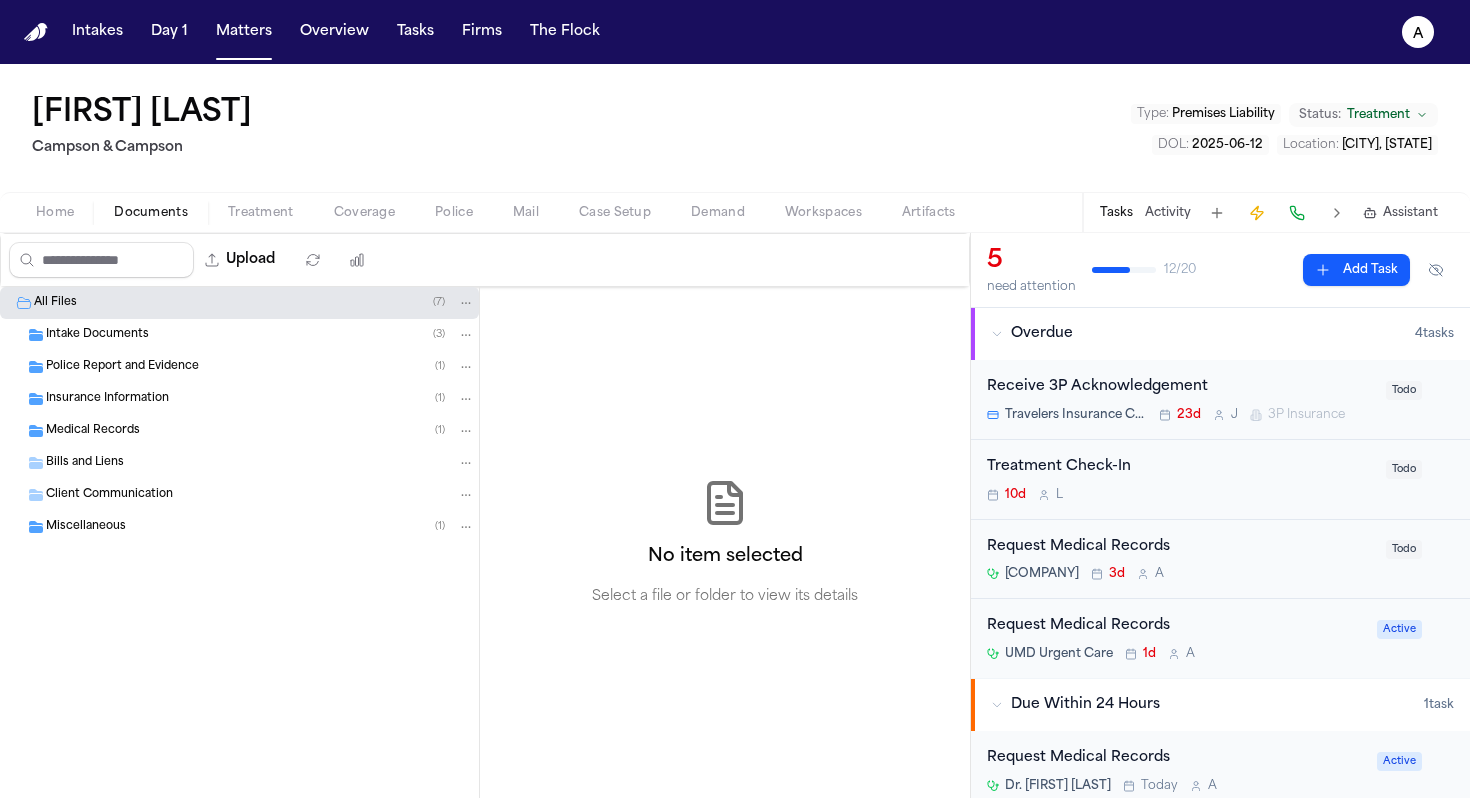 click on "Medical Records ( 1 )" at bounding box center [260, 431] 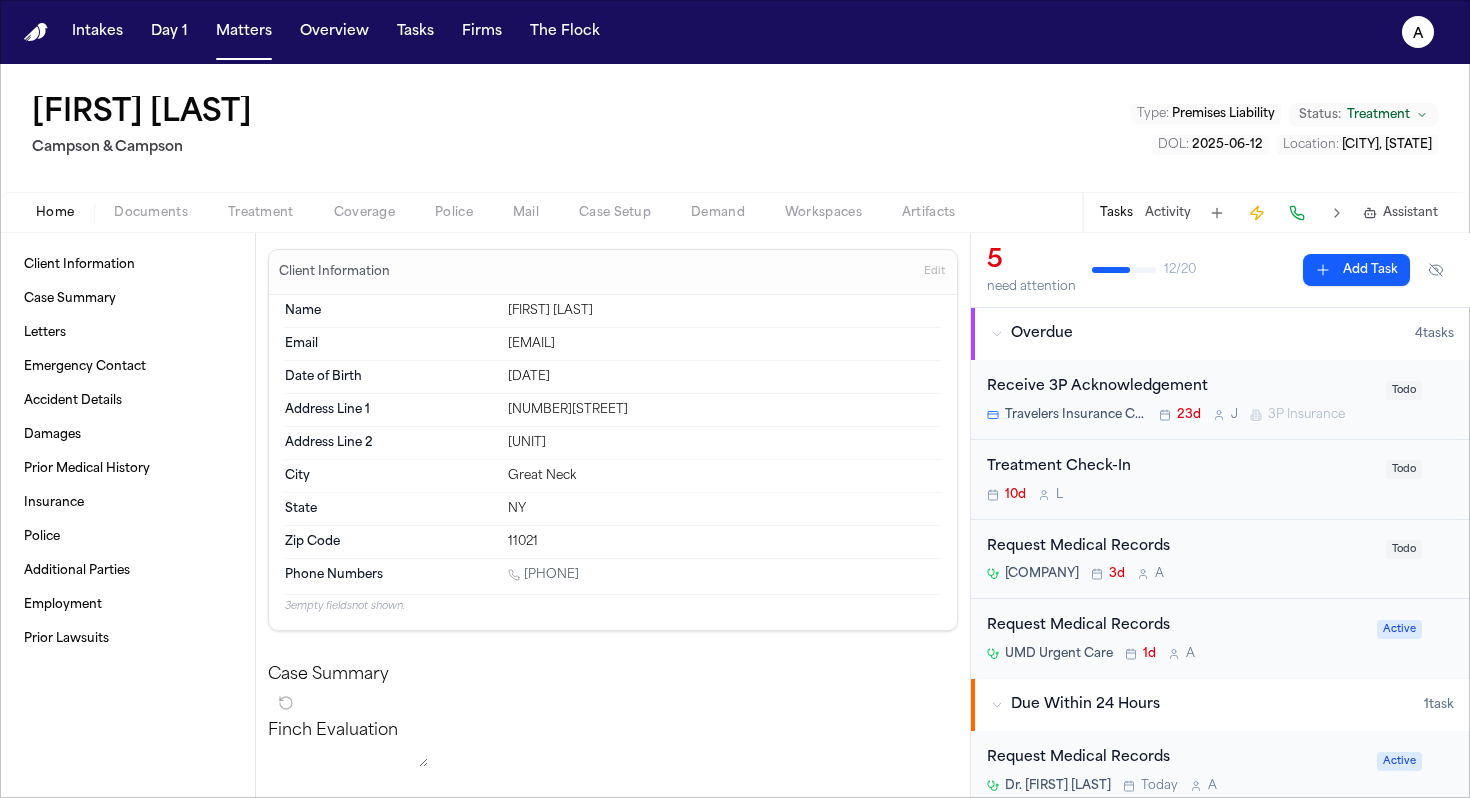 click on "Home" at bounding box center [55, 213] 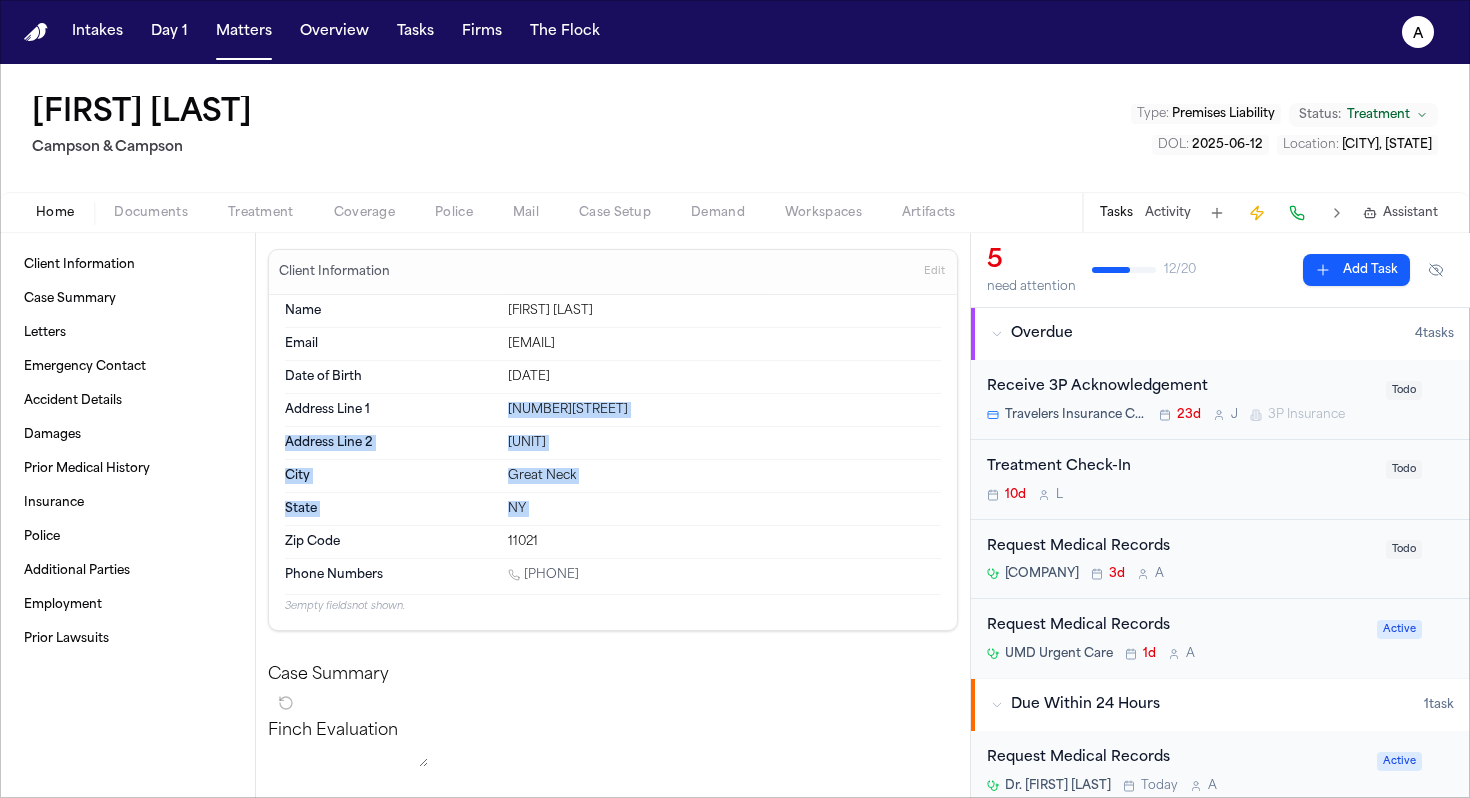 drag, startPoint x: 594, startPoint y: 507, endPoint x: 507, endPoint y: 408, distance: 131.7953 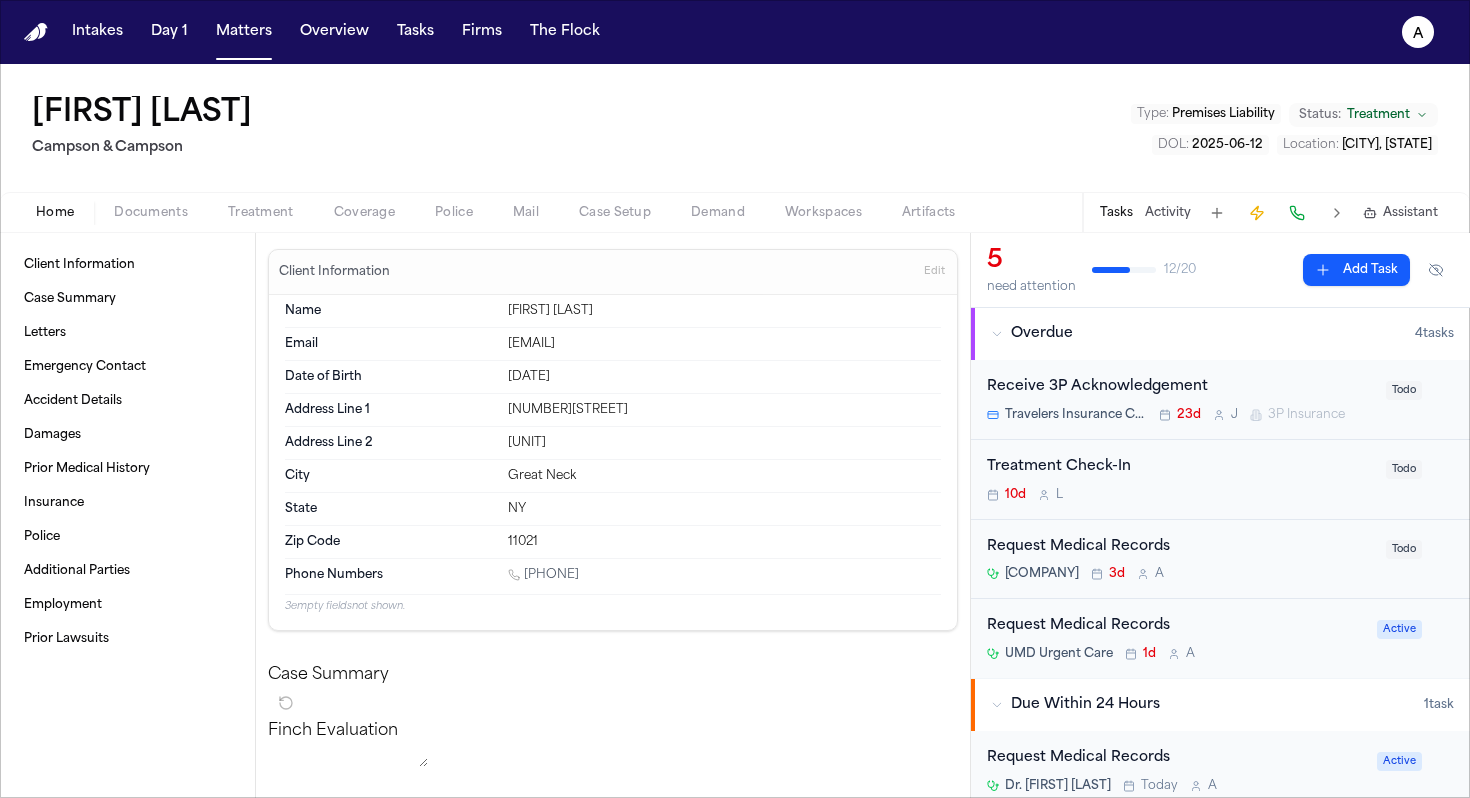 click on "Unit 1K" at bounding box center [724, 443] 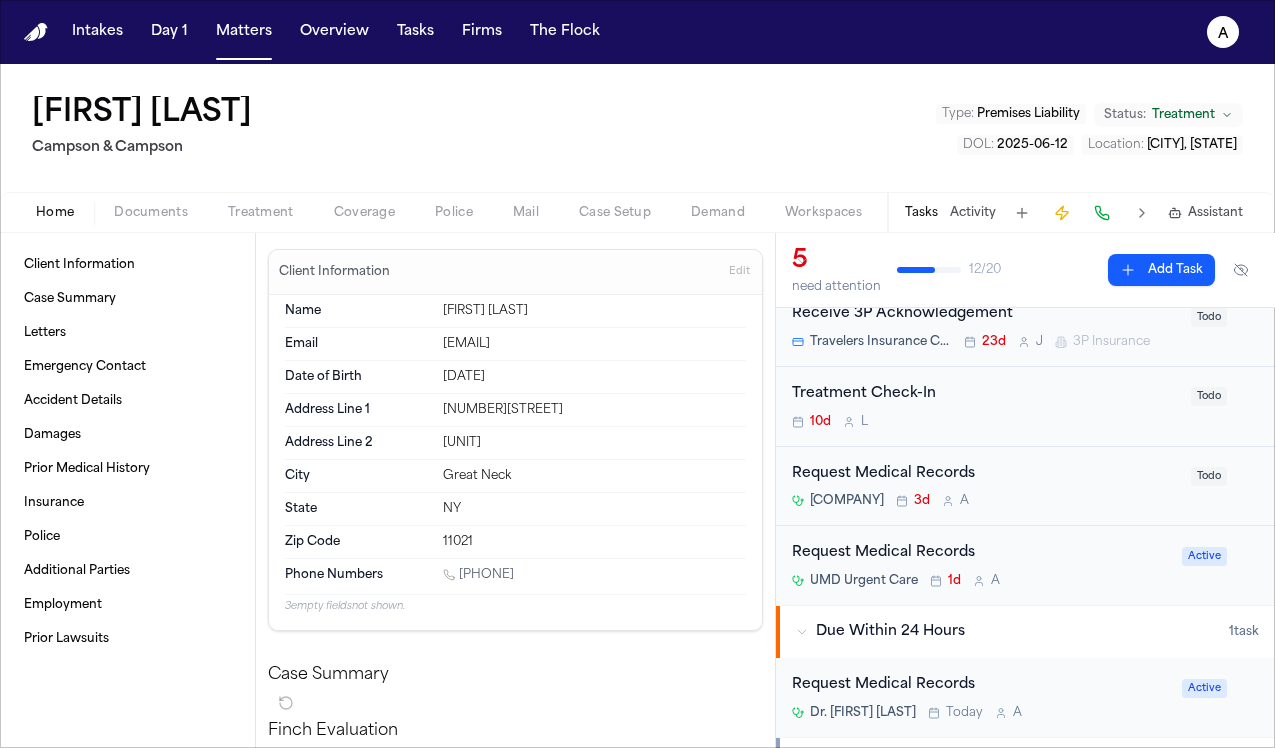 scroll, scrollTop: 82, scrollLeft: 0, axis: vertical 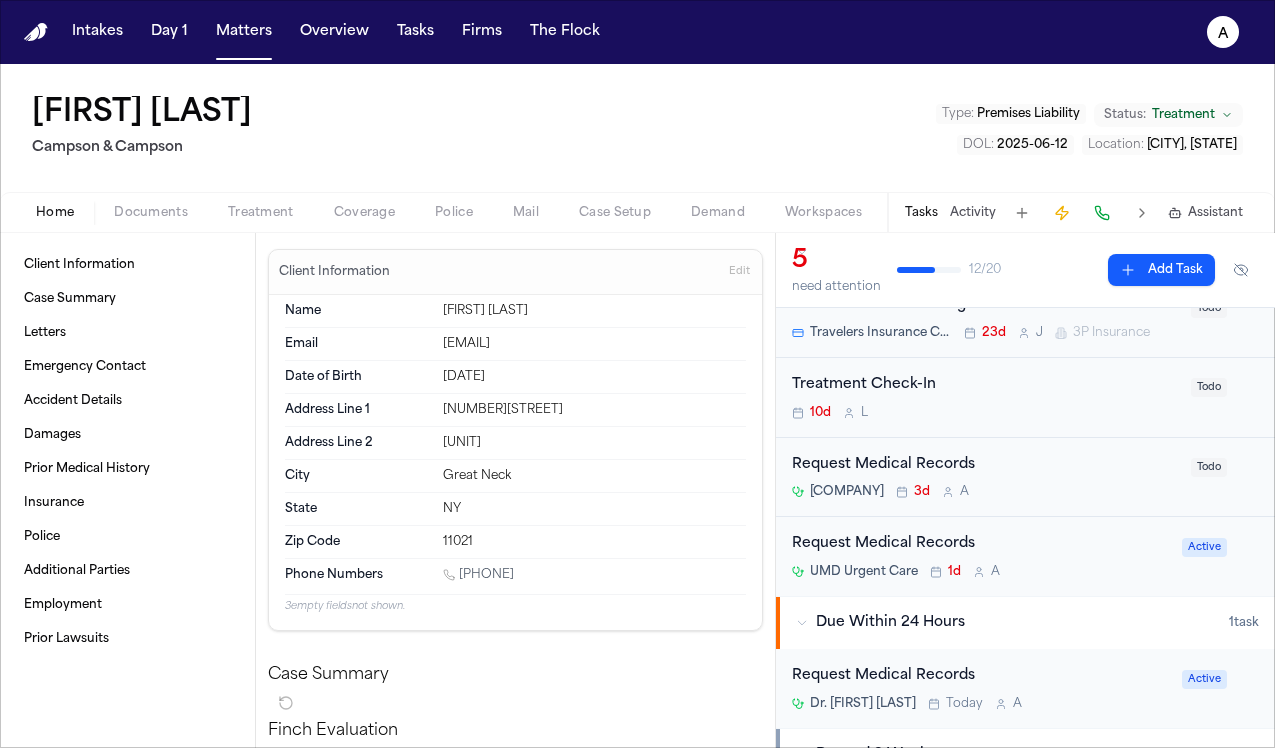 click on "Request Medical Records UMD Urgent Care 1d A" at bounding box center [981, 556] 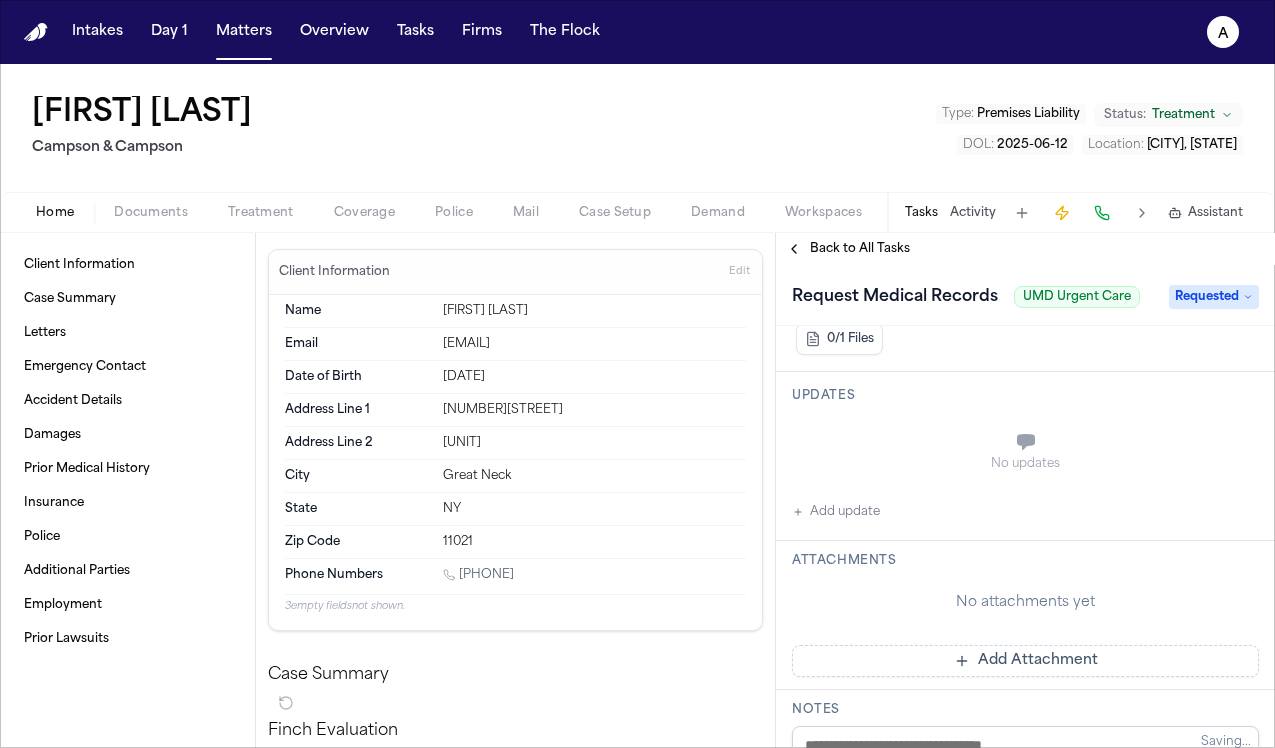 scroll, scrollTop: 376, scrollLeft: 0, axis: vertical 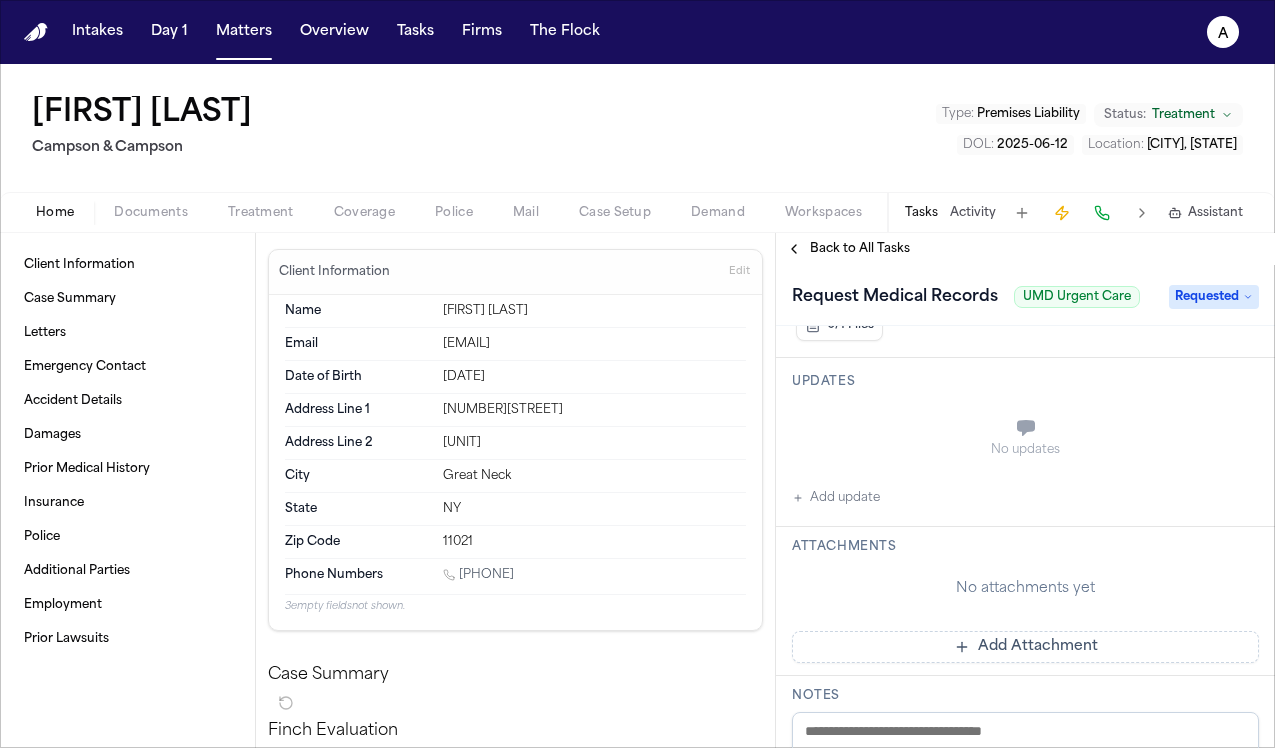 click on "Add update" at bounding box center (836, 498) 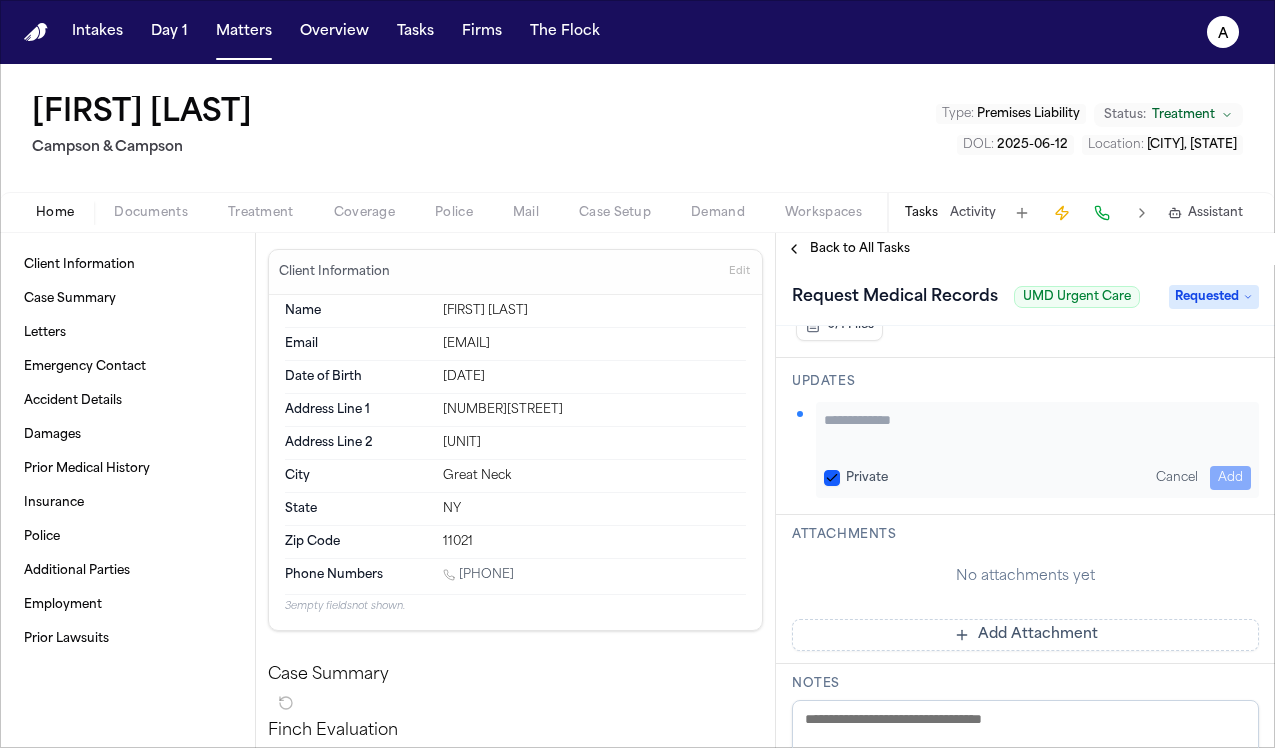 click at bounding box center (1037, 430) 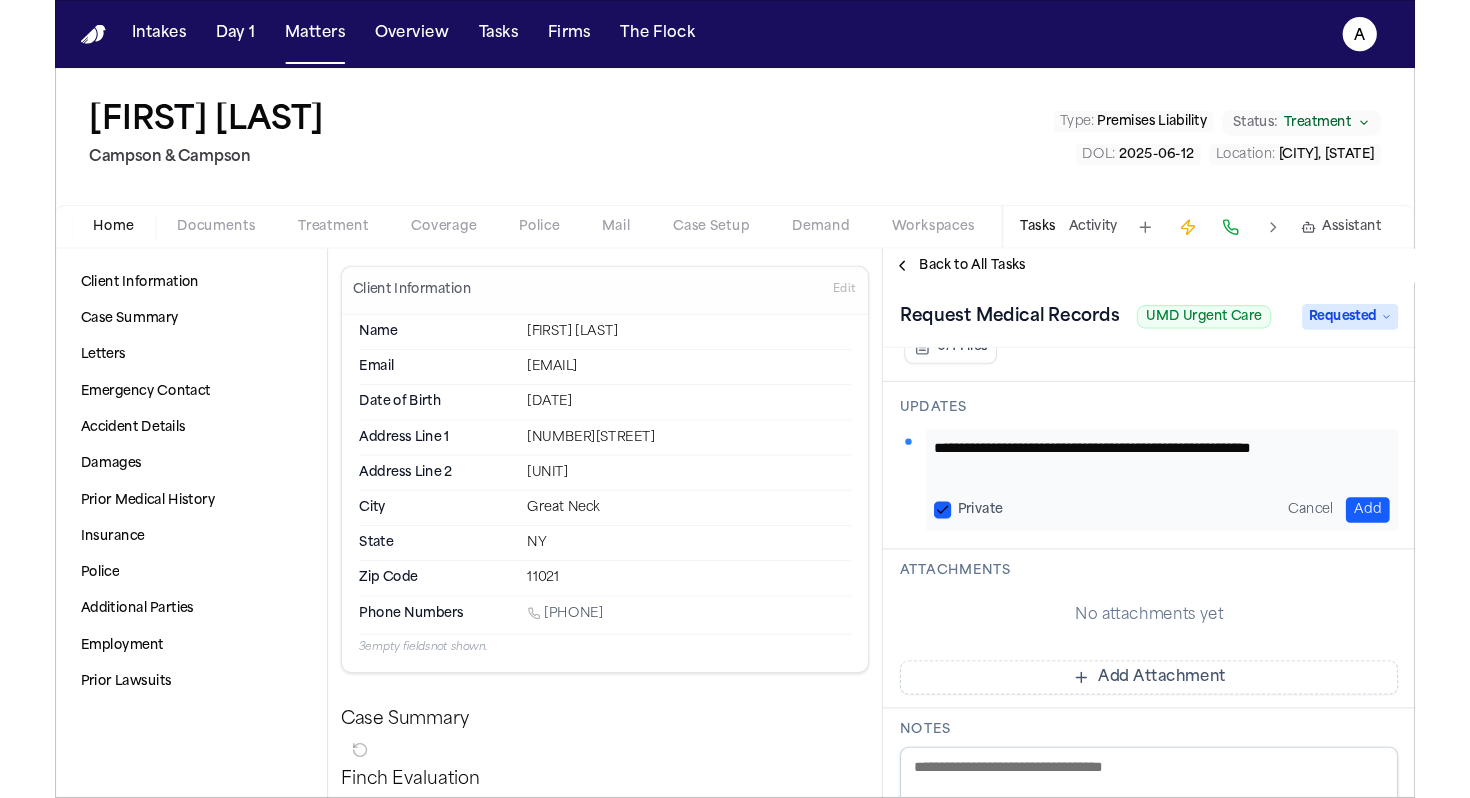 scroll, scrollTop: 1, scrollLeft: 0, axis: vertical 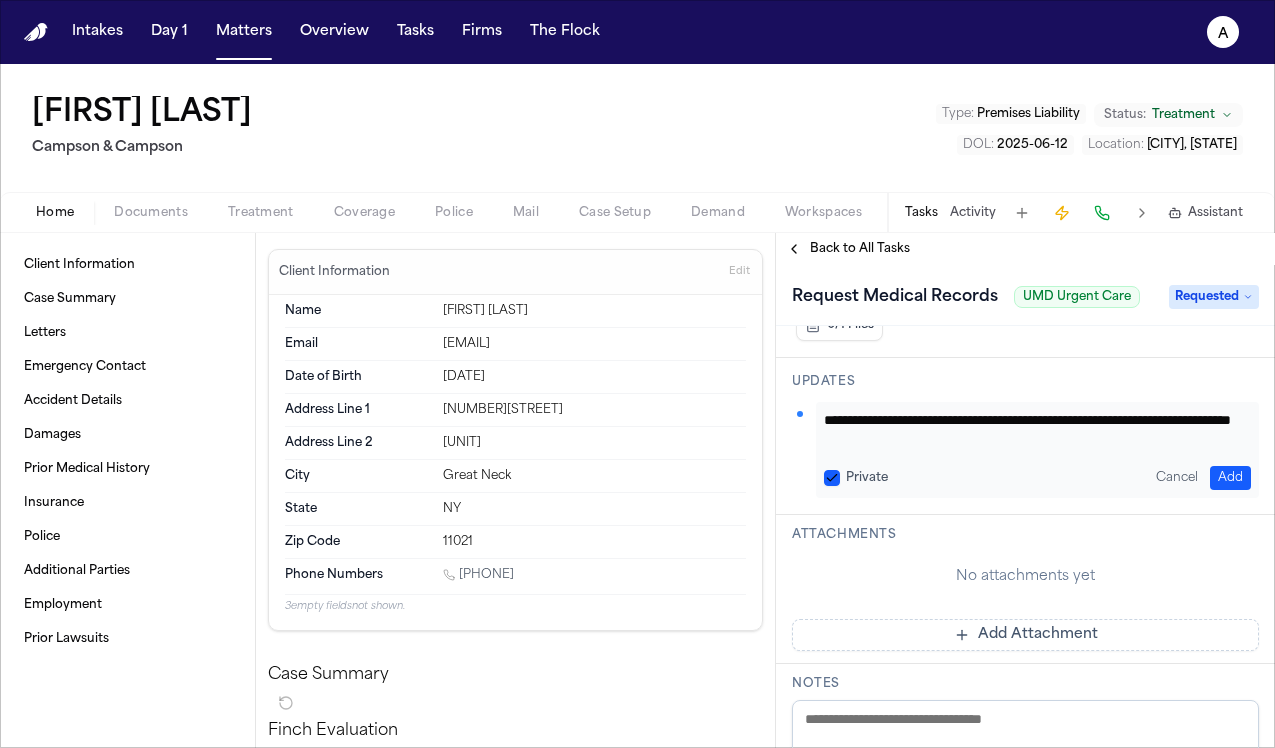 type on "**********" 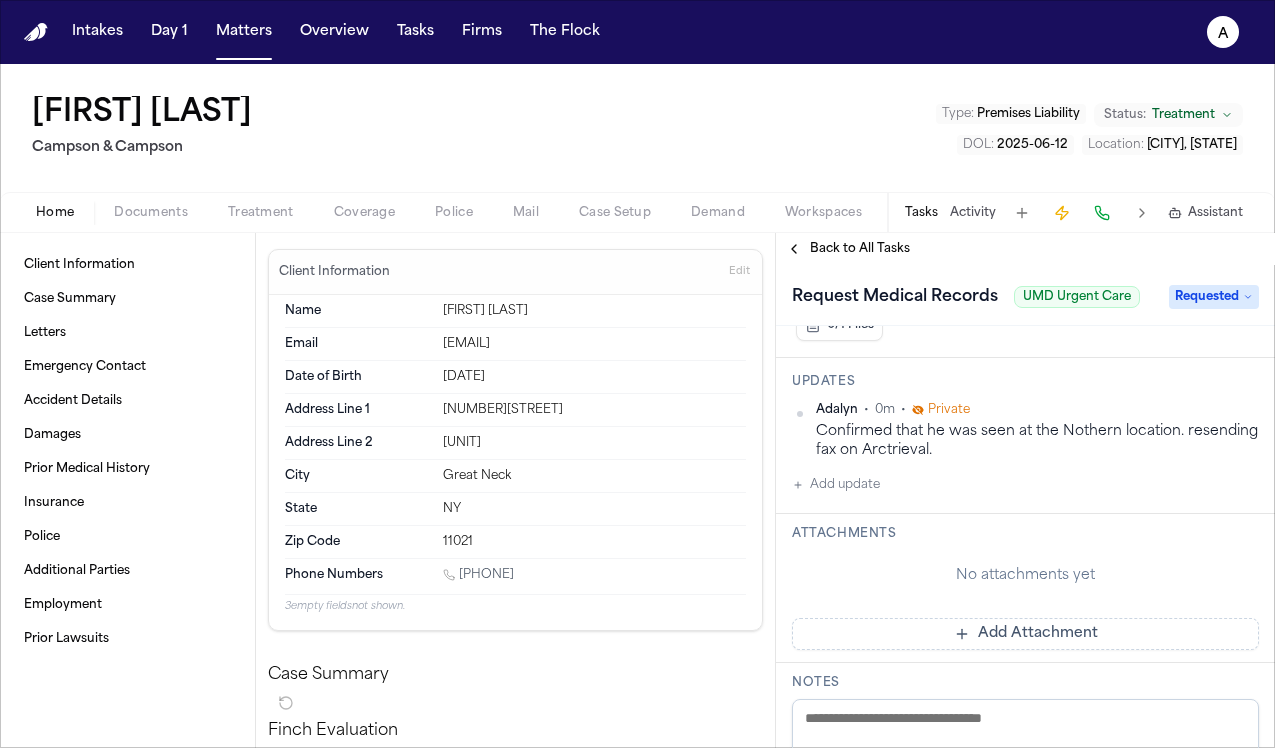 click on "Updates" at bounding box center [1025, 382] 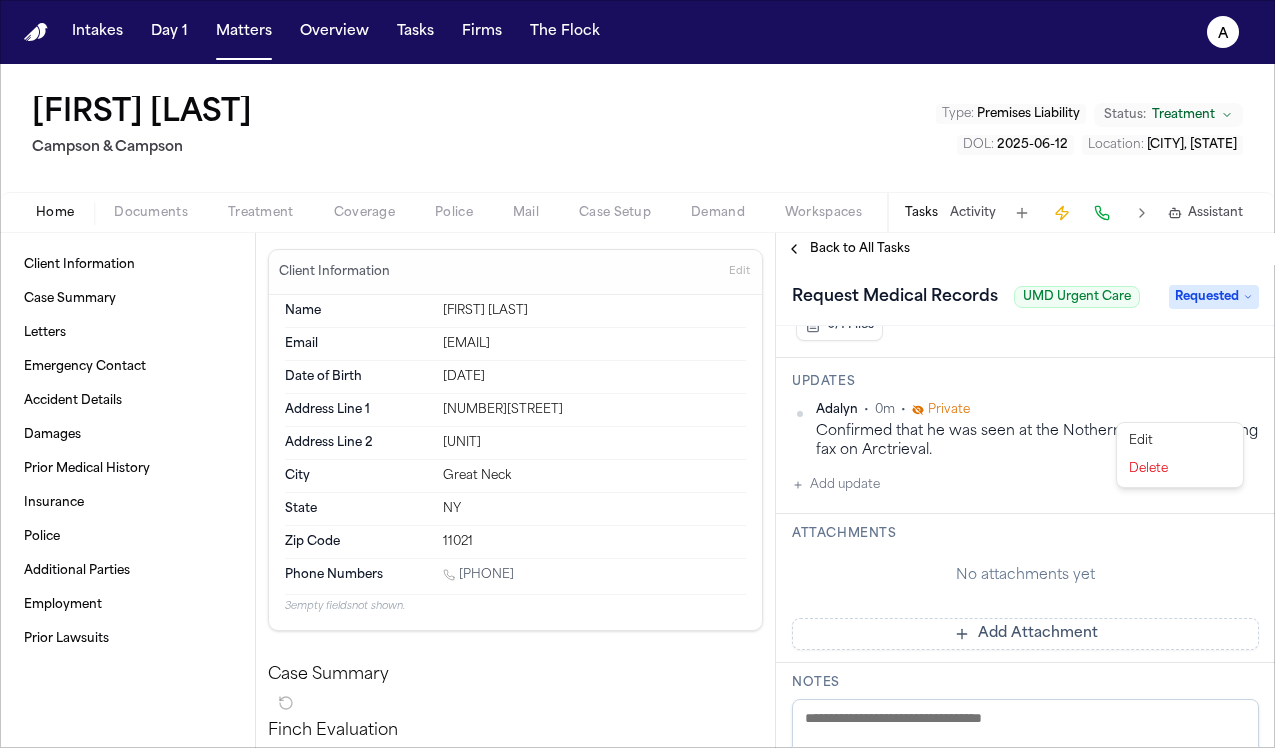 click on "Intakes Day 1 Matters Overview Tasks Firms The Flock A Yeong Kim Campson & Campson Type :   Premises Liability Status: Treatment DOL :   2025-06-12 Location :   Douglaston, NY Home Documents Treatment Coverage Police Mail Case Setup Demand Workspaces Artifacts Tasks Activity Assistant Client Information Case Summary Letters Emergency Contact Accident Details Damages Prior Medical History Insurance Police Additional Parties Employment Prior Lawsuits Client Information Edit Name Yeong Kim Email ygkpro@yahoo.com Date of Birth Jun 7, 1953 Address Line 1 180S Middle Neck Rd. Address Line 2 Unit 1K City Great Neck State NY Zip Code 11021 Phone Numbers 1 (201) 952-1111 3  empty   fields  not shown. Case Summary Finch Evaluation * ​ Letters No letters created yet Matter Details Emergency Contact Clear Add Accident Details Clear Edit View Sources (3) Description Date of Loss Jun 1, 2025 Time of Loss morning Incident Type Physical assault (intentional tort) Location Police Report # Photos/Evidence Hospital" at bounding box center [637, 374] 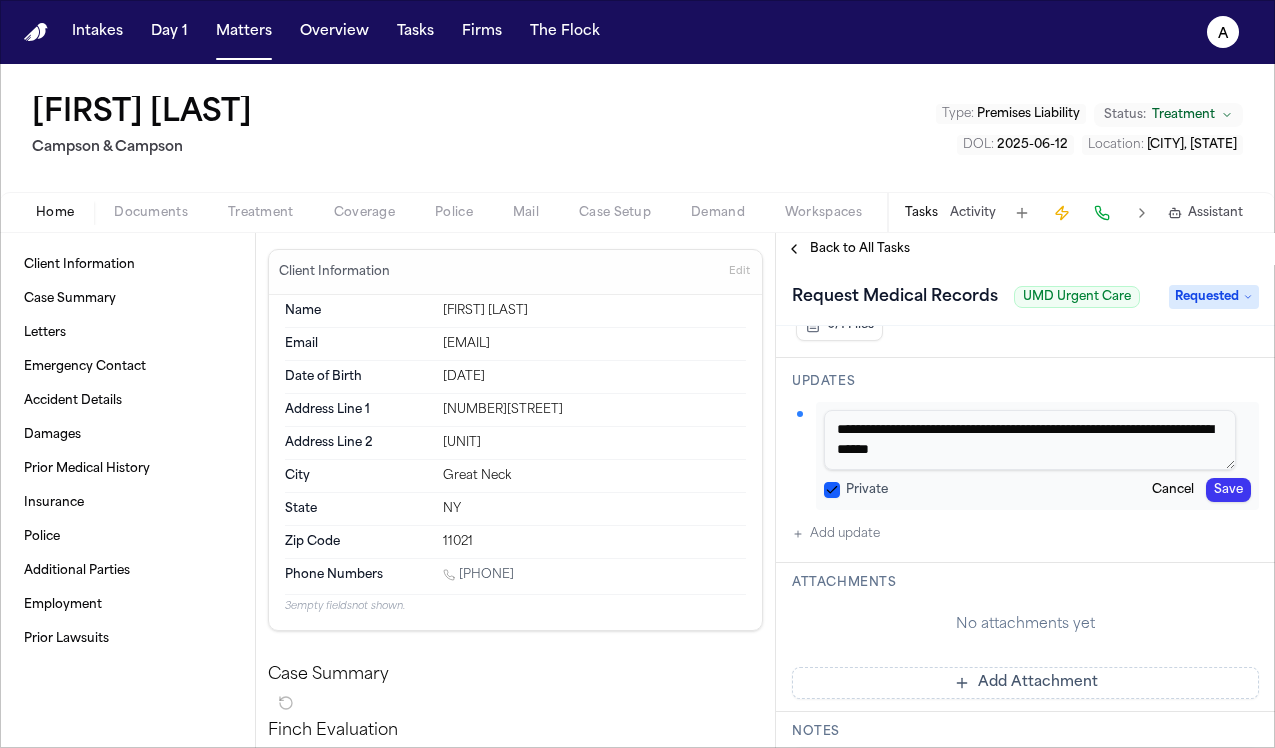 click on "**********" at bounding box center [1030, 440] 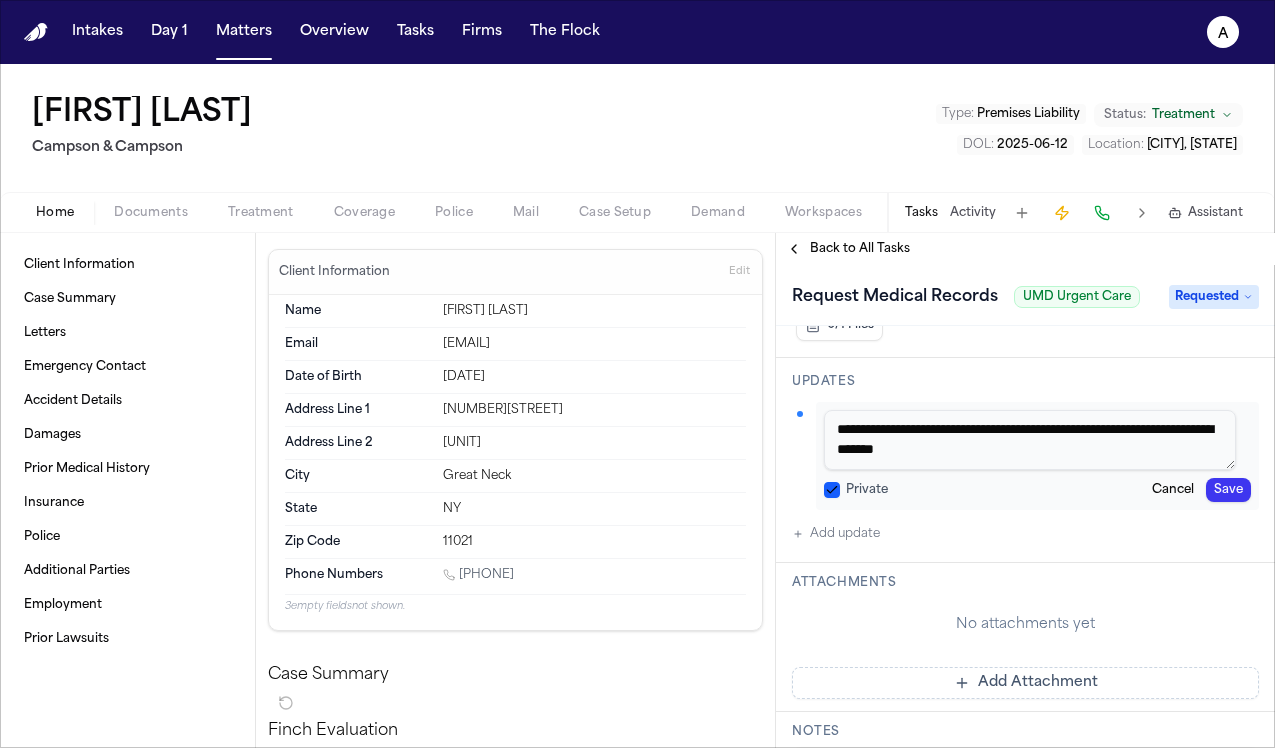 click on "**********" at bounding box center [1030, 440] 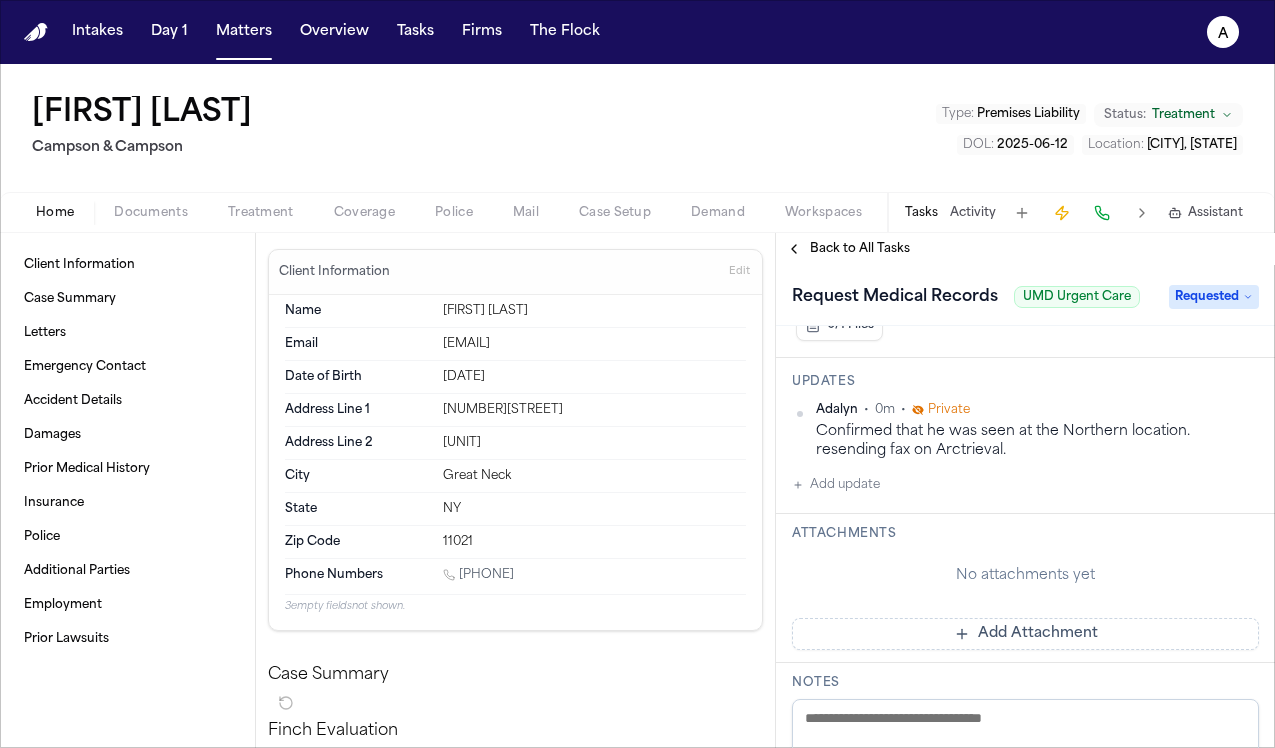 click on "Intakes Day 1 Matters Overview Tasks Firms The Flock A Yeong Kim Campson & Campson Type :   Premises Liability Status: Treatment DOL :   2025-06-12 Location :   Douglaston, NY Home Documents Treatment Coverage Police Mail Case Setup Demand Workspaces Artifacts Tasks Activity Assistant Client Information Case Summary Letters Emergency Contact Accident Details Damages Prior Medical History Insurance Police Additional Parties Employment Prior Lawsuits Client Information Edit Name Yeong Kim Email ygkpro@yahoo.com Date of Birth Jun 7, 1953 Address Line 1 180S Middle Neck Rd. Address Line 2 Unit 1K City Great Neck State NY Zip Code 11021 Phone Numbers 1 (201) 952-1111 3  empty   fields  not shown. Case Summary Finch Evaluation * ​ Letters No letters created yet Matter Details Emergency Contact Clear Add Accident Details Clear Edit View Sources (3) Description Date of Loss Jun 1, 2025 Time of Loss morning Incident Type Physical assault (intentional tort) Location Police Report # Photos/Evidence Hospital" at bounding box center [637, 374] 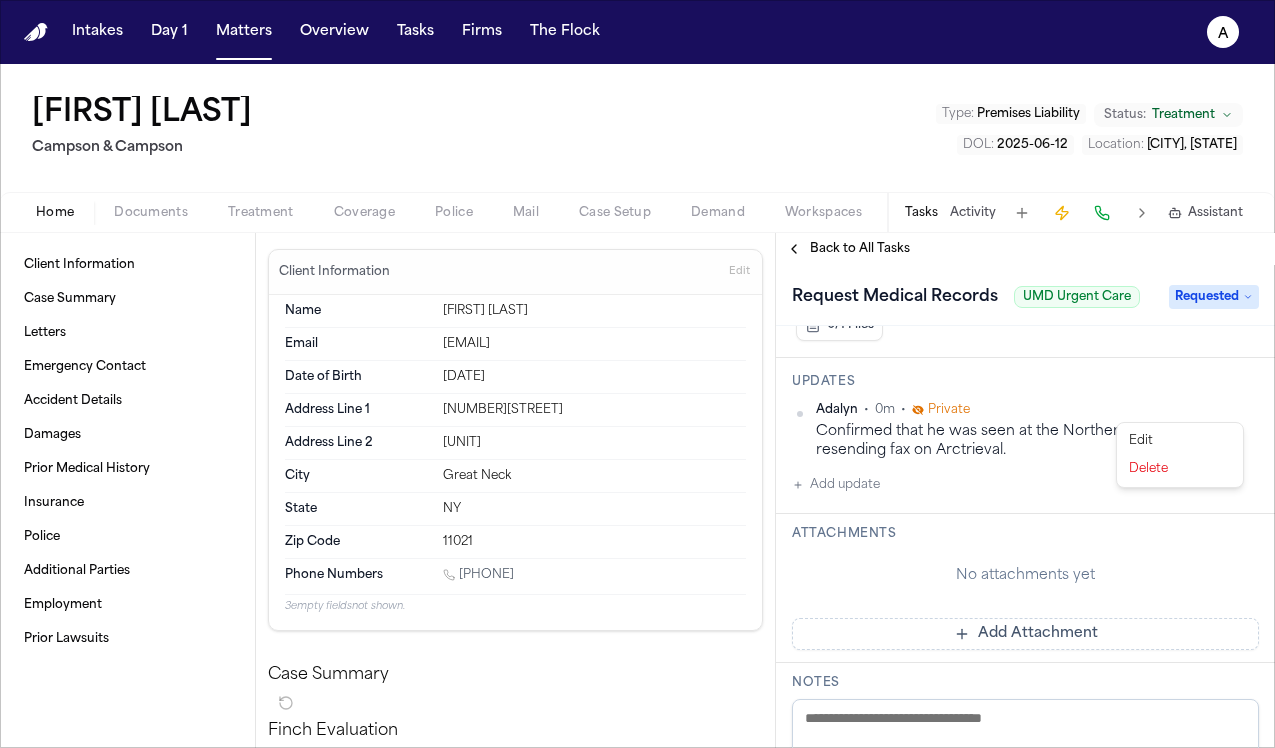click on "Edit" at bounding box center (1180, 441) 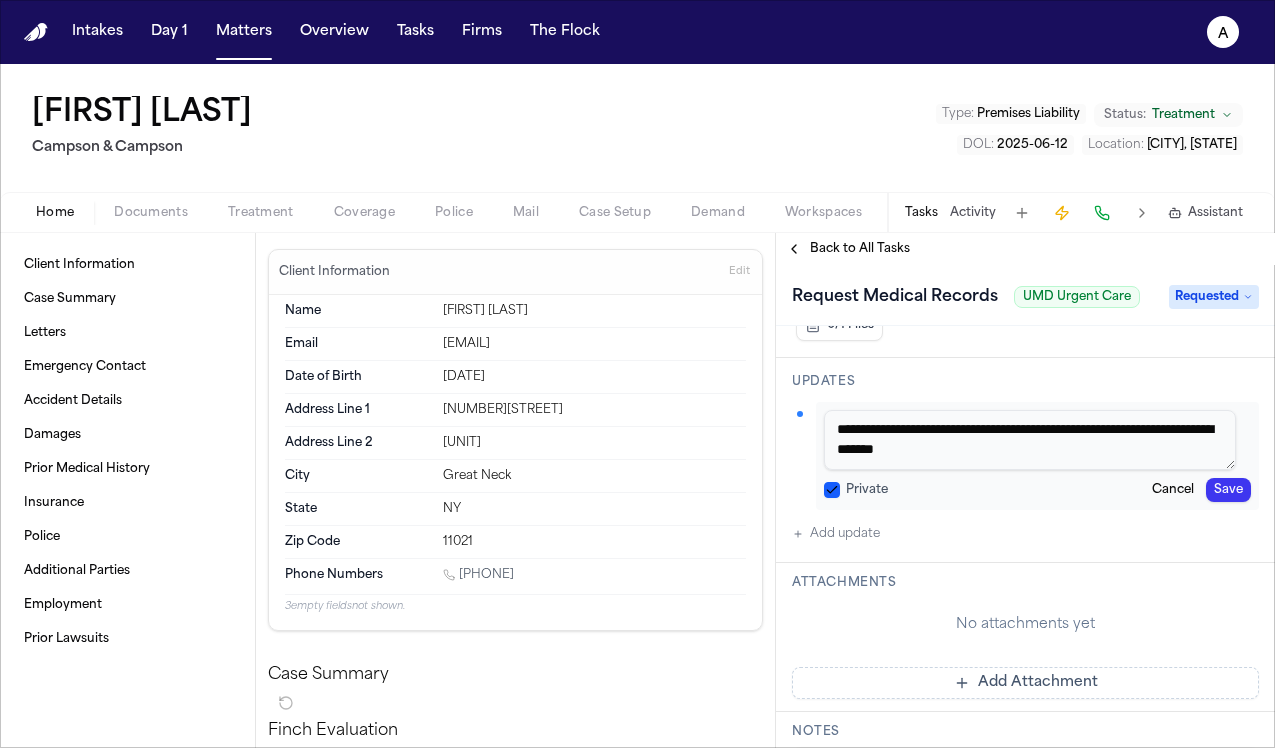 click on "Private" at bounding box center [832, 490] 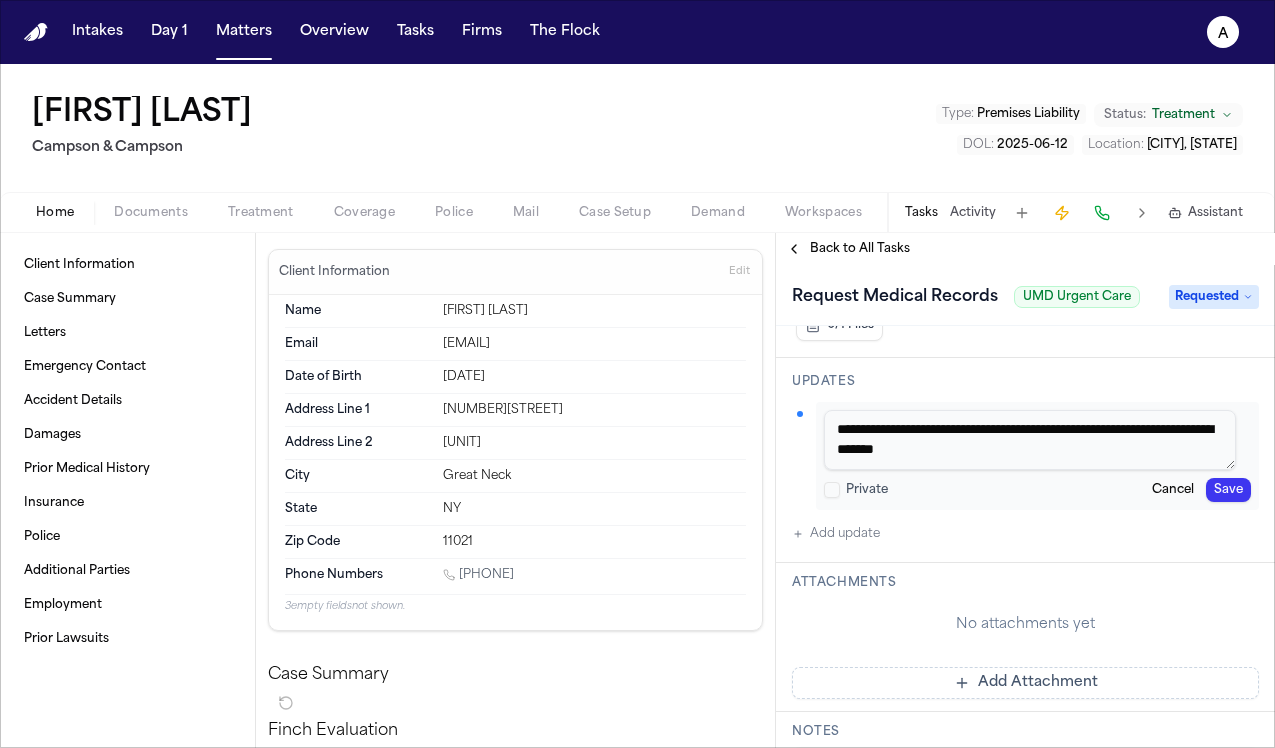 click on "Save" at bounding box center [1228, 490] 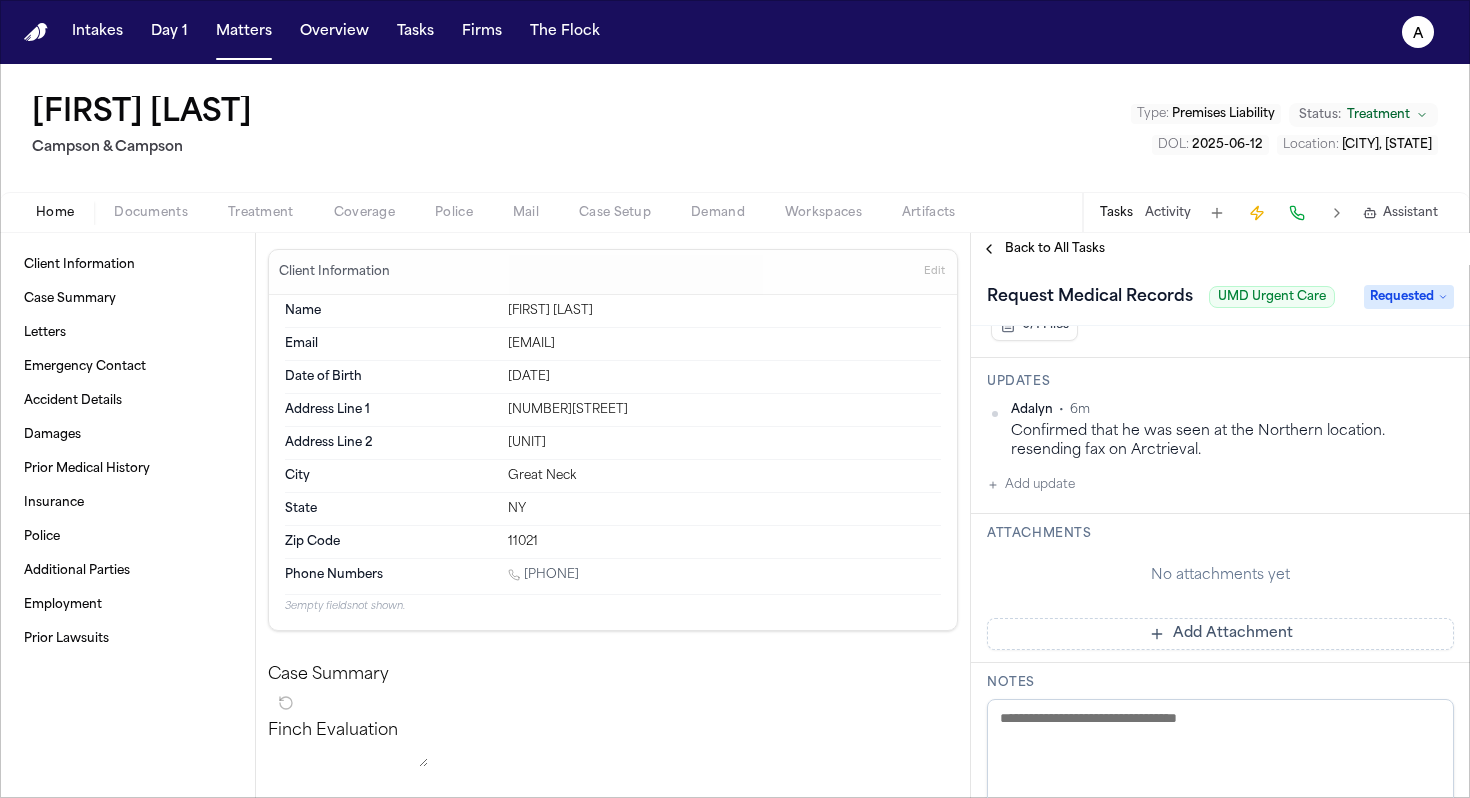 click on "Adalyn • 6m Confirmed that he was seen at the Northern location. resending fax on Arctrieval.  Add update" at bounding box center (1220, 449) 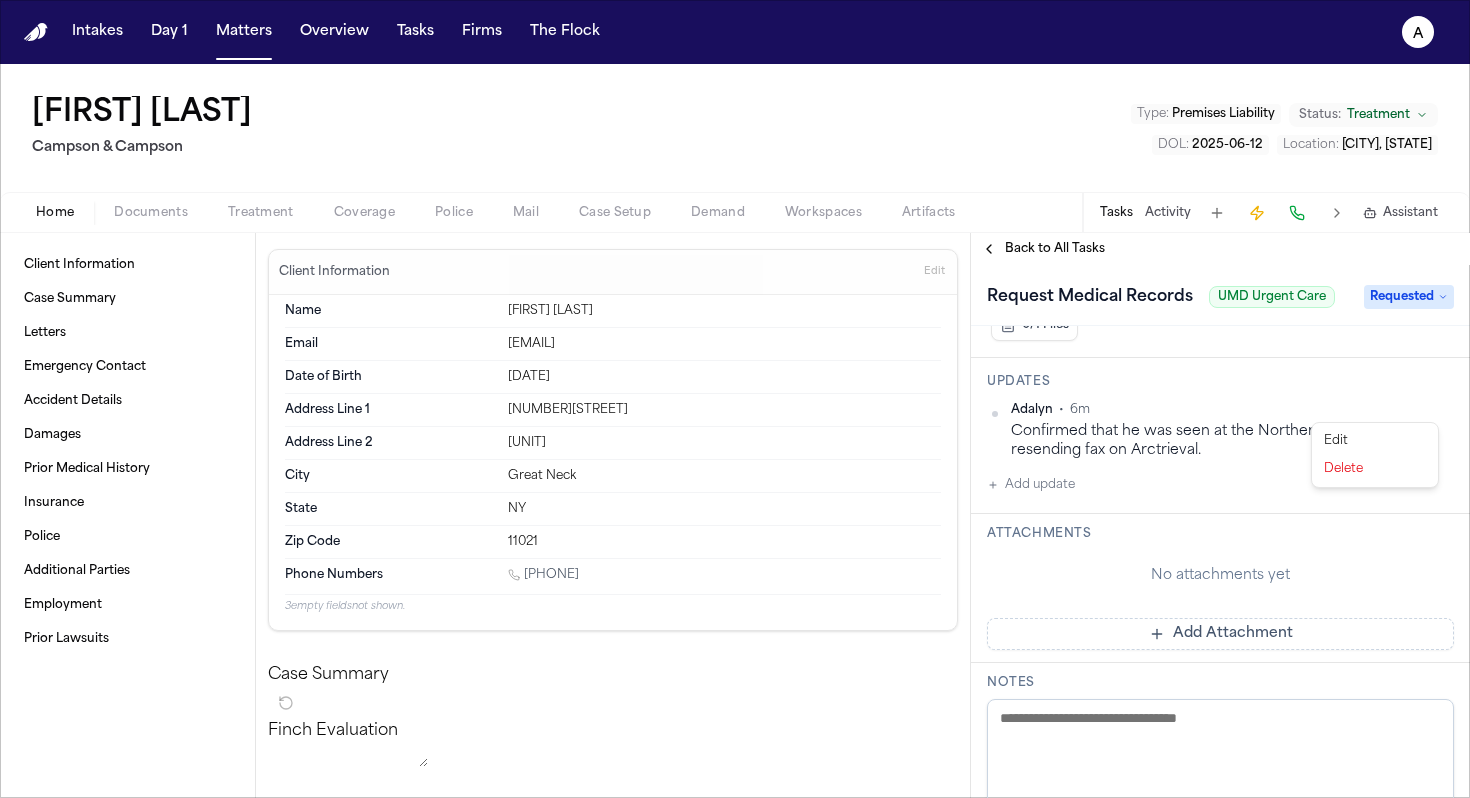 click on "Intakes Day 1 Matters Overview Tasks Firms The Flock A Yeong Kim Campson & Campson Type :   Premises Liability Status: Treatment DOL :   2025-06-12 Location :   Douglaston, NY Home Documents Treatment Coverage Police Mail Case Setup Demand Workspaces Artifacts Tasks Activity Assistant Client Information Case Summary Letters Emergency Contact Accident Details Damages Prior Medical History Insurance Police Additional Parties Employment Prior Lawsuits Client Information Edit Name Yeong Kim Email ygkpro@yahoo.com Date of Birth Jun 7, 1953 Address Line 1 180S Middle Neck Rd. Address Line 2 Unit 1K City Great Neck State NY Zip Code 11021 Phone Numbers 1 (201) 952-1111 3  empty   fields  not shown. Case Summary Finch Evaluation * ​ Letters No letters created yet Matter Details Emergency Contact Clear Add Accident Details Clear Edit View Sources (3) Description Date of Loss Jun 1, 2025 Time of Loss morning Incident Type Physical assault (intentional tort) Location Police Report # Photos/Evidence Hospital" at bounding box center (735, 399) 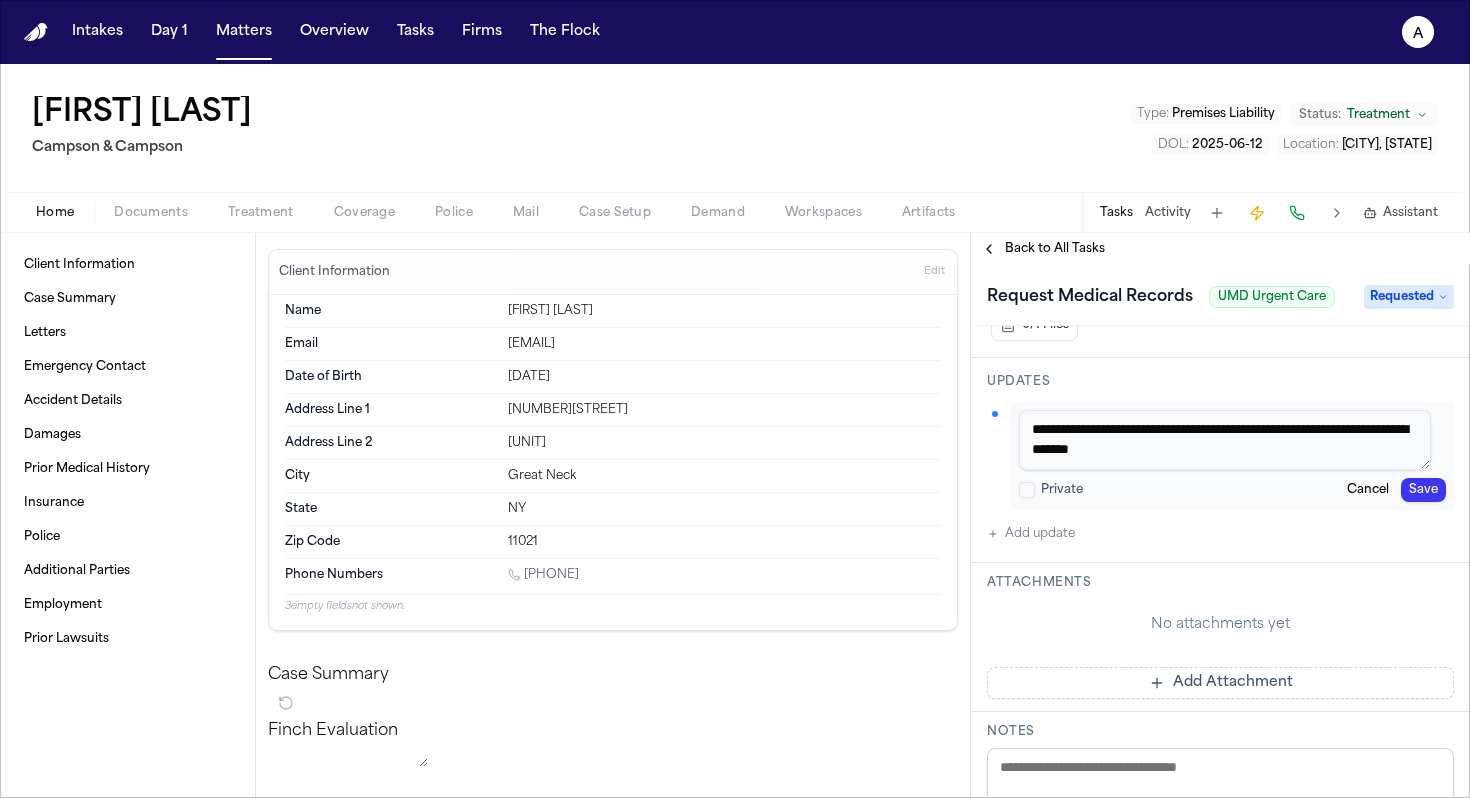 click on "**********" at bounding box center [1225, 440] 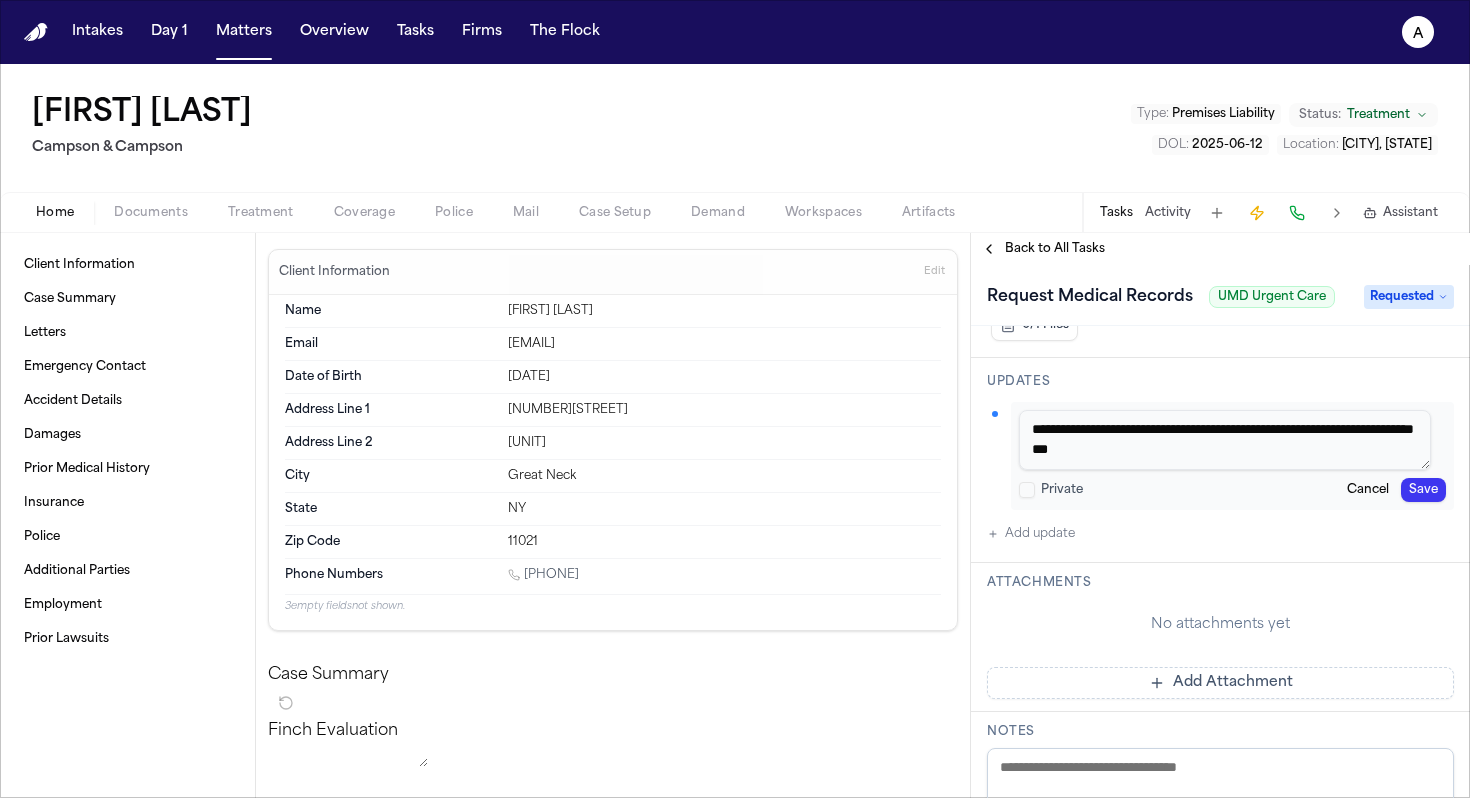 click on "**********" at bounding box center (1225, 440) 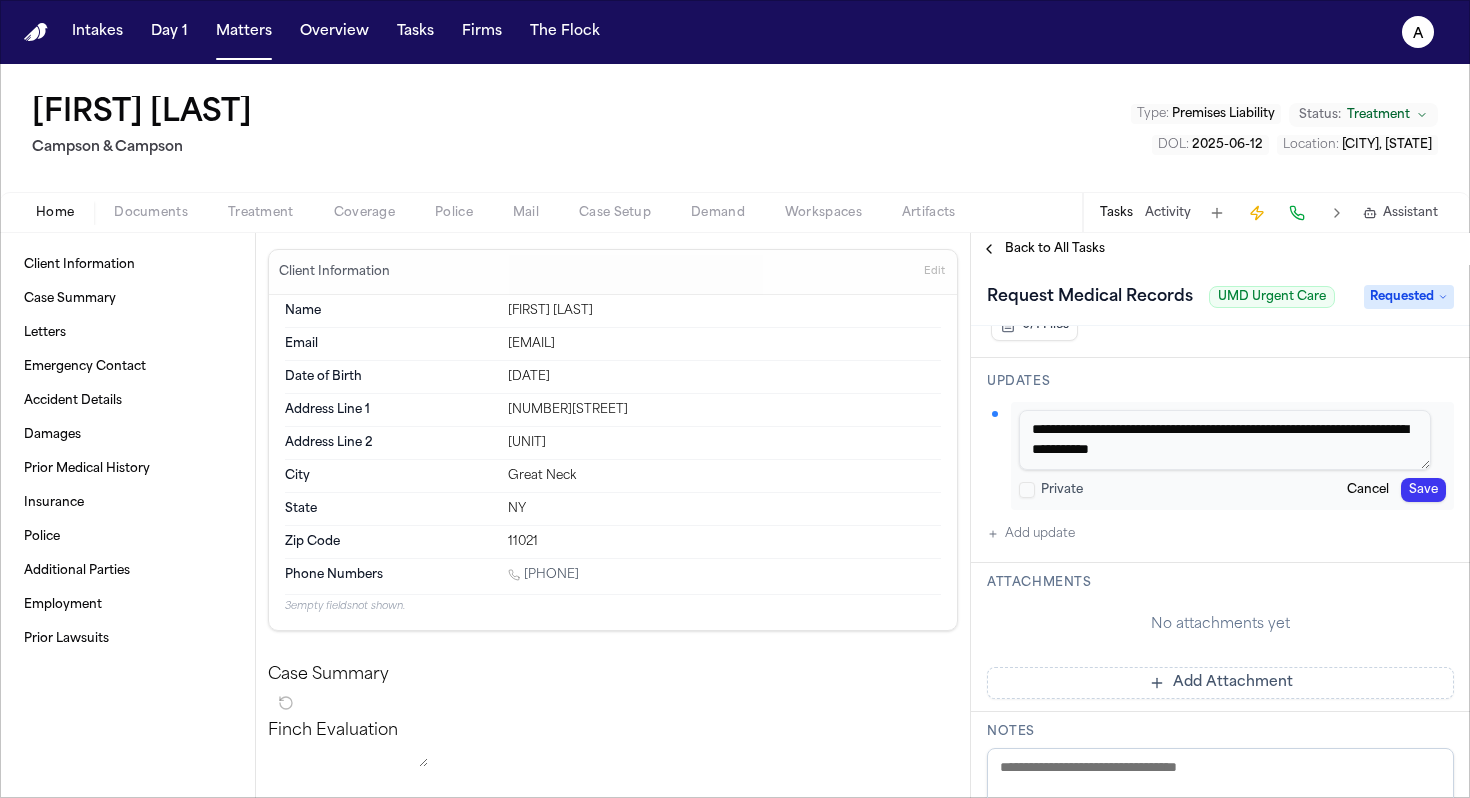 type on "**********" 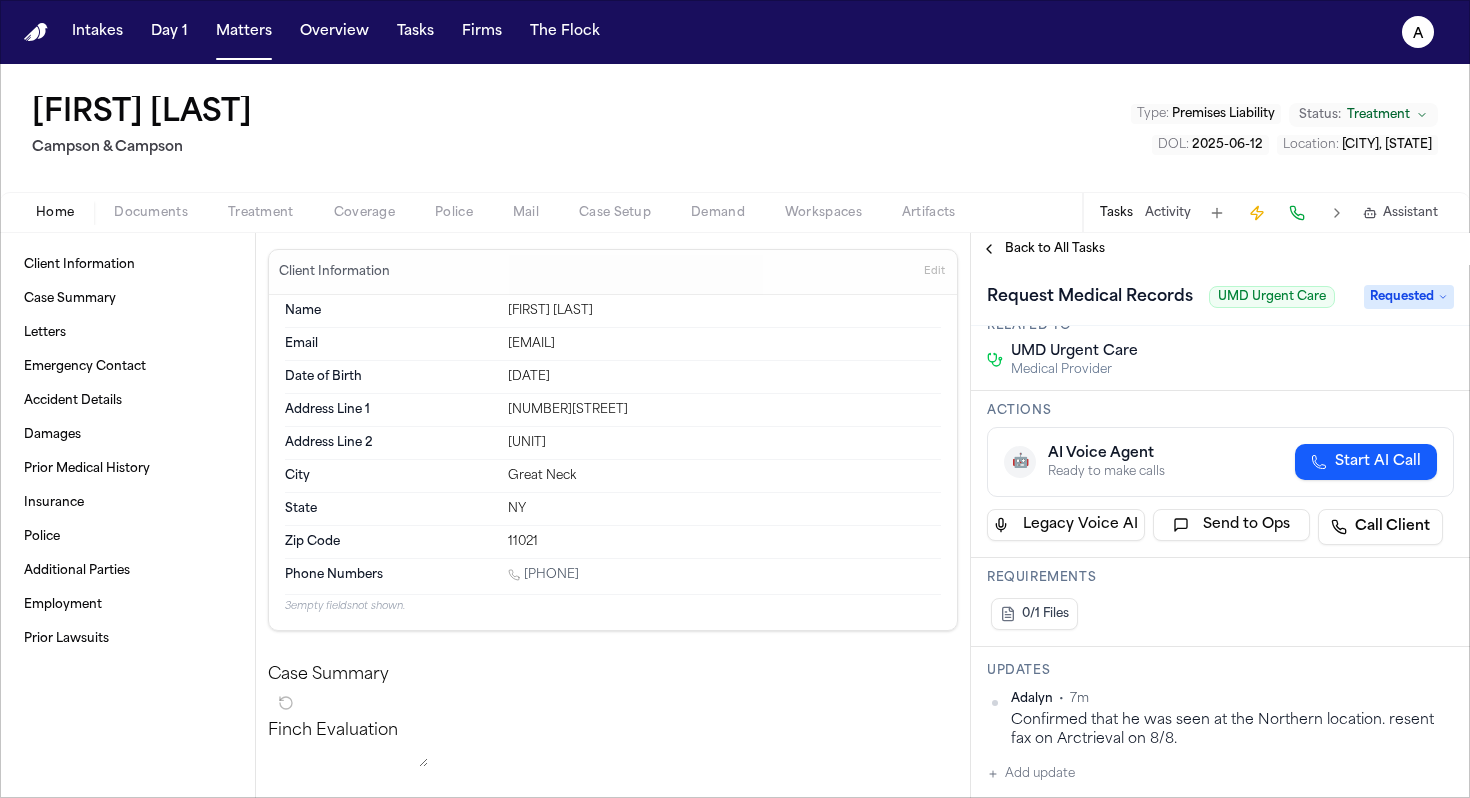 scroll, scrollTop: 0, scrollLeft: 0, axis: both 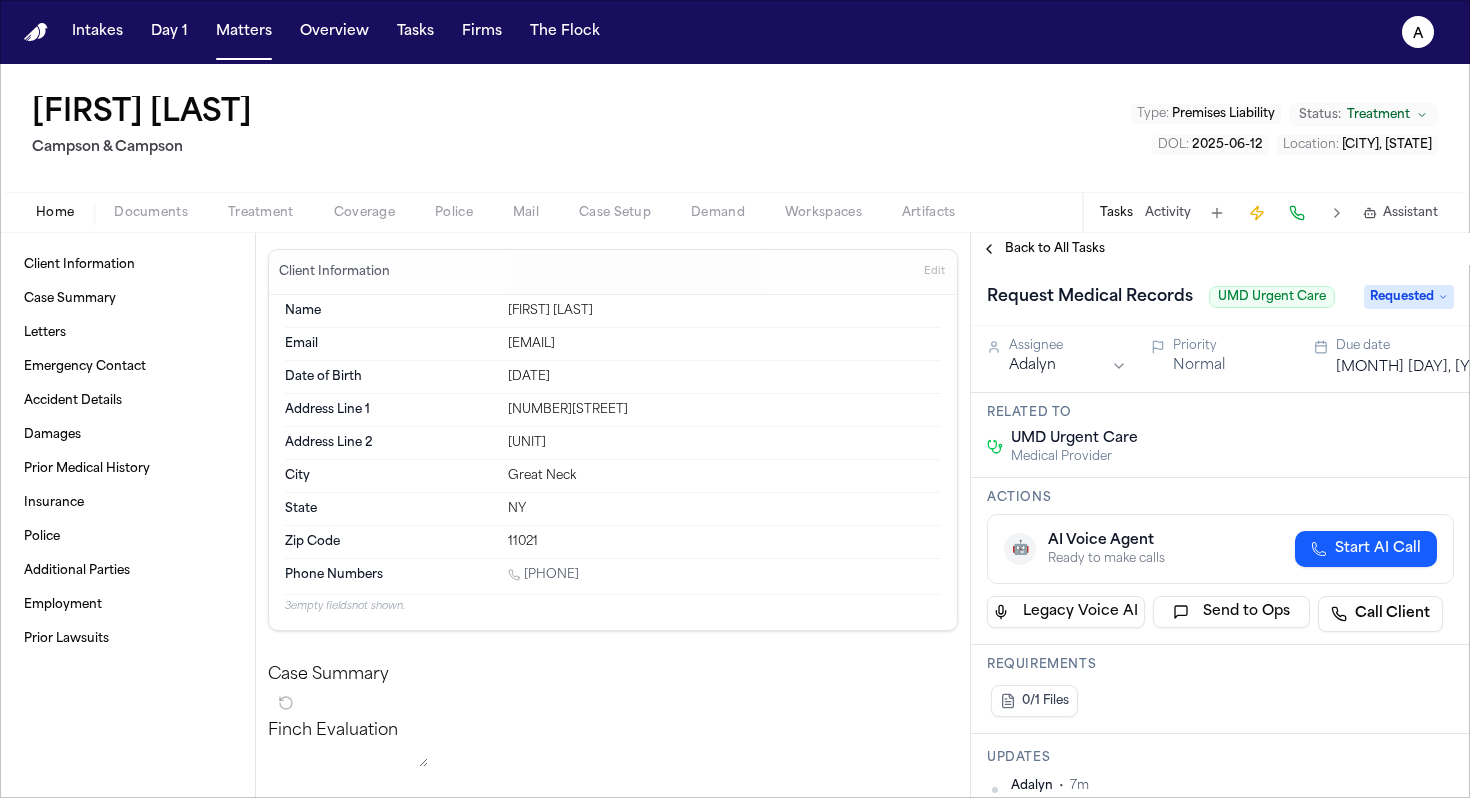 click on "Intakes Day 1 Matters Overview Tasks Firms The Flock A" at bounding box center (735, 32) 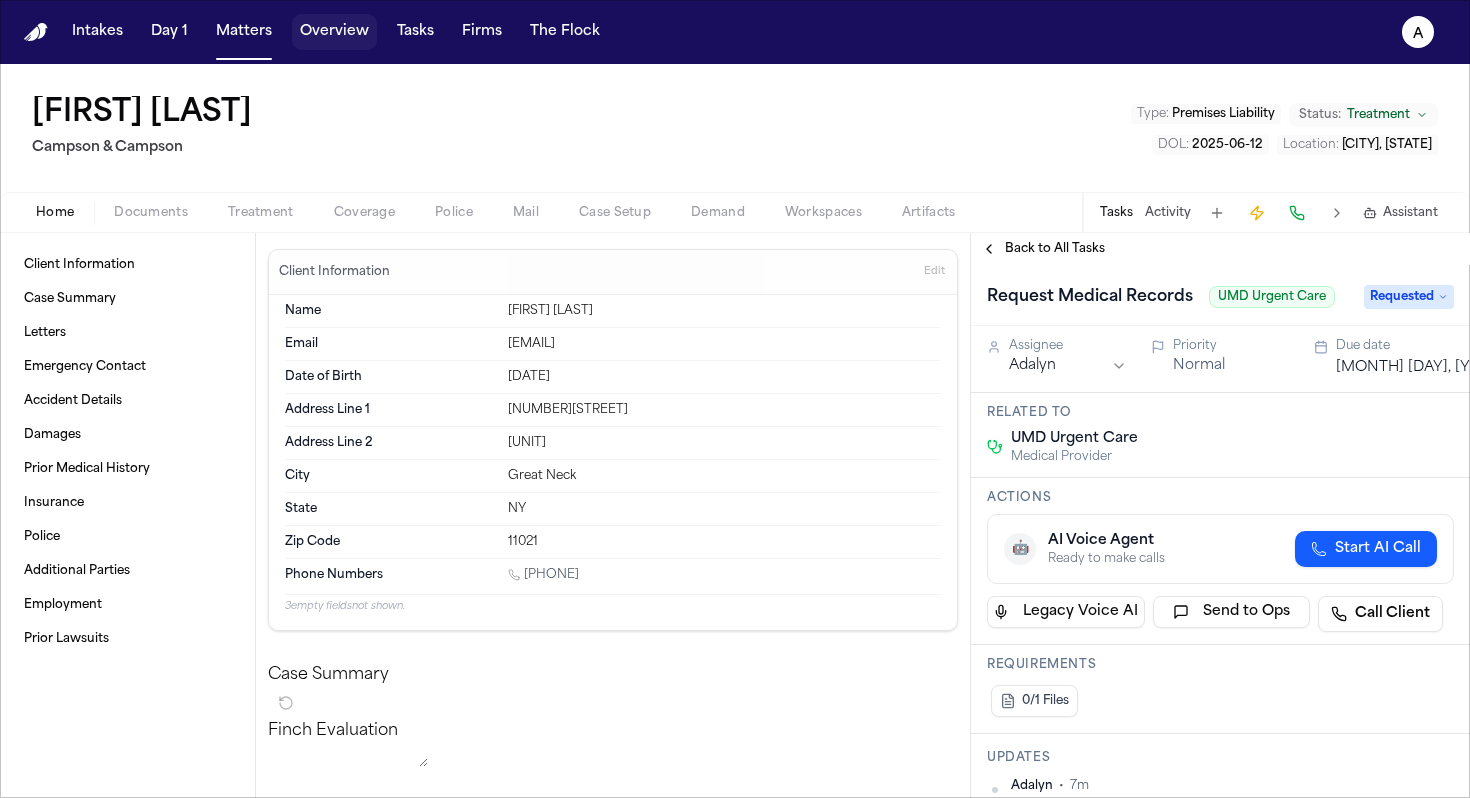 click on "Overview" at bounding box center [334, 32] 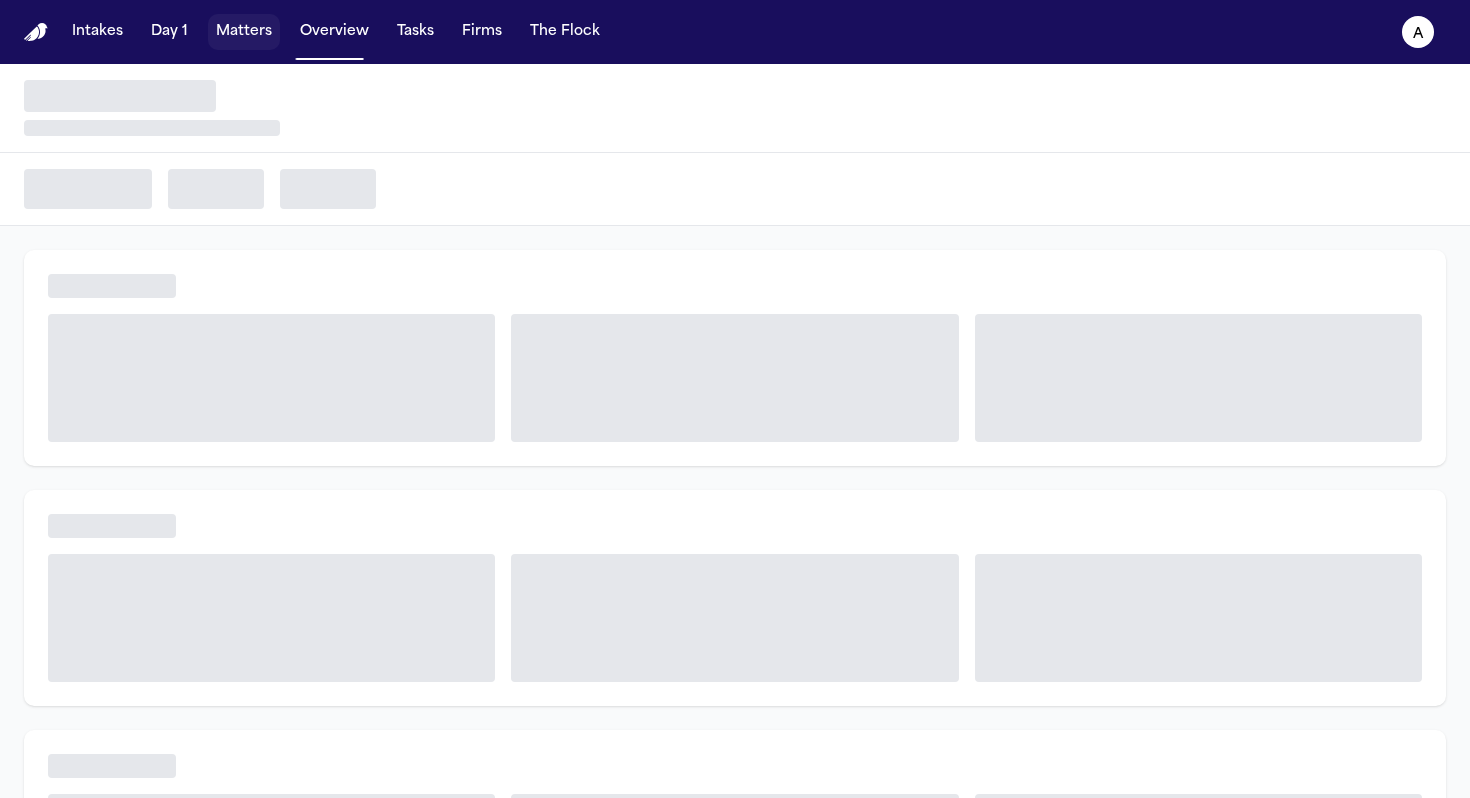 click on "Matters" at bounding box center (244, 32) 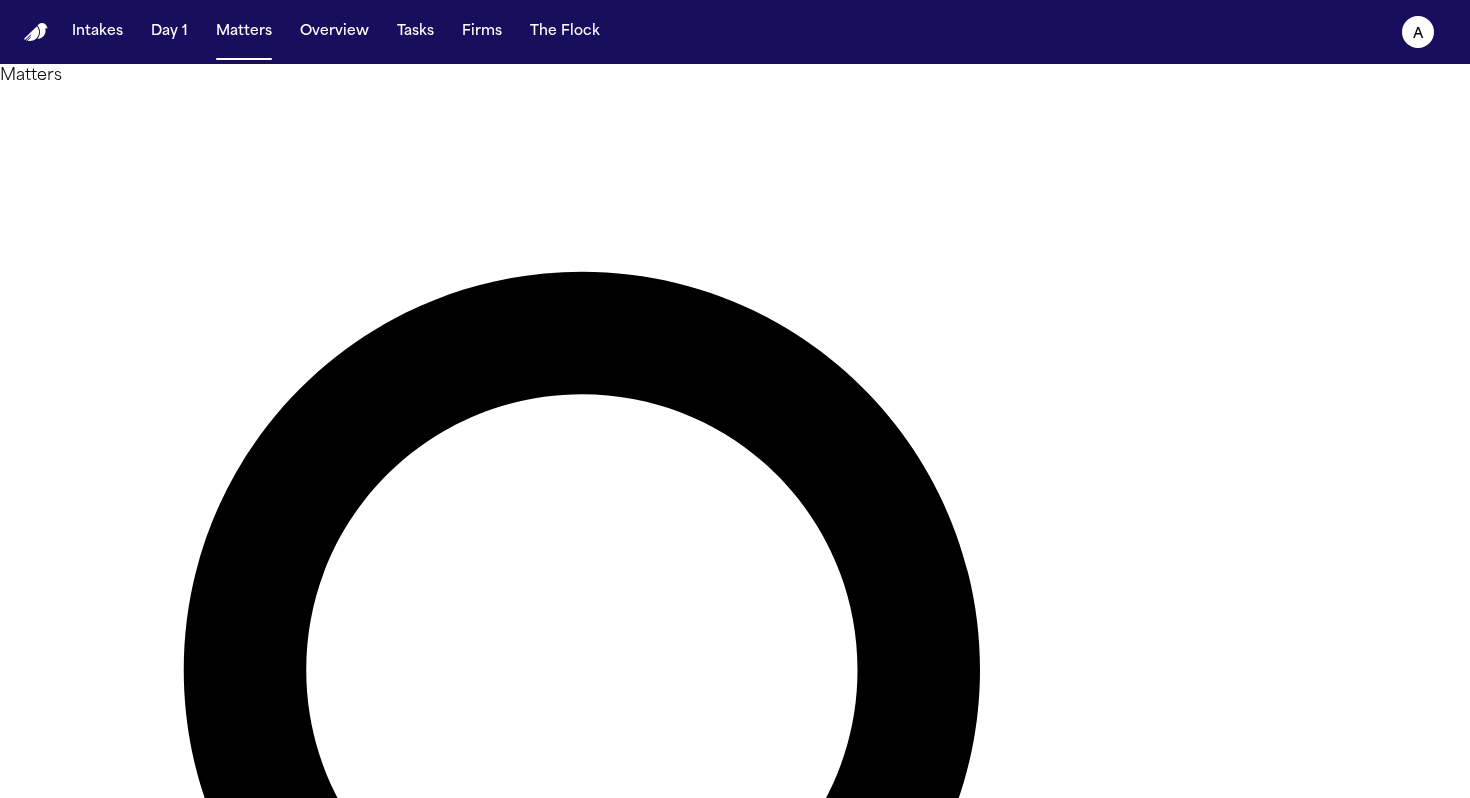 drag, startPoint x: 692, startPoint y: 127, endPoint x: 525, endPoint y: 115, distance: 167.43059 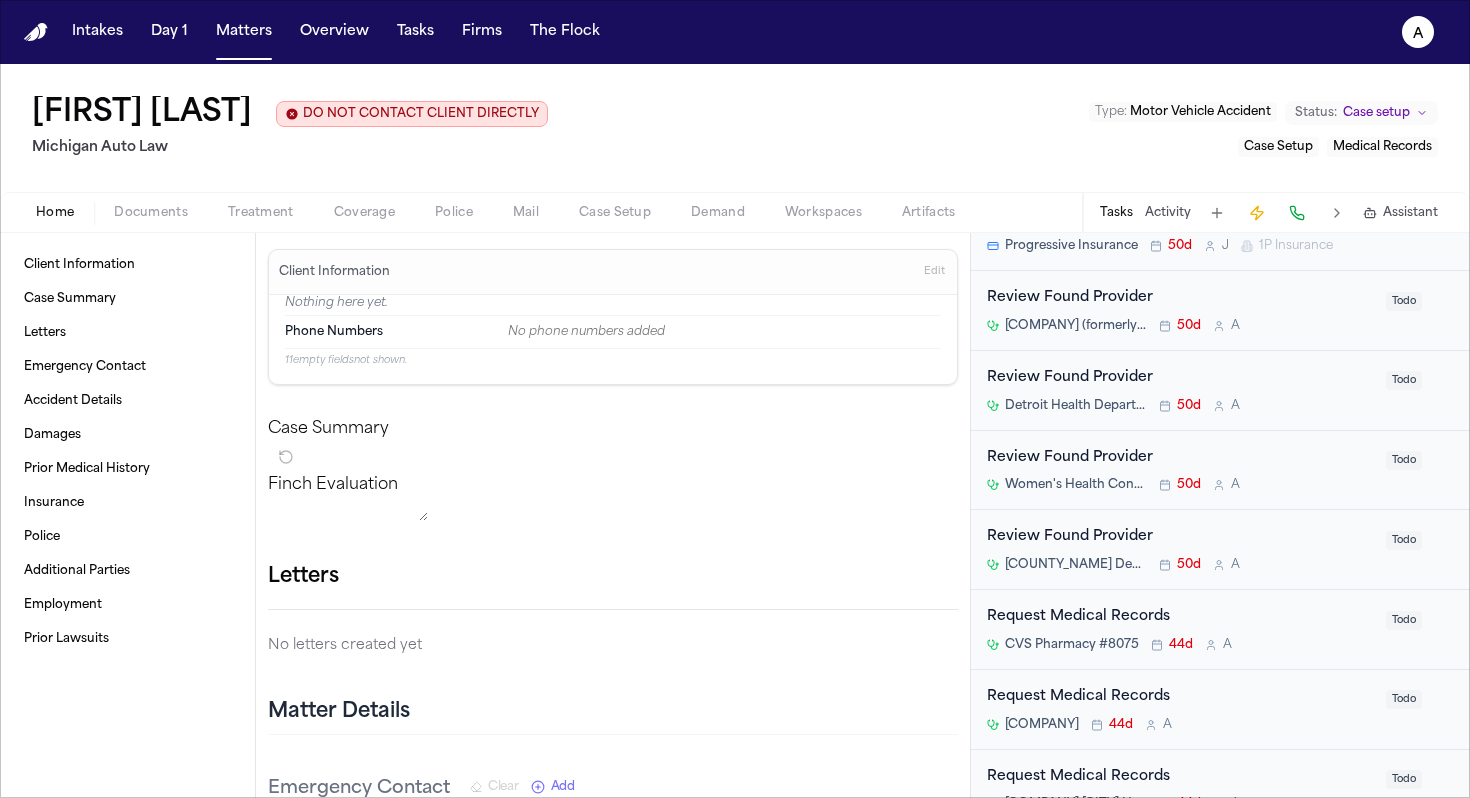 scroll, scrollTop: 2014, scrollLeft: 0, axis: vertical 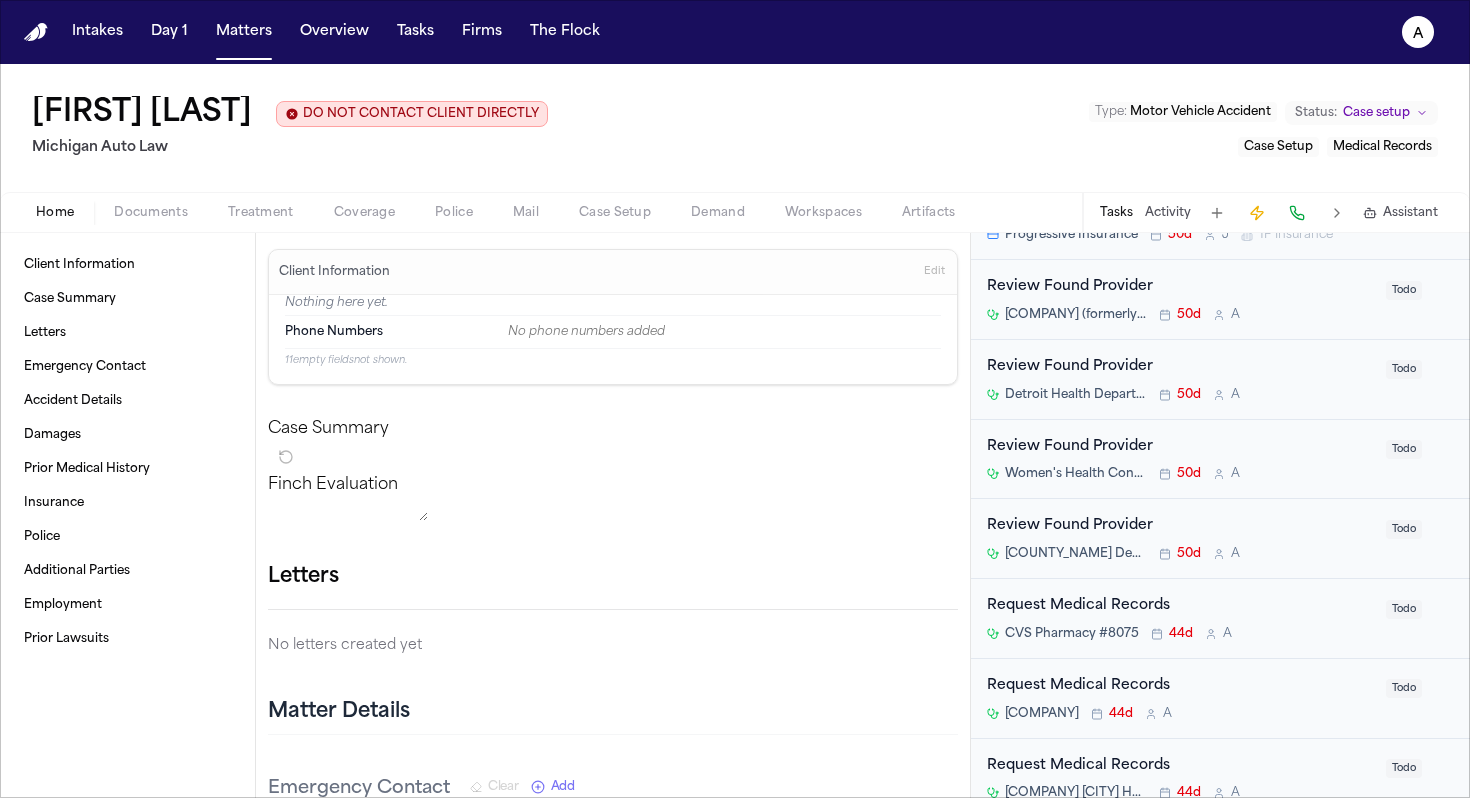 click on "Women's Health Consultants 50d A" at bounding box center [1180, 474] 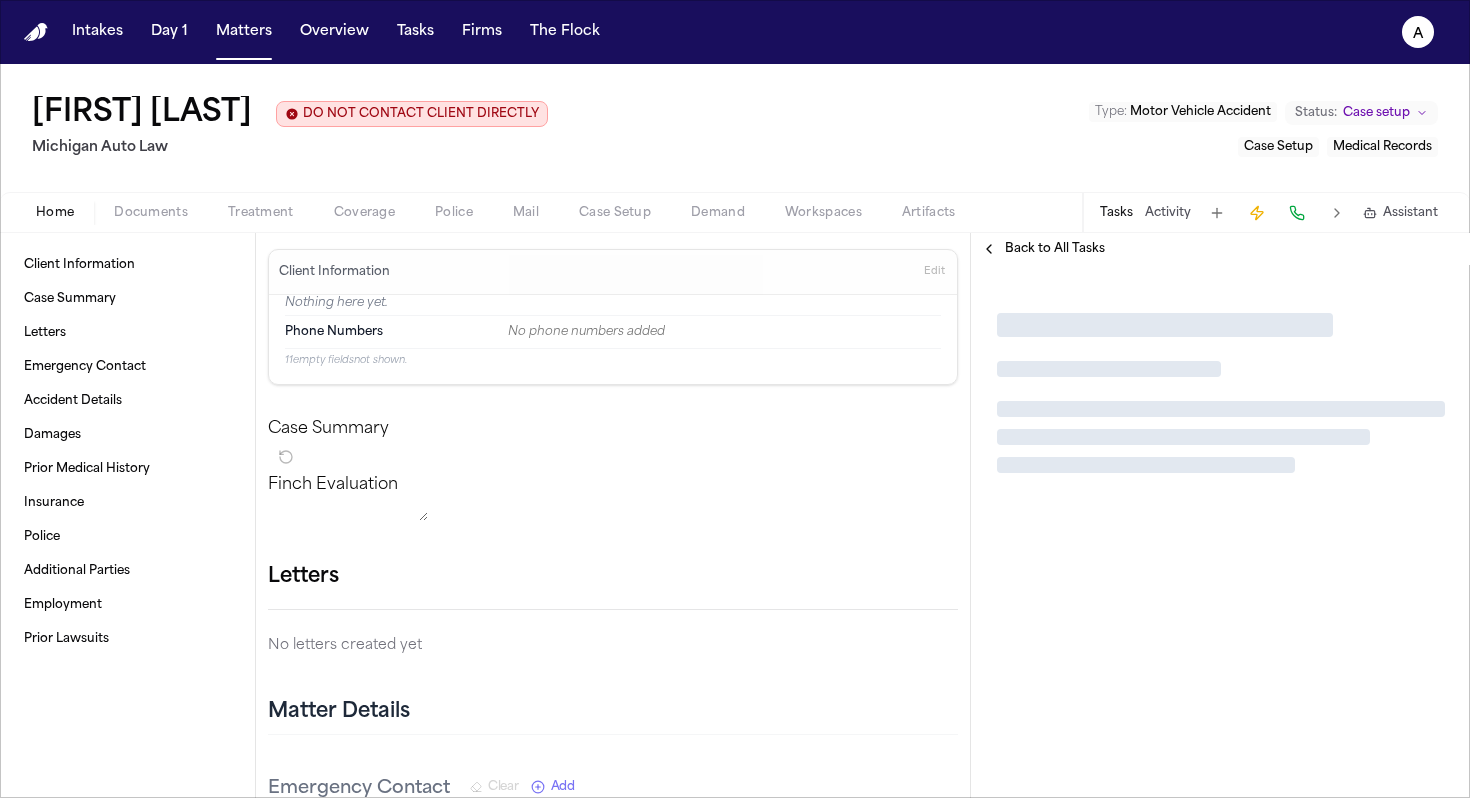 scroll, scrollTop: 0, scrollLeft: 0, axis: both 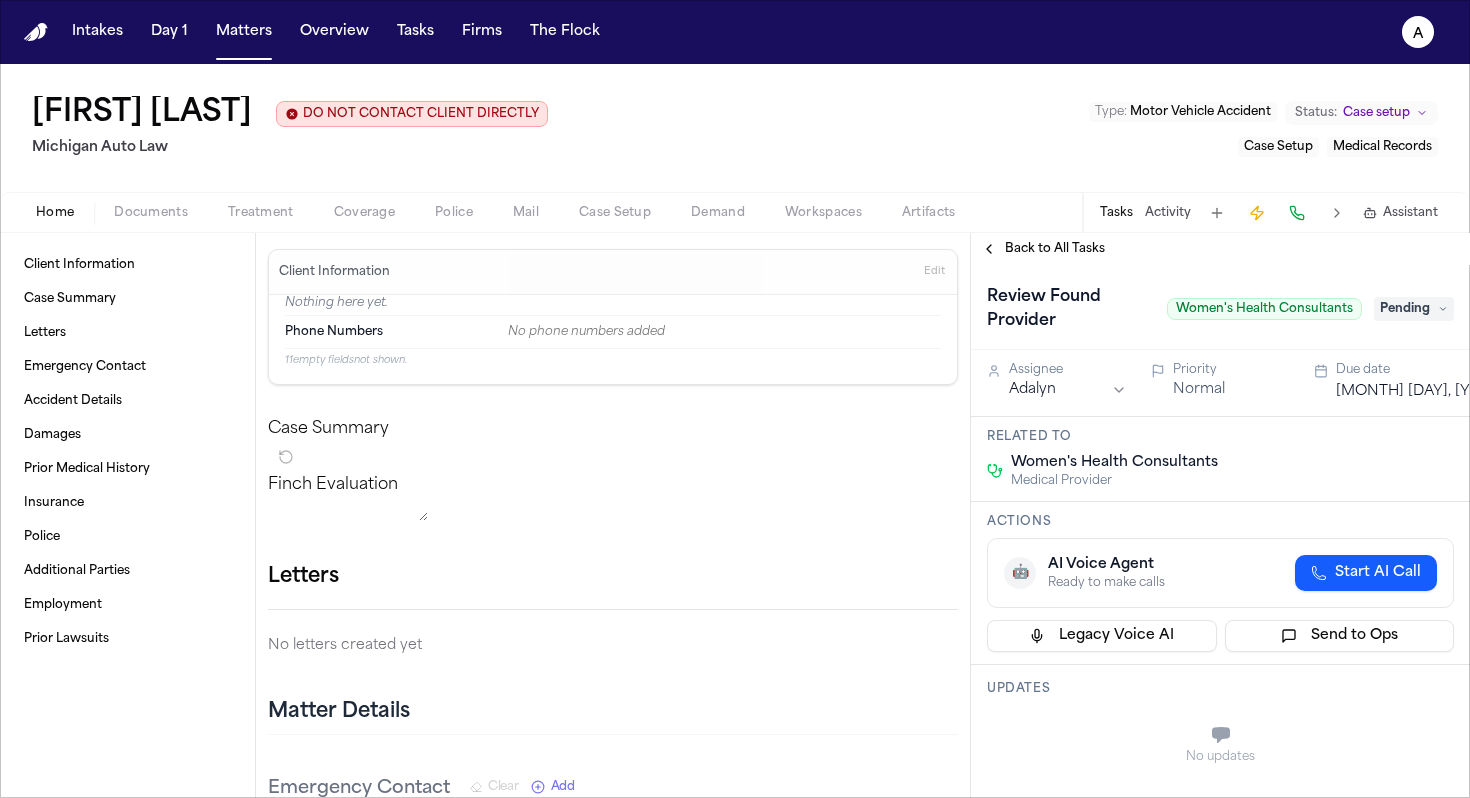 click on "Back to All Tasks" at bounding box center [1055, 249] 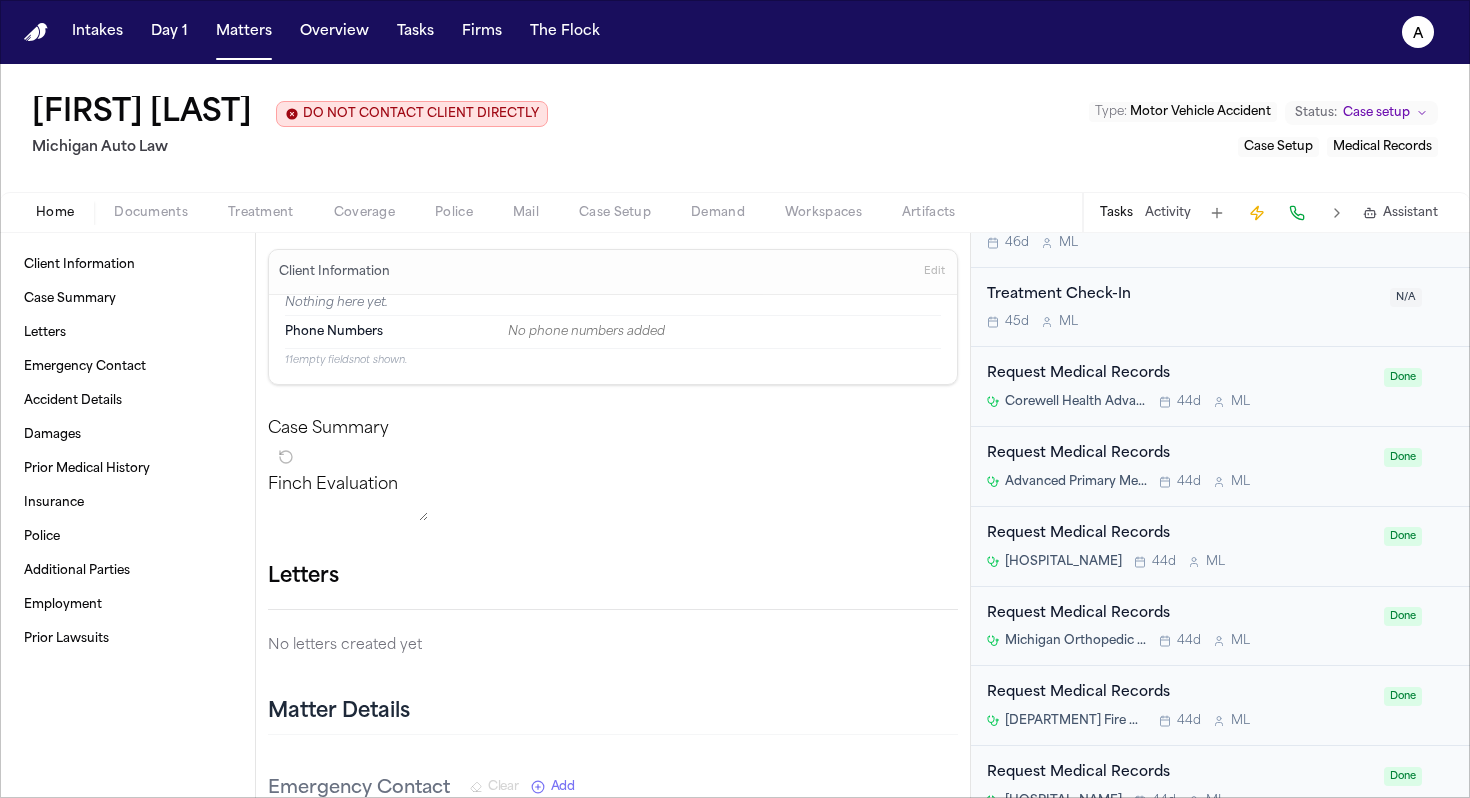 scroll, scrollTop: 5028, scrollLeft: 0, axis: vertical 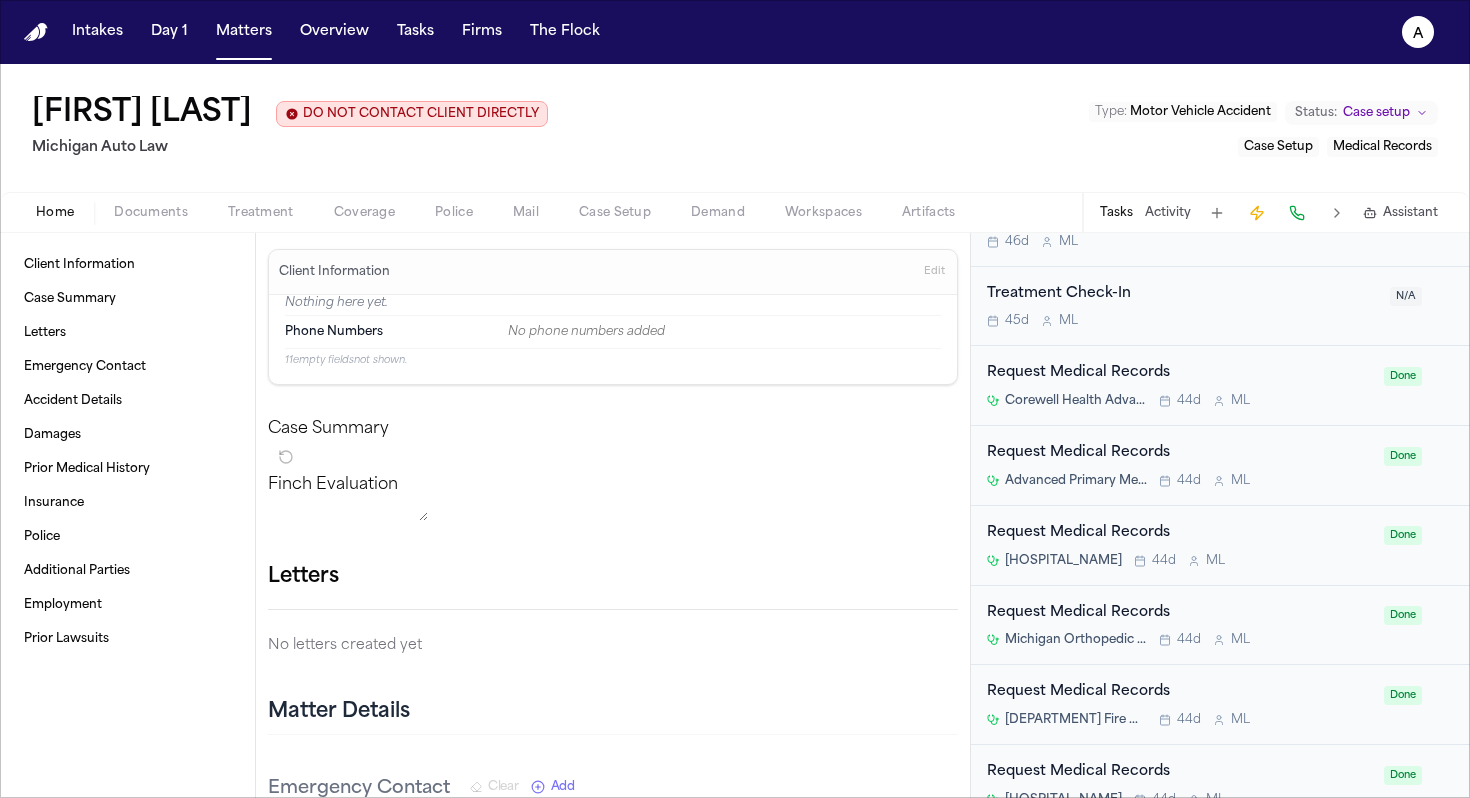 click on "Request Medical Records" at bounding box center (1179, 453) 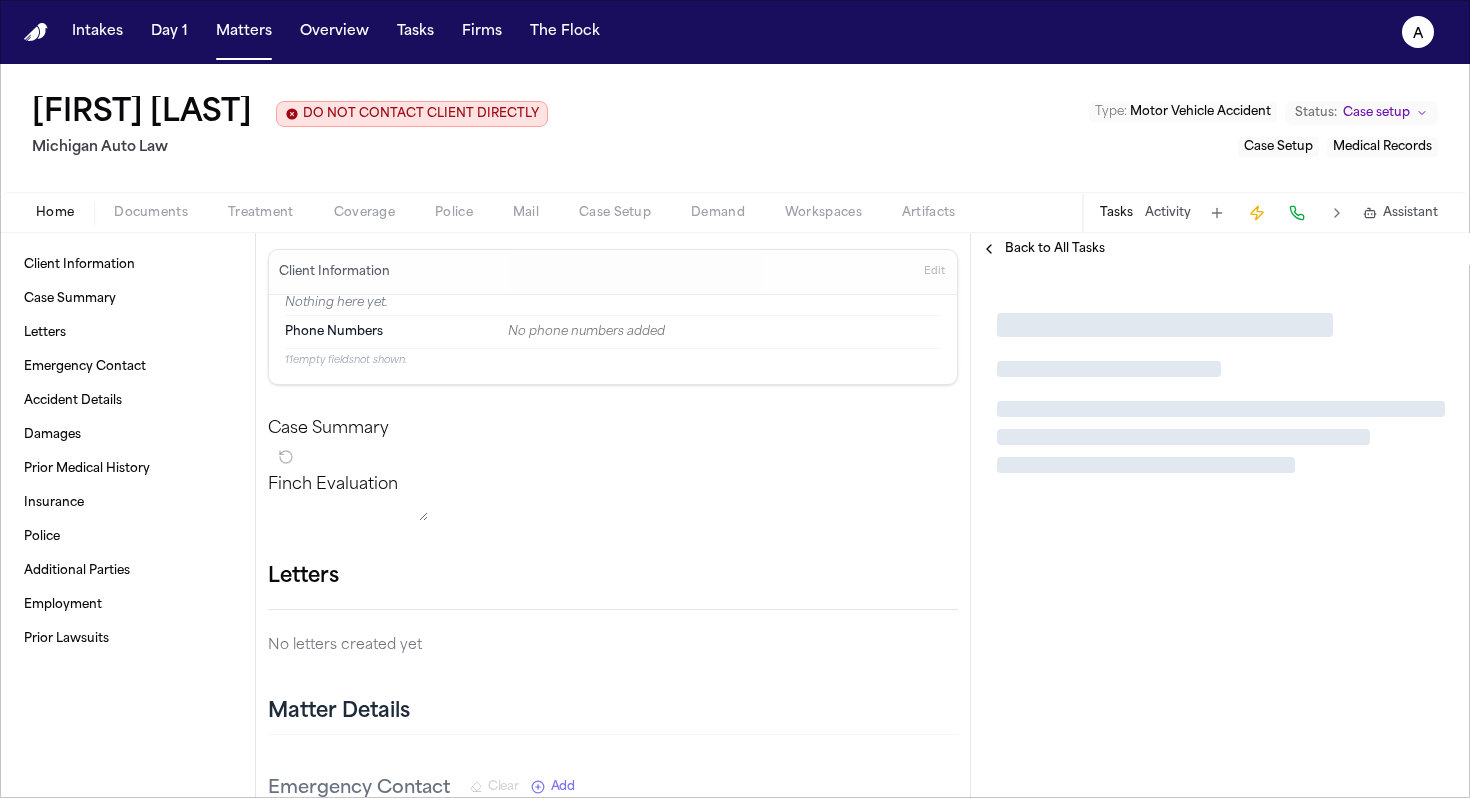scroll, scrollTop: 0, scrollLeft: 0, axis: both 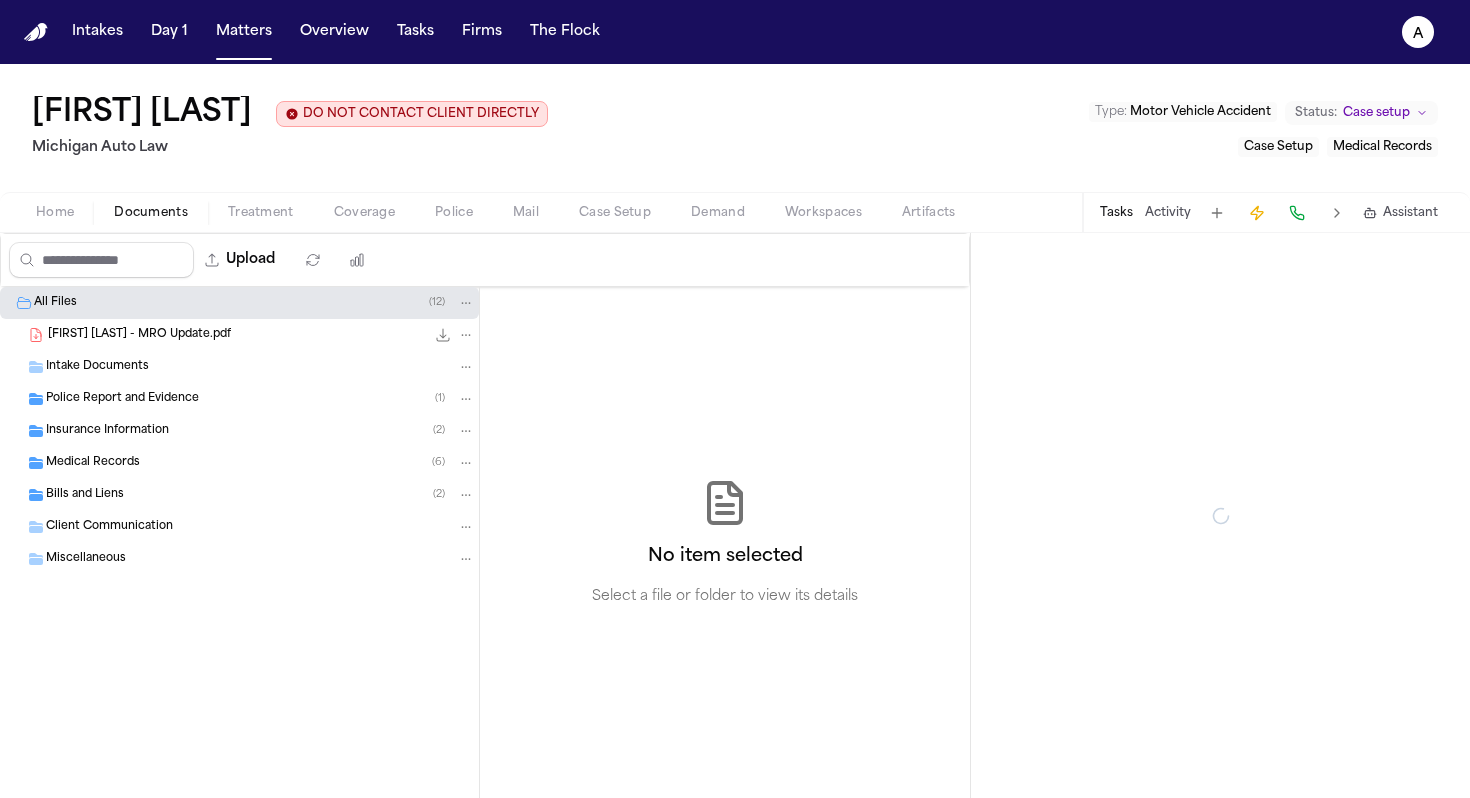 click on "Documents" at bounding box center [151, 213] 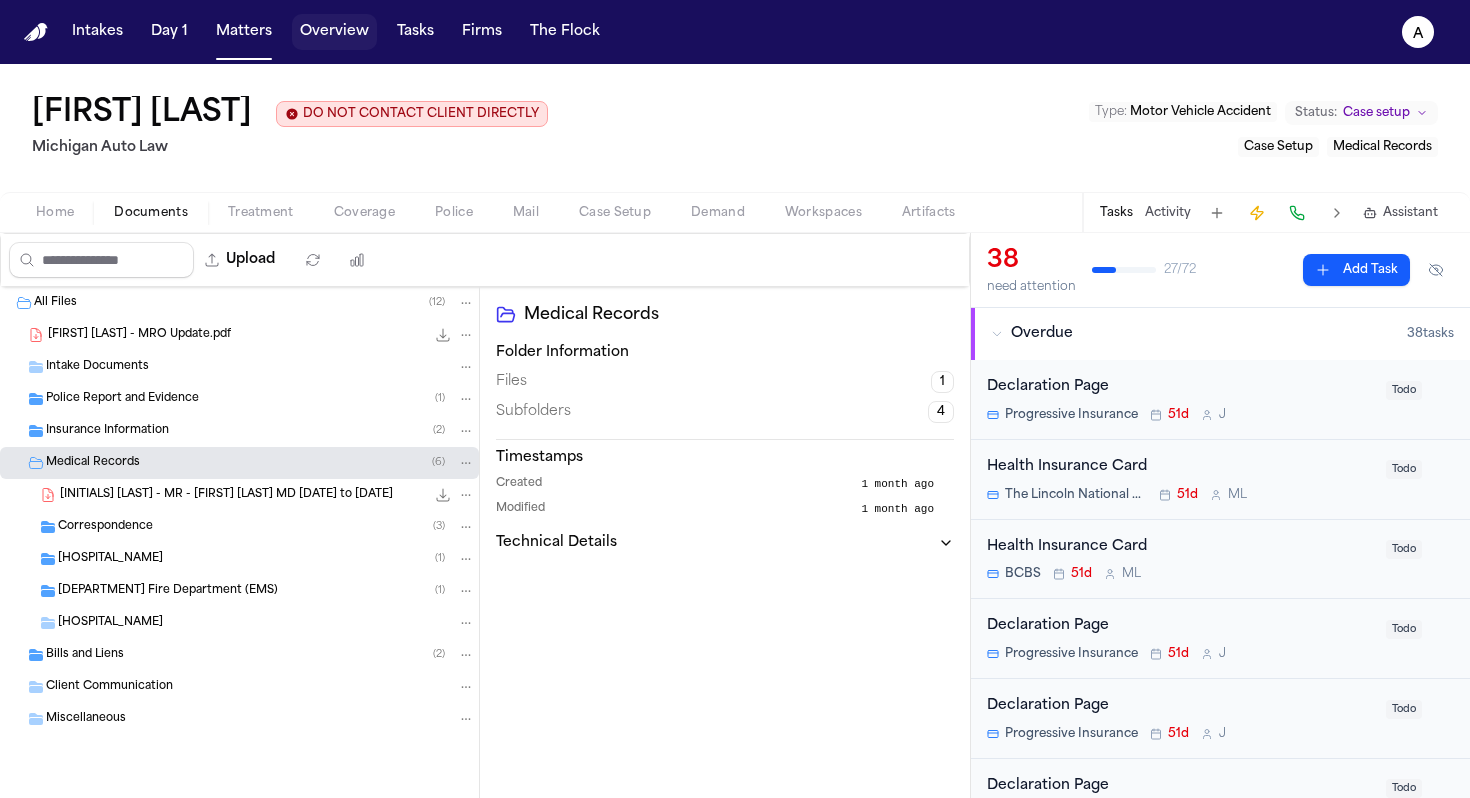 click on "Overview" at bounding box center [334, 32] 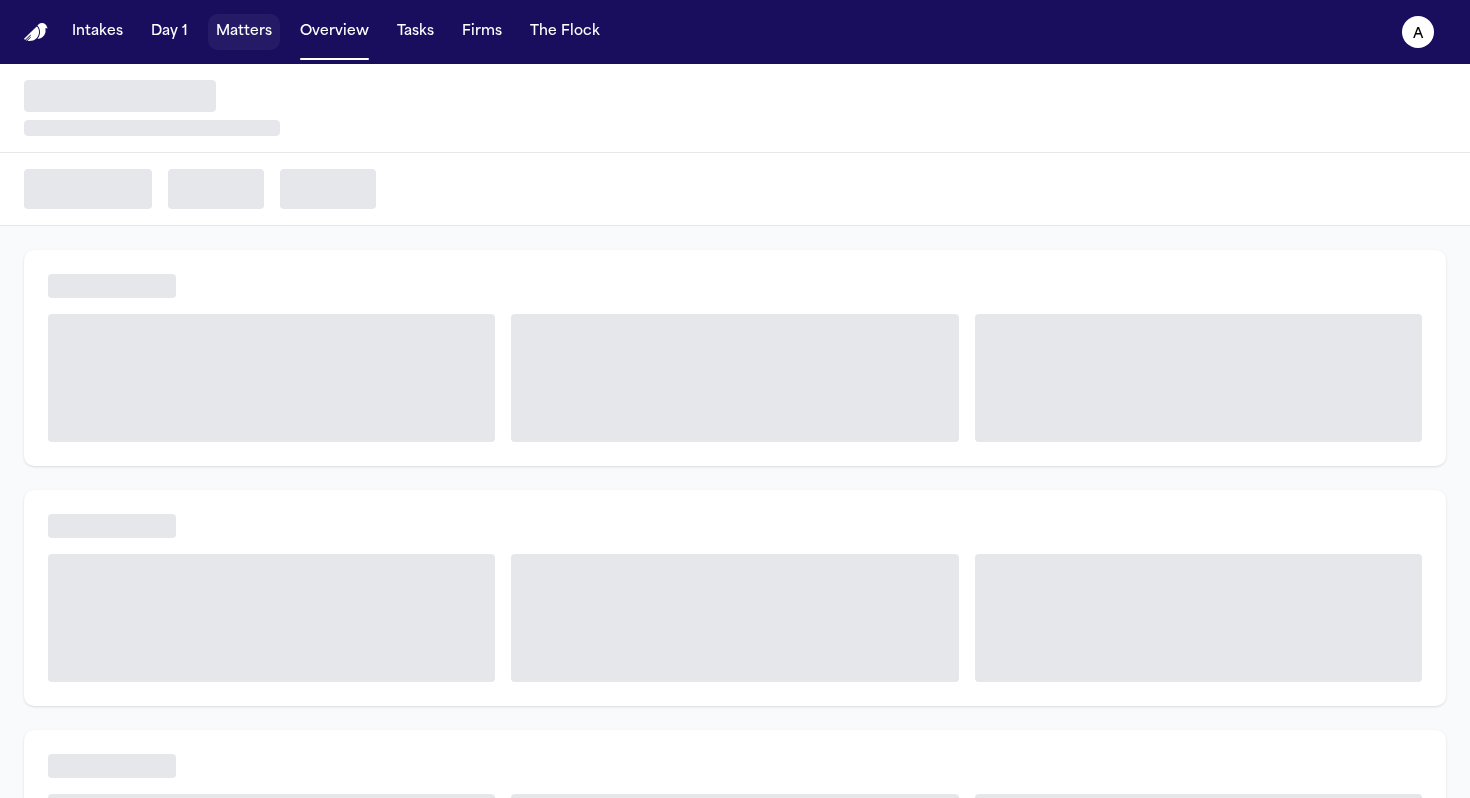 click on "Matters" at bounding box center [244, 32] 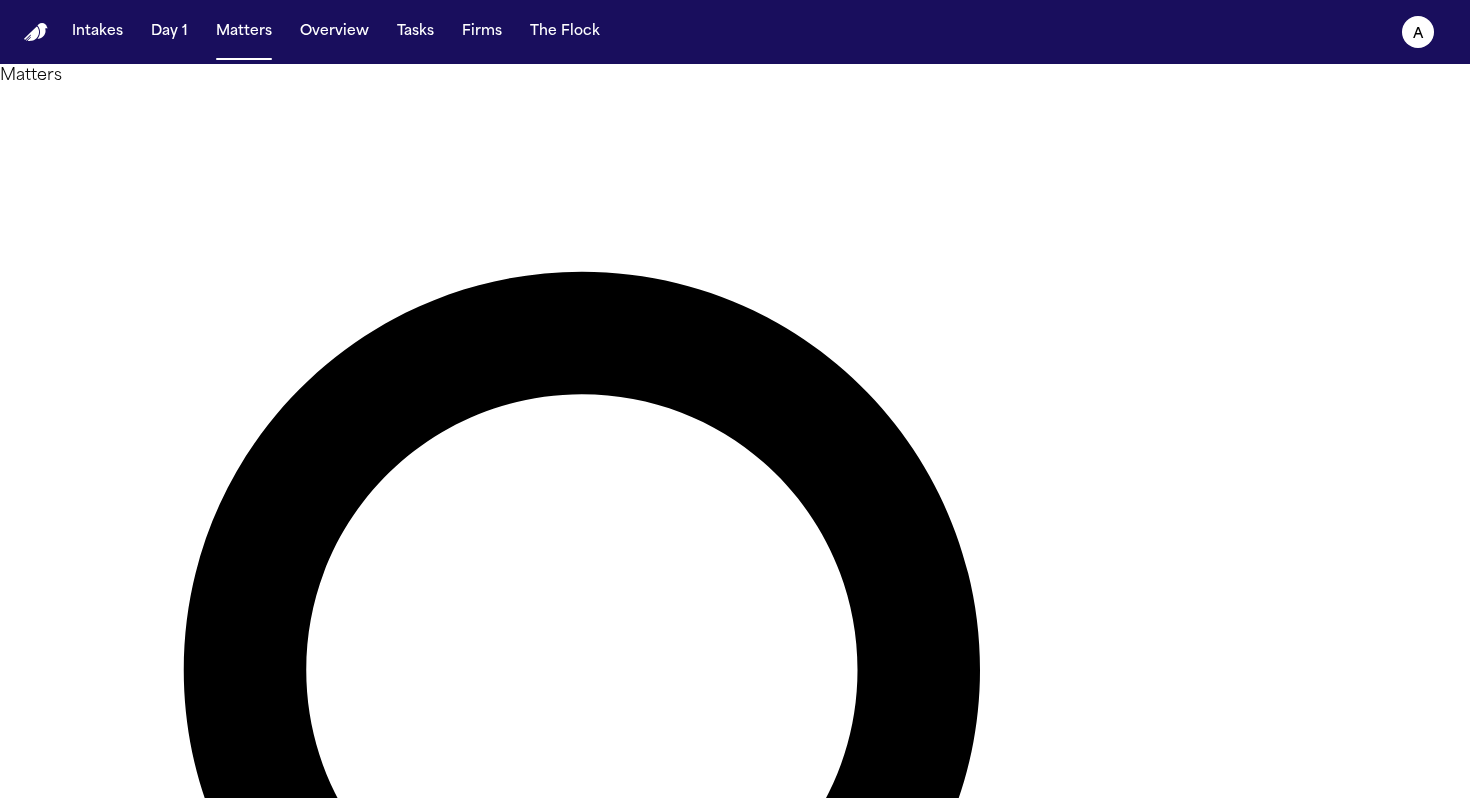 drag, startPoint x: 717, startPoint y: 106, endPoint x: 513, endPoint y: 96, distance: 204.24495 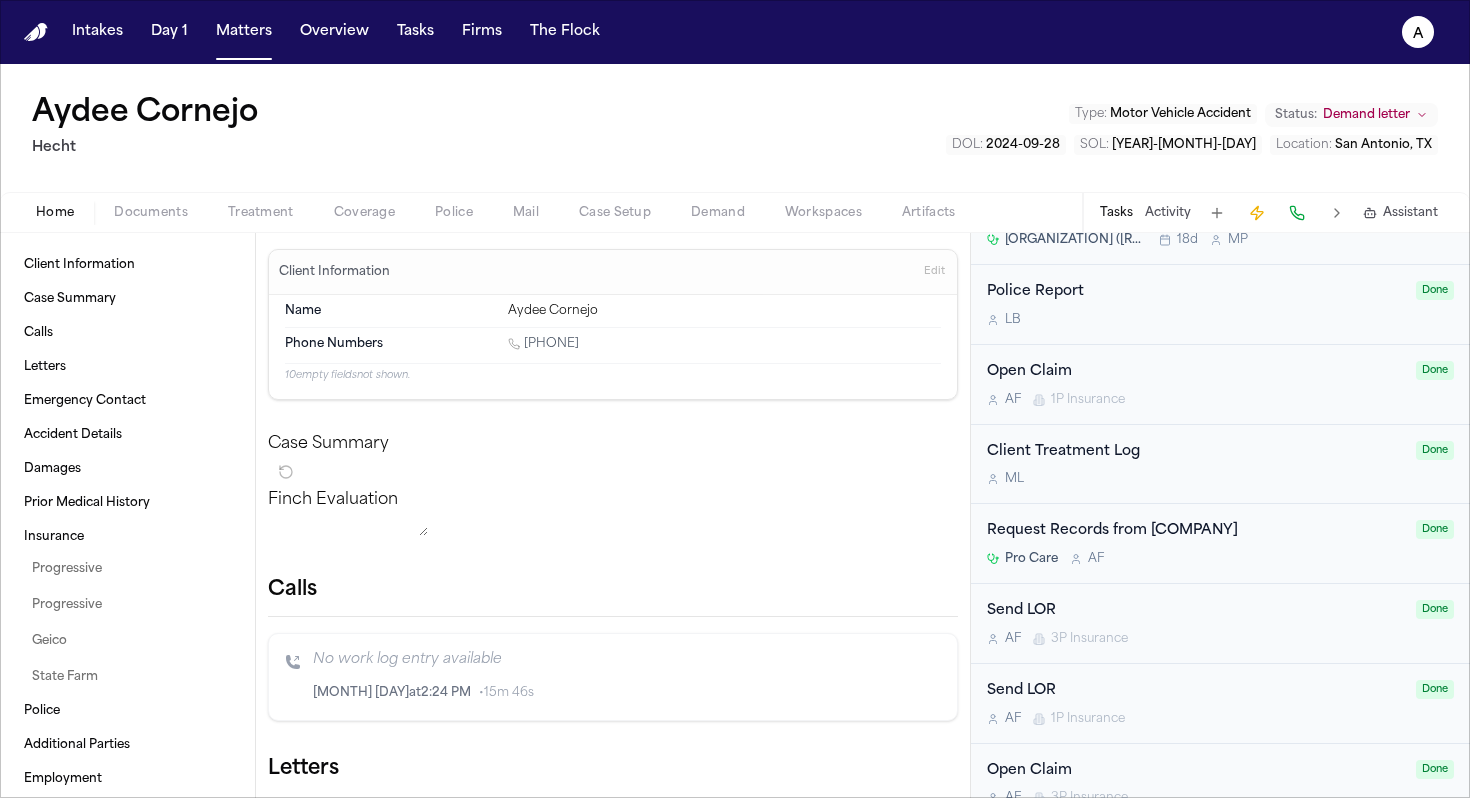 scroll, scrollTop: 610, scrollLeft: 0, axis: vertical 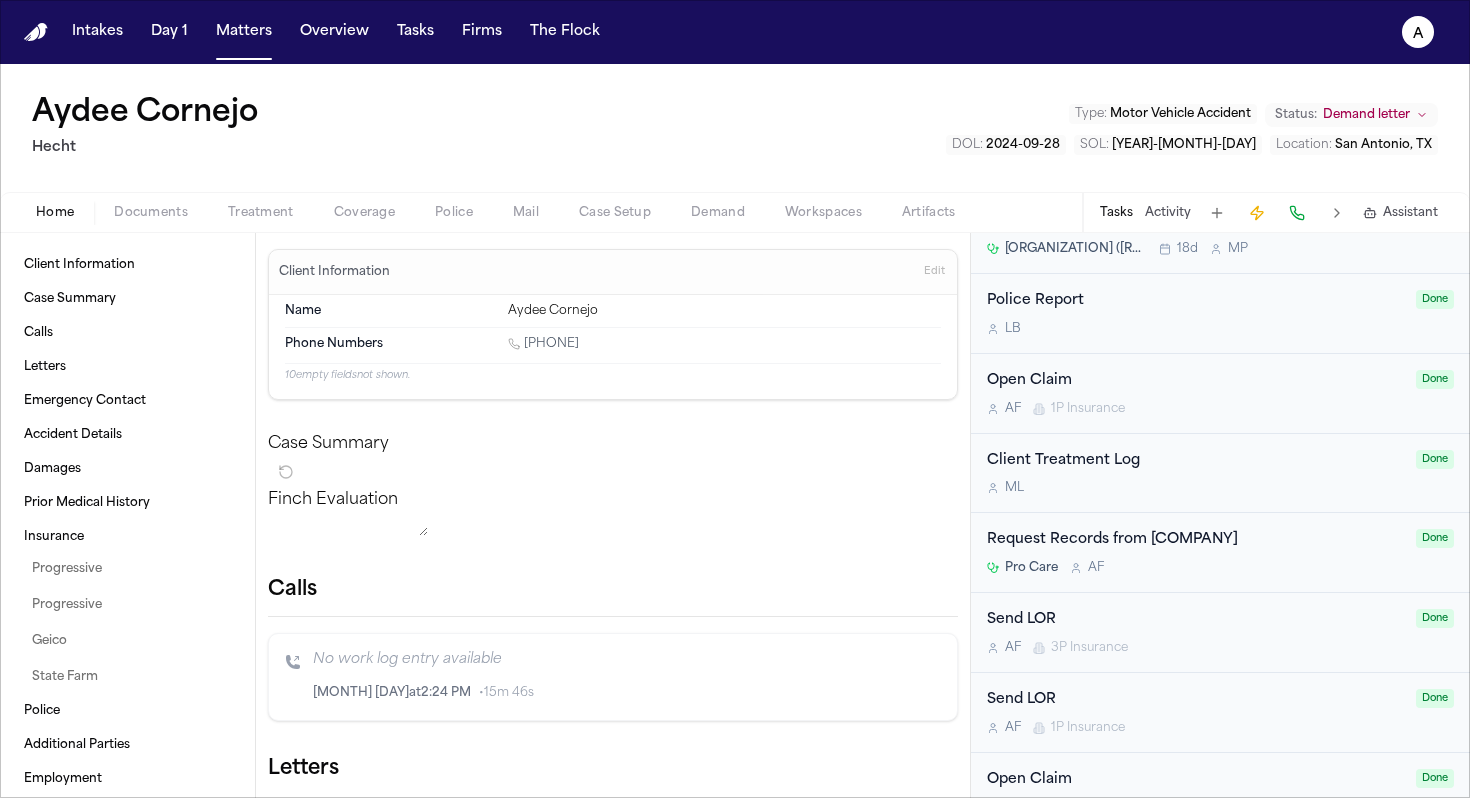 click on "Documents" at bounding box center [151, 213] 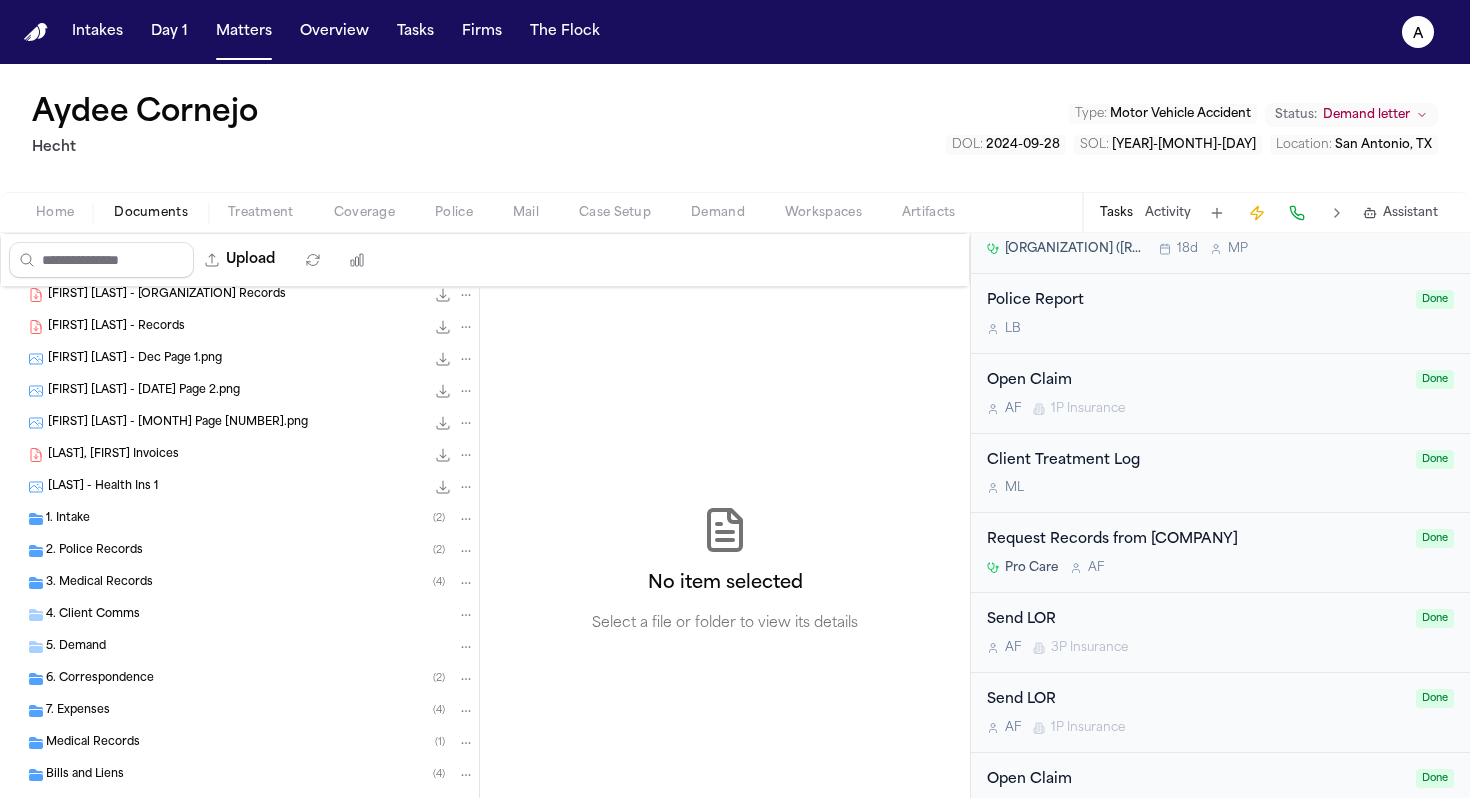 scroll, scrollTop: 335, scrollLeft: 0, axis: vertical 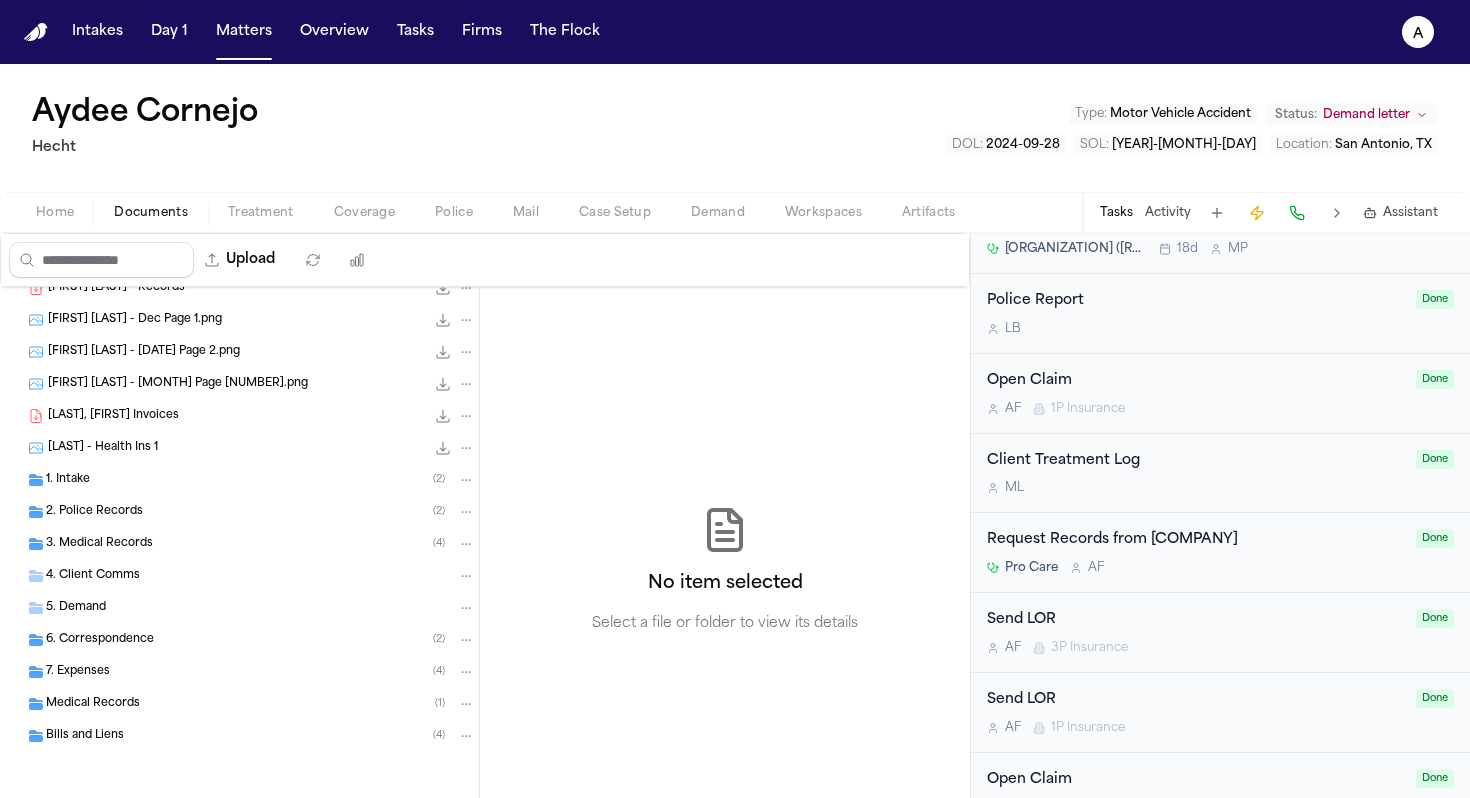 click on "3. Medical Records ( 4 )" at bounding box center [260, 544] 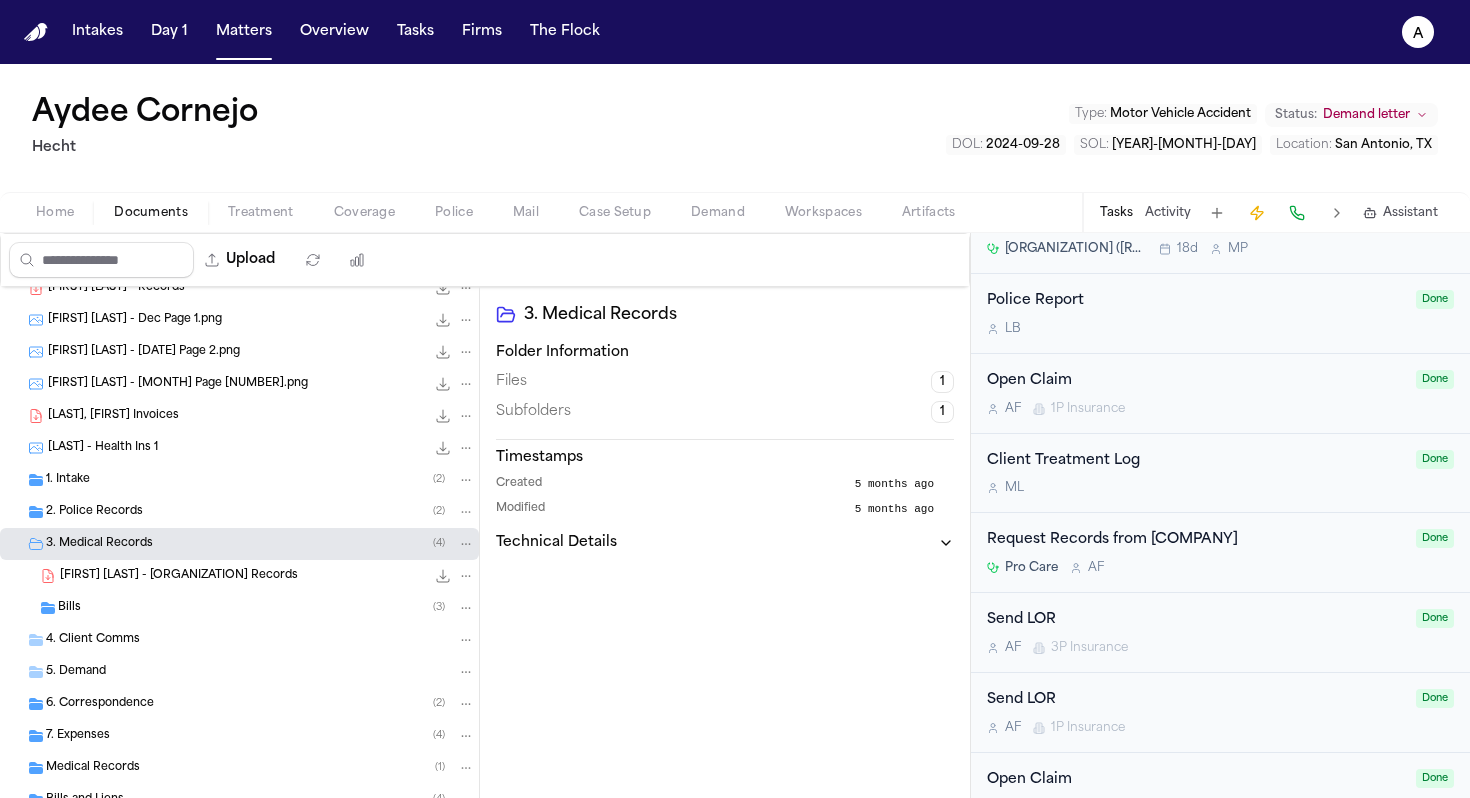 click on "A. Cornejo -  Christus Santa Rosa Records" at bounding box center (179, 576) 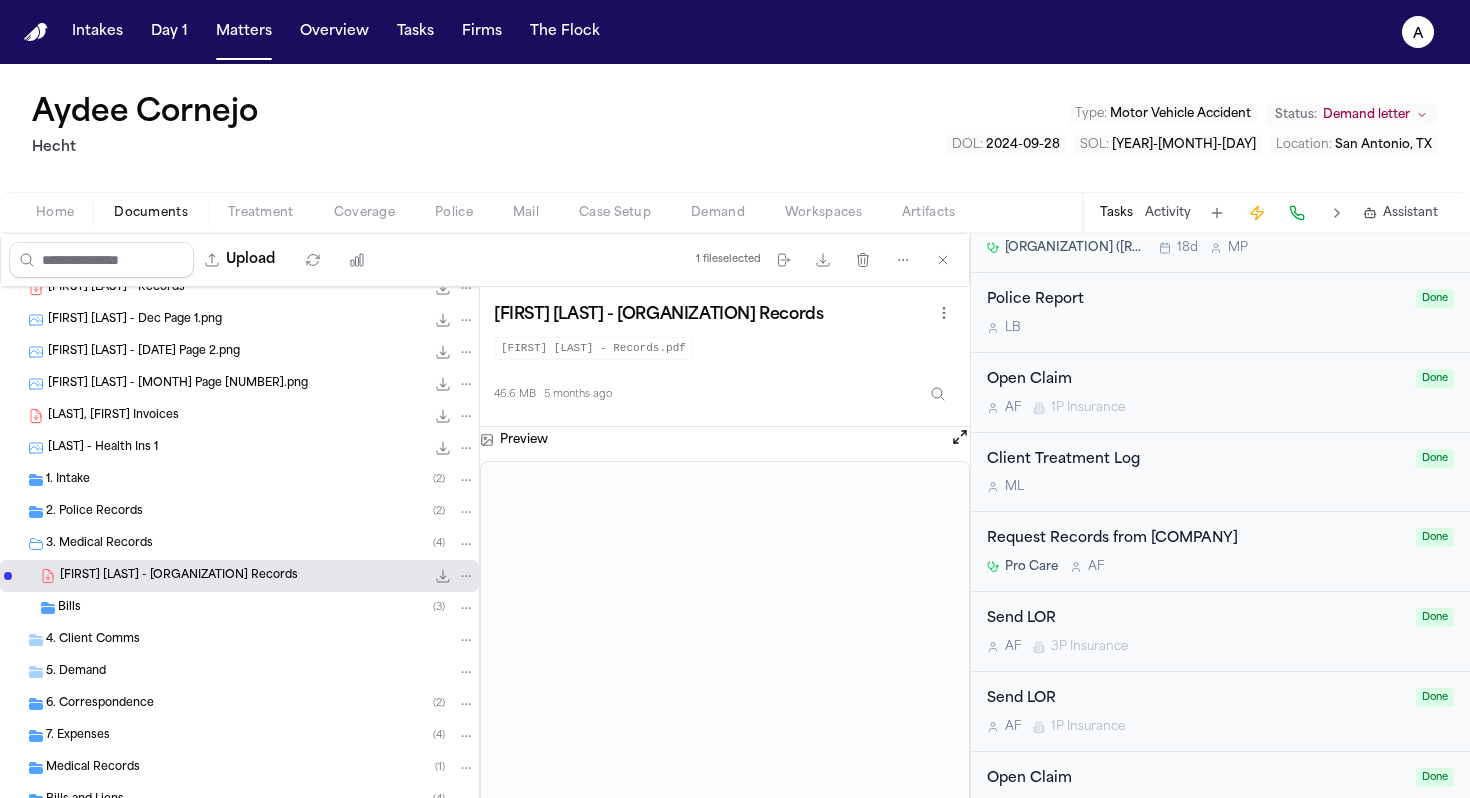 scroll, scrollTop: 803, scrollLeft: 0, axis: vertical 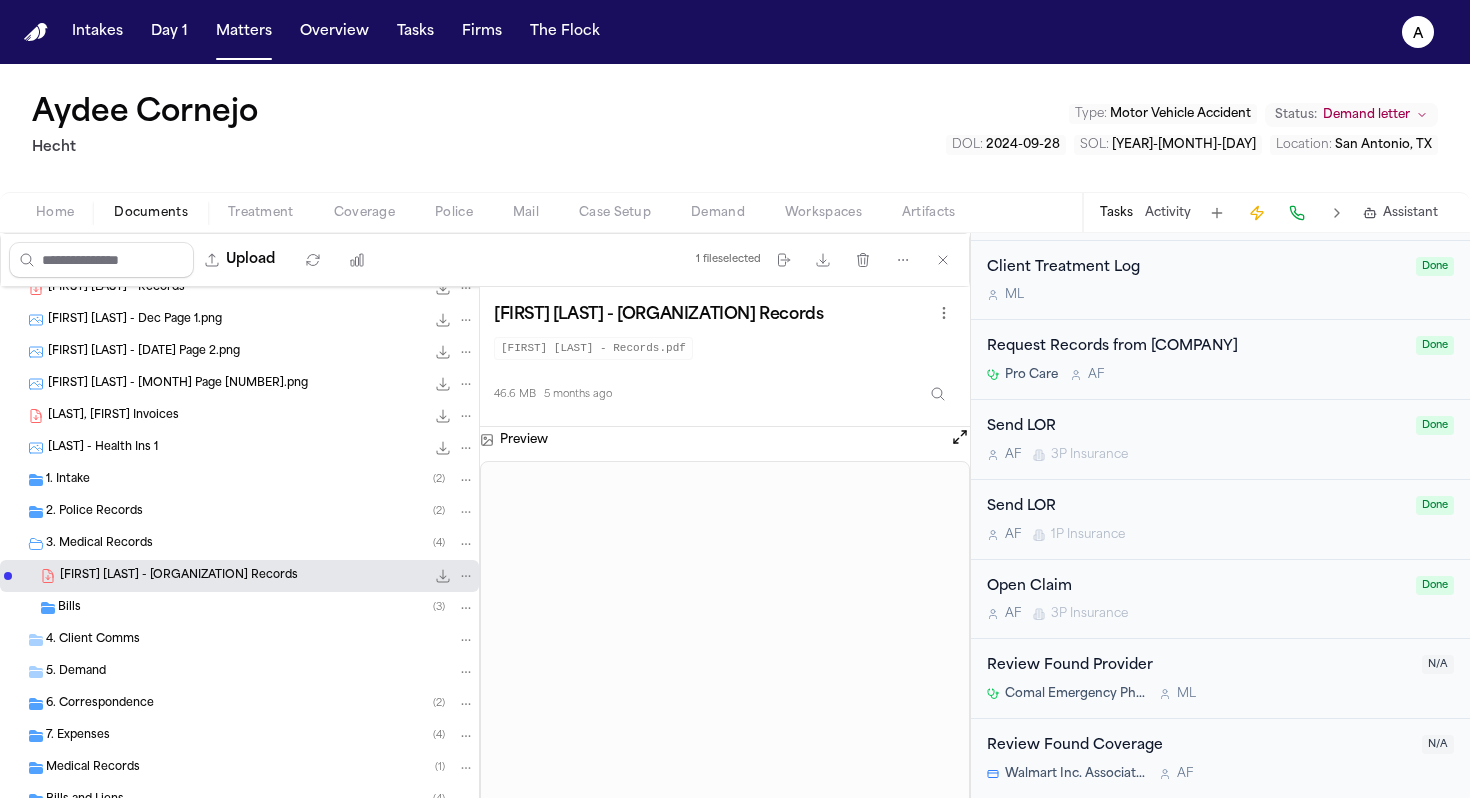 click on "Review Found Provider Comal Emergency Physicians PLLC M L" at bounding box center (1198, 678) 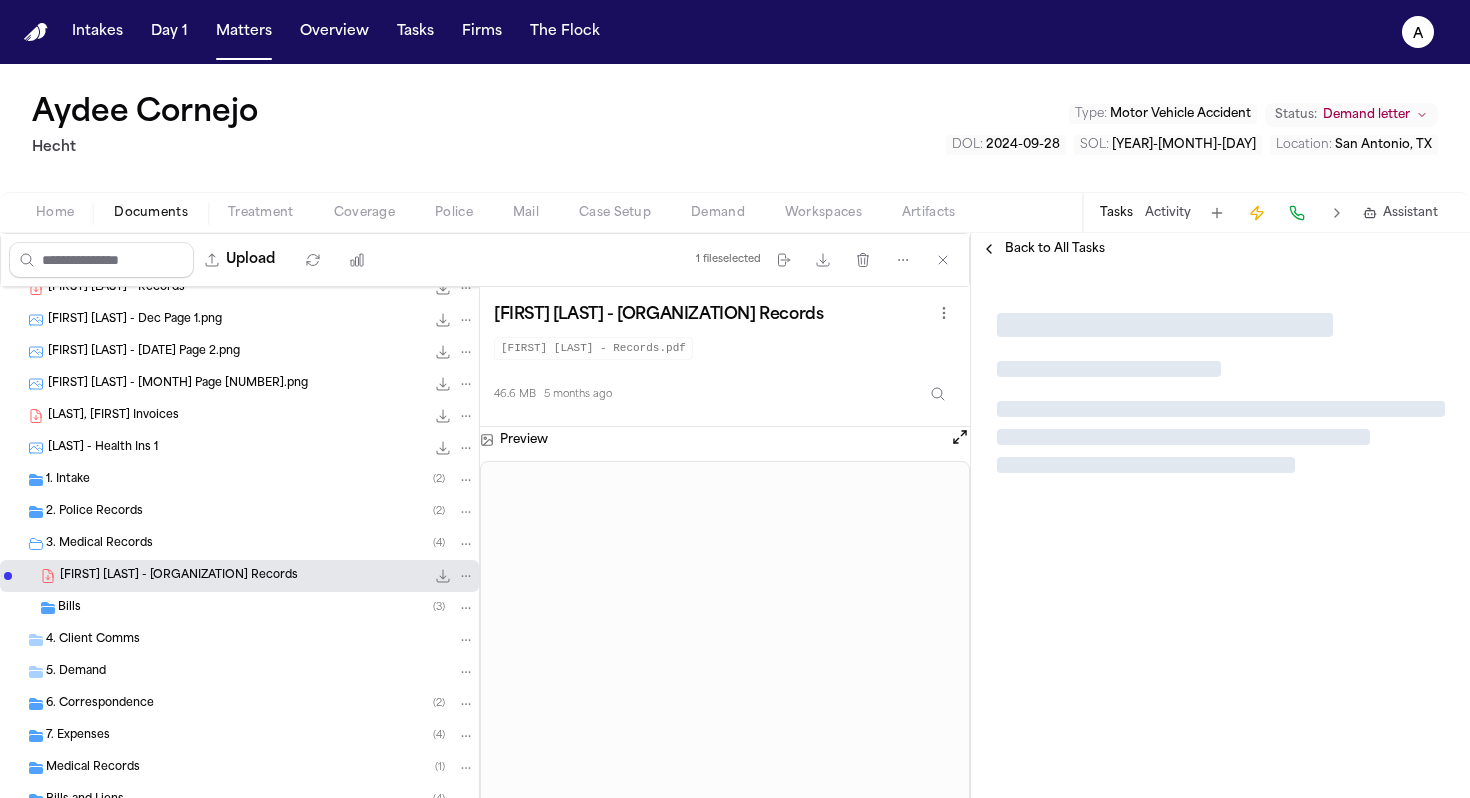 scroll, scrollTop: 0, scrollLeft: 0, axis: both 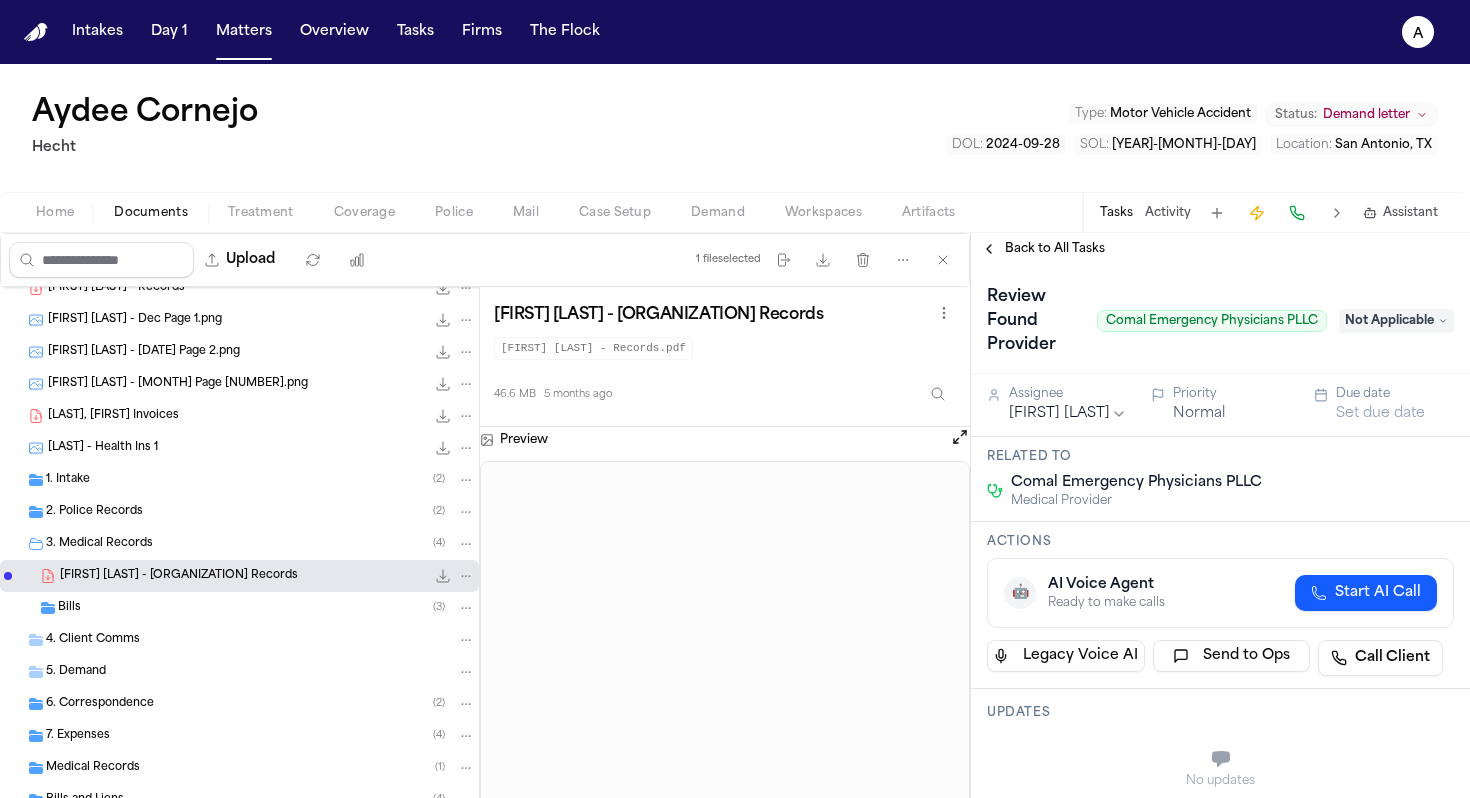 click on "Back to All Tasks" at bounding box center [1055, 249] 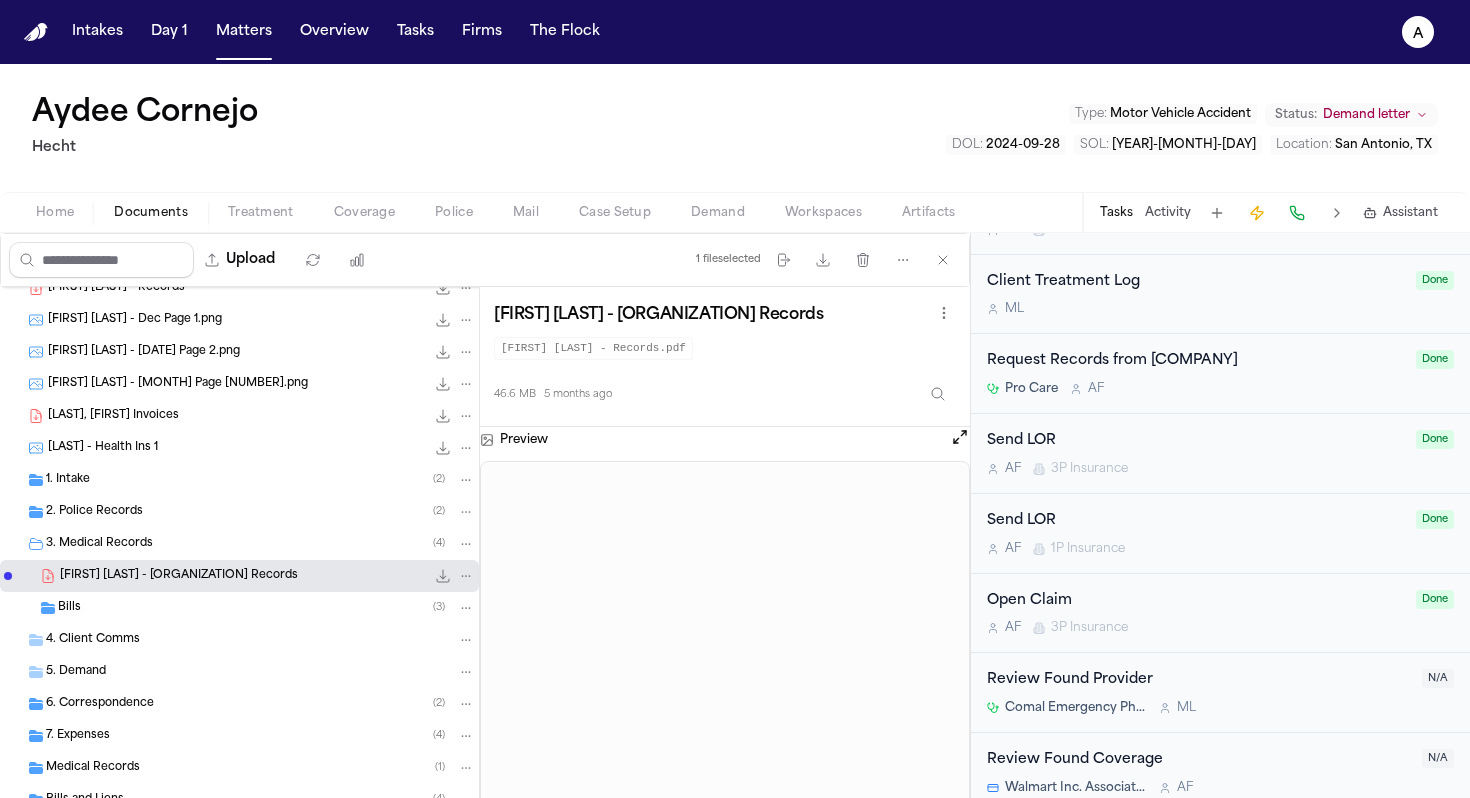 scroll, scrollTop: 803, scrollLeft: 0, axis: vertical 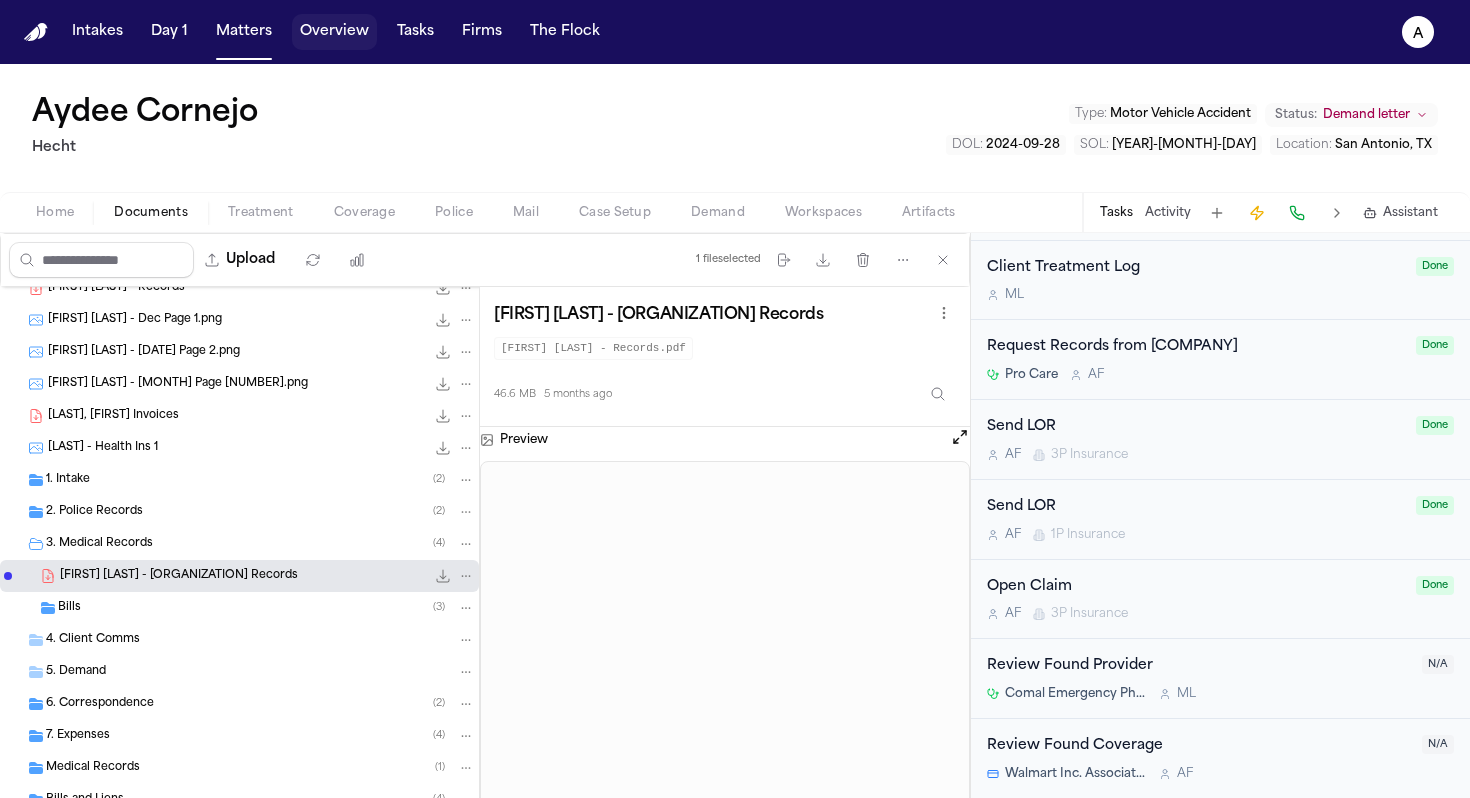 click on "Overview" at bounding box center [334, 32] 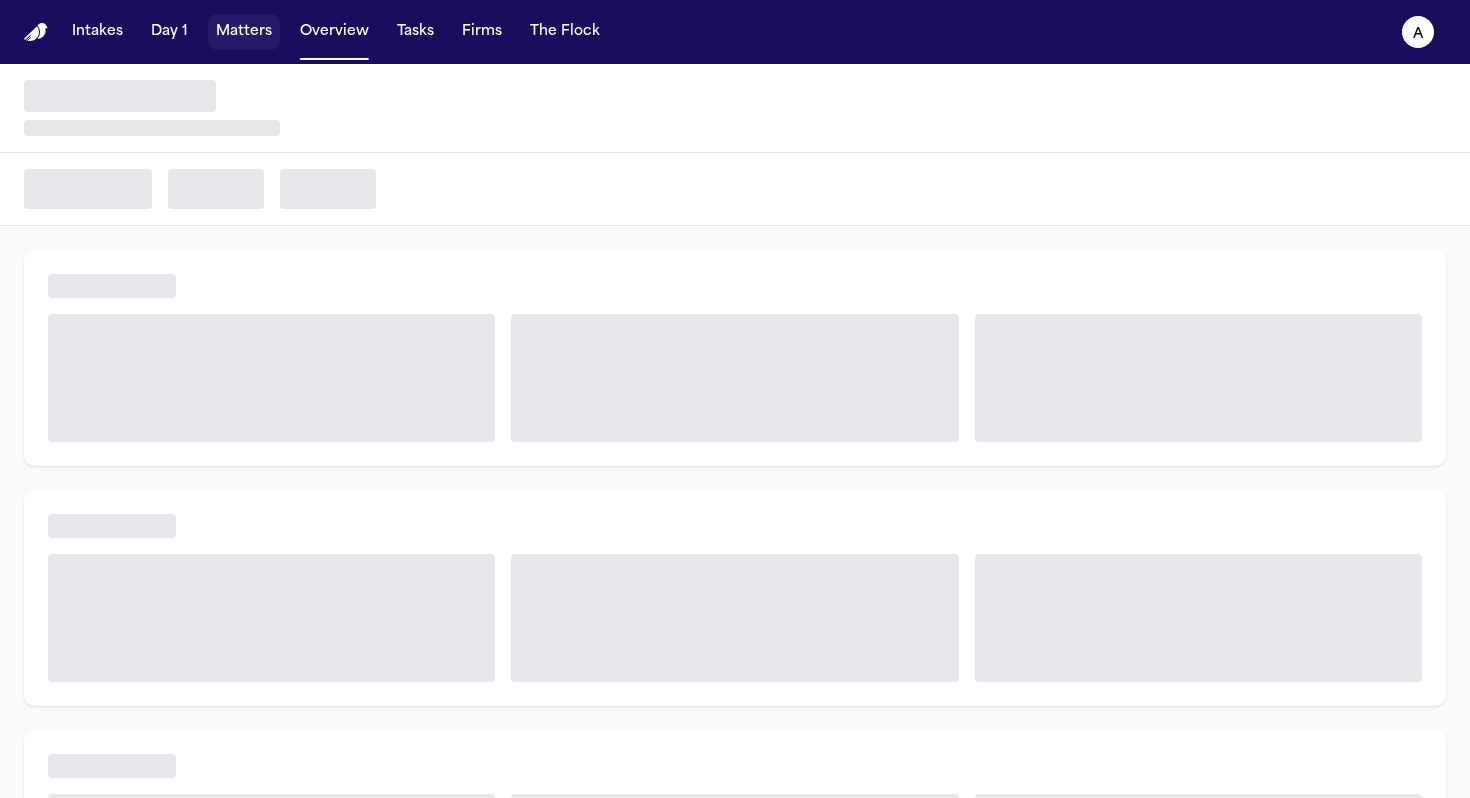 click on "Matters" at bounding box center (244, 32) 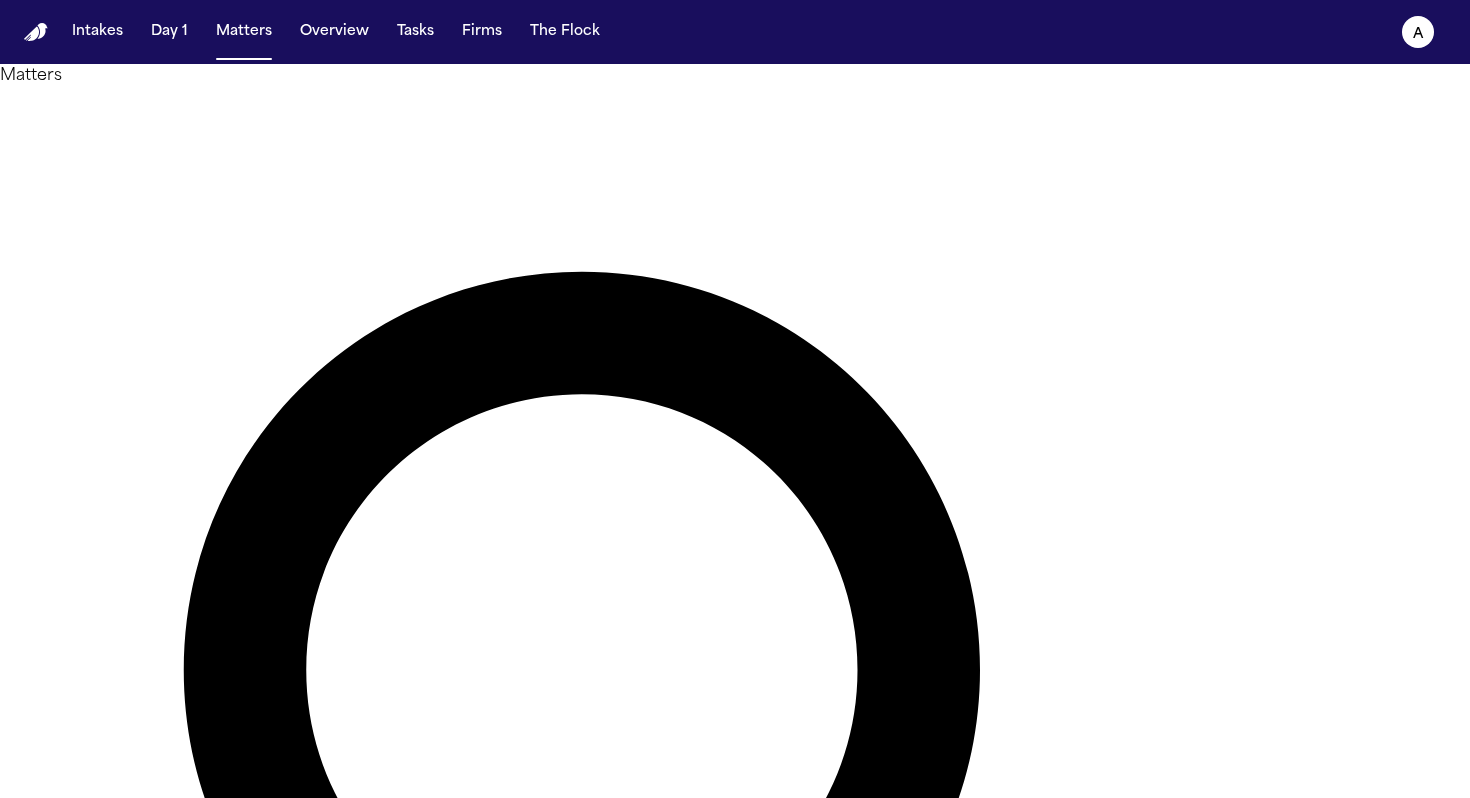 click on "**********" at bounding box center [80, 1570] 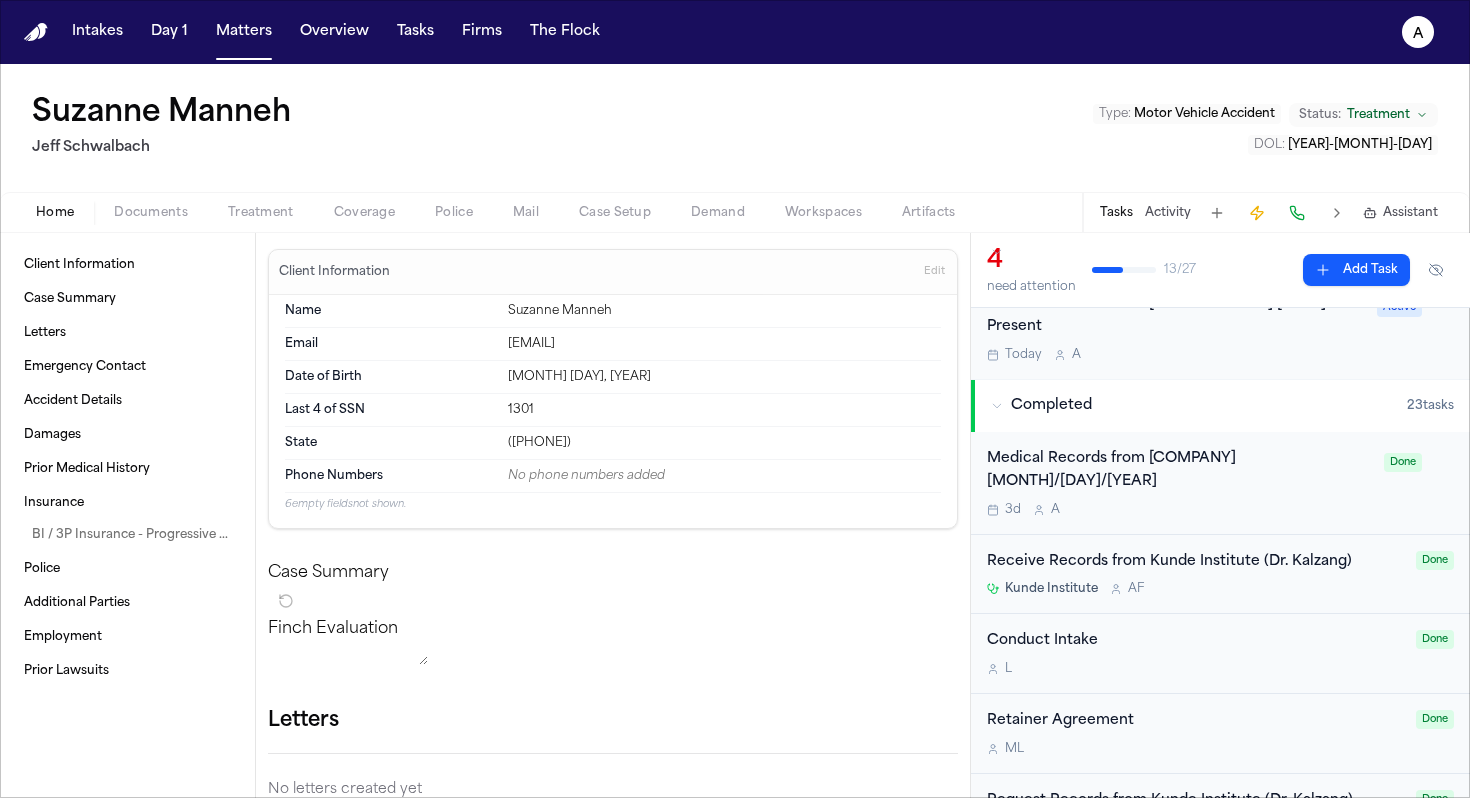 scroll, scrollTop: 446, scrollLeft: 0, axis: vertical 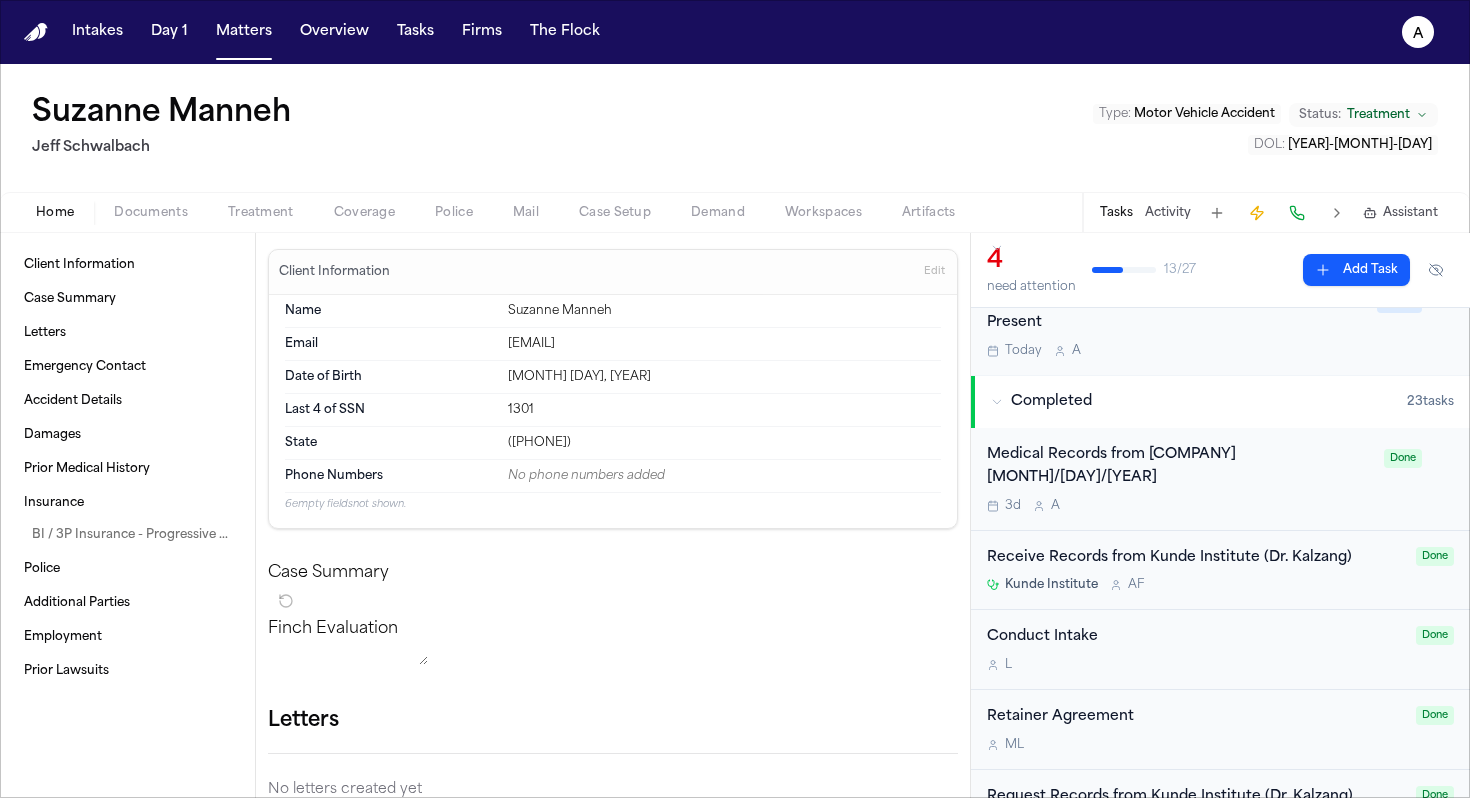 click on "Kunde Institute A F" at bounding box center (1195, 585) 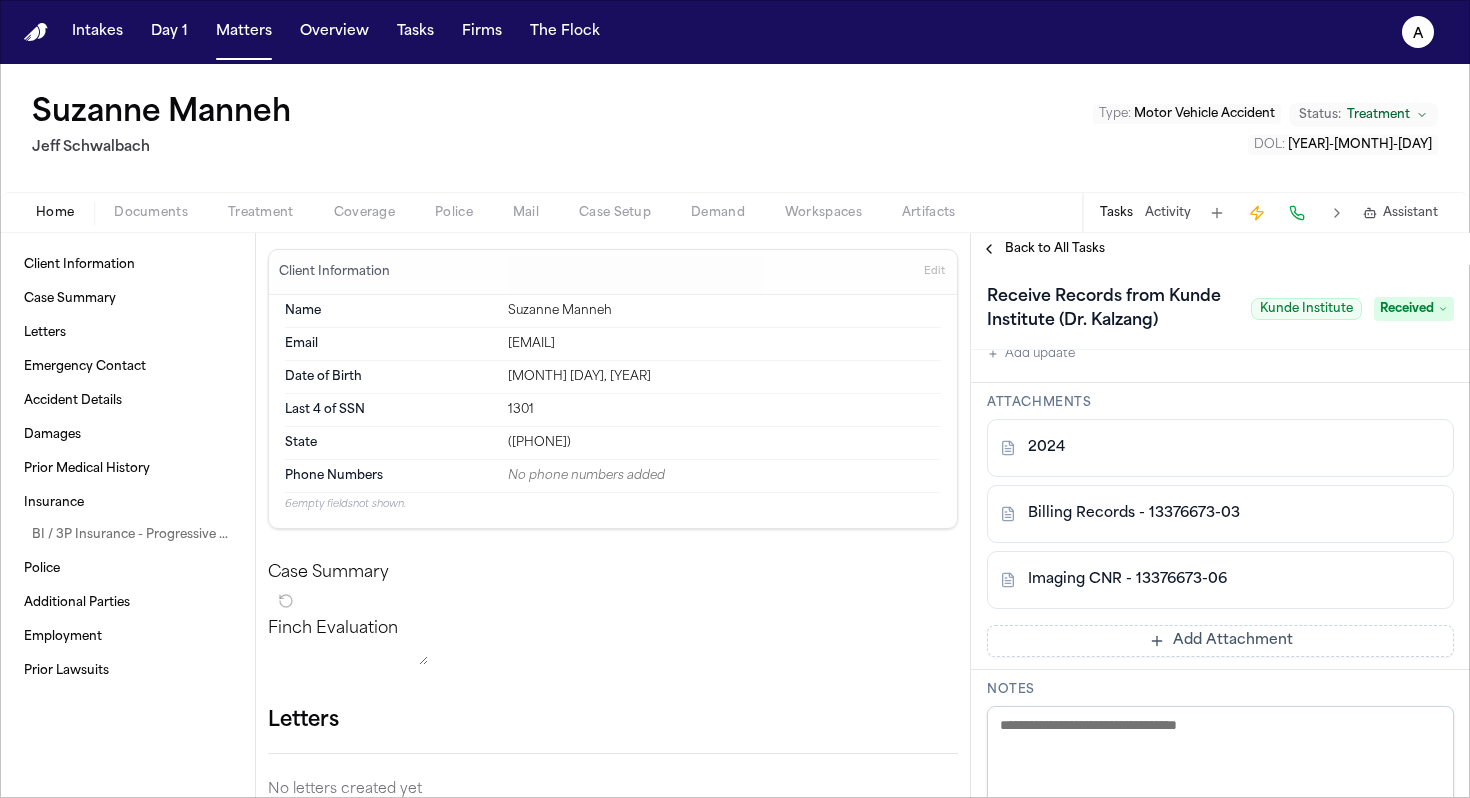 scroll, scrollTop: 411, scrollLeft: 0, axis: vertical 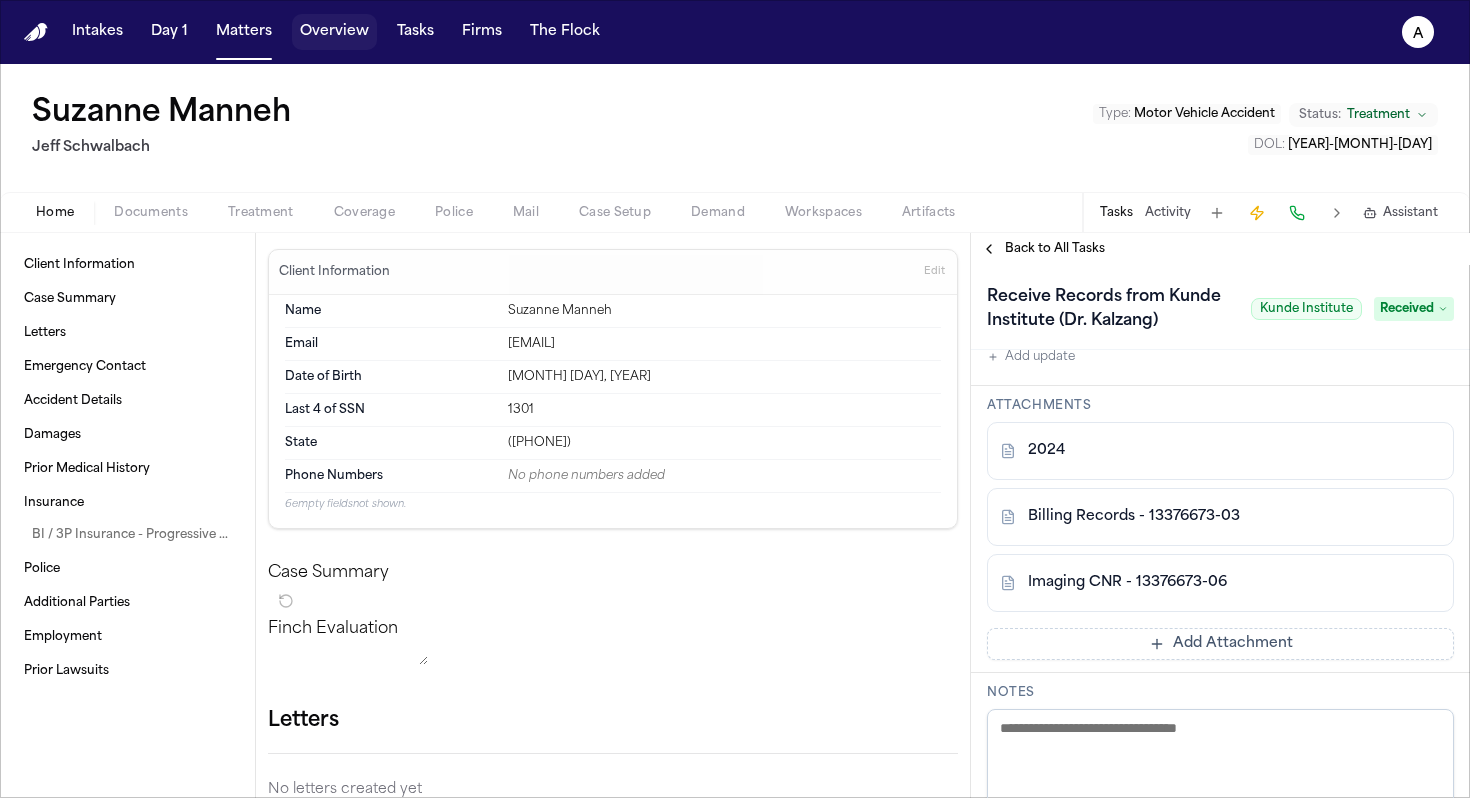 click on "Overview" at bounding box center (334, 32) 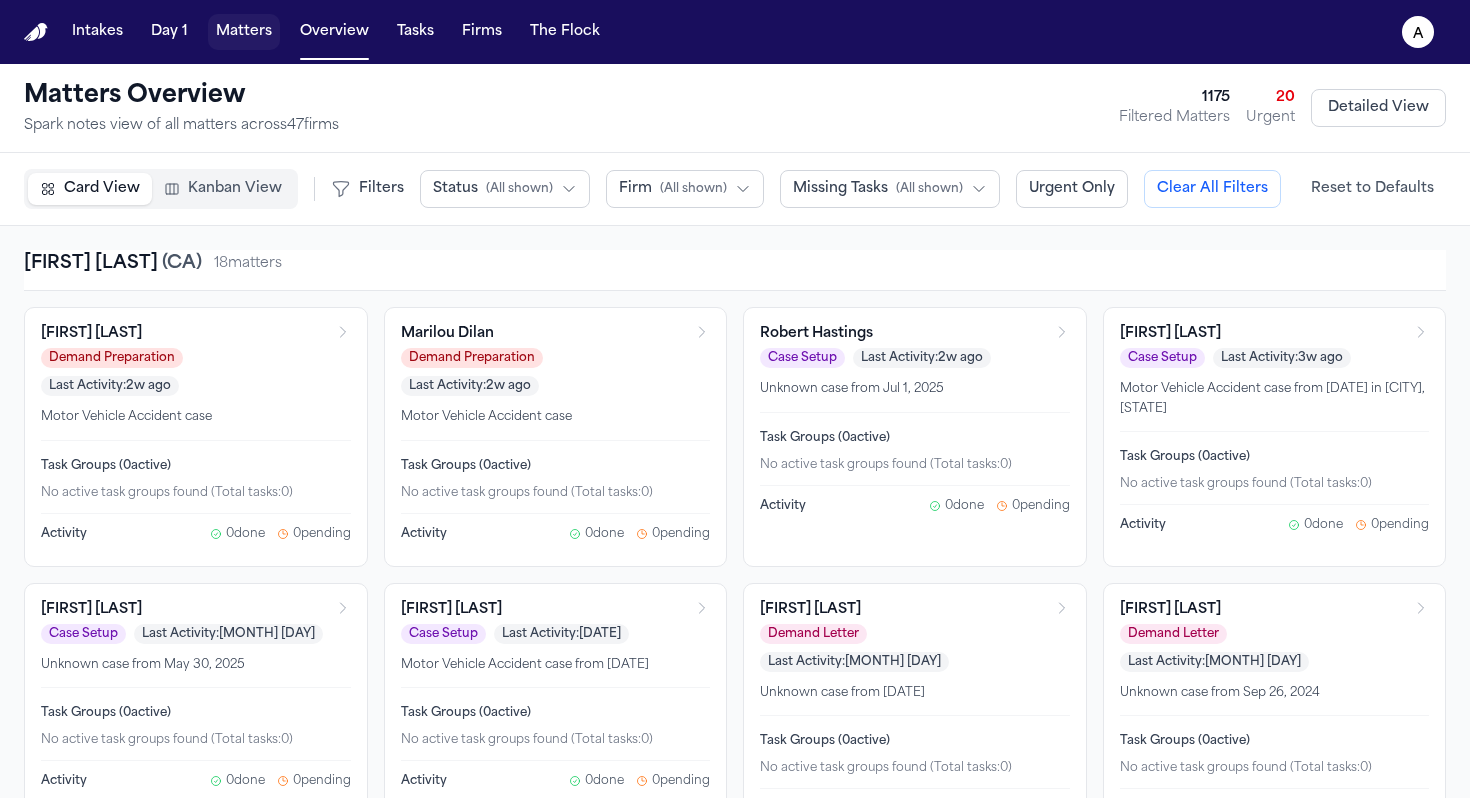 click on "Matters" at bounding box center (244, 32) 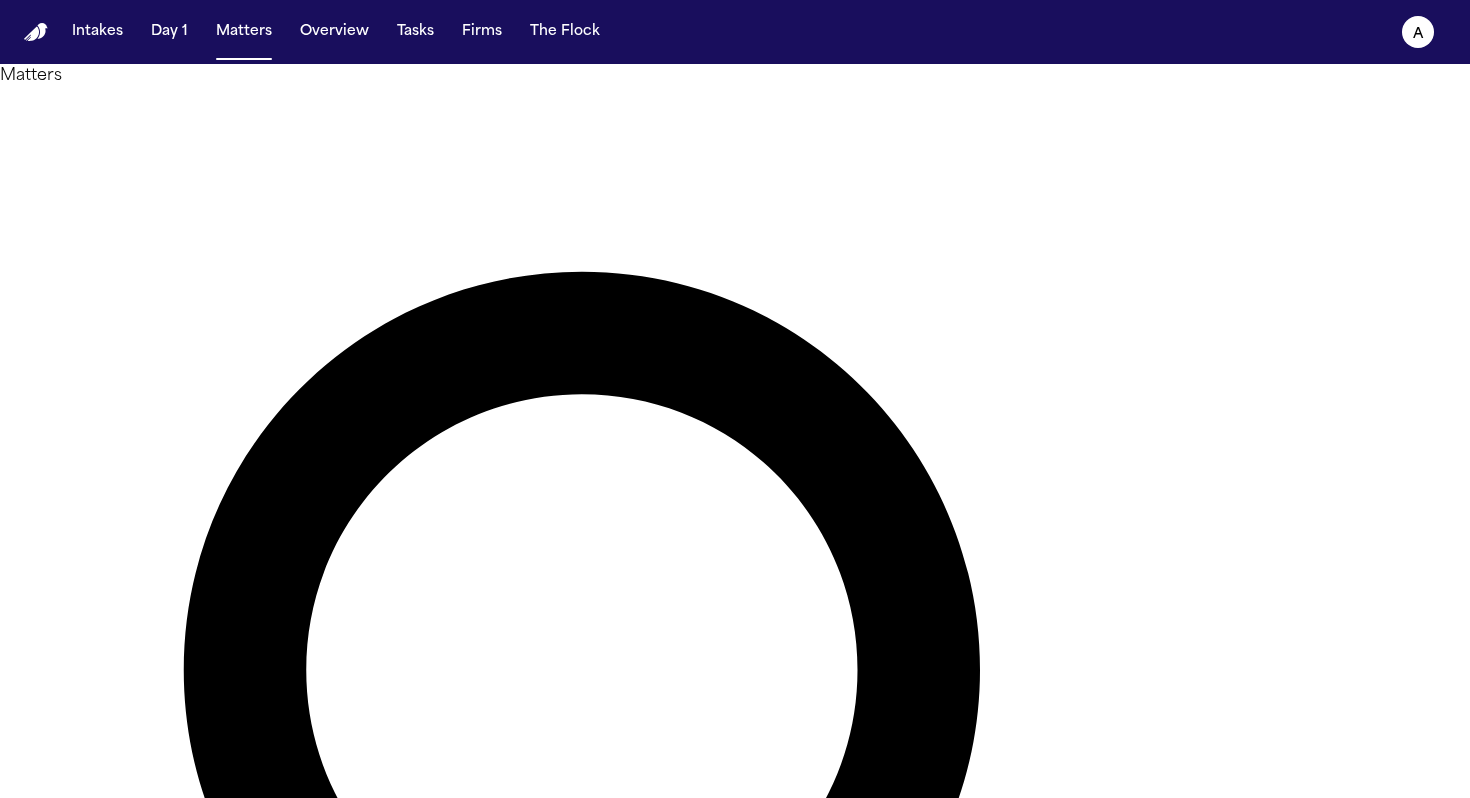 click on "*******" at bounding box center [80, 1570] 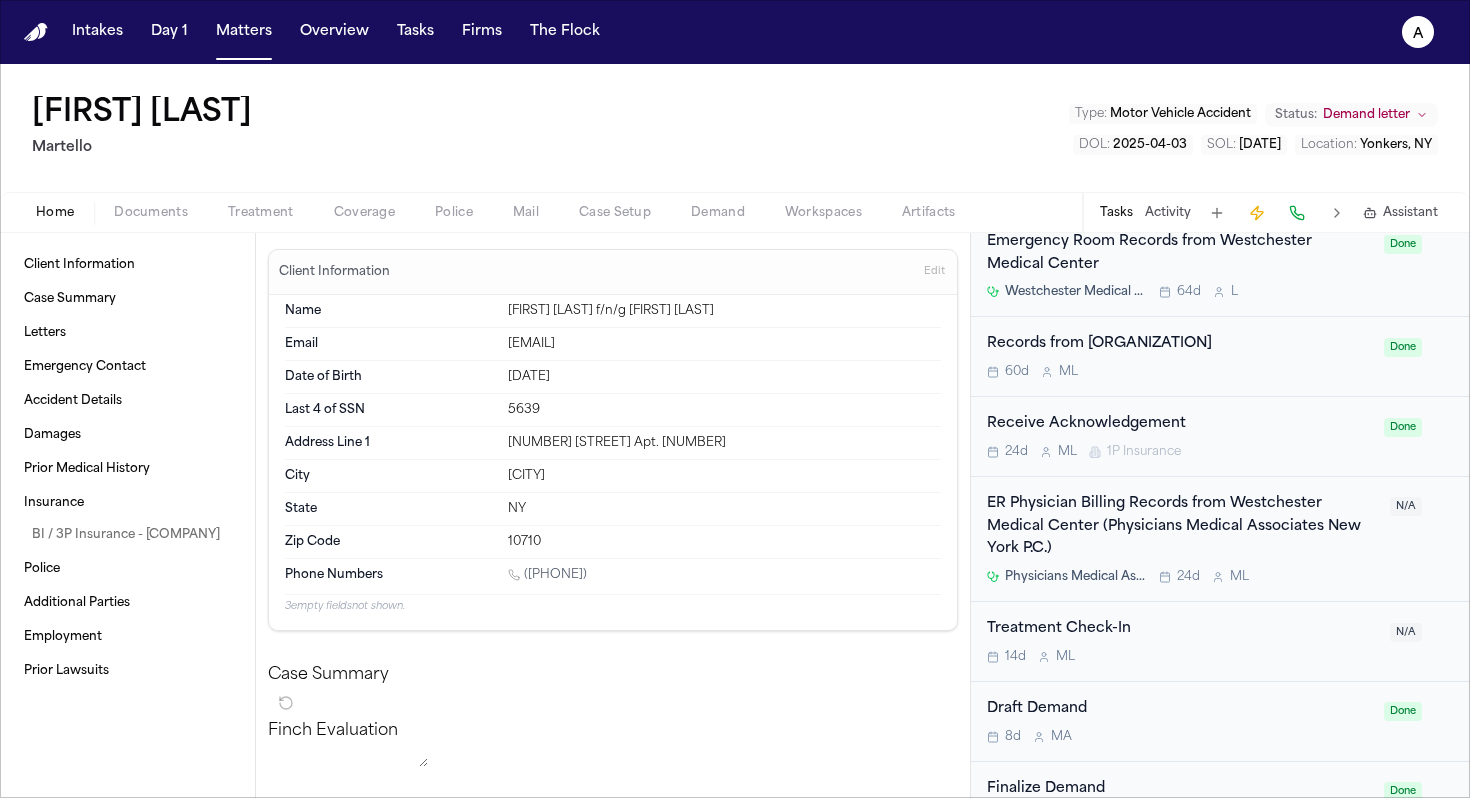 scroll, scrollTop: 1776, scrollLeft: 0, axis: vertical 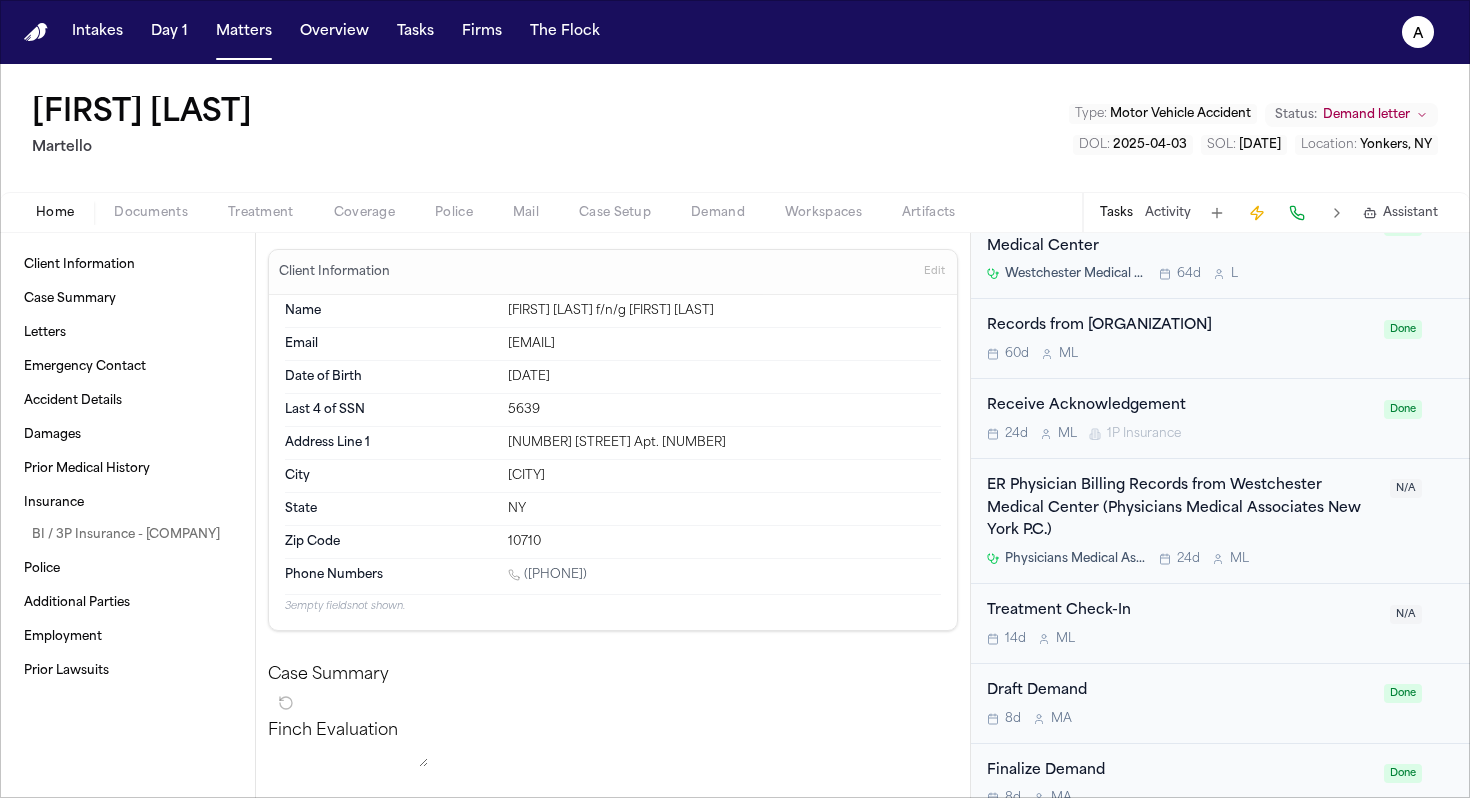 click on "Physicians Medical Associates New York P.C. 24d M L" at bounding box center [1182, 559] 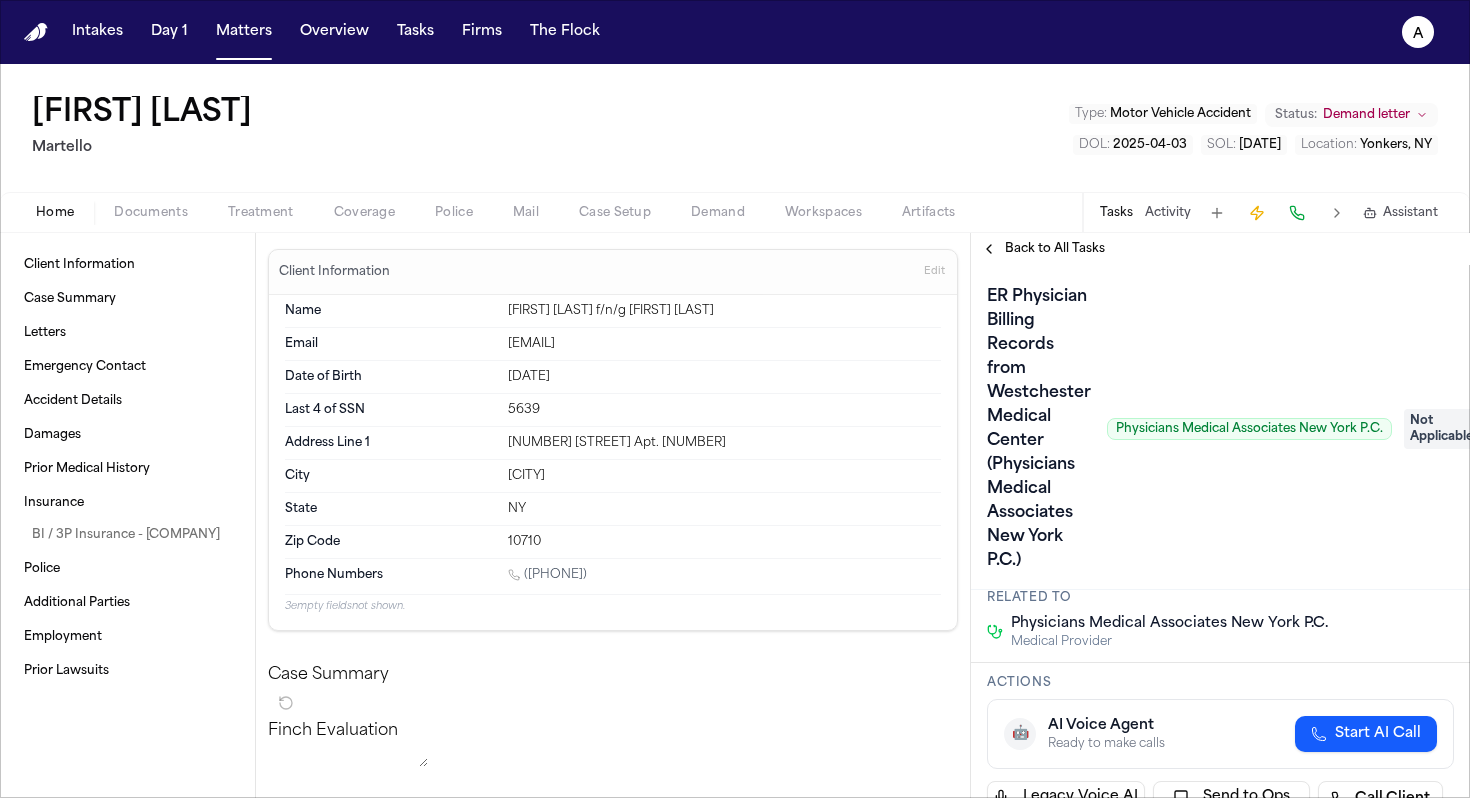 scroll, scrollTop: 0, scrollLeft: 0, axis: both 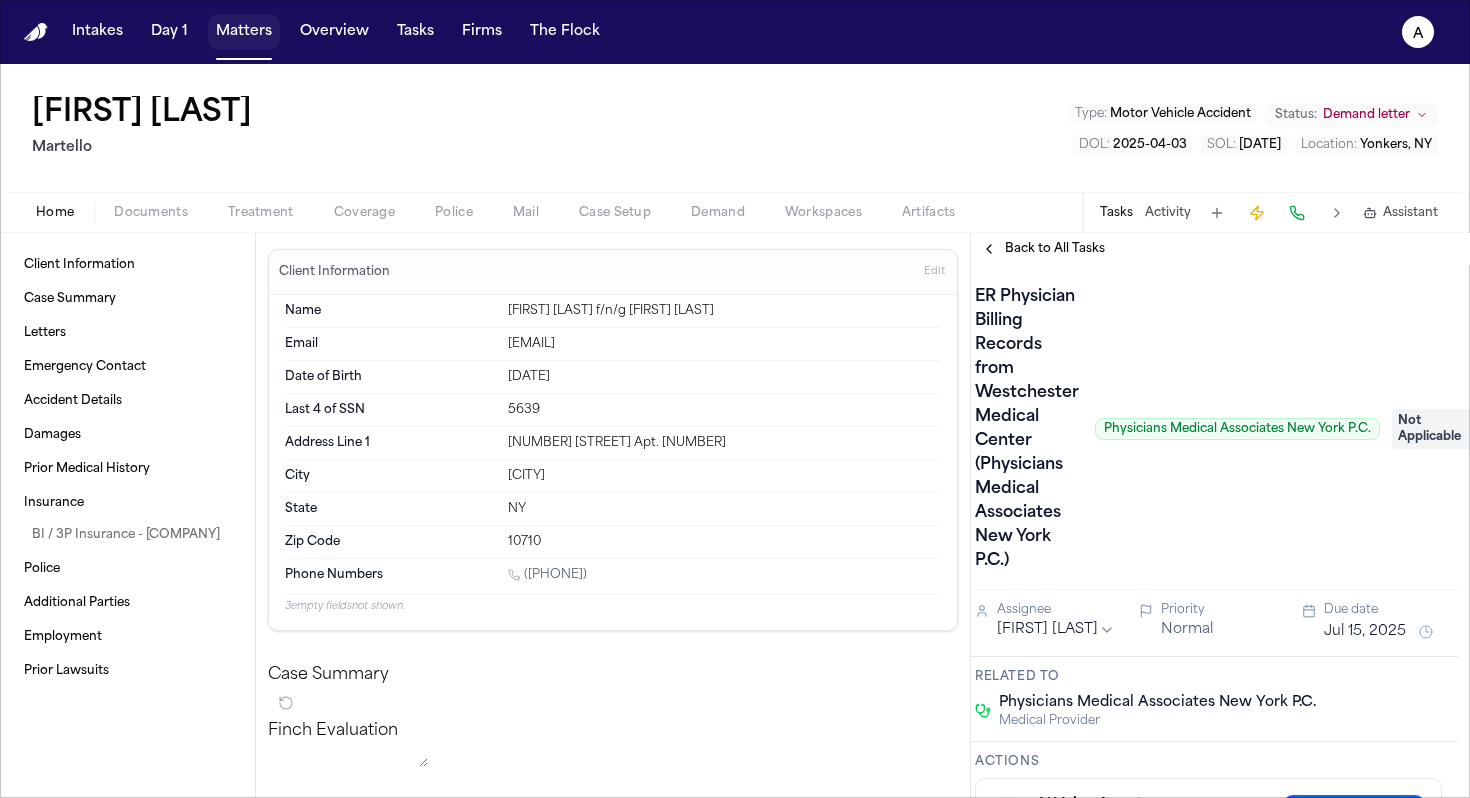 click on "Matters" at bounding box center [244, 32] 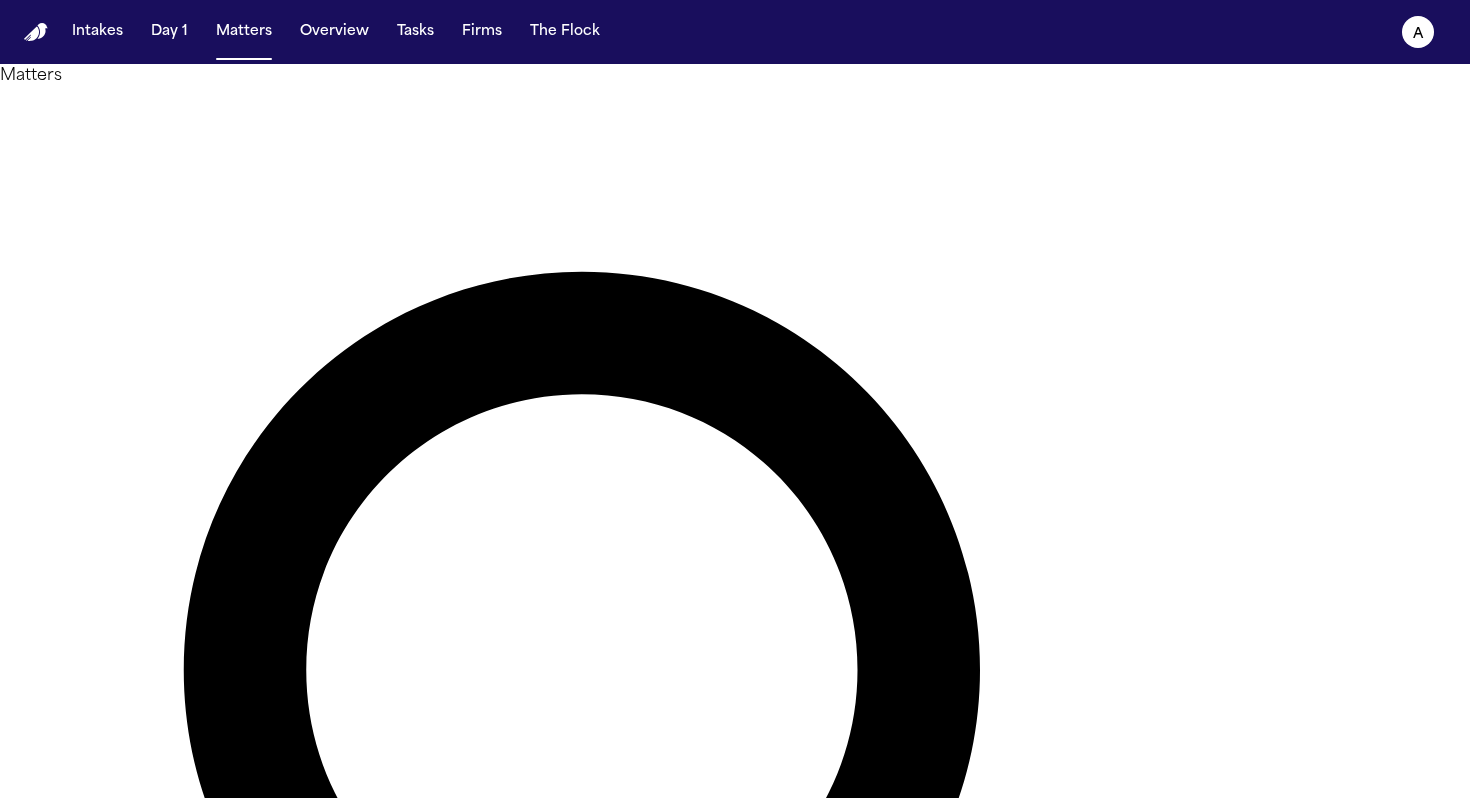 click on "*********" at bounding box center (80, 1570) 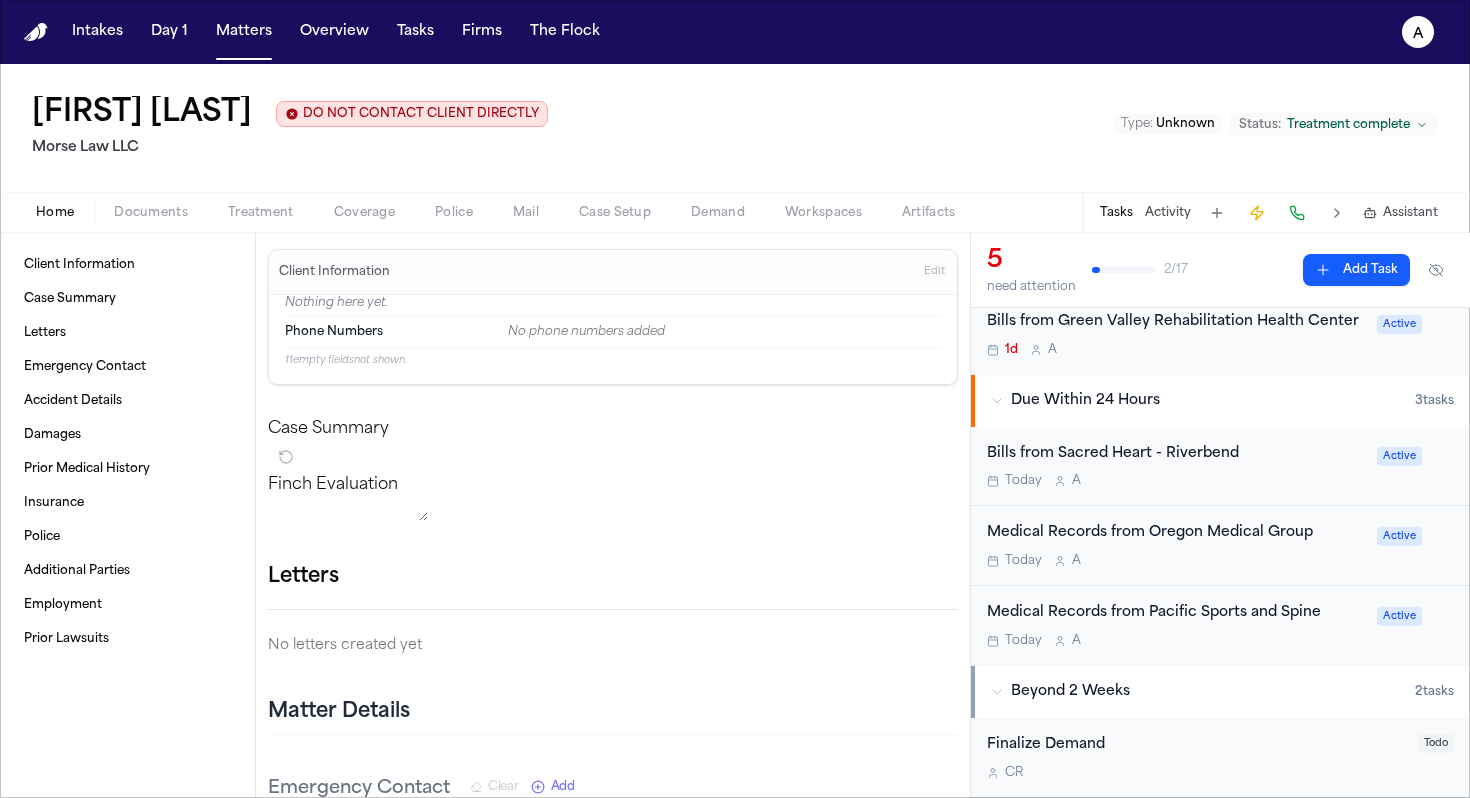 scroll, scrollTop: 147, scrollLeft: 0, axis: vertical 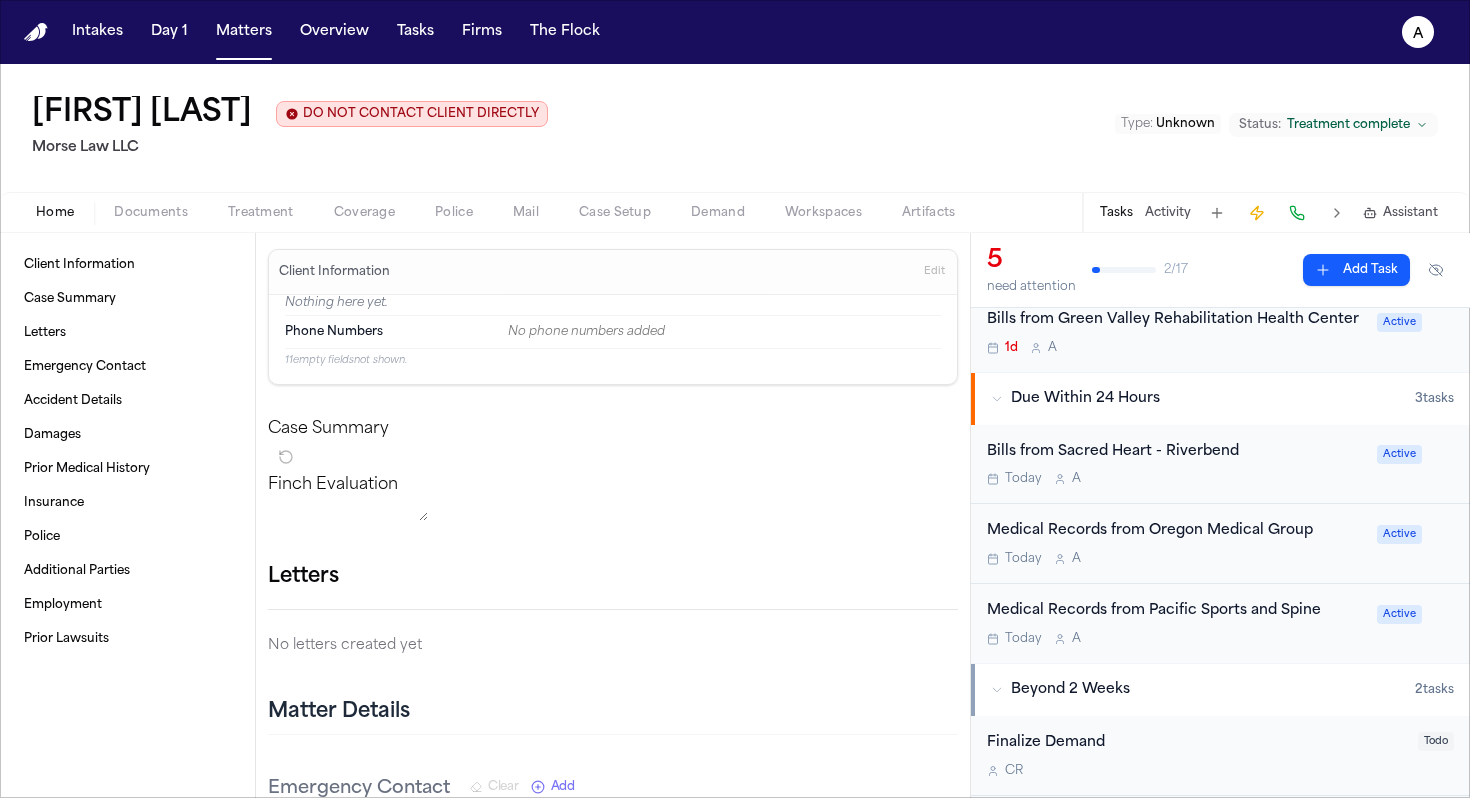 click on "Today A" at bounding box center [1176, 639] 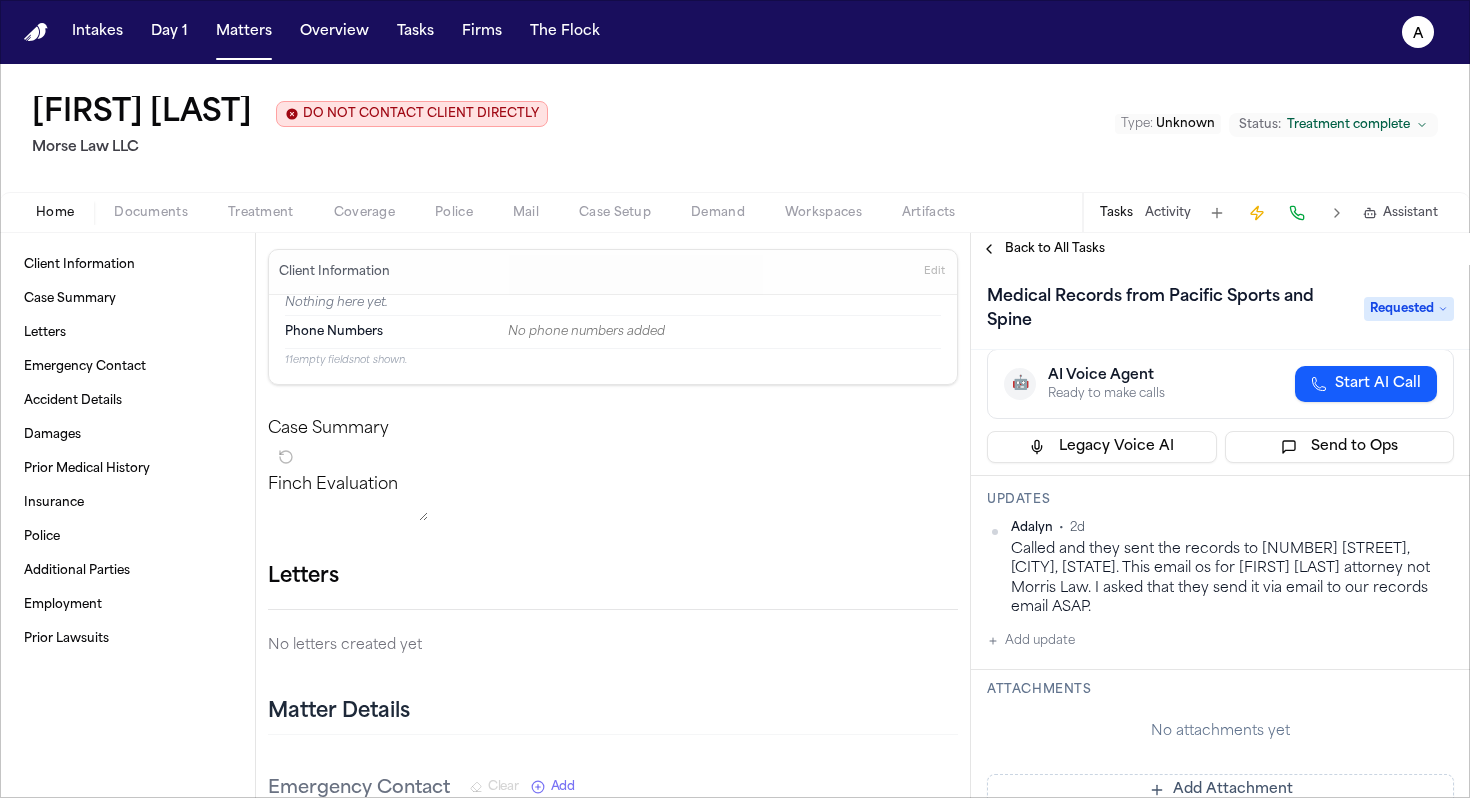 scroll, scrollTop: 201, scrollLeft: 0, axis: vertical 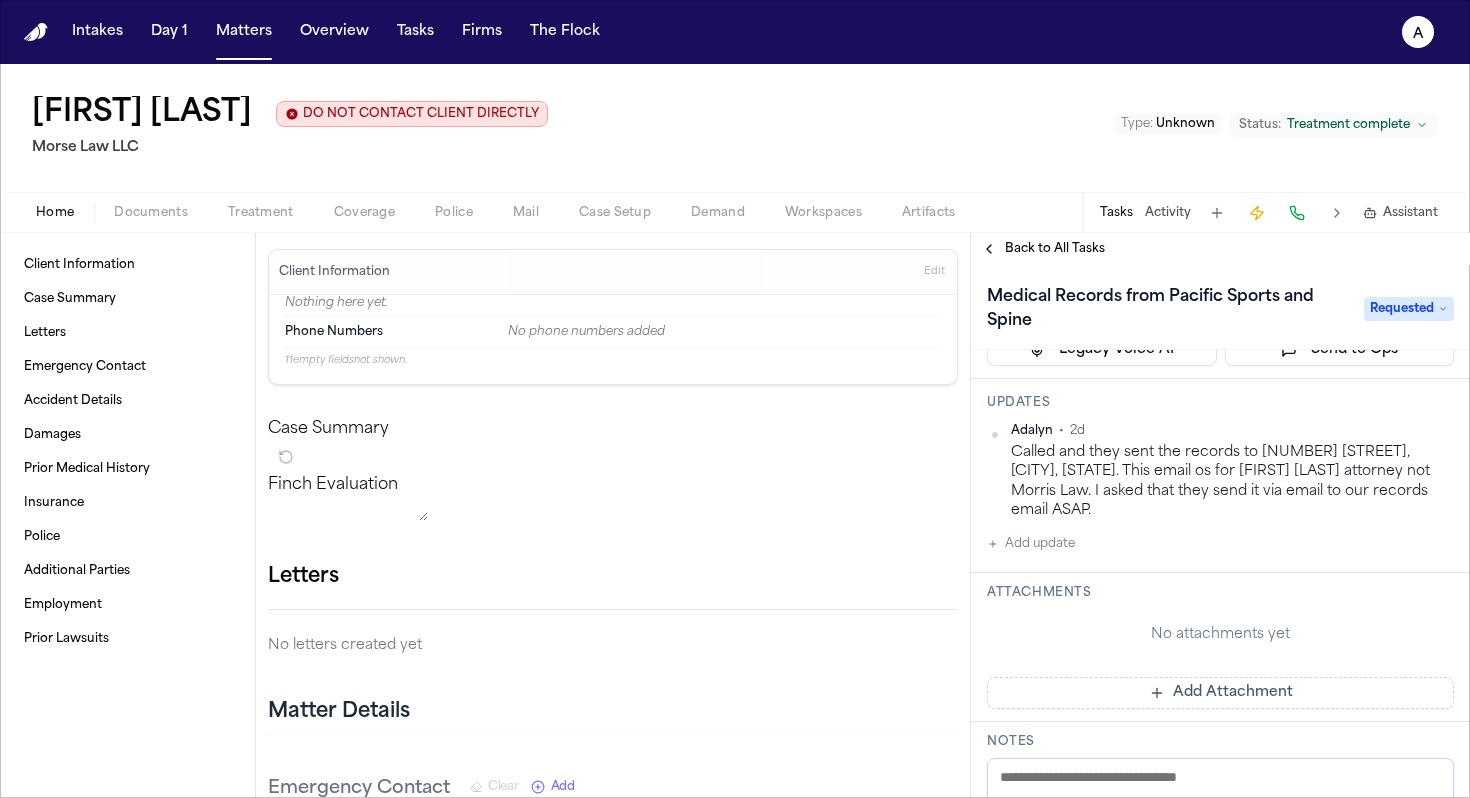 click on "Add update" at bounding box center (1031, 544) 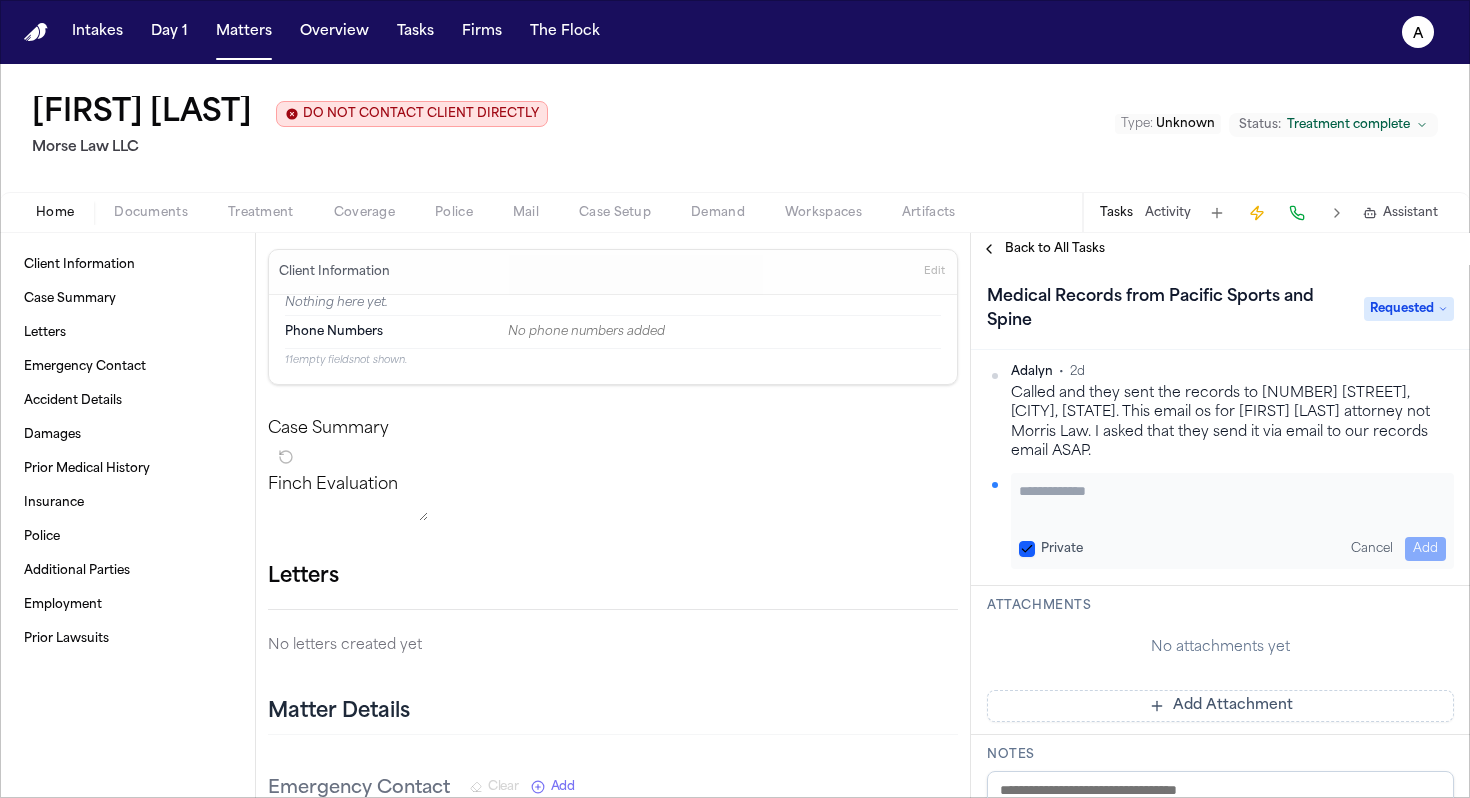 scroll, scrollTop: 209, scrollLeft: 0, axis: vertical 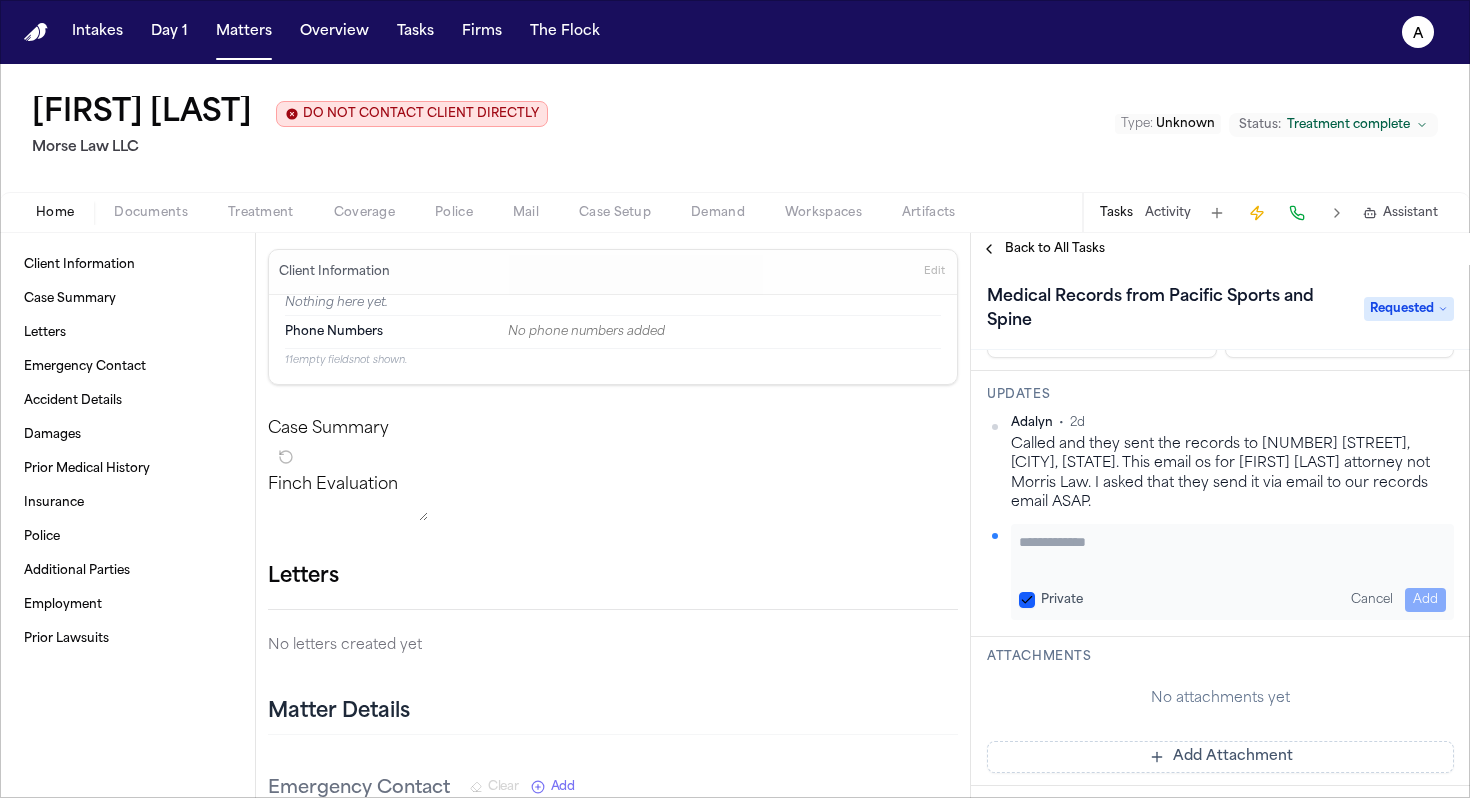 click on "Private" at bounding box center [1027, 600] 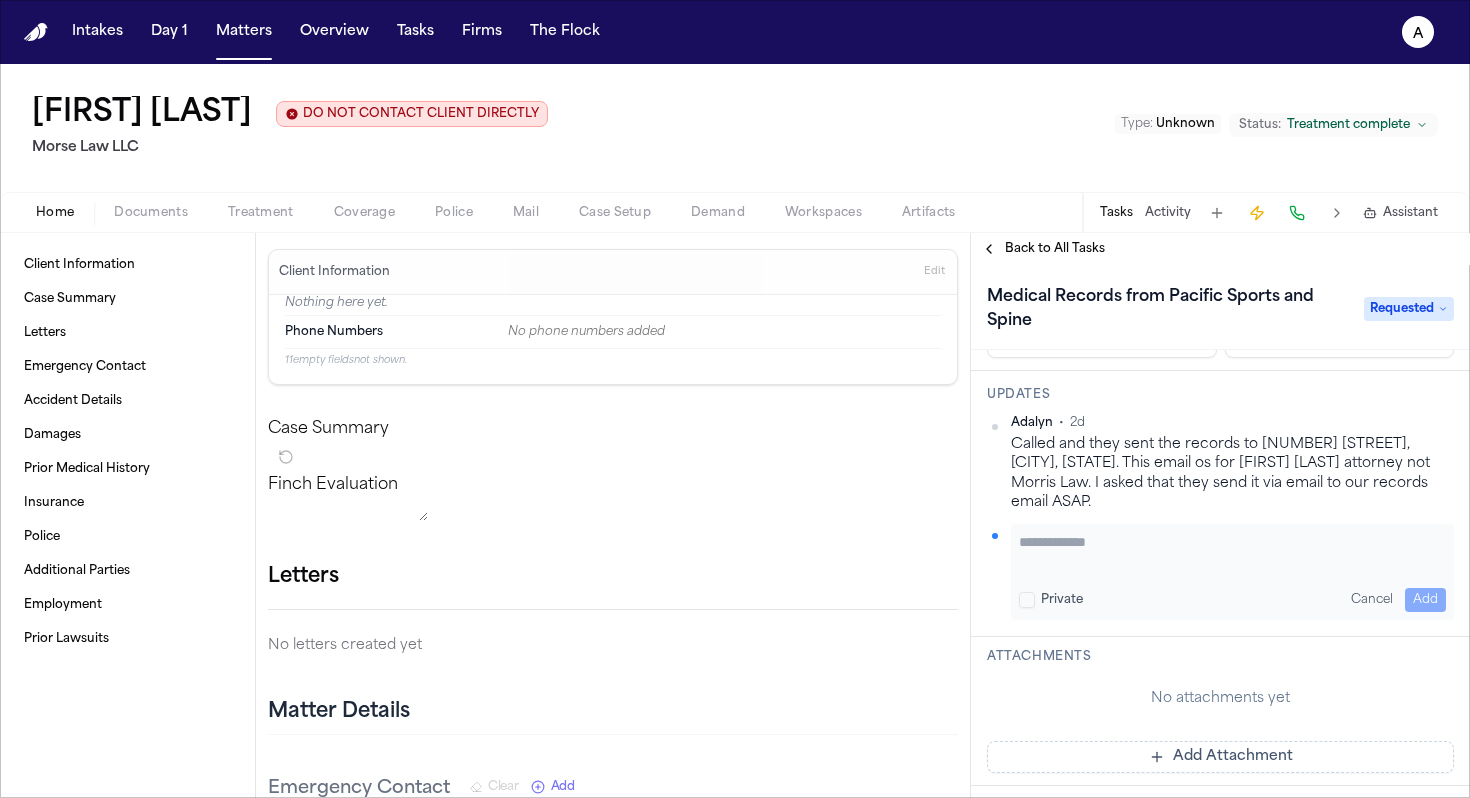 click at bounding box center [1232, 552] 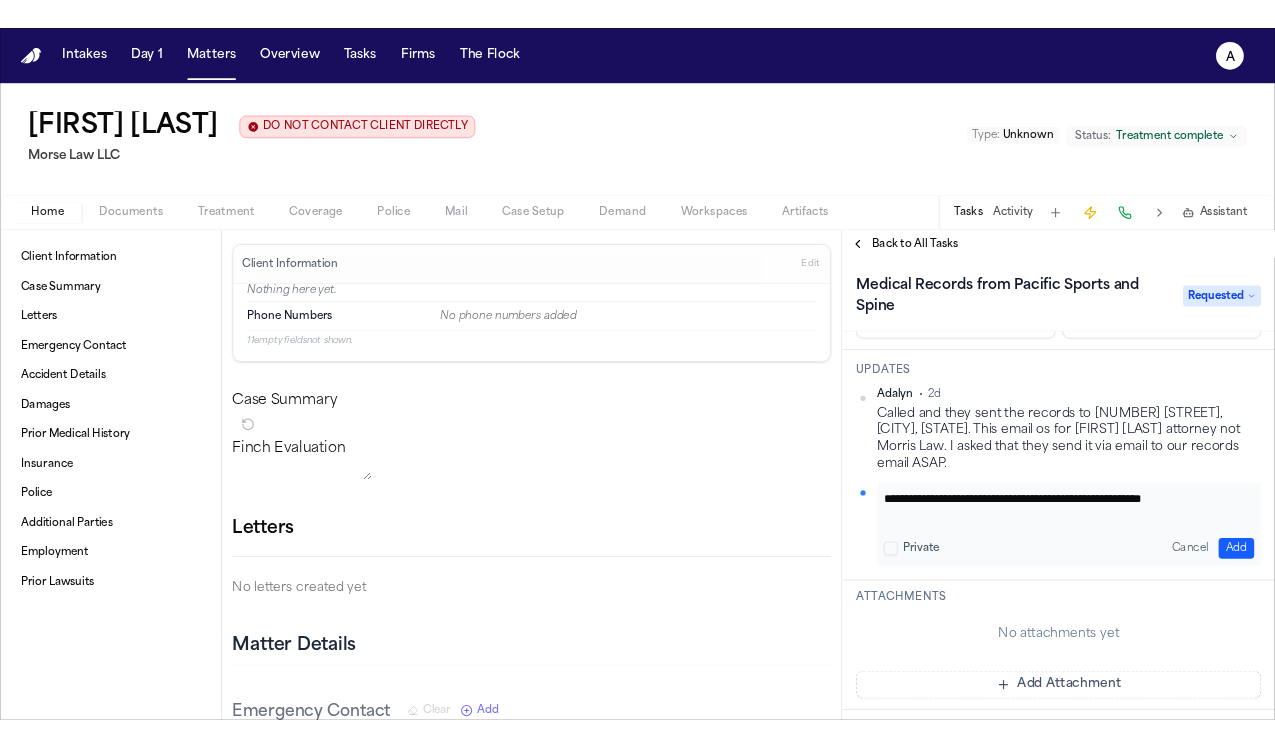 scroll, scrollTop: 1, scrollLeft: 0, axis: vertical 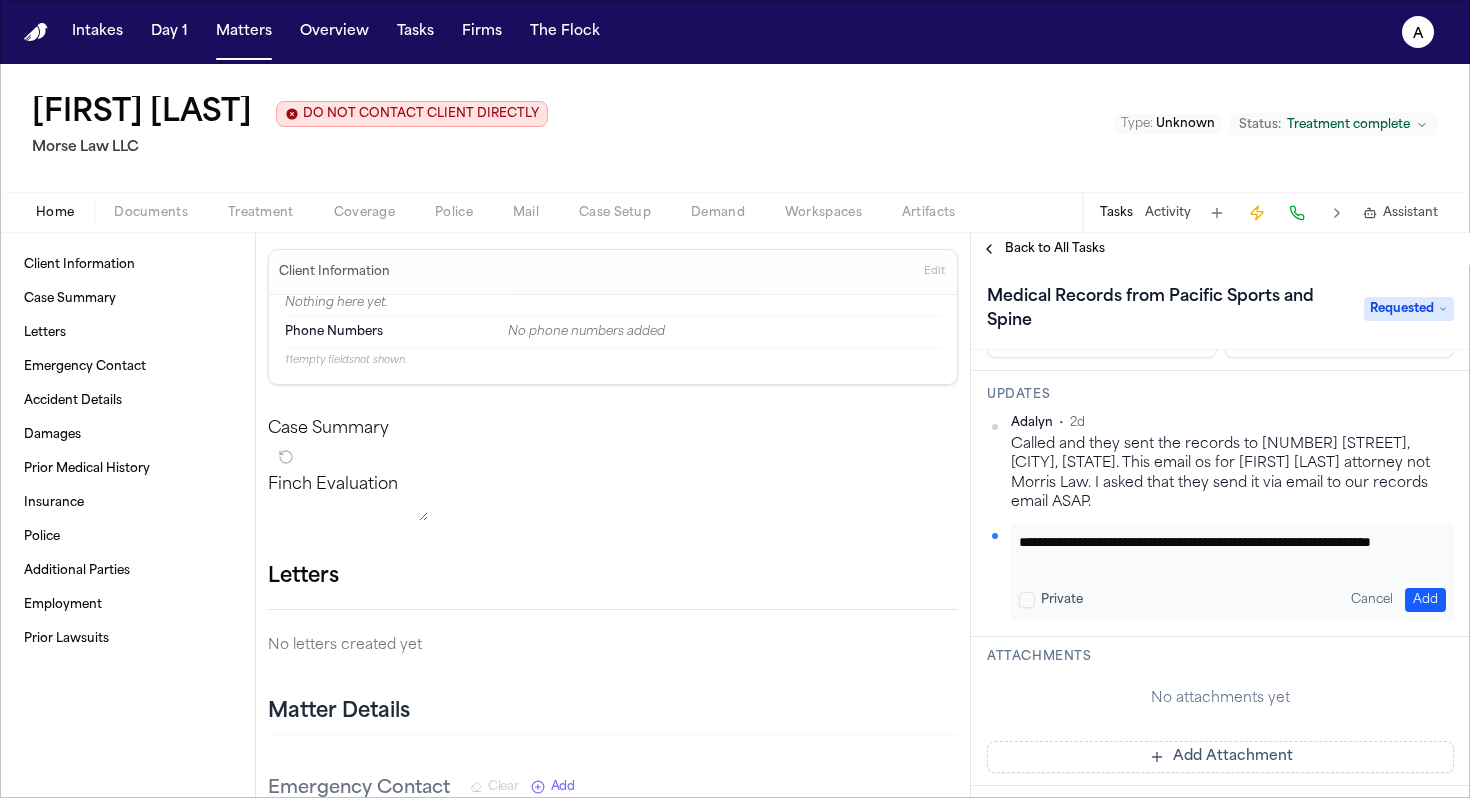 type on "**********" 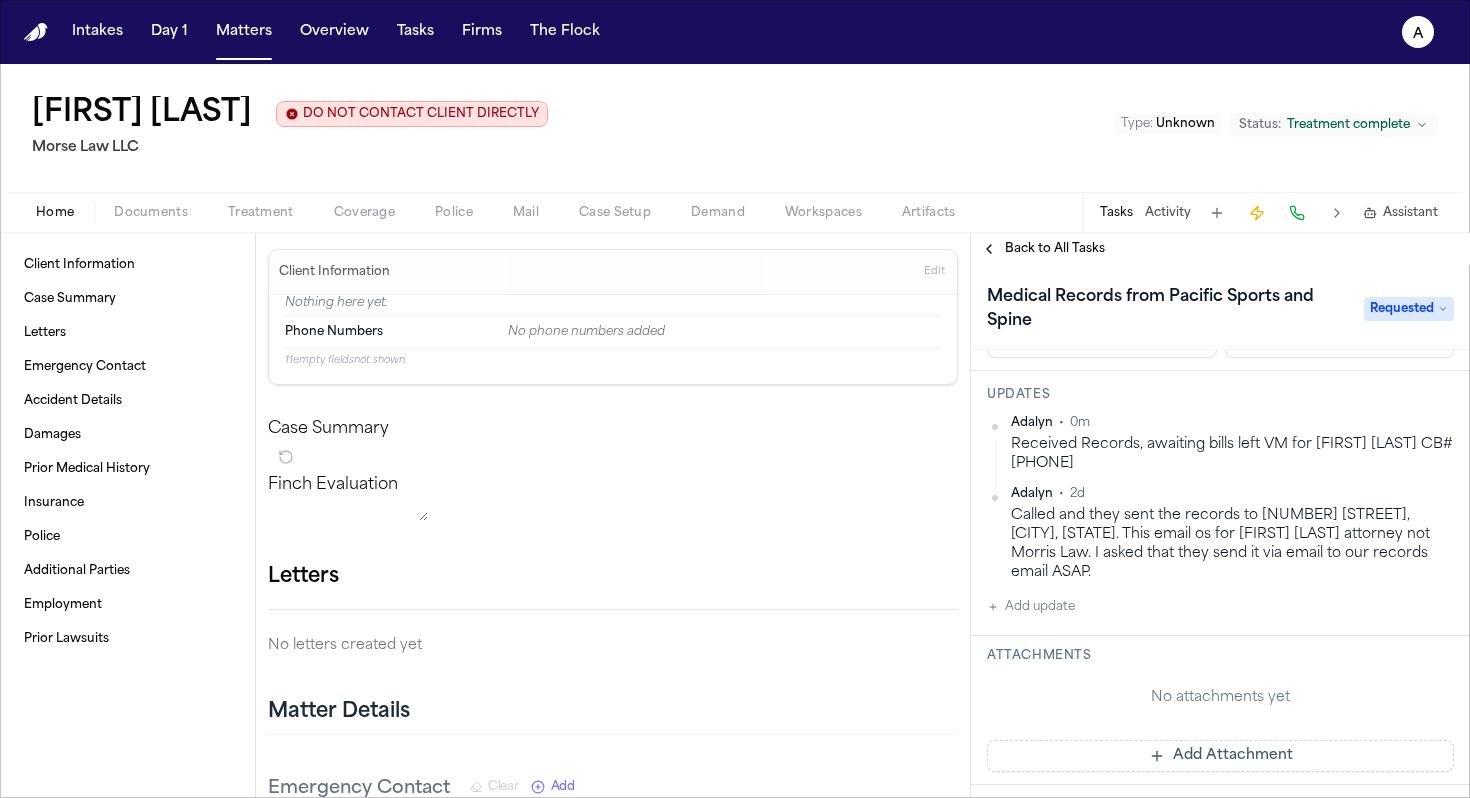 click on "Add Attachment" at bounding box center [1220, 756] 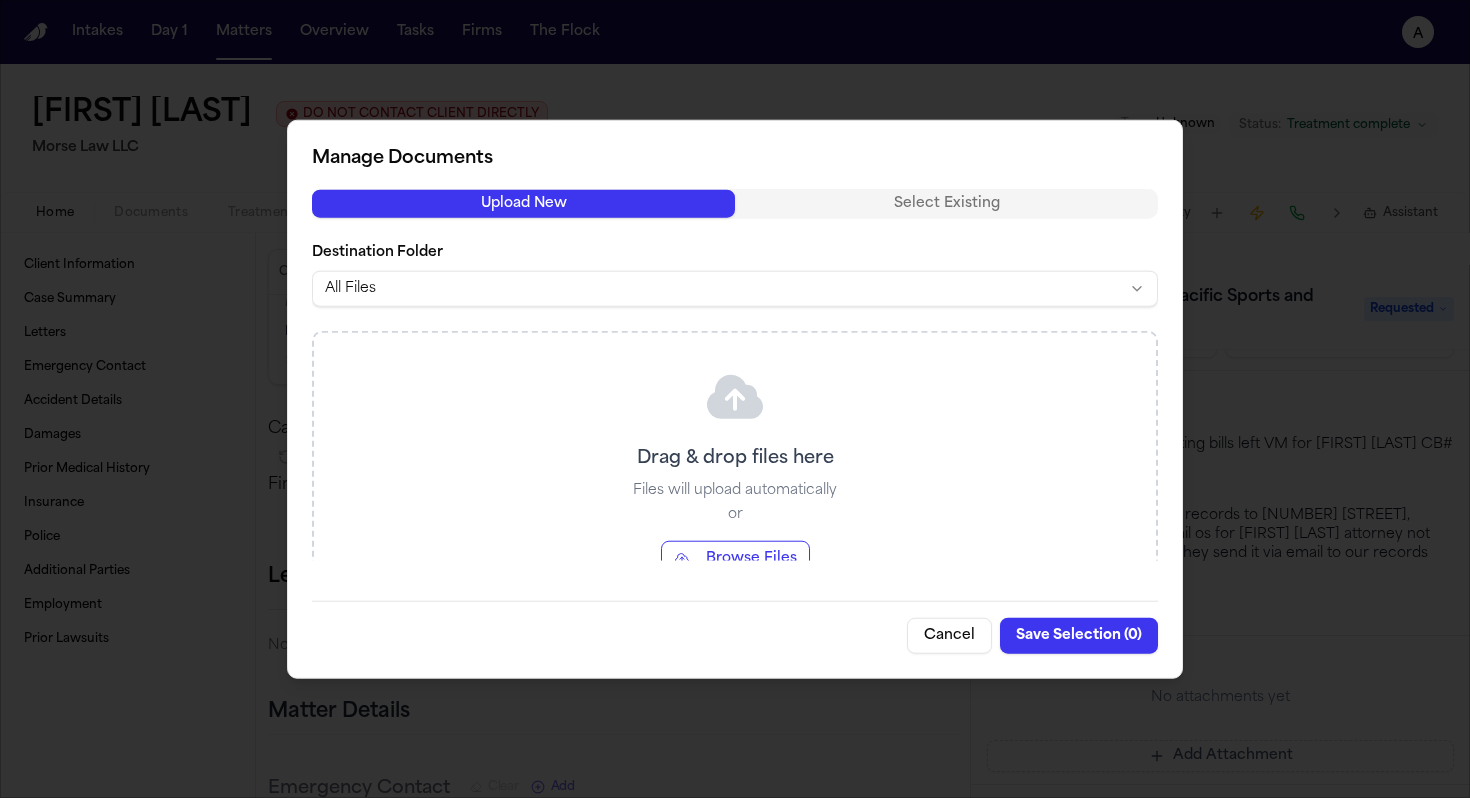 click on "Cancel" at bounding box center (949, 635) 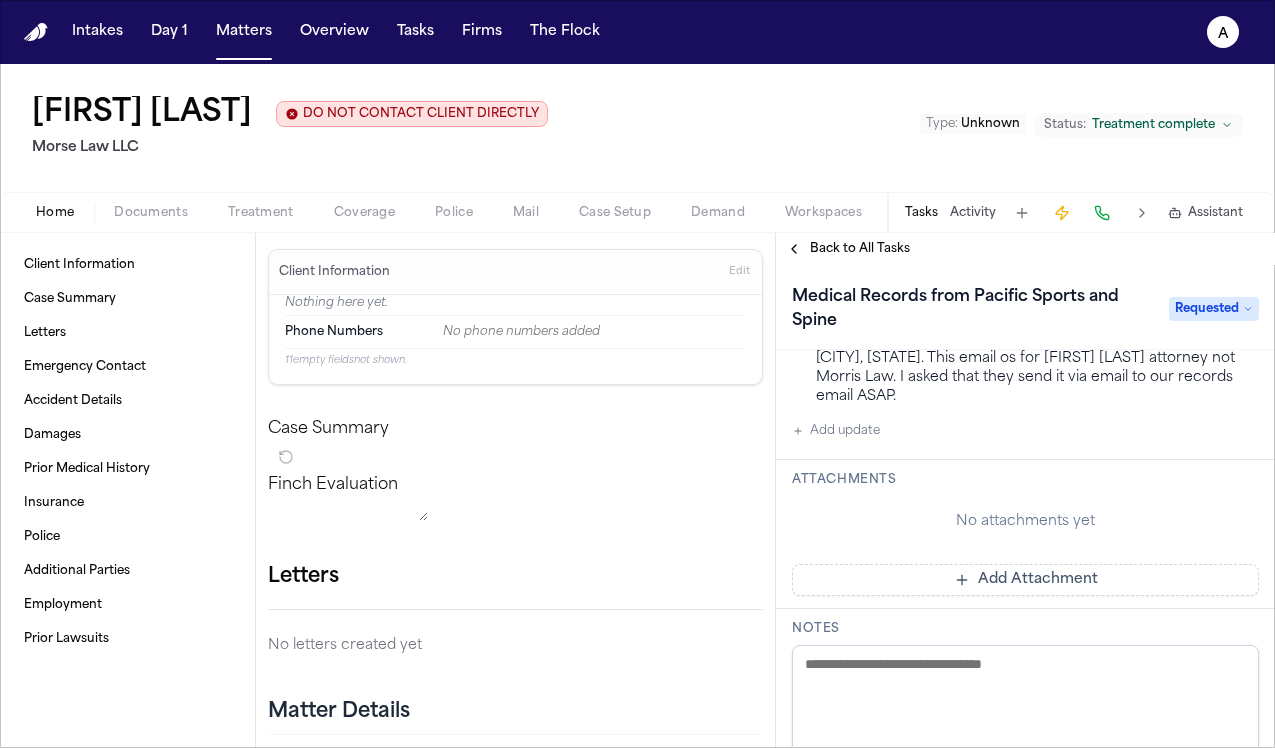 scroll, scrollTop: 411, scrollLeft: 0, axis: vertical 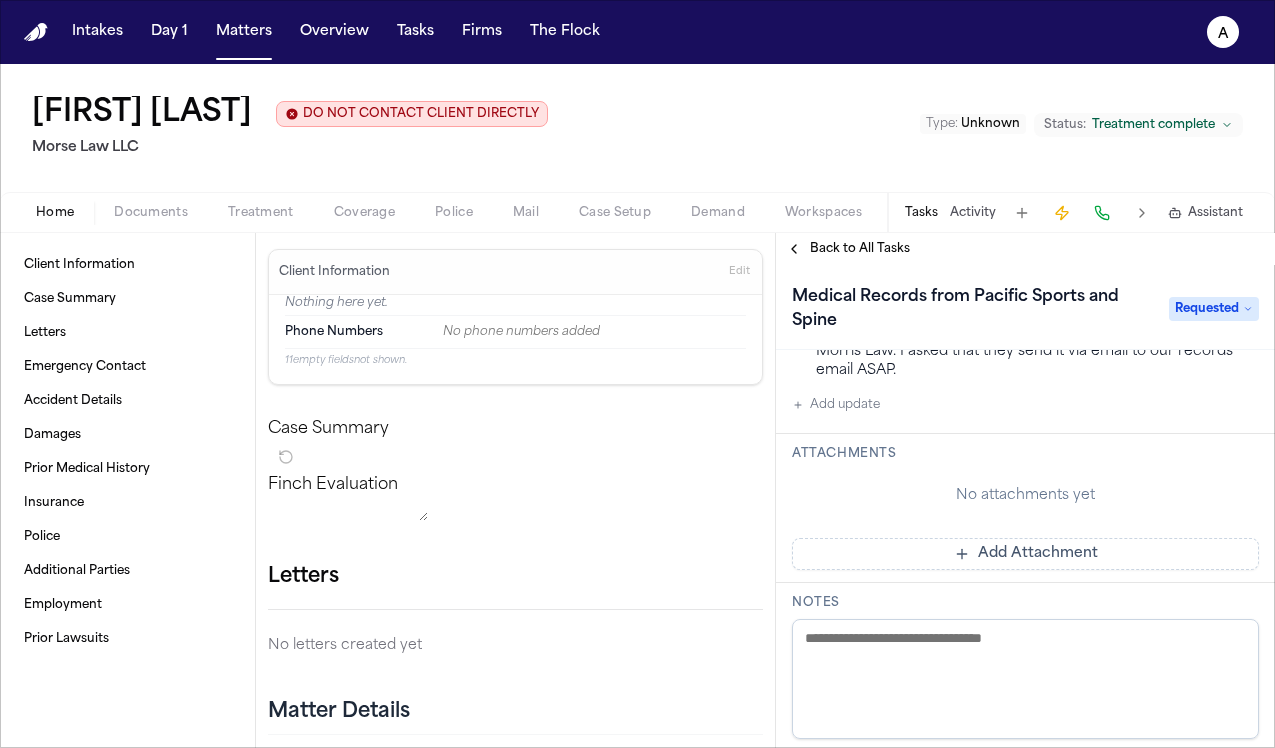 click on "Add Attachment" at bounding box center (1025, 554) 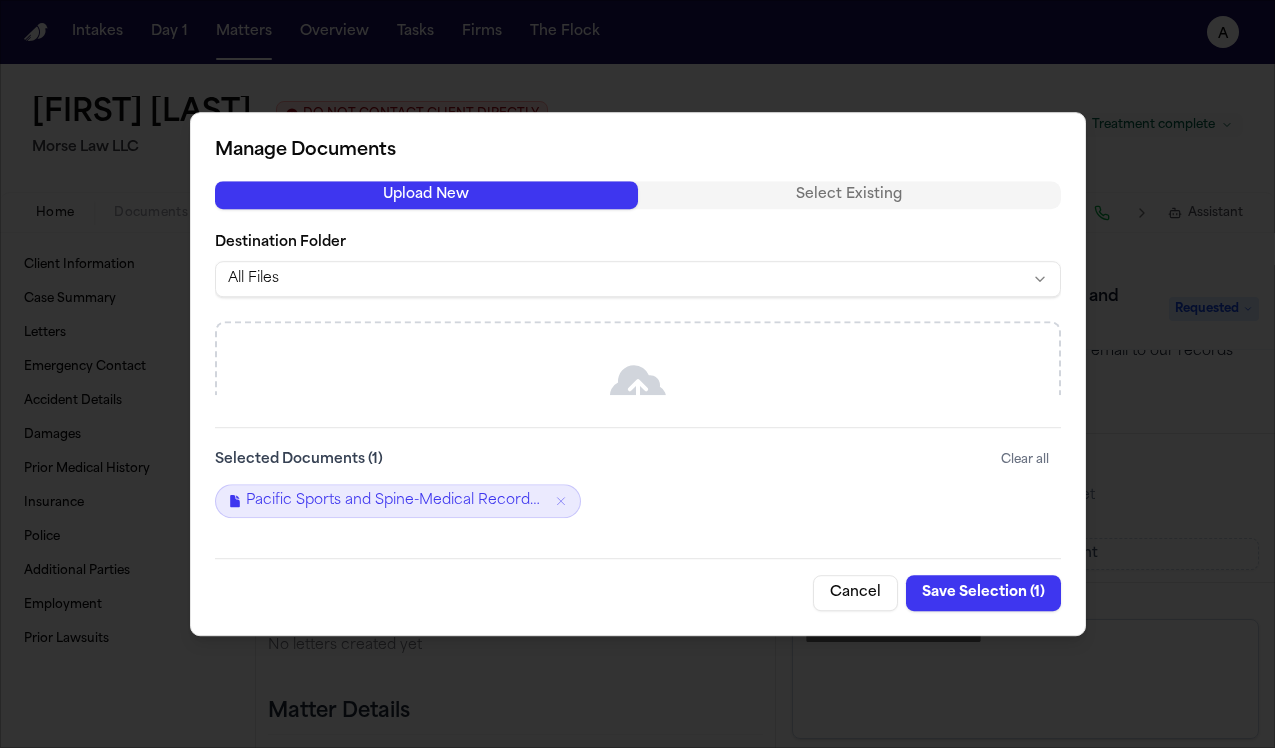 click on "Save Selection ( 1 )" at bounding box center (983, 593) 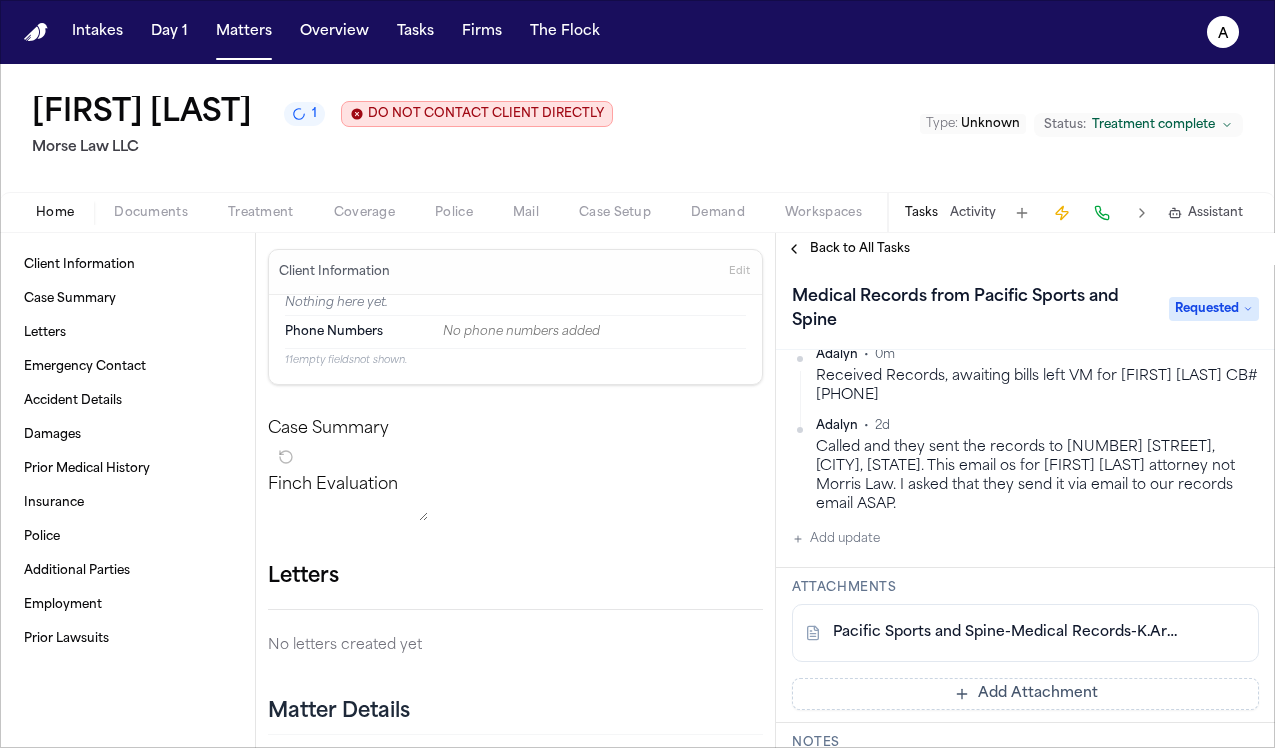 scroll, scrollTop: 267, scrollLeft: 0, axis: vertical 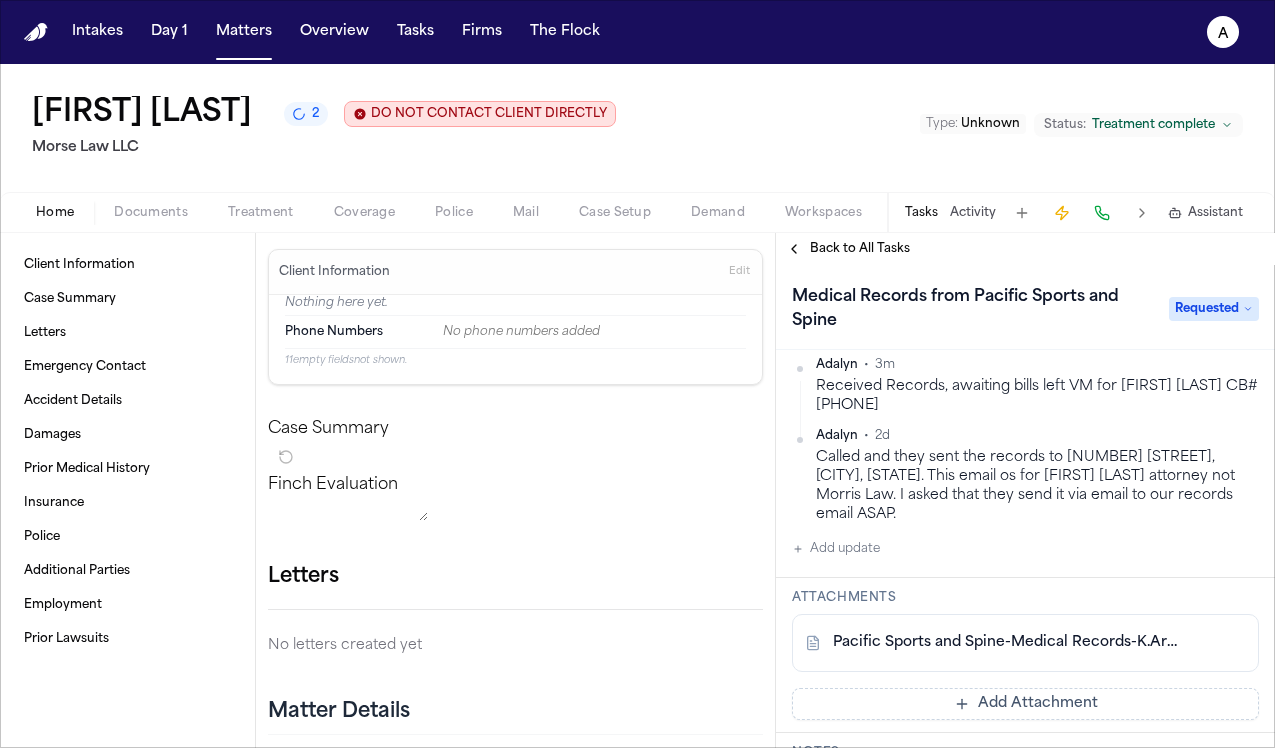 click on "Requested" at bounding box center [1214, 309] 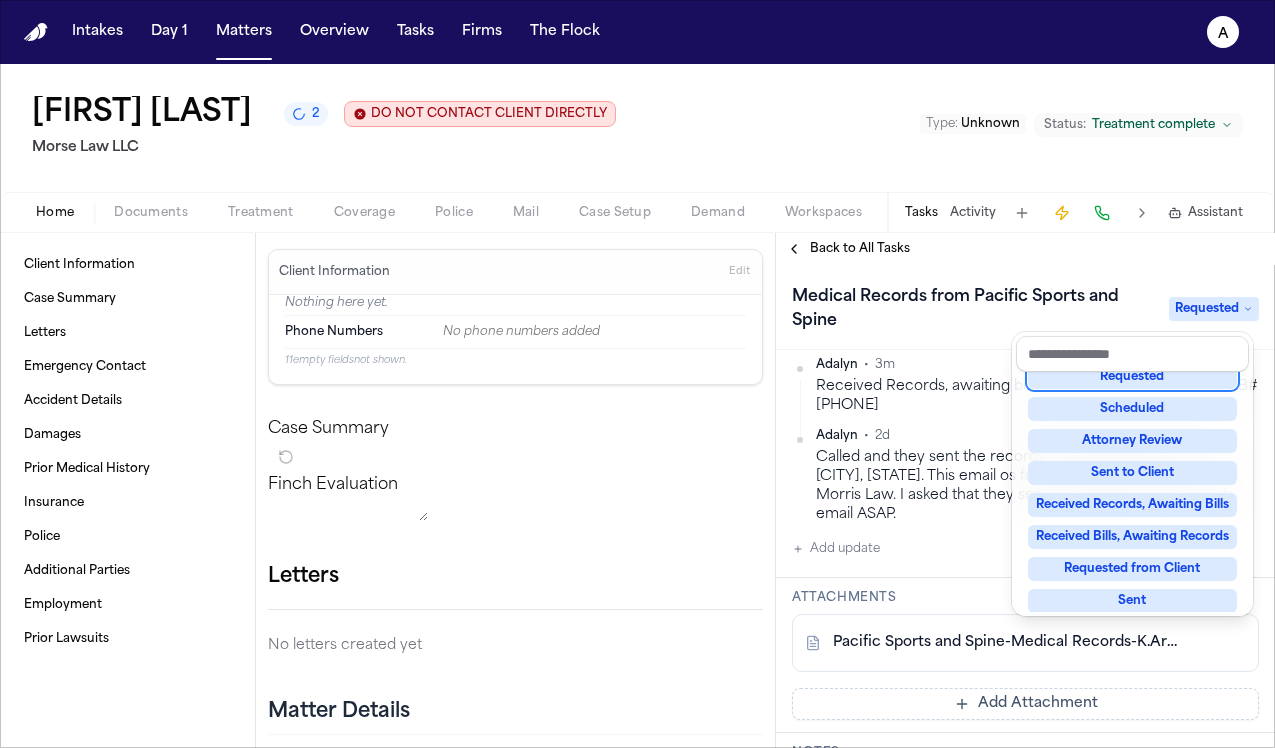 scroll, scrollTop: 185, scrollLeft: 0, axis: vertical 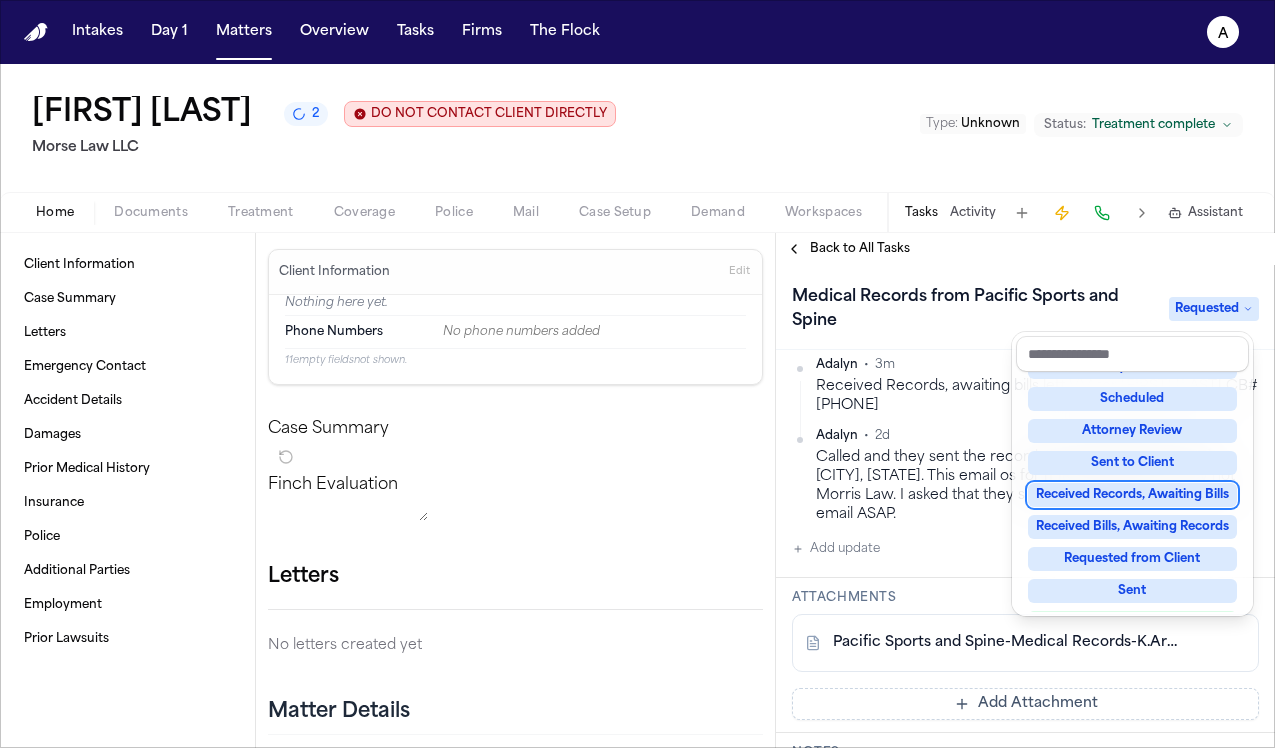 click on "Received Records, Awaiting Bills" at bounding box center [1132, 495] 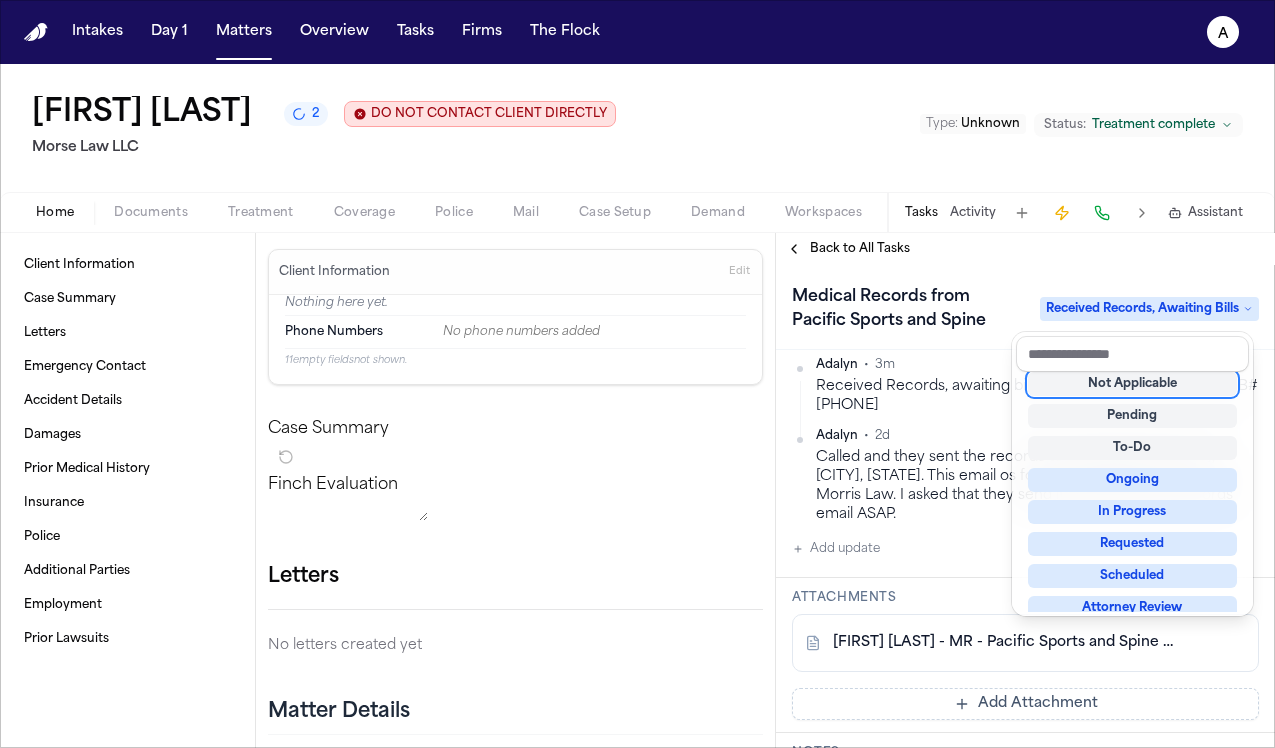 scroll, scrollTop: 8, scrollLeft: 0, axis: vertical 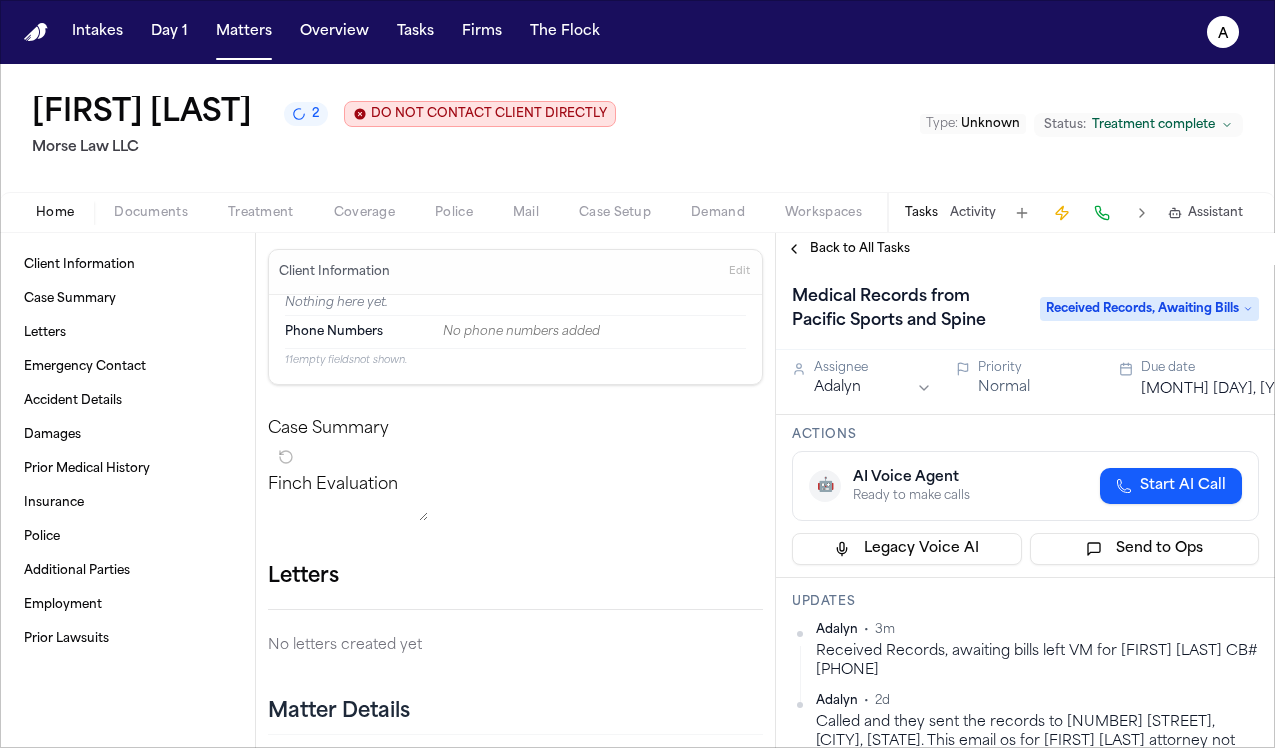 click on "Aug 8, 2025" at bounding box center (1225, 390) 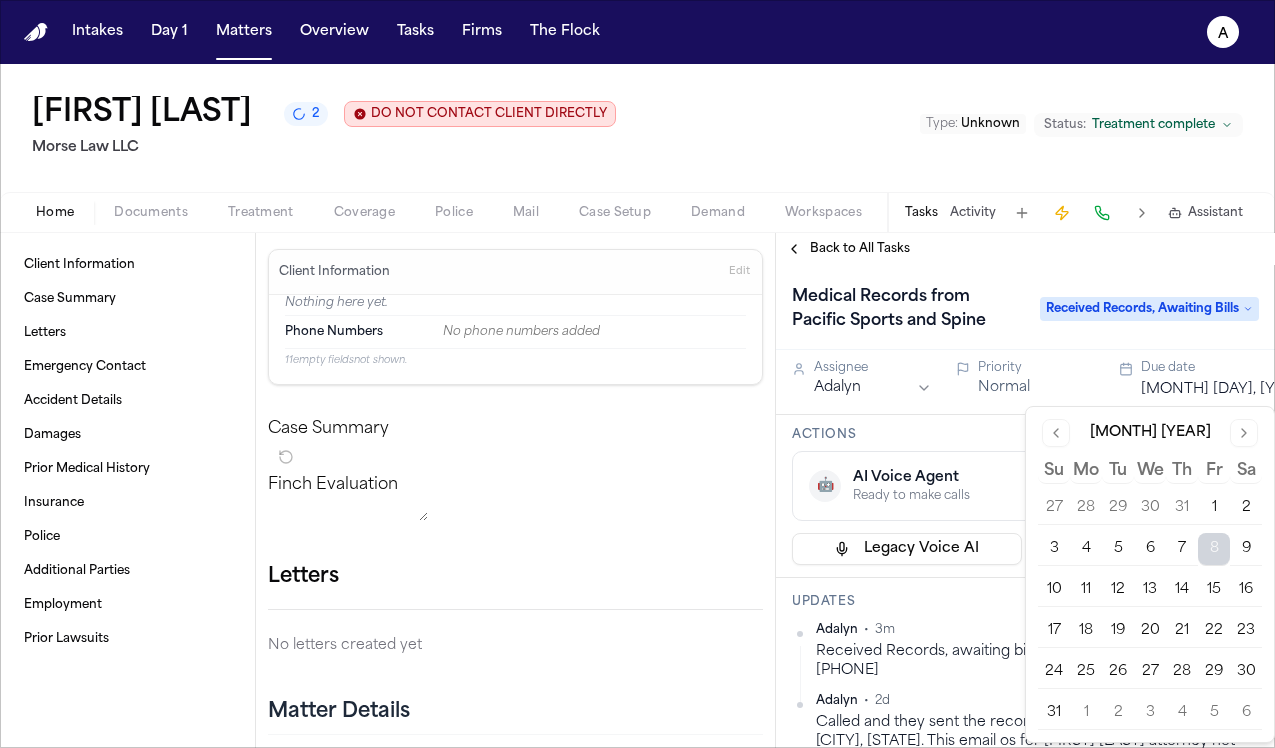 click on "12" at bounding box center (1118, 590) 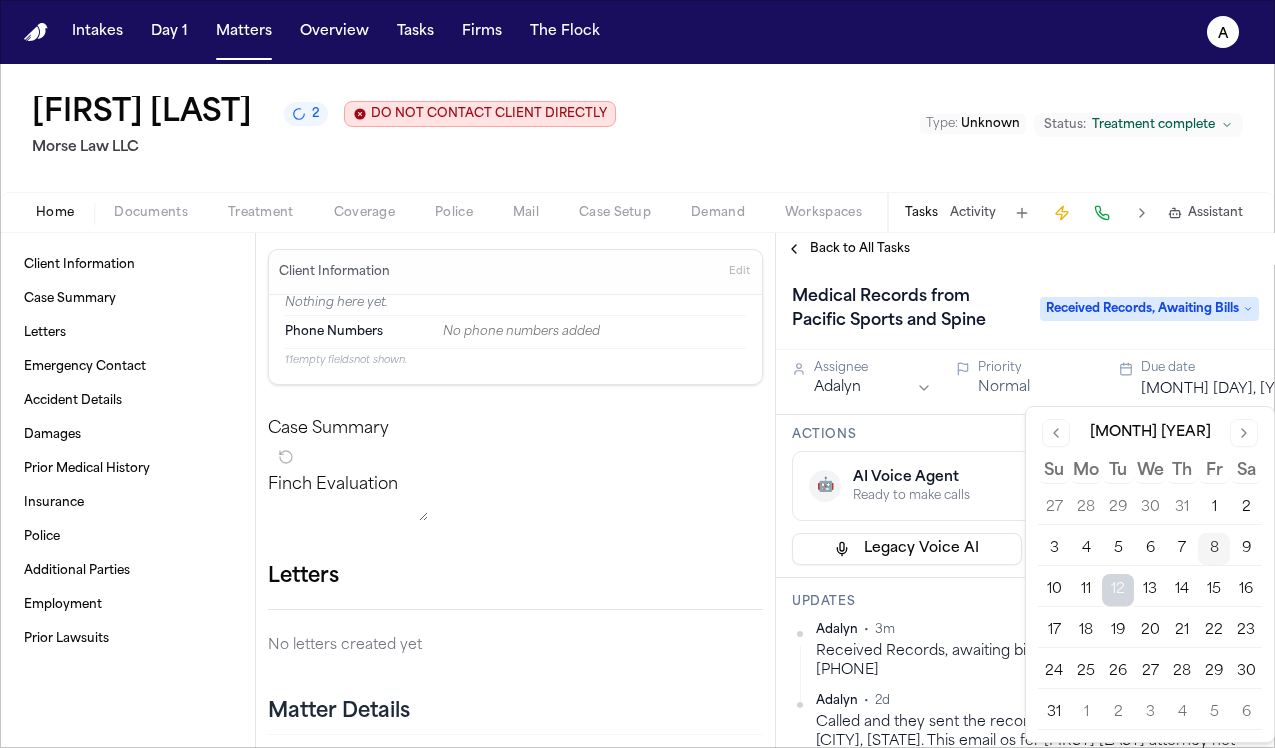 click on "Updates Adalyn • 3m Received Records, awaiting bills left VM for Brooke CB# 541-393-9761.  Adalyn • 2d Called and they sent the records to 10300 SW Greenburg Road, Suite 530 Cottage Grove, OR 97116. This email os for Angela G. Dodds attorney not Morris Law. I asked that they send it via email to our records email ASAP.  Add update" at bounding box center (1025, 710) 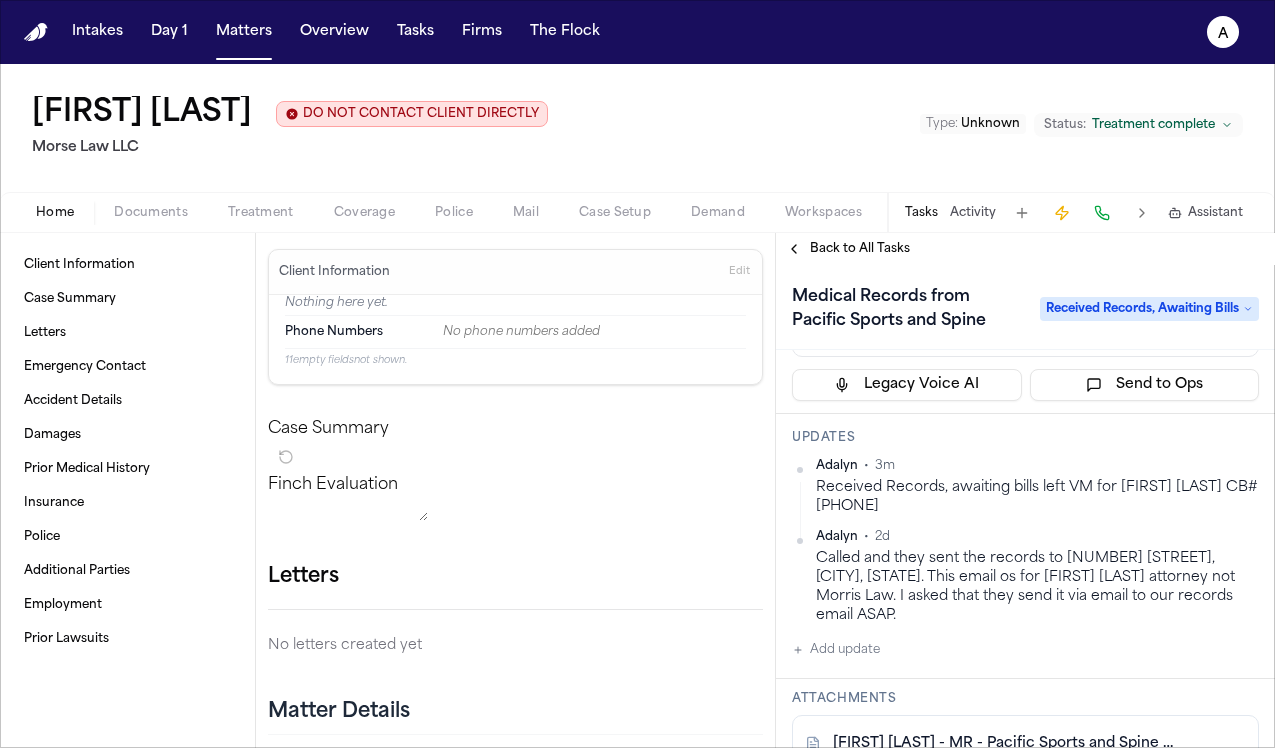 scroll, scrollTop: 189, scrollLeft: 0, axis: vertical 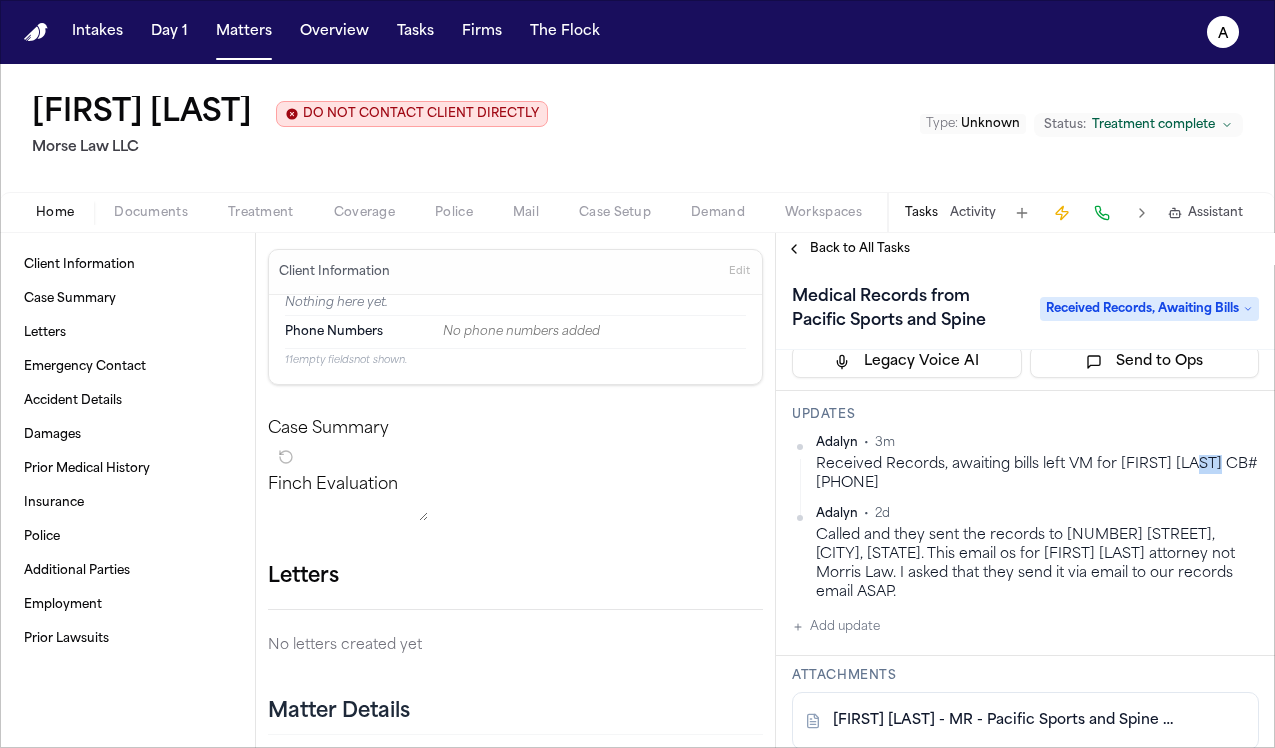 click on "Intakes Day 1 Matters Overview Tasks Firms The Flock A Karen Arms DO NOT CONTACT CLIENT DIRECTLY DO NOT CONTACT Morse Law LLC Type :   Unknown Status: Treatment complete Home Documents Treatment Coverage Police Mail Case Setup Demand Workspaces Artifacts Tasks Activity Assistant Client Information Case Summary Letters Emergency Contact Accident Details Damages Prior Medical History Insurance Police Additional Parties Employment Prior Lawsuits Client Information Edit Nothing here yet. Phone Numbers No phone numbers added 11  empty   fields  not shown. Case Summary Finch Evaluation * ​ Letters No letters created yet Matter Details Emergency Contact Clear Add Accident Details Clear Edit View Sources (5) Description Date of Loss Sep 29, 2023 Time of Loss ~15:00 Incident Type Medical emergency (unconsciousness in nursing home, possible overdose, subsequent acute and chronic spinal injuries requiring multiple surgeries and intensive care) Location Witnesses Statements Injuries Described Ambulance 3" at bounding box center [637, 374] 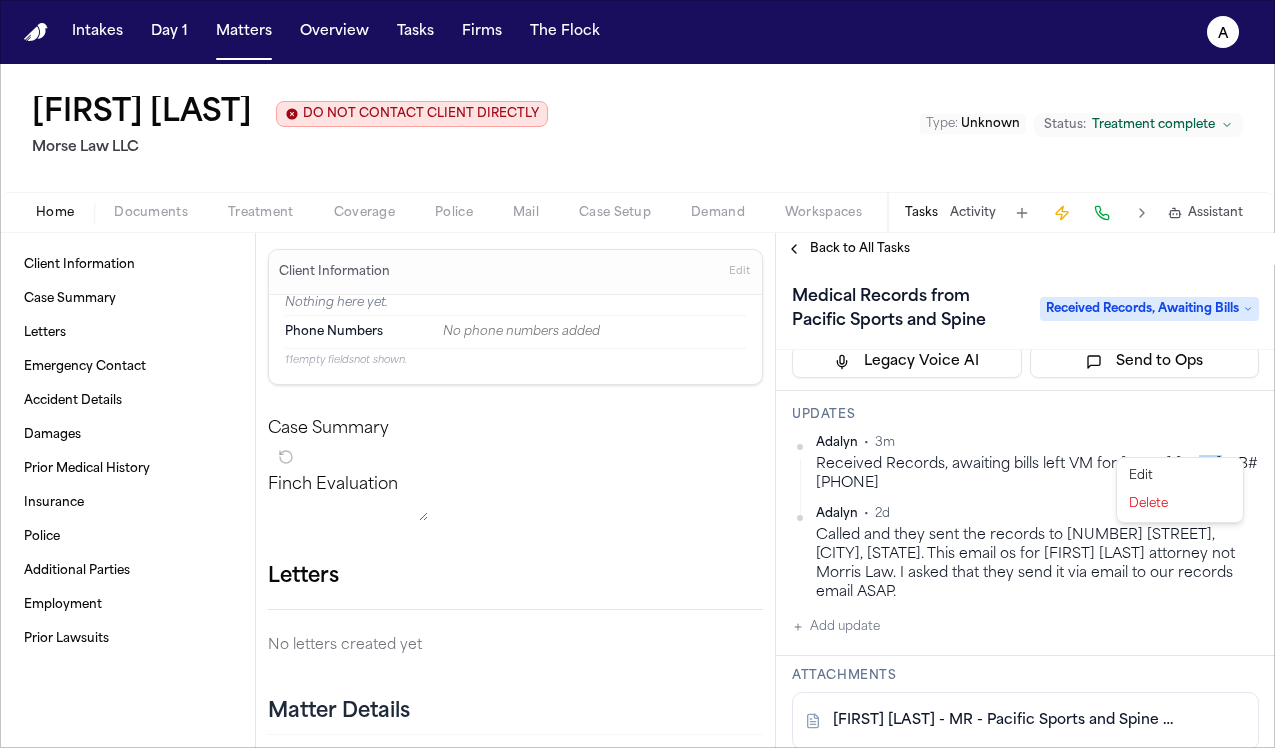 click on "Edit" at bounding box center (1180, 476) 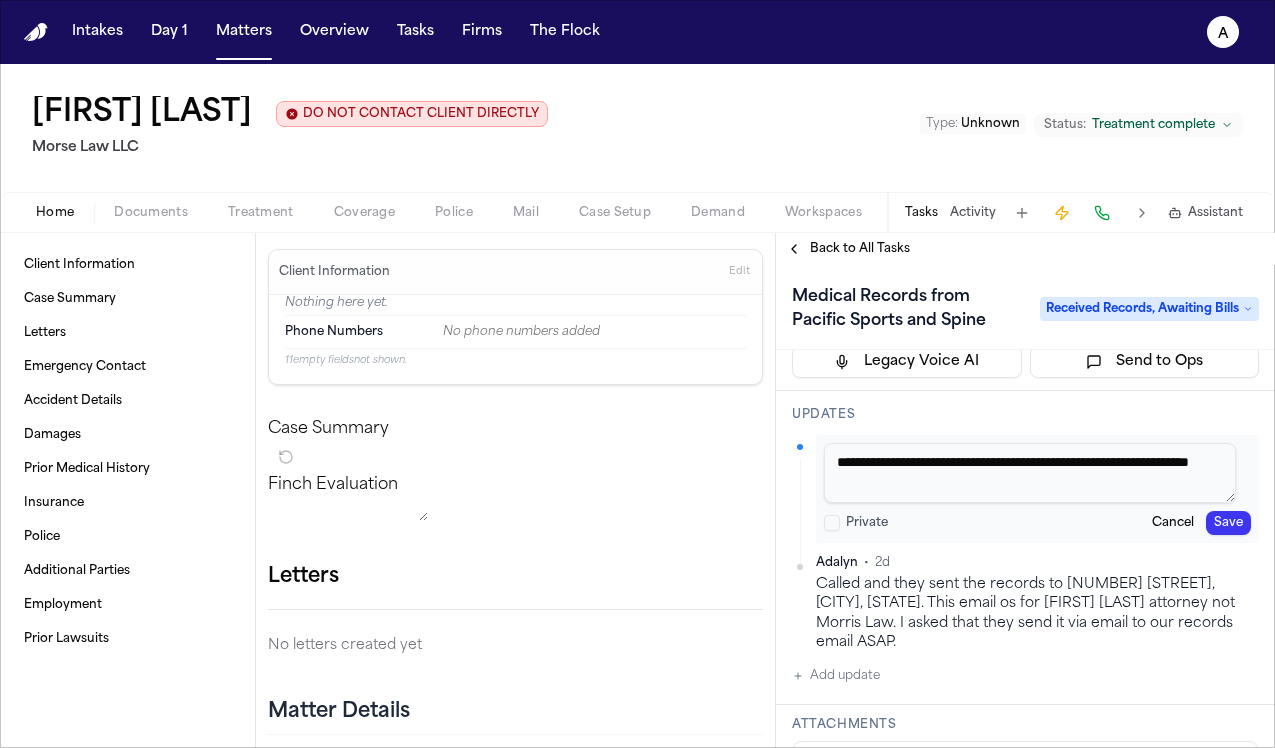 click on "**********" at bounding box center [1030, 473] 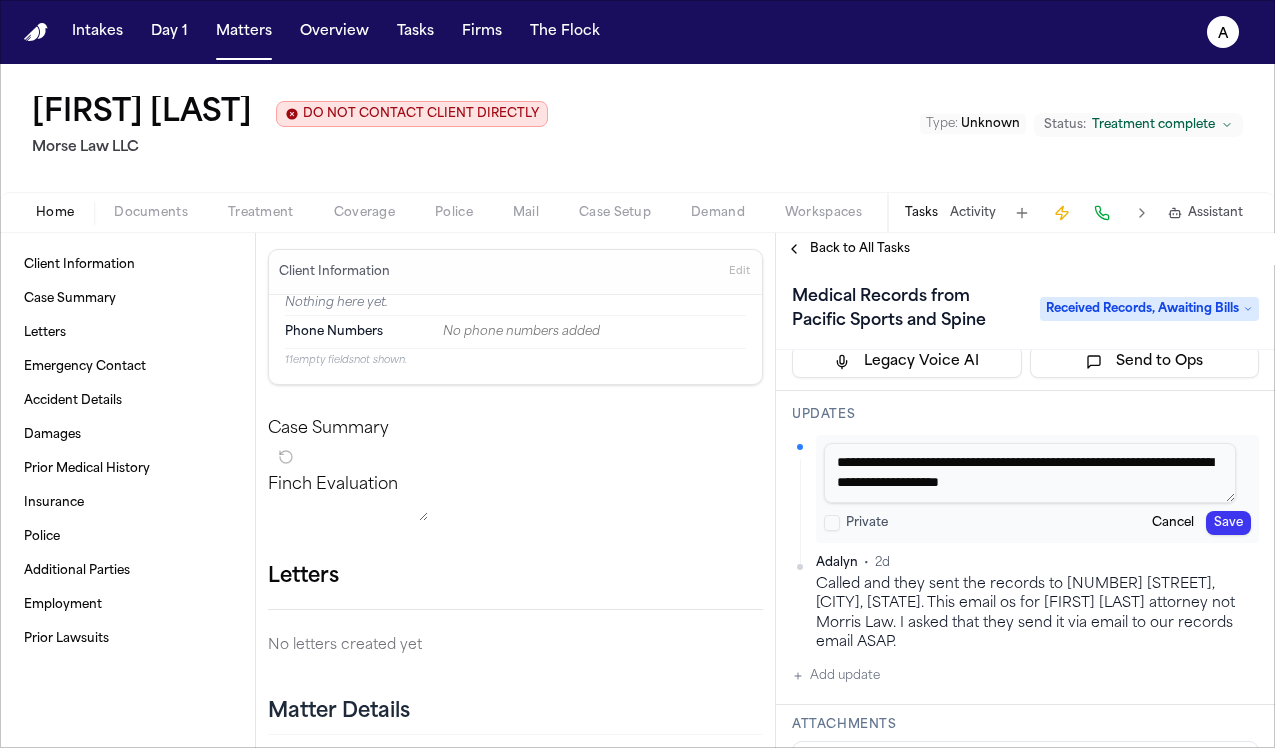 type on "**********" 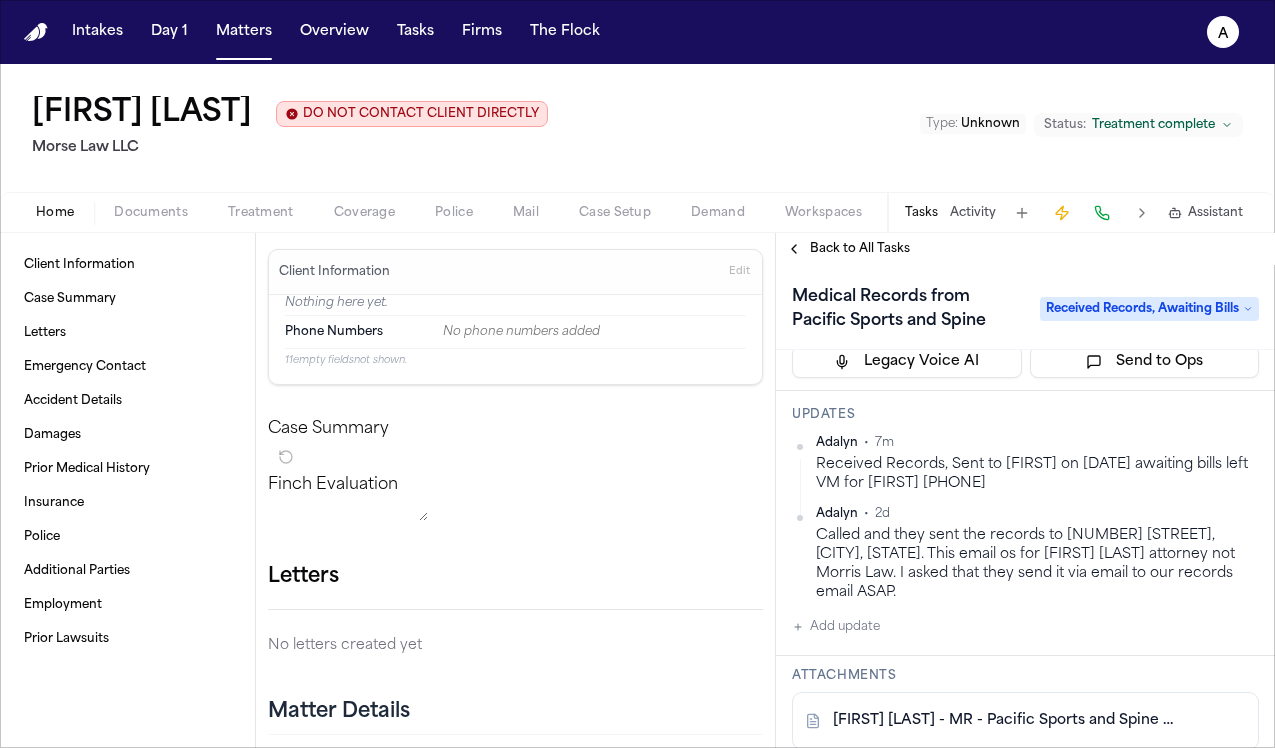 scroll, scrollTop: 169, scrollLeft: 0, axis: vertical 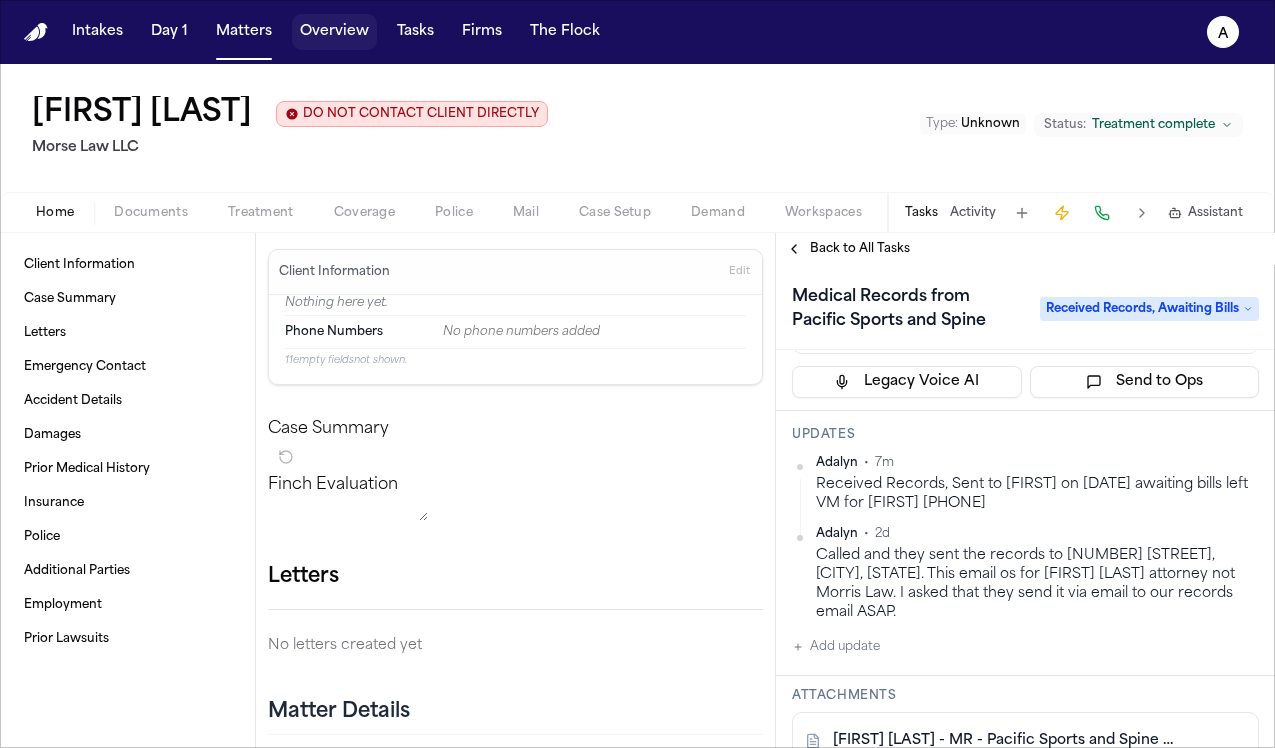 click on "Overview" at bounding box center (334, 32) 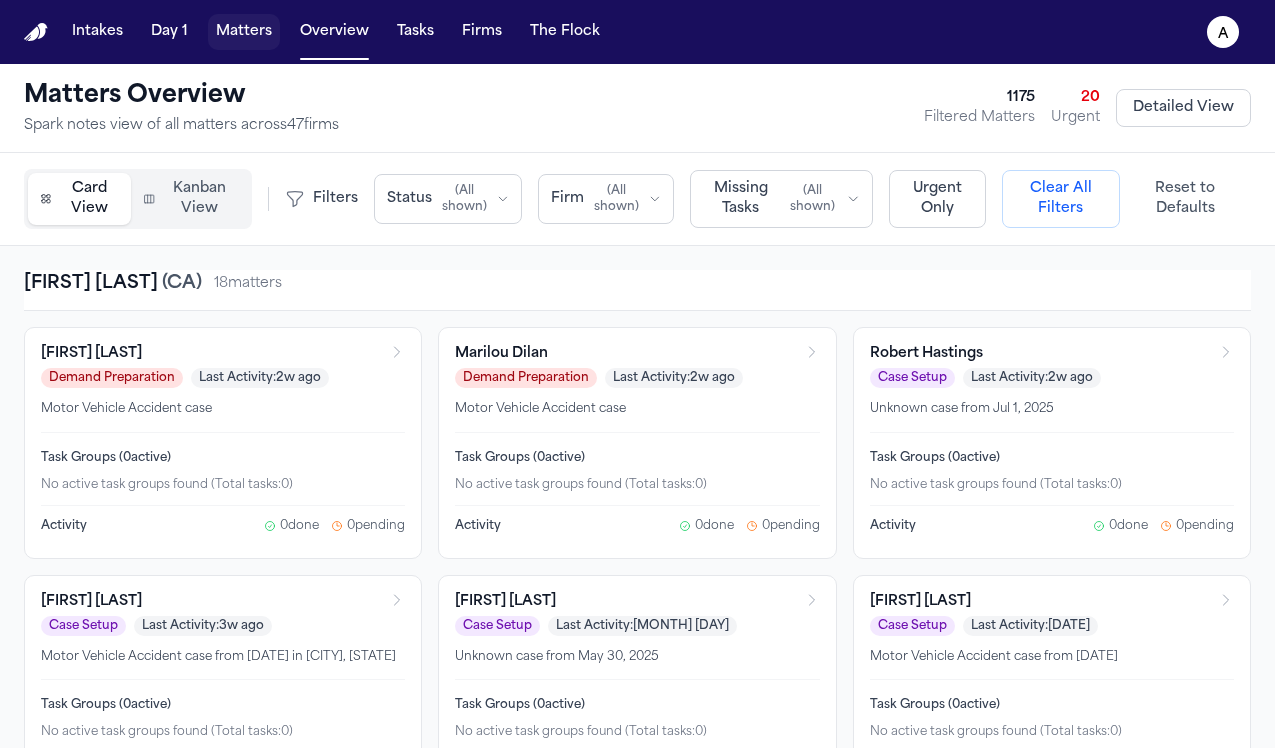 click on "Matters" at bounding box center [244, 32] 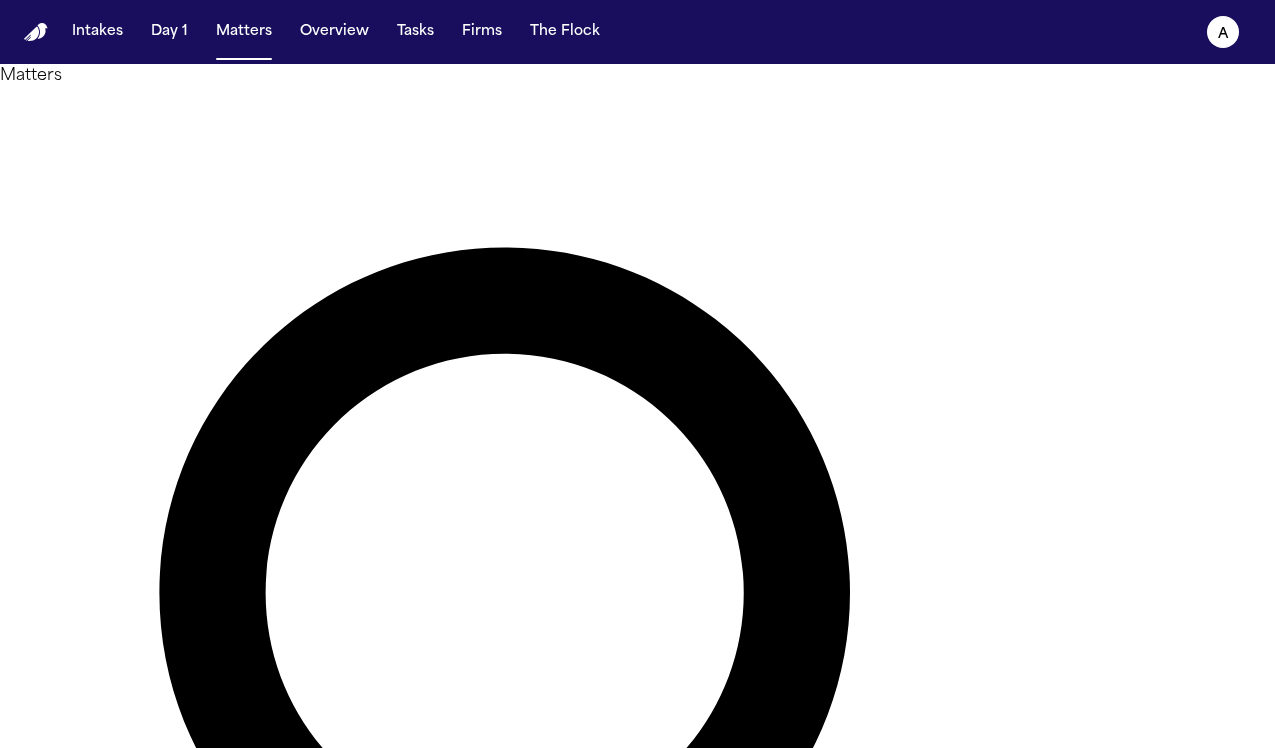drag, startPoint x: 521, startPoint y: 107, endPoint x: 266, endPoint y: 91, distance: 255.50146 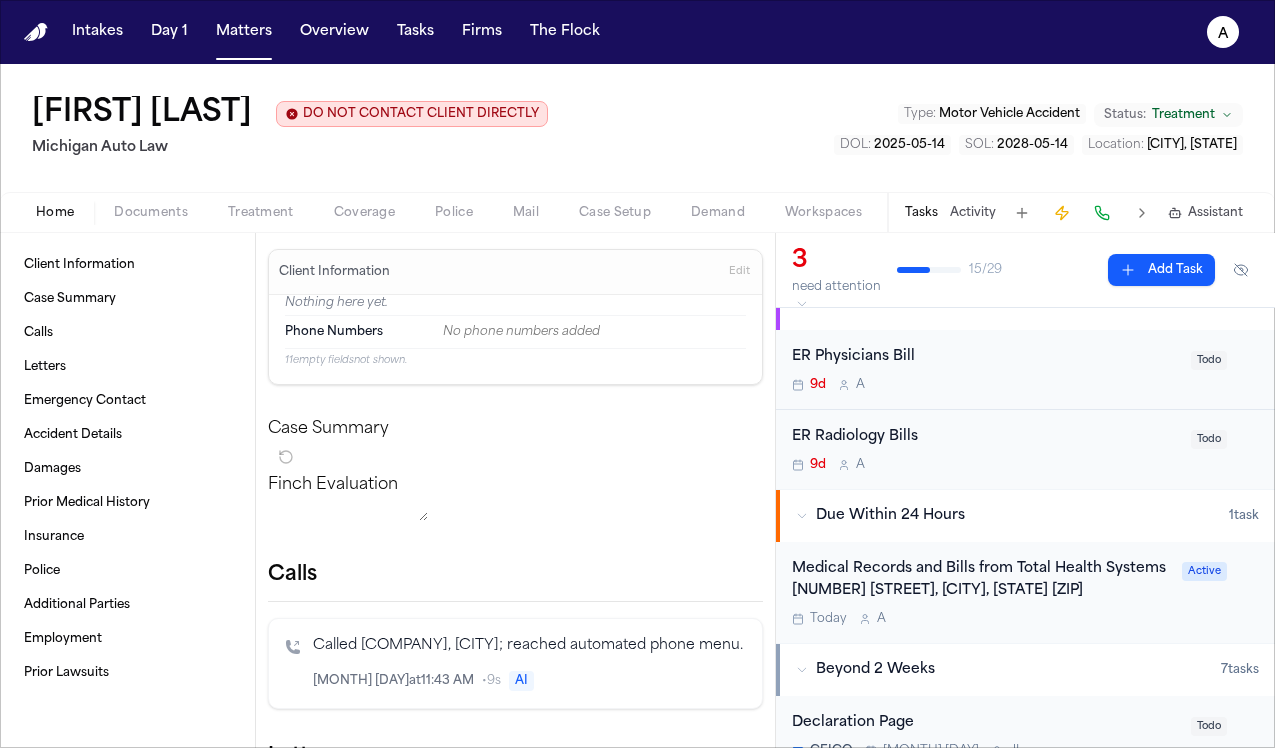 scroll, scrollTop: 37, scrollLeft: 0, axis: vertical 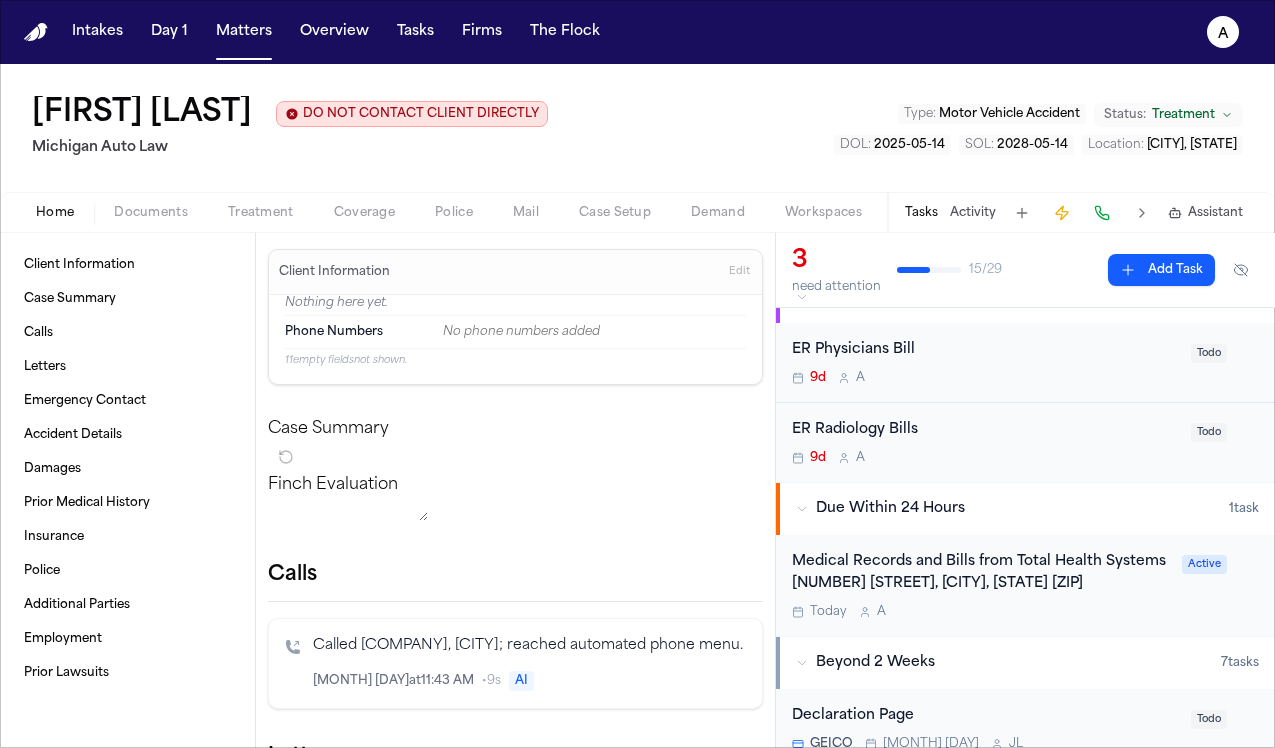 click on "Today A" at bounding box center (981, 612) 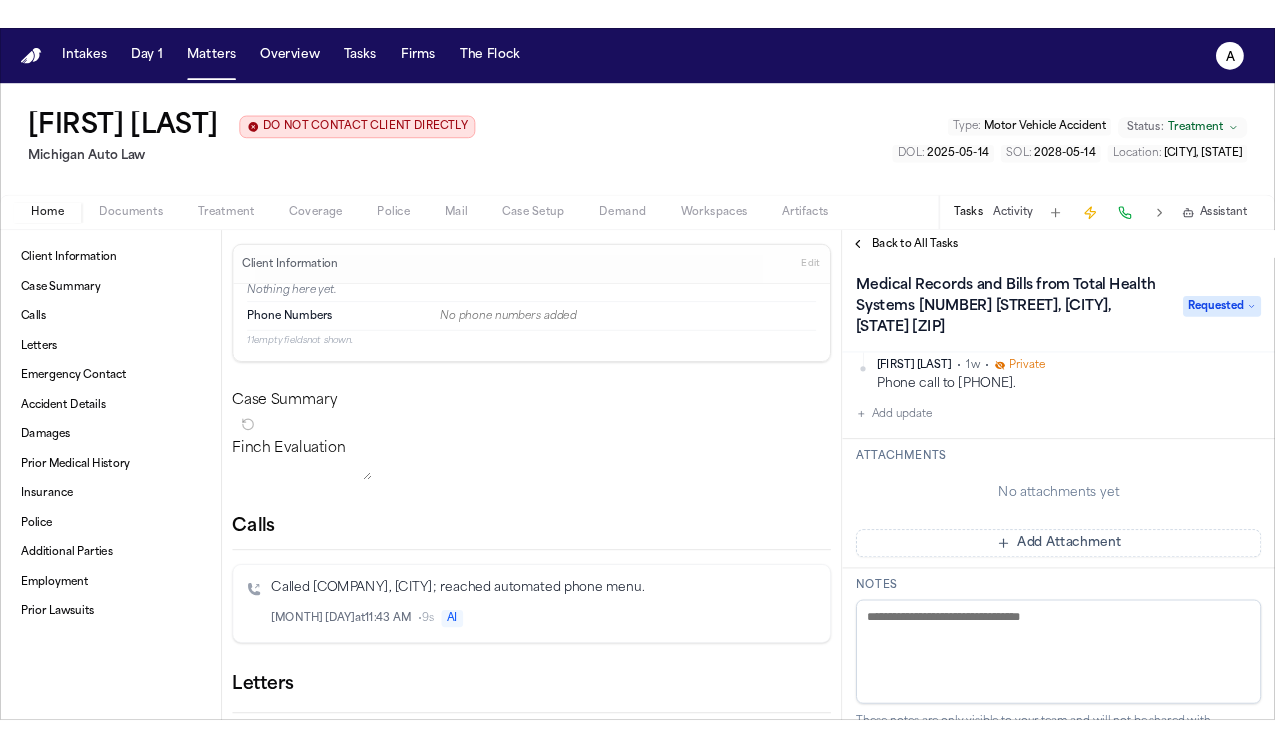 scroll, scrollTop: 486, scrollLeft: 0, axis: vertical 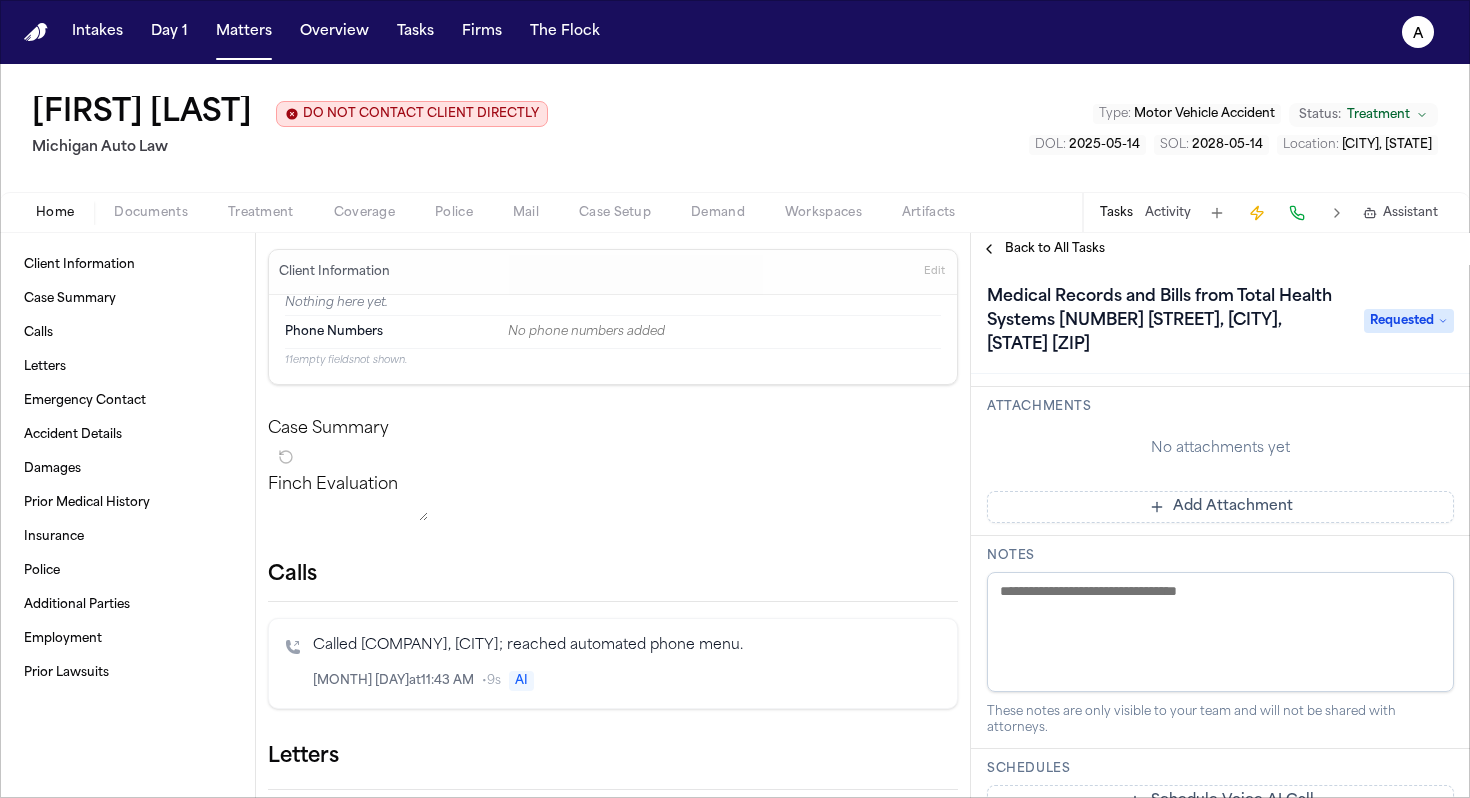 click on "Add Attachment" at bounding box center (1220, 507) 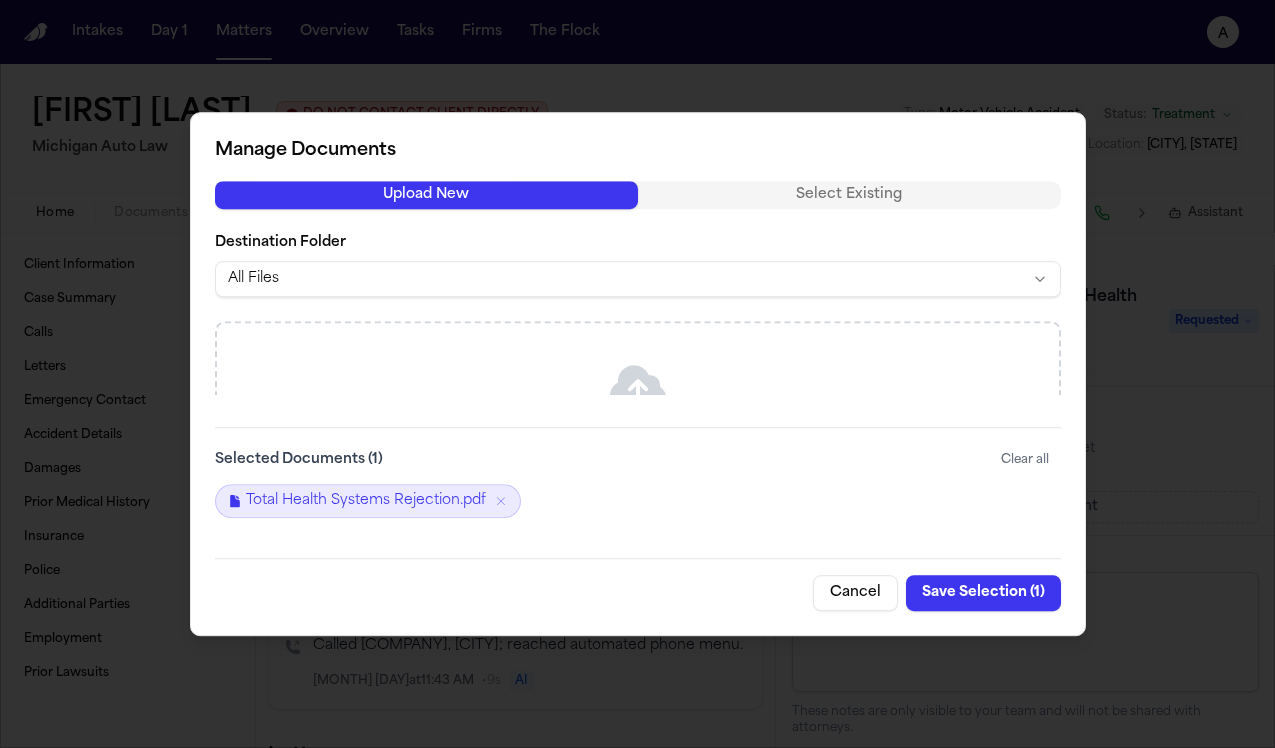 click on "Save Selection ( 1 )" at bounding box center [983, 593] 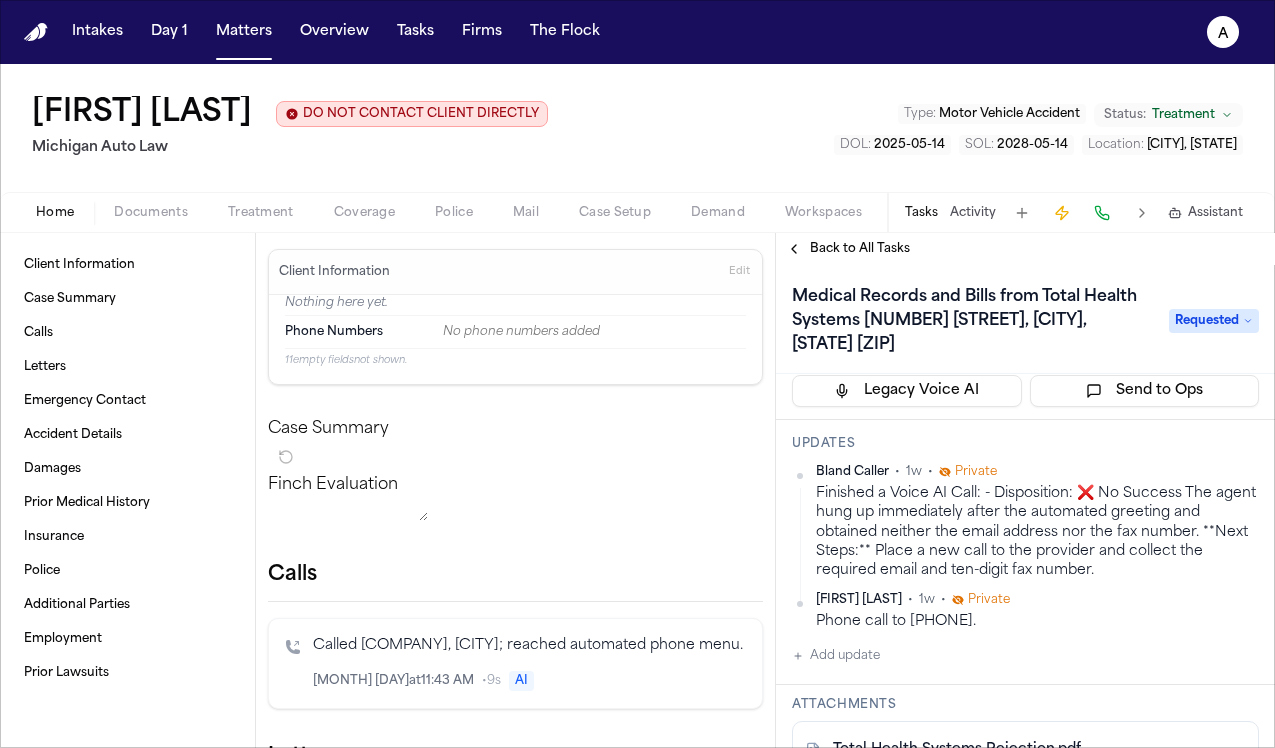 scroll, scrollTop: 184, scrollLeft: 0, axis: vertical 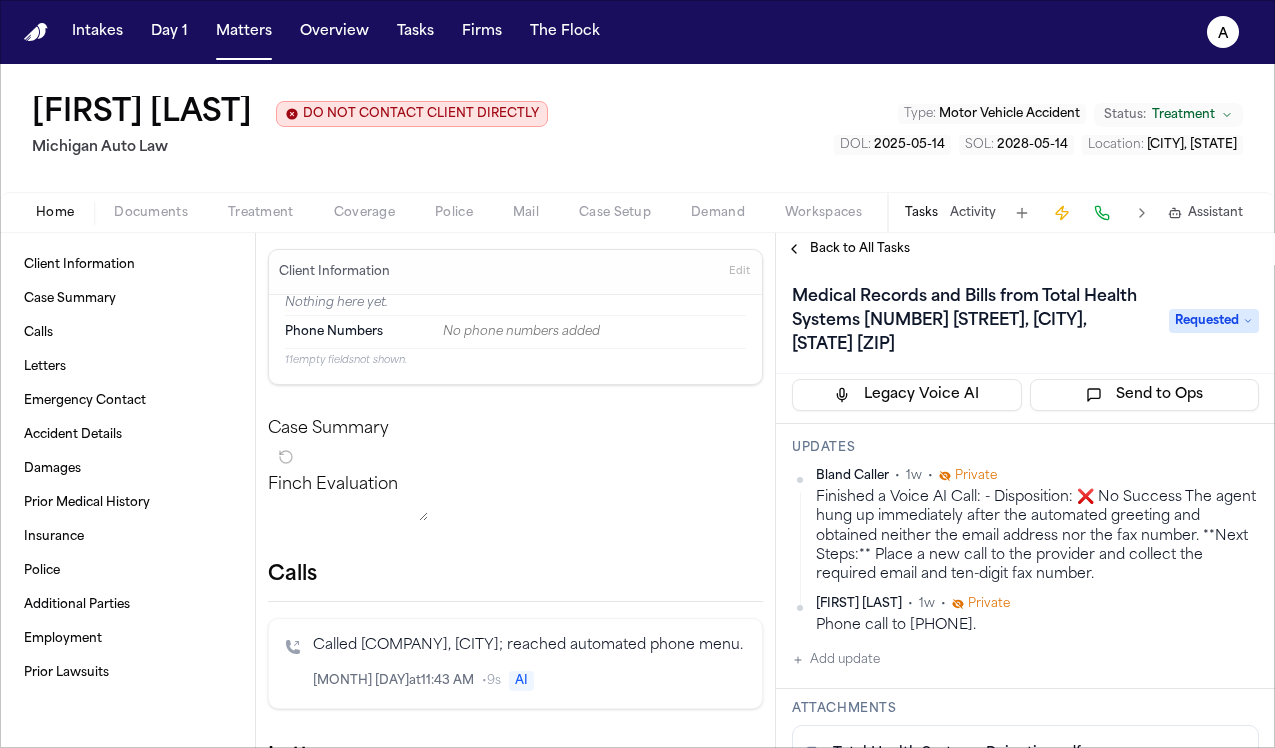 click on "Add update" at bounding box center (836, 660) 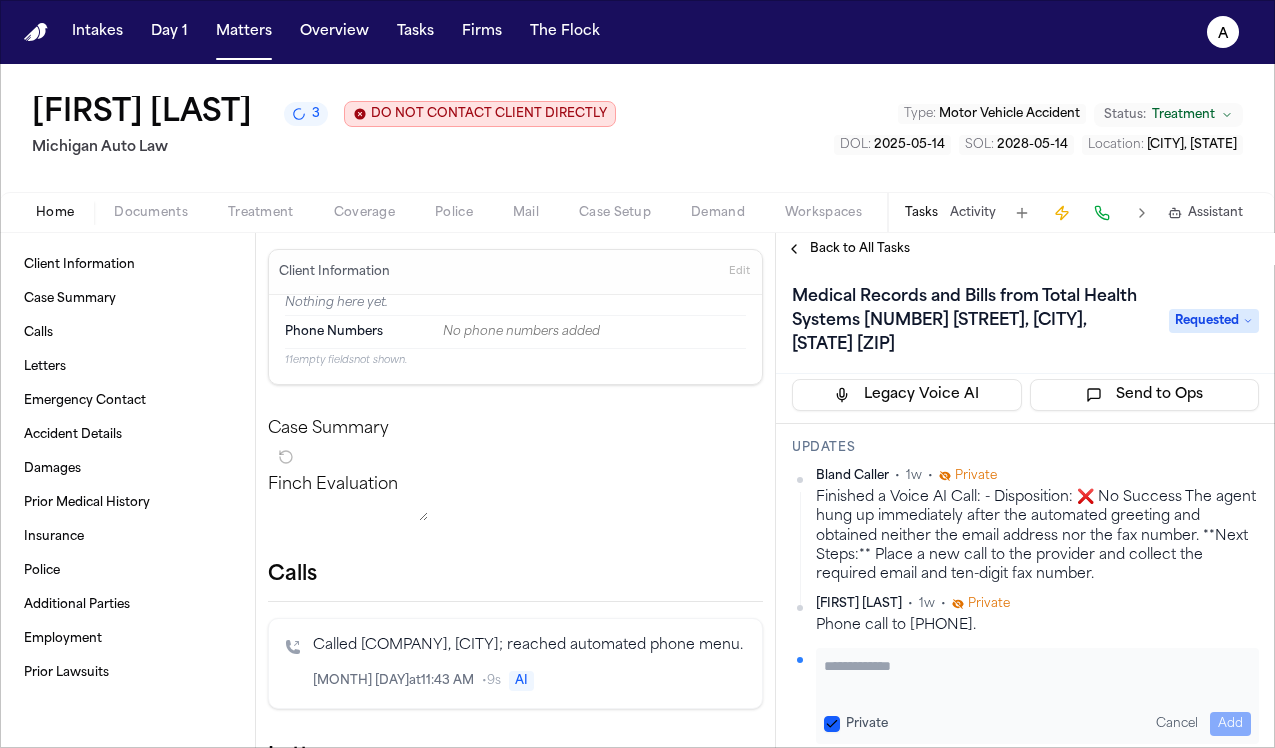click at bounding box center (1037, 676) 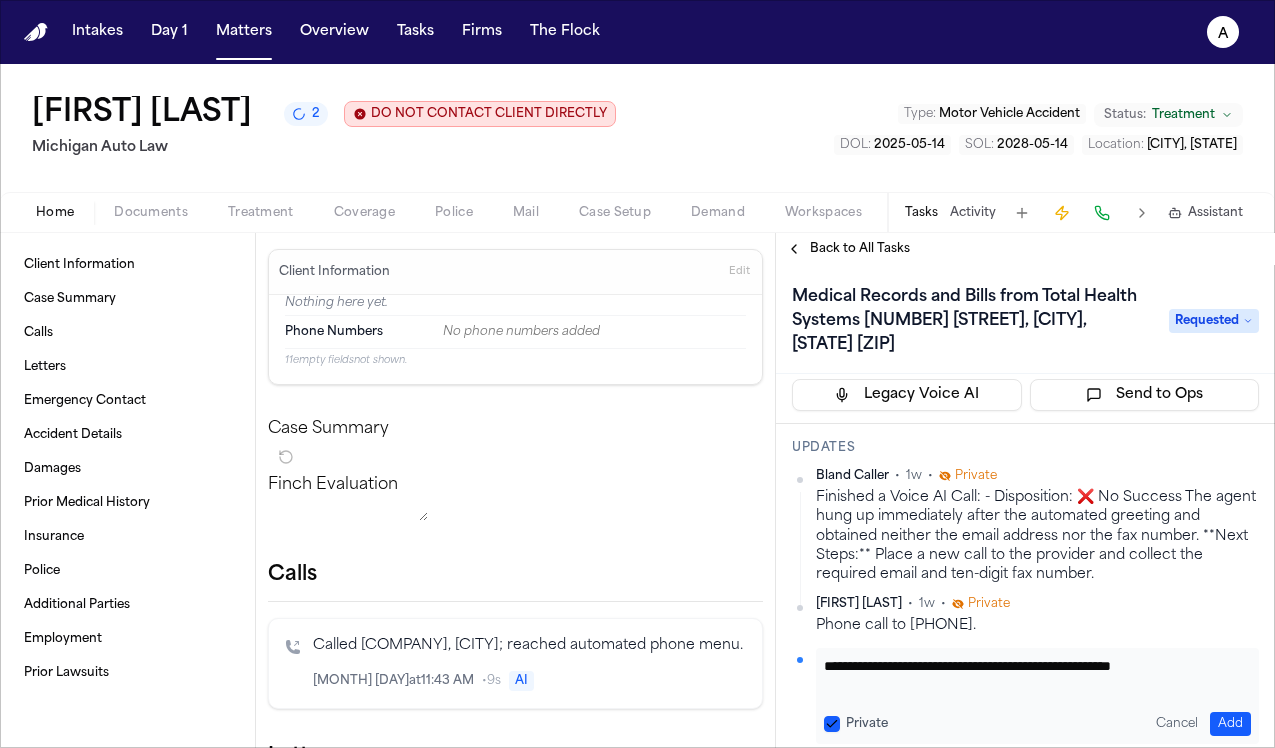 type on "**********" 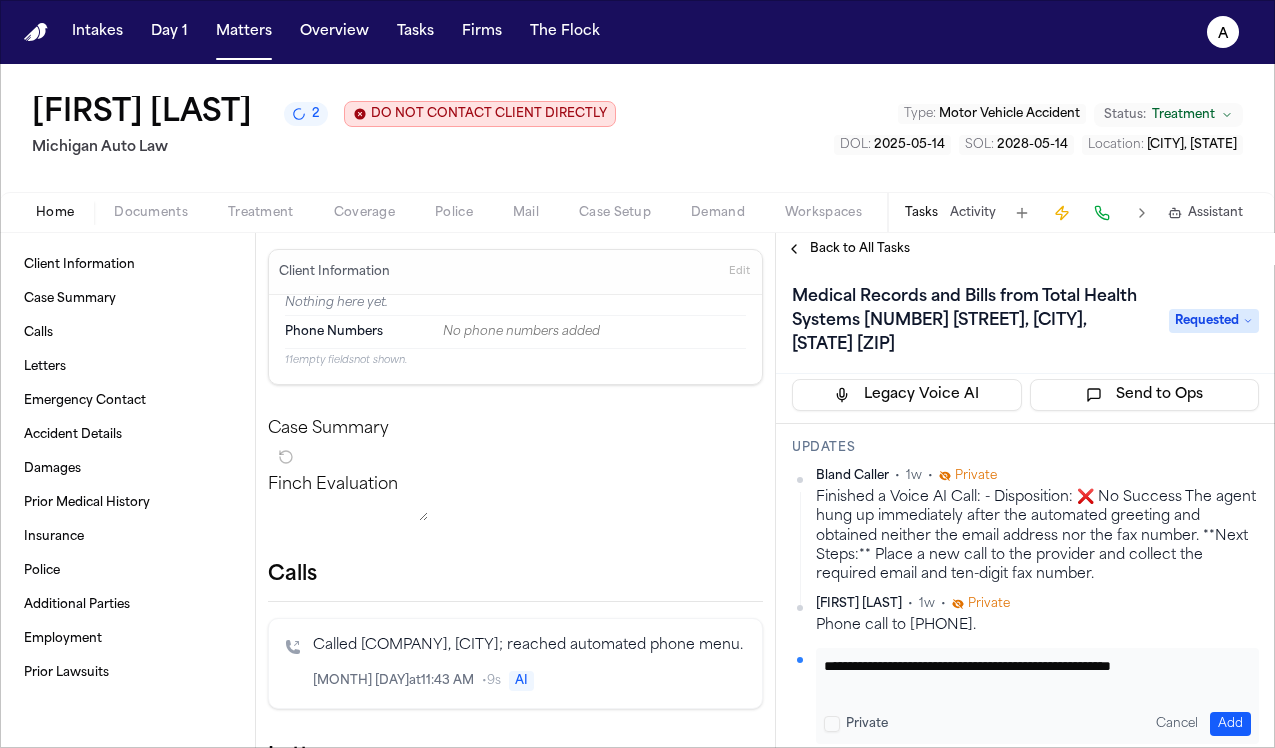click on "Add" at bounding box center (1230, 724) 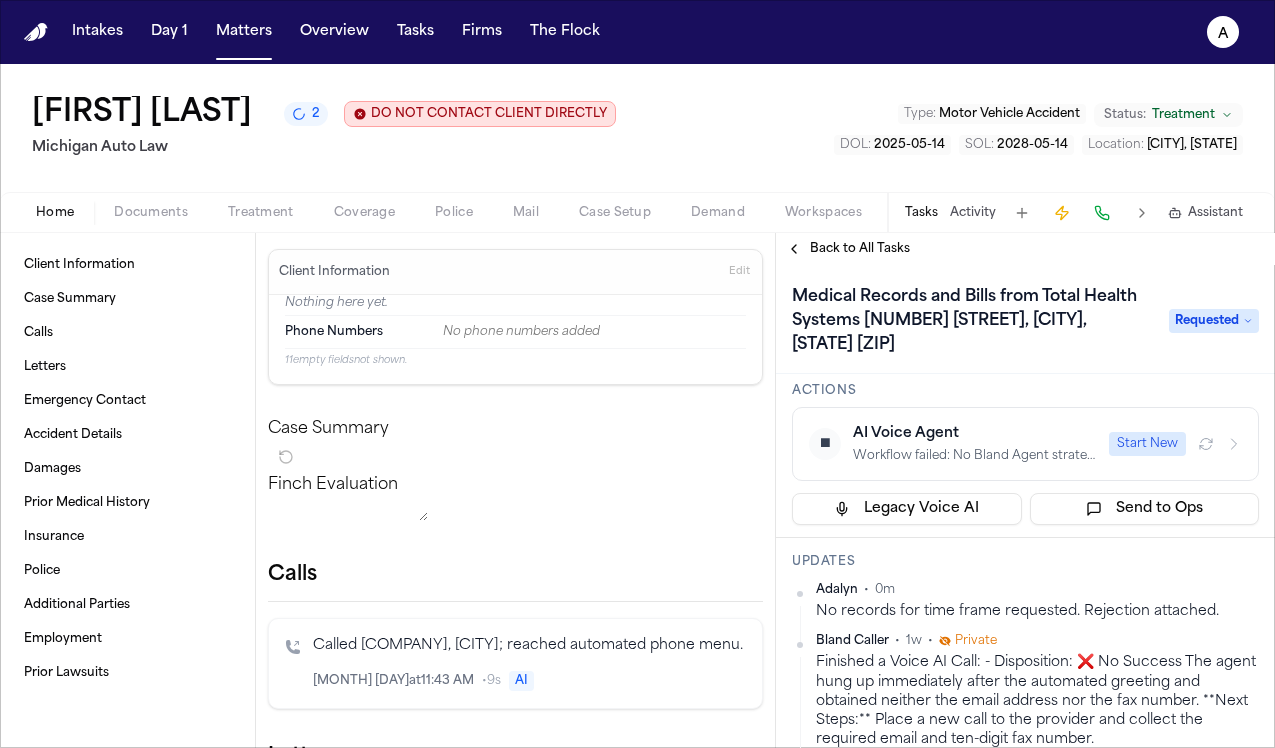 scroll, scrollTop: 0, scrollLeft: 0, axis: both 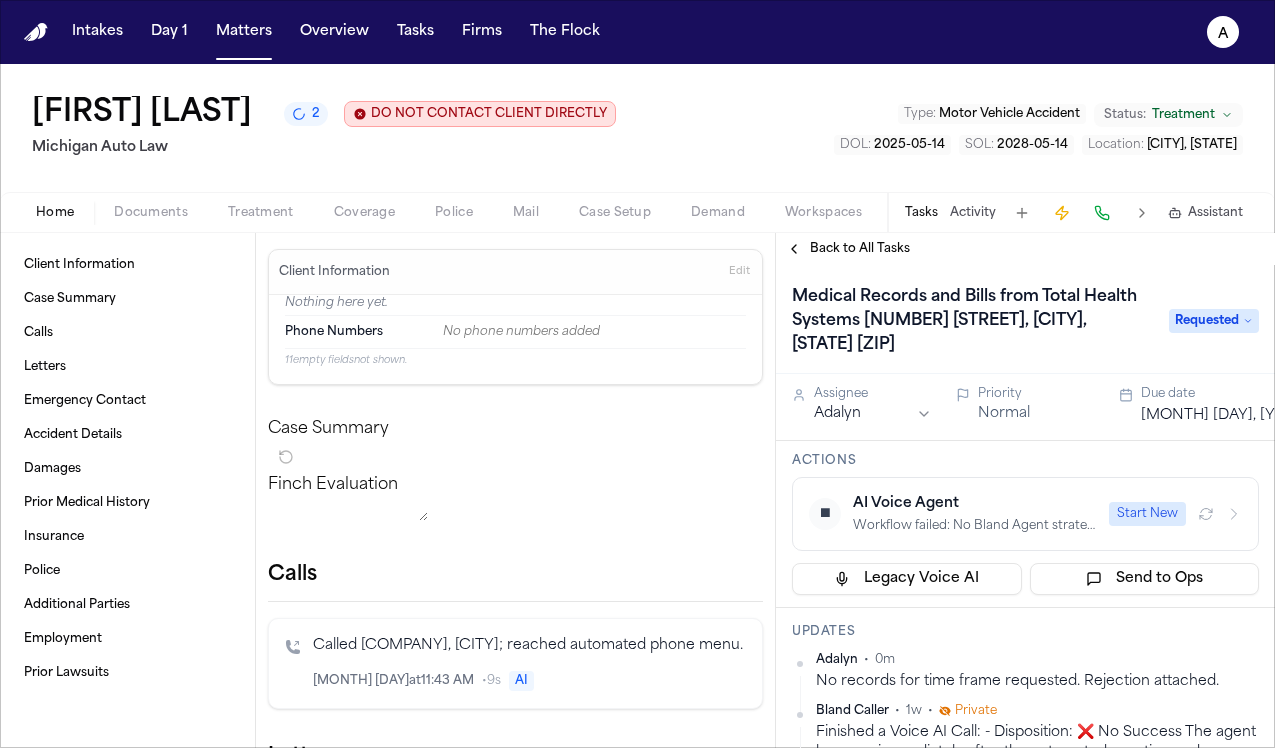 click on "Aug 8, 2025" at bounding box center (1225, 416) 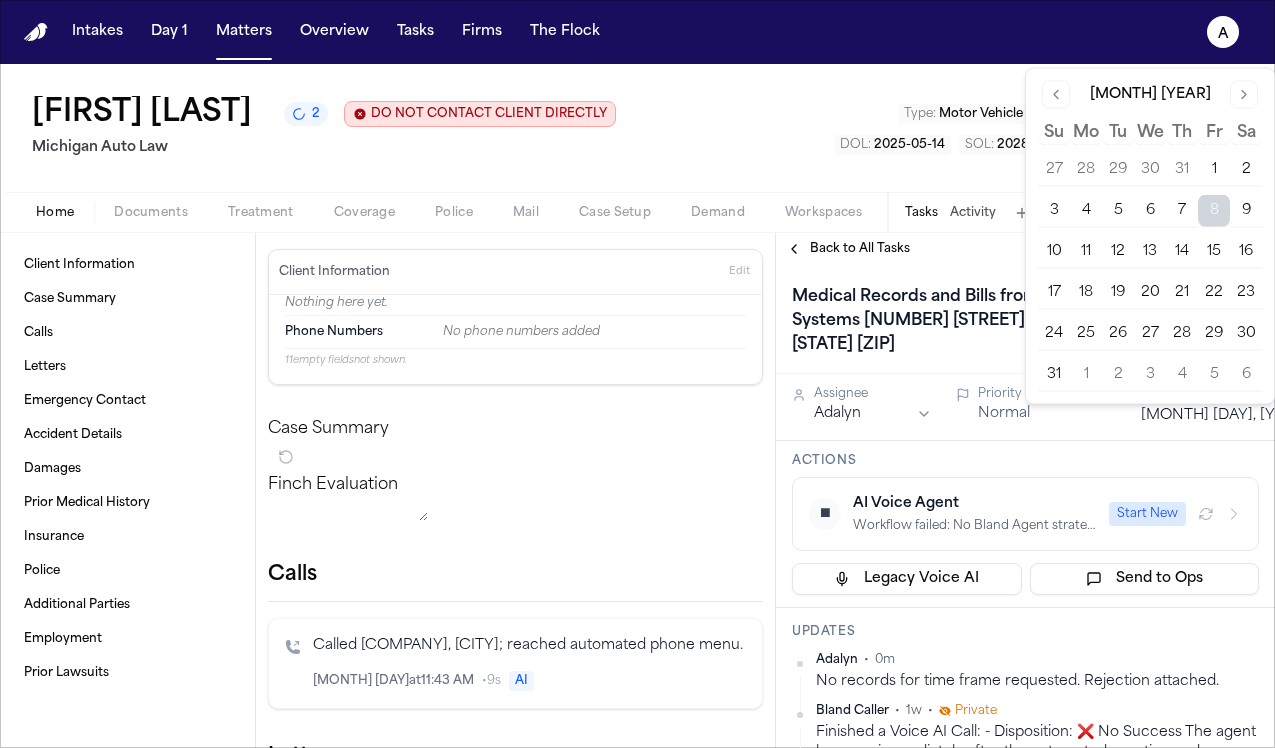 click on "11" at bounding box center [1086, 252] 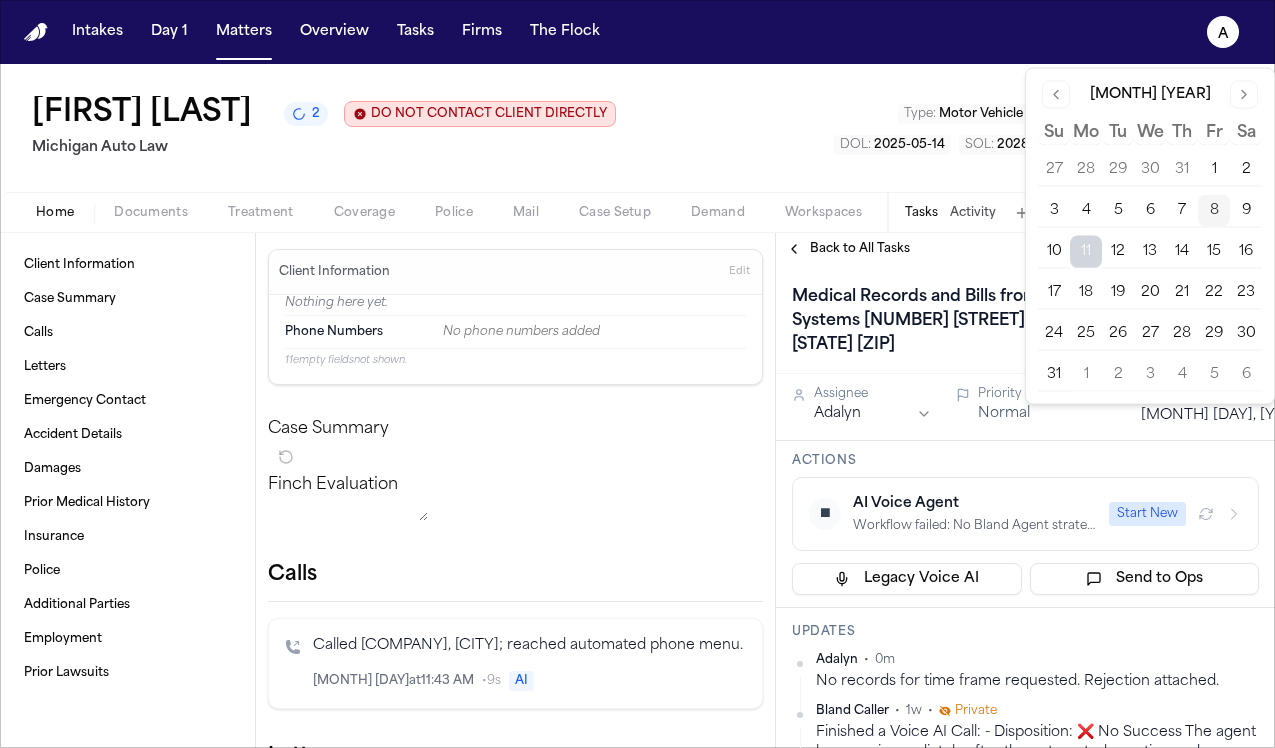 click on "⏹ AI Voice Agent Workflow failed: No Bland Agent strategy found for task type: Medical Records Start New" at bounding box center [1025, 514] 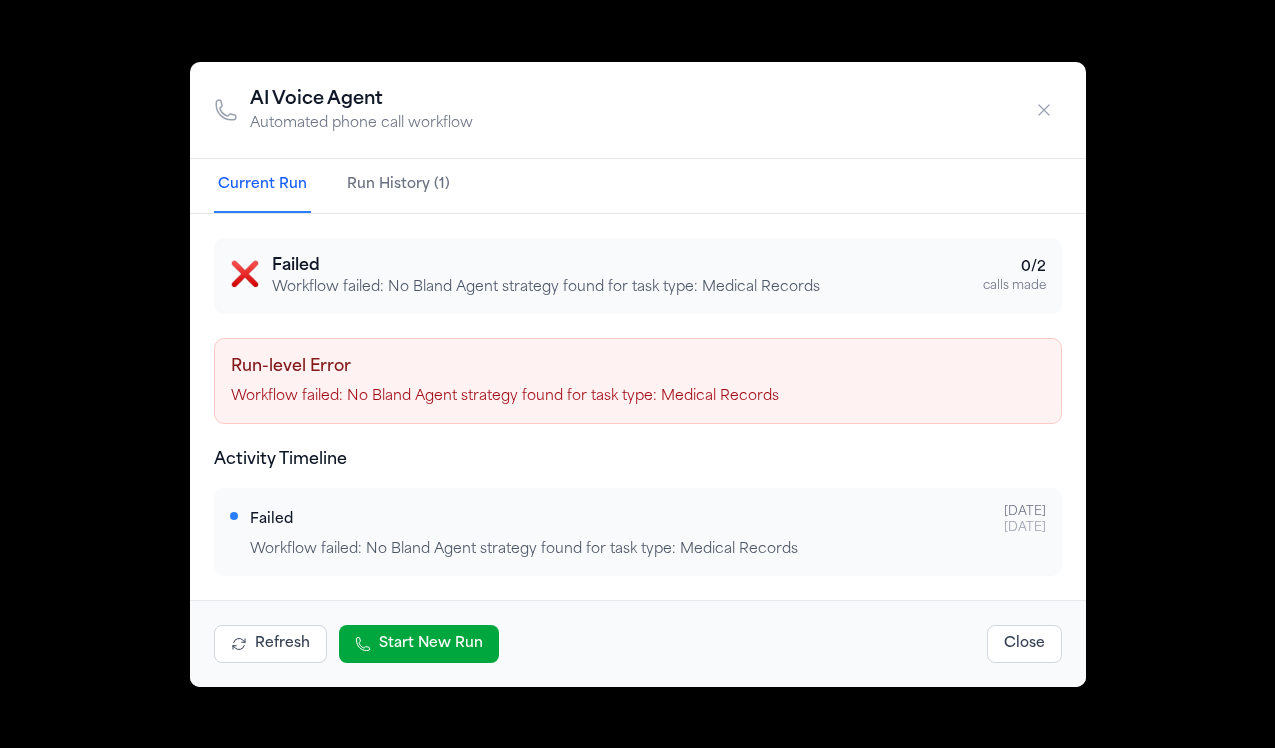 click on "Close" at bounding box center (1024, 644) 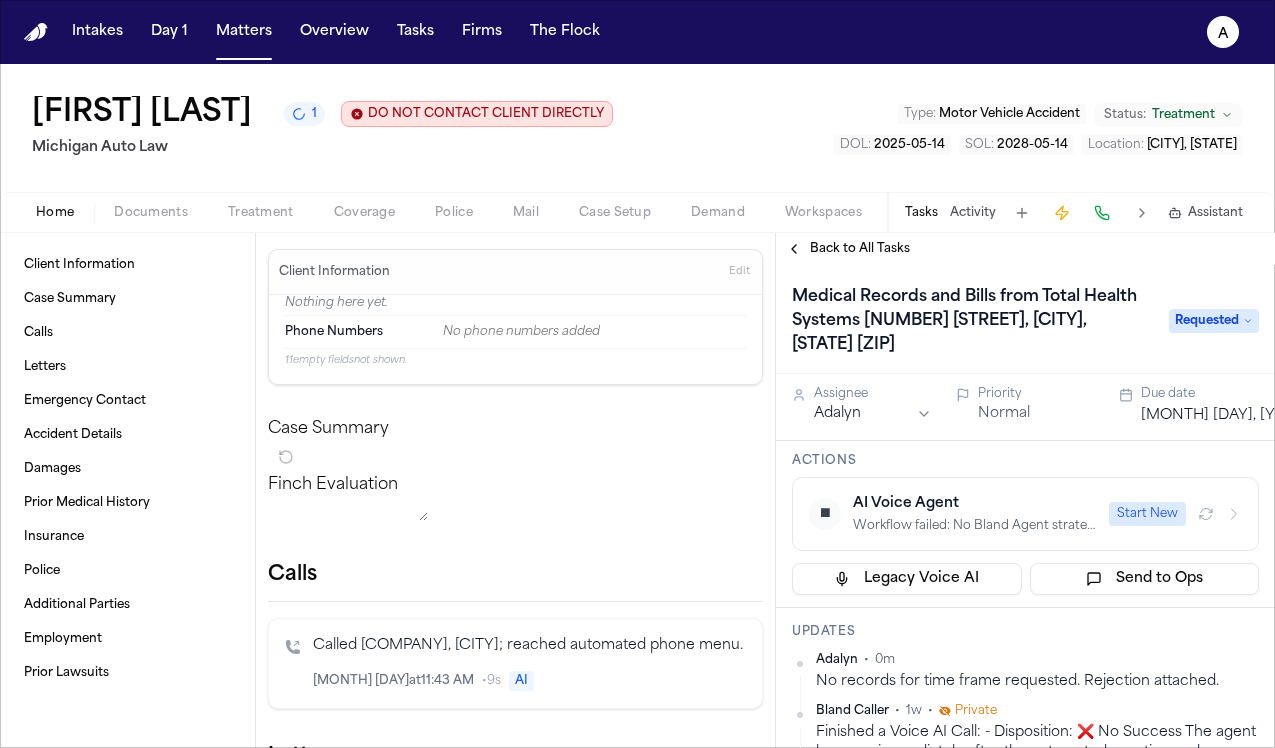 click on "⏹ AI Voice Agent Workflow failed: No Bland Agent strategy found for task type: Medical Records Start New" at bounding box center [1025, 514] 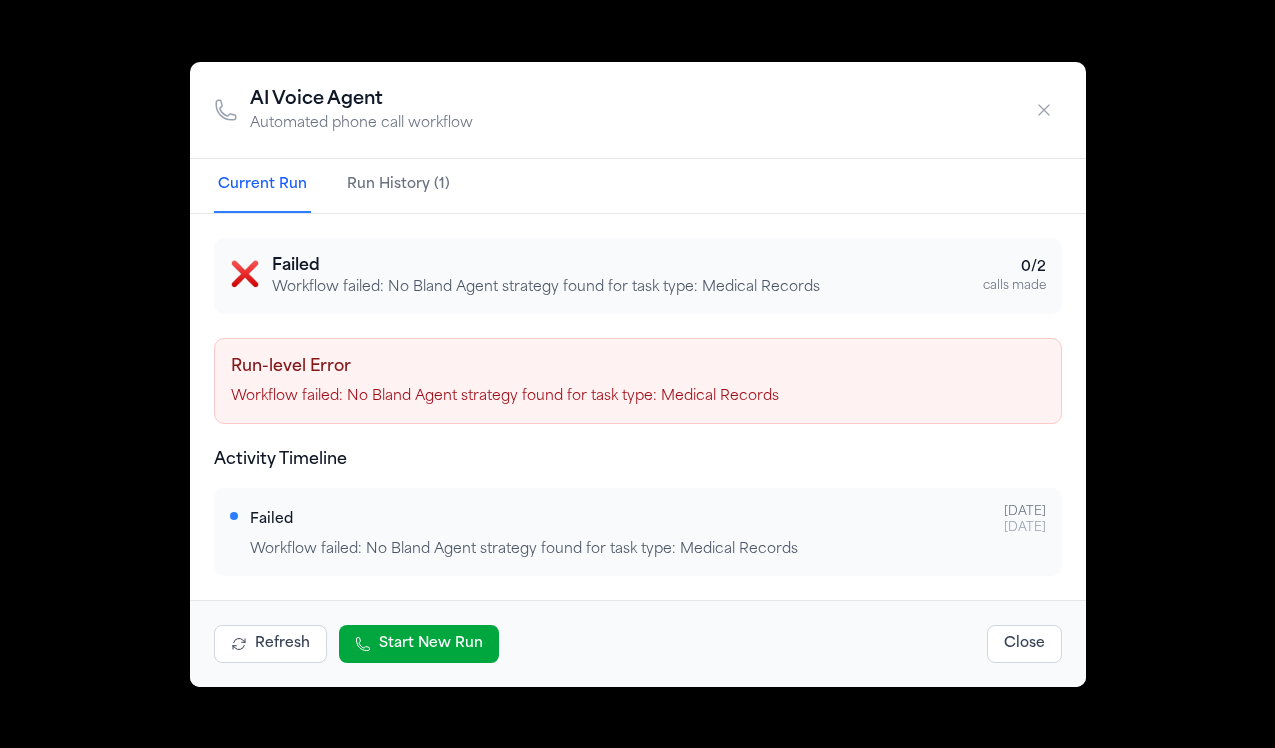 click on "Close" at bounding box center (1024, 644) 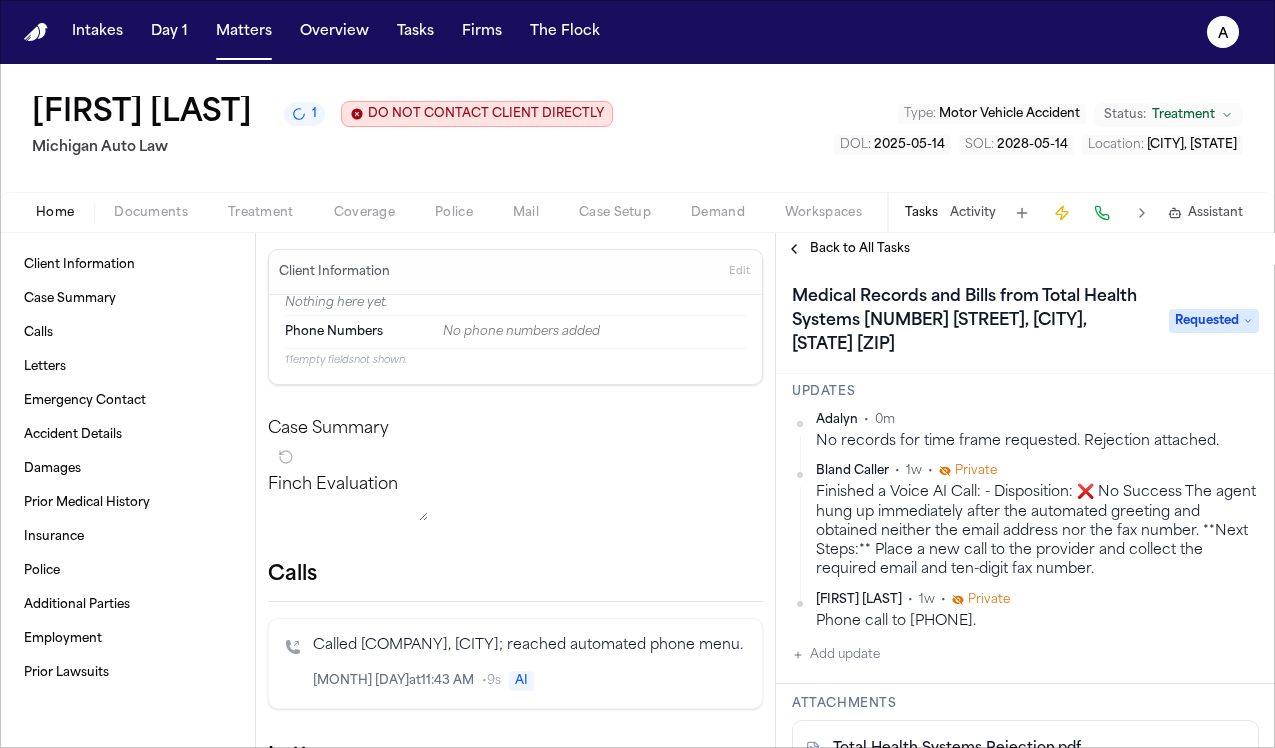 scroll, scrollTop: 0, scrollLeft: 0, axis: both 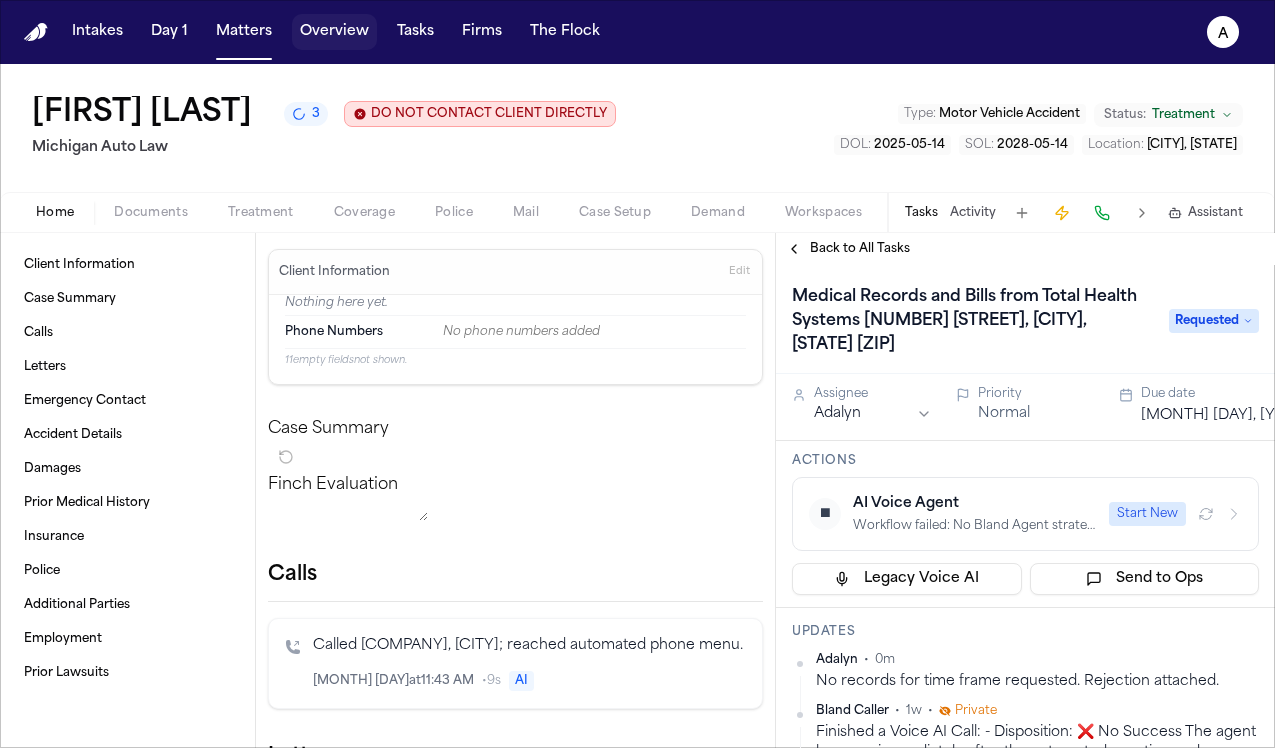 click on "Overview" at bounding box center [334, 32] 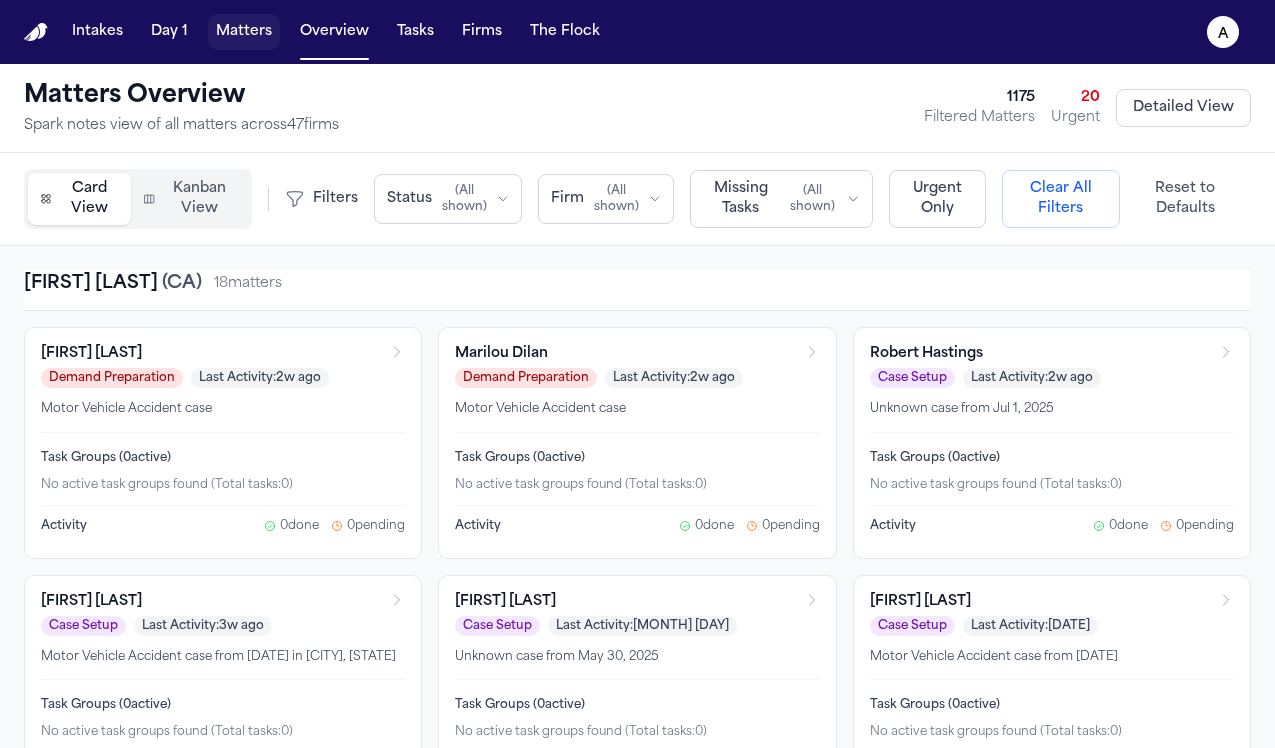 click on "Matters" at bounding box center (244, 32) 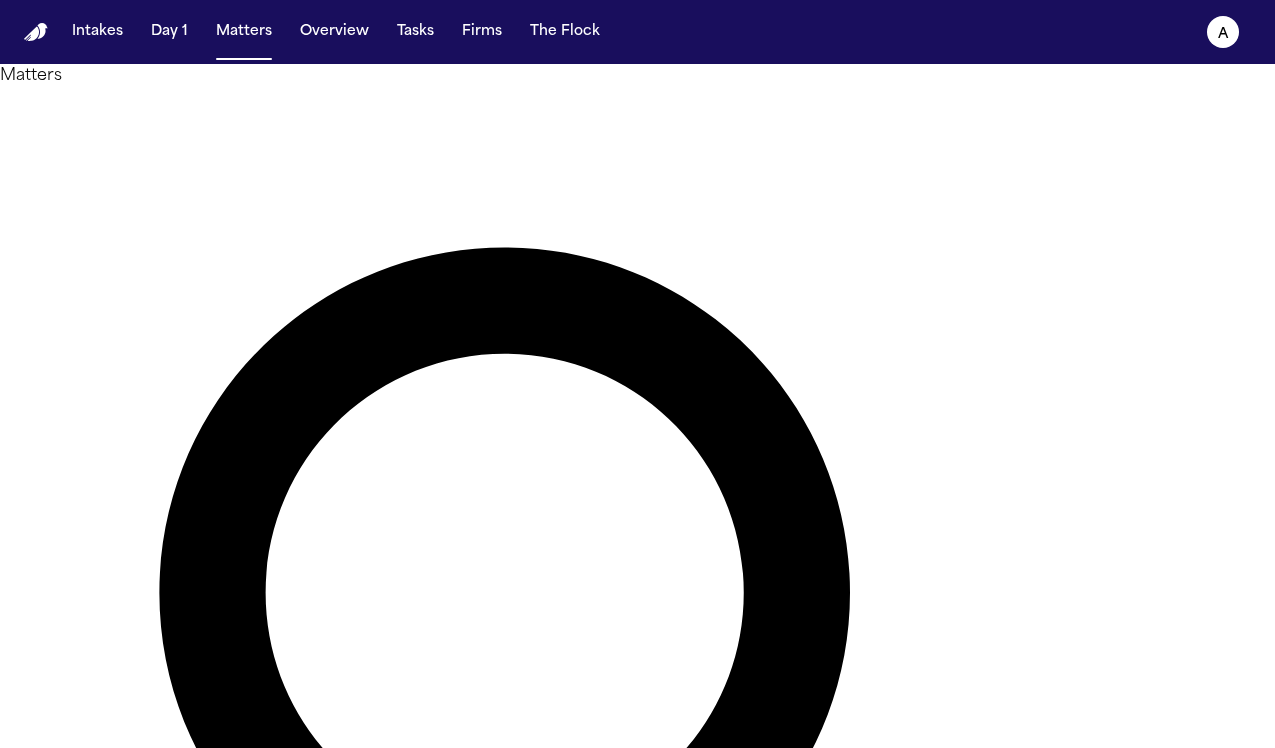 click on "**********" at bounding box center [80, 1375] 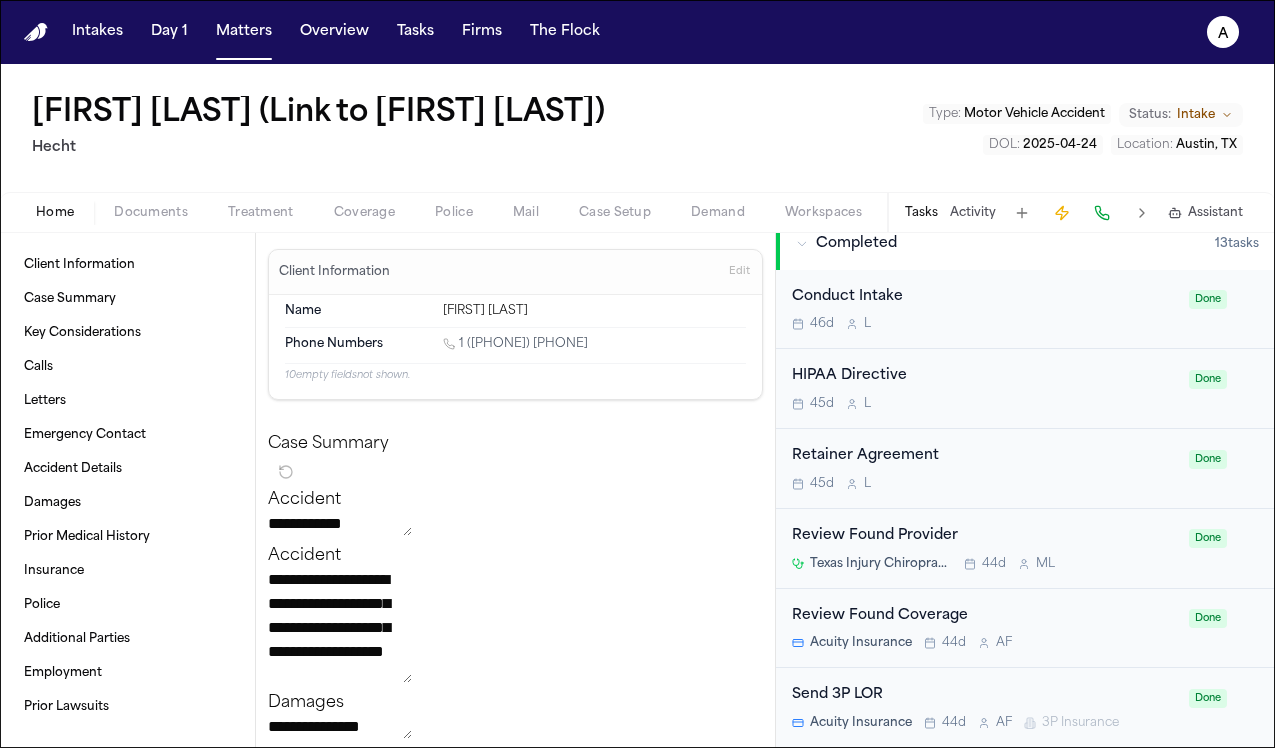 scroll, scrollTop: 0, scrollLeft: 0, axis: both 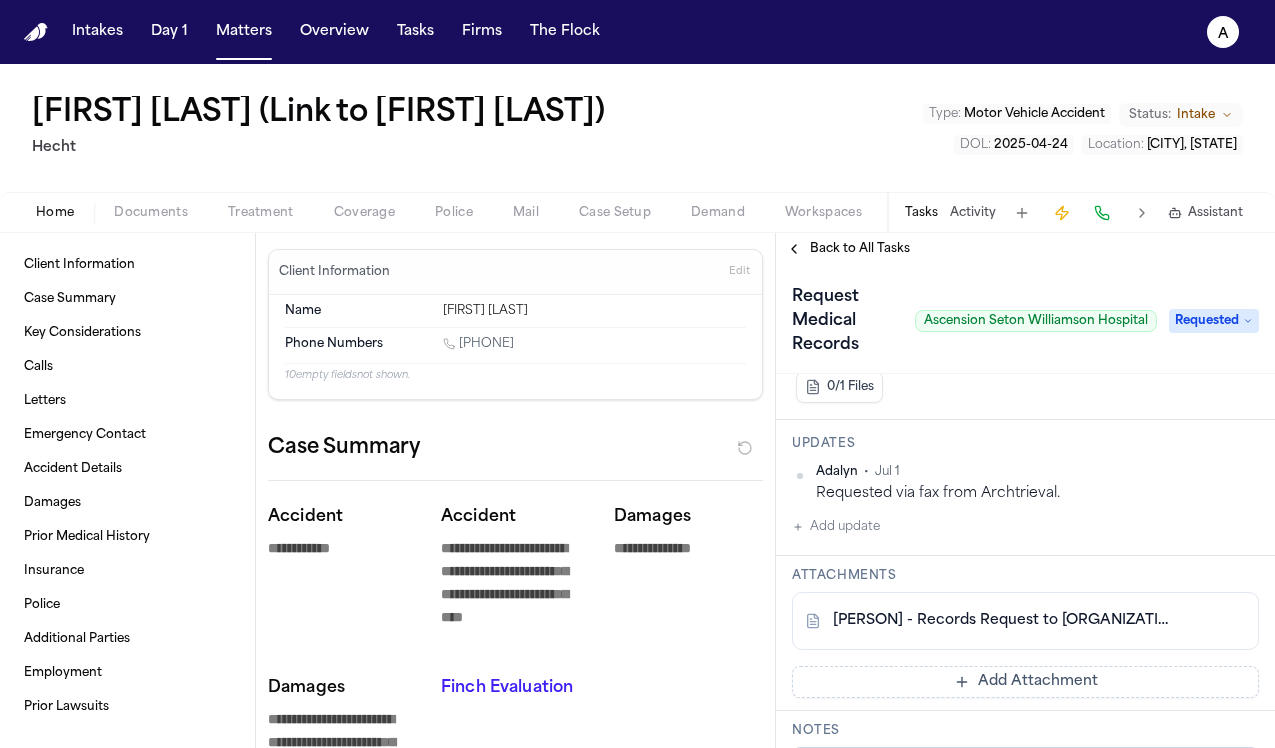 click on "Add update" at bounding box center [836, 527] 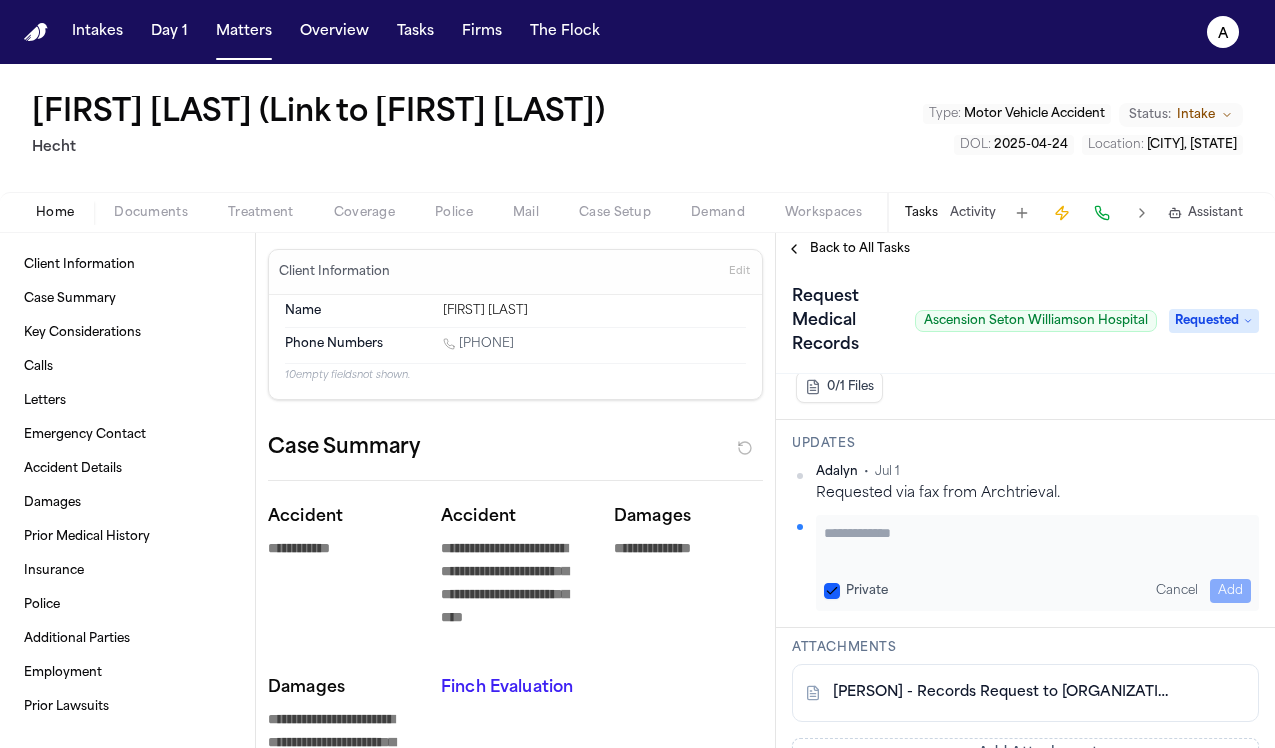 click at bounding box center (1037, 543) 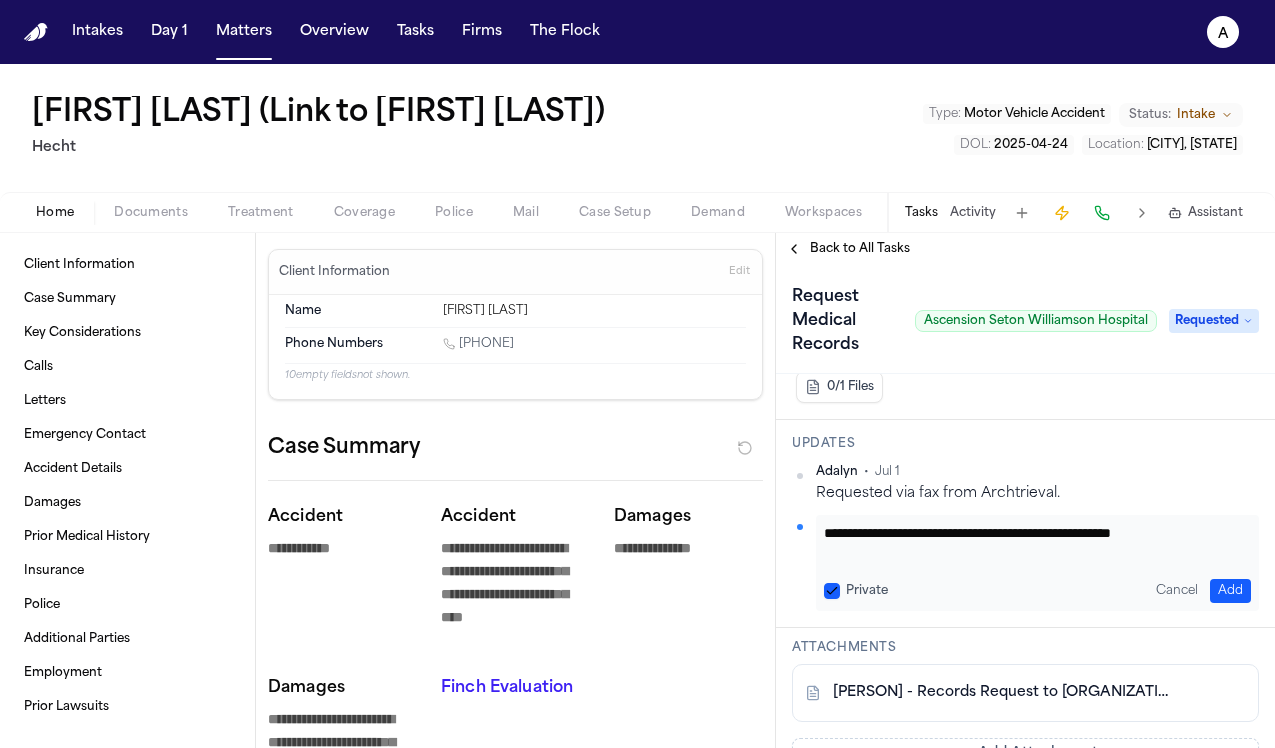 type on "**********" 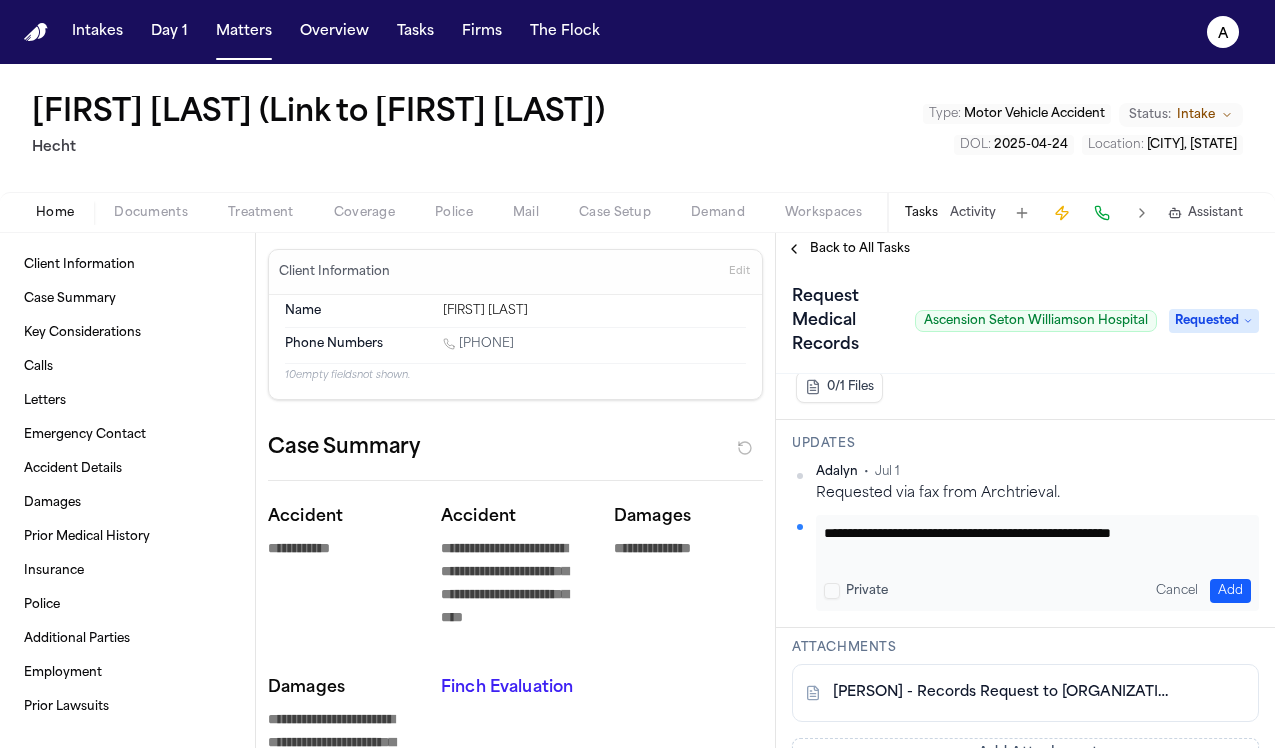 click on "Add" at bounding box center [1230, 591] 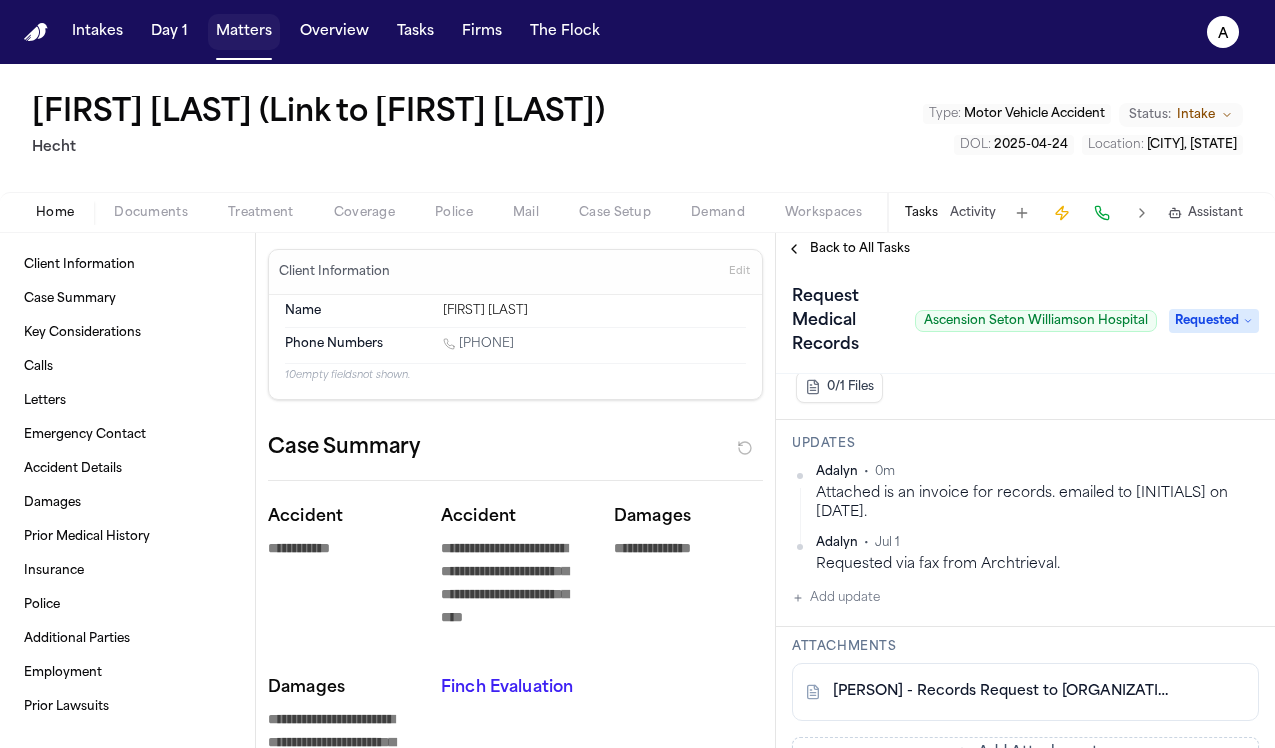 click on "Matters" at bounding box center (244, 32) 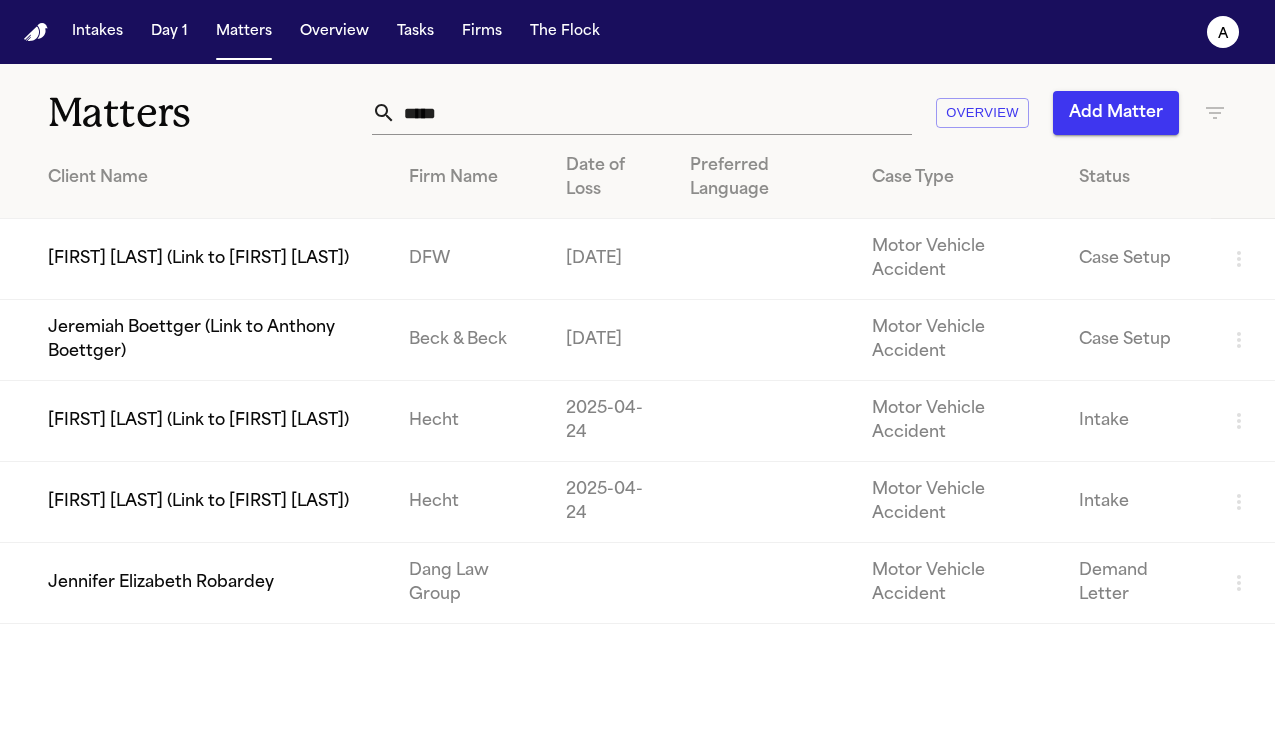 click on "*****" at bounding box center (654, 113) 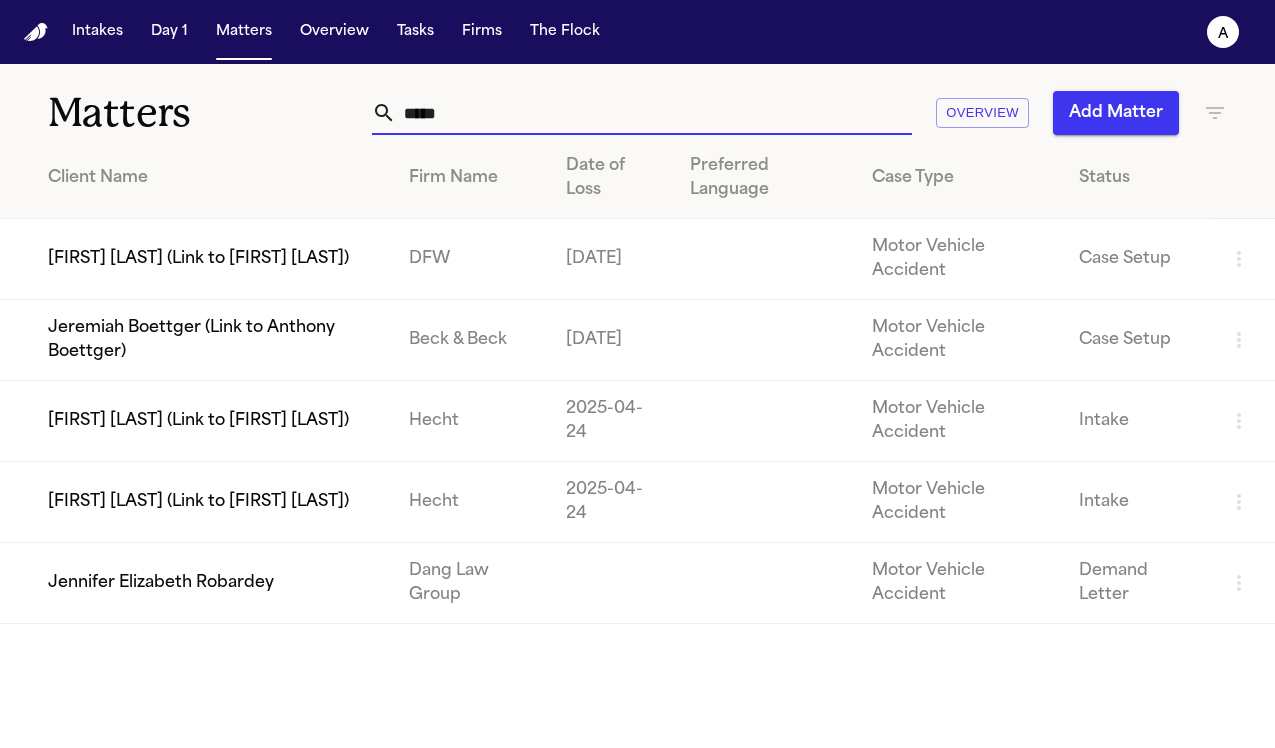 drag, startPoint x: 527, startPoint y: 113, endPoint x: 345, endPoint y: 109, distance: 182.04395 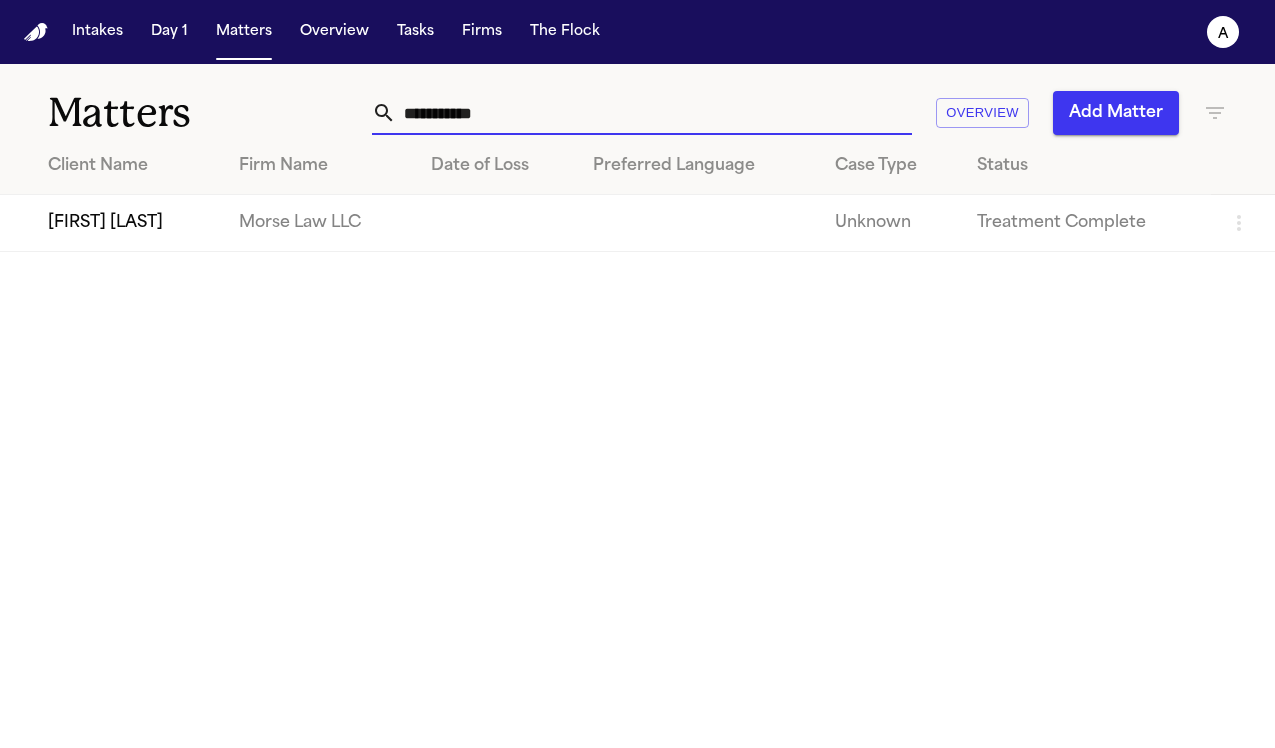 type on "**********" 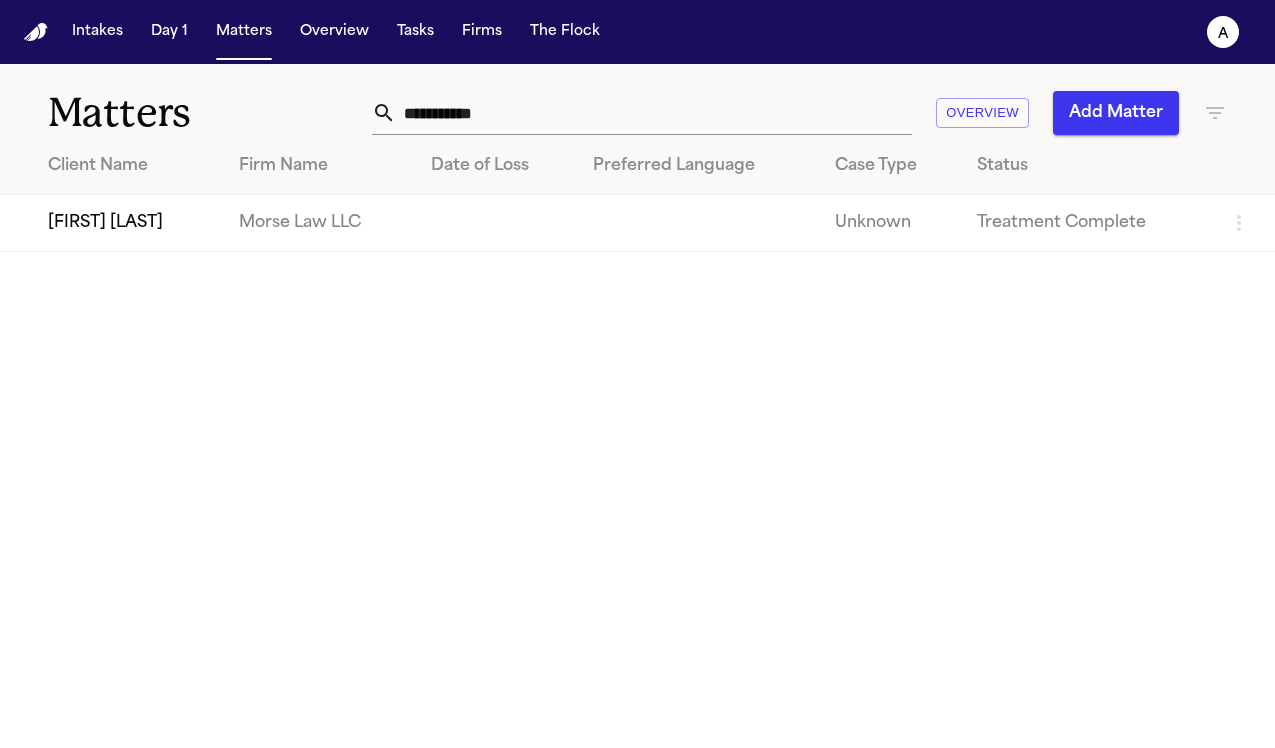 click on "[FIRST] [LAST]" at bounding box center [111, 223] 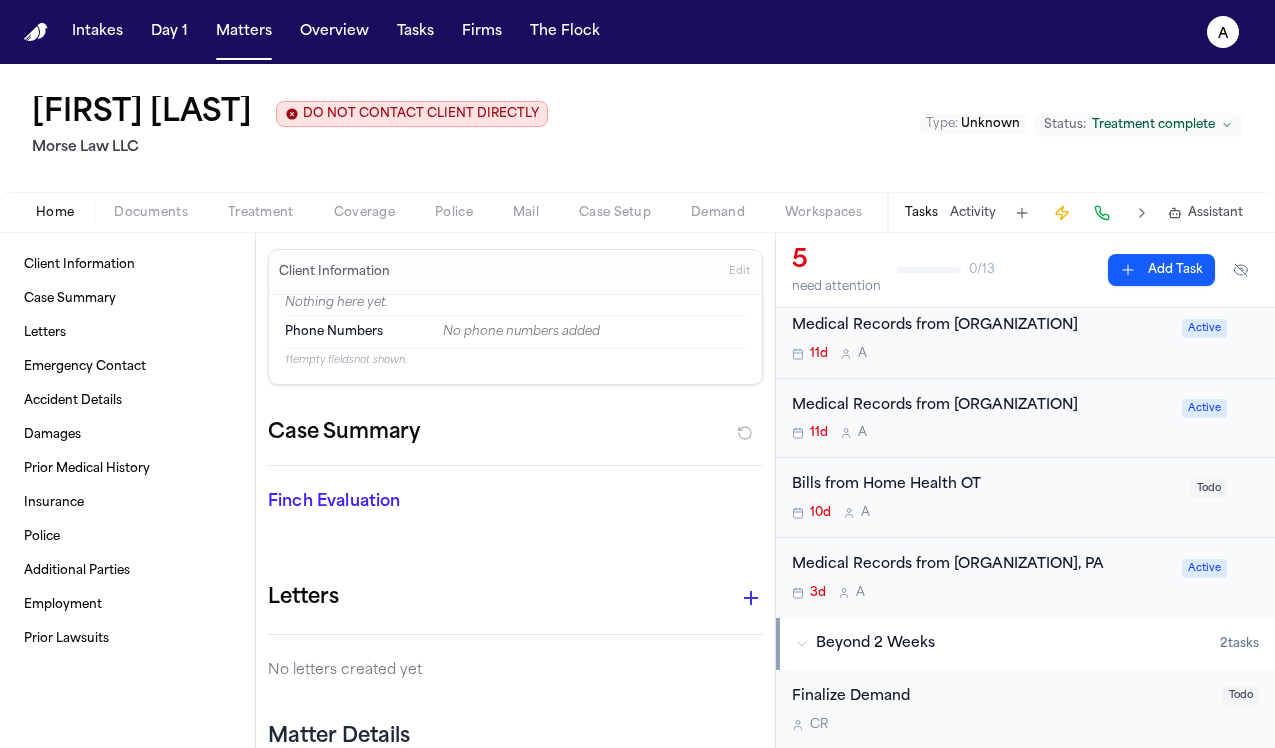 scroll, scrollTop: 148, scrollLeft: 0, axis: vertical 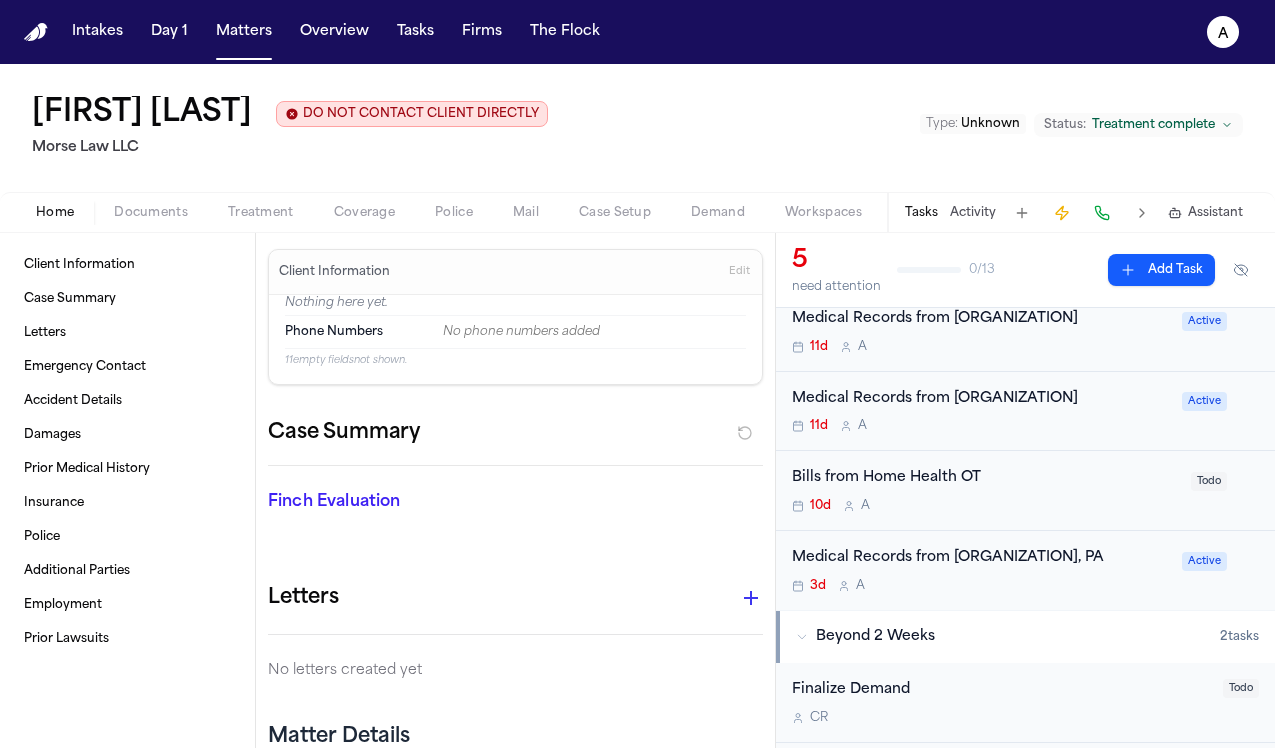 click on "3d A" at bounding box center (981, 586) 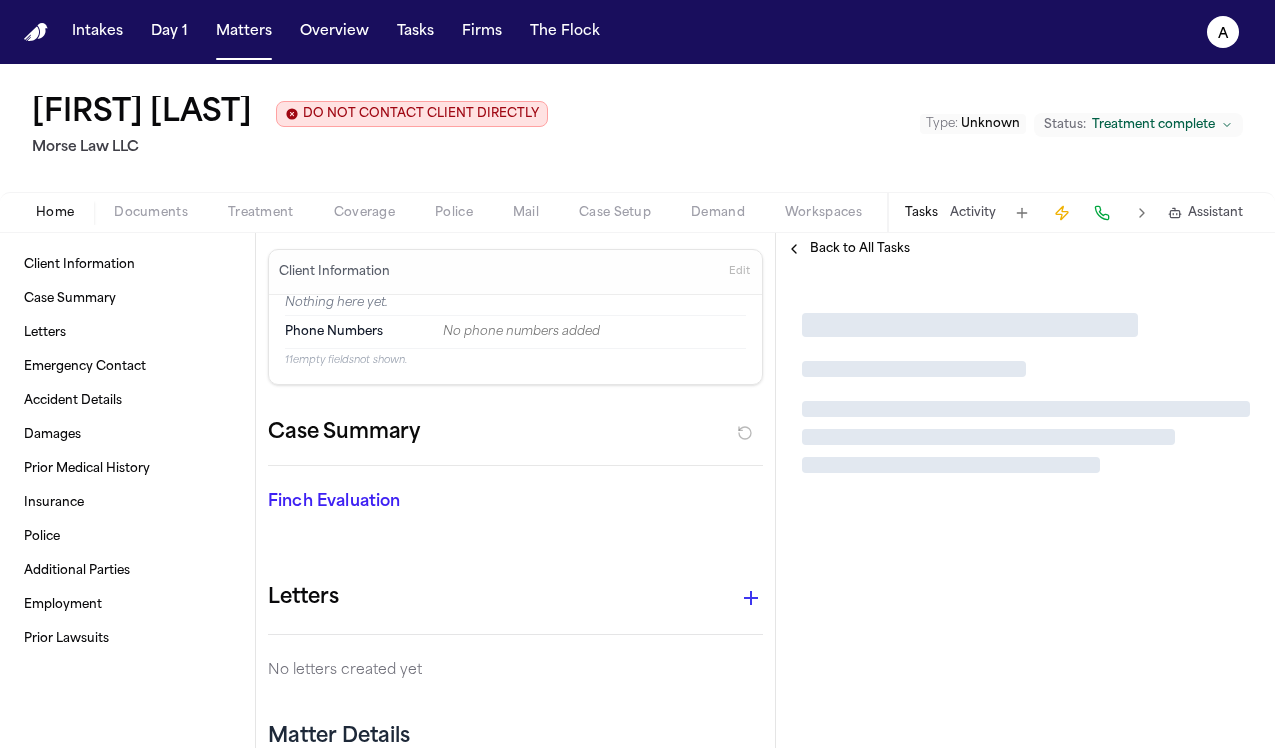 scroll, scrollTop: 0, scrollLeft: 0, axis: both 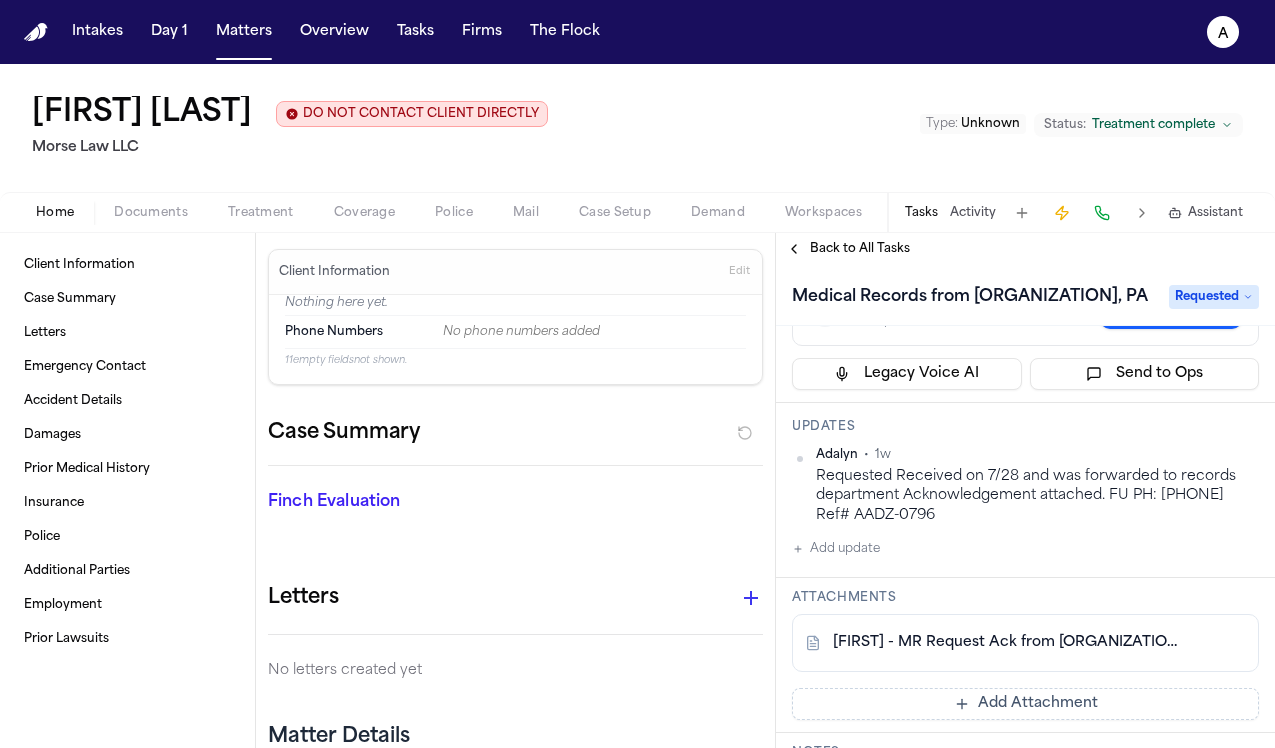 click on "Add update" at bounding box center (836, 549) 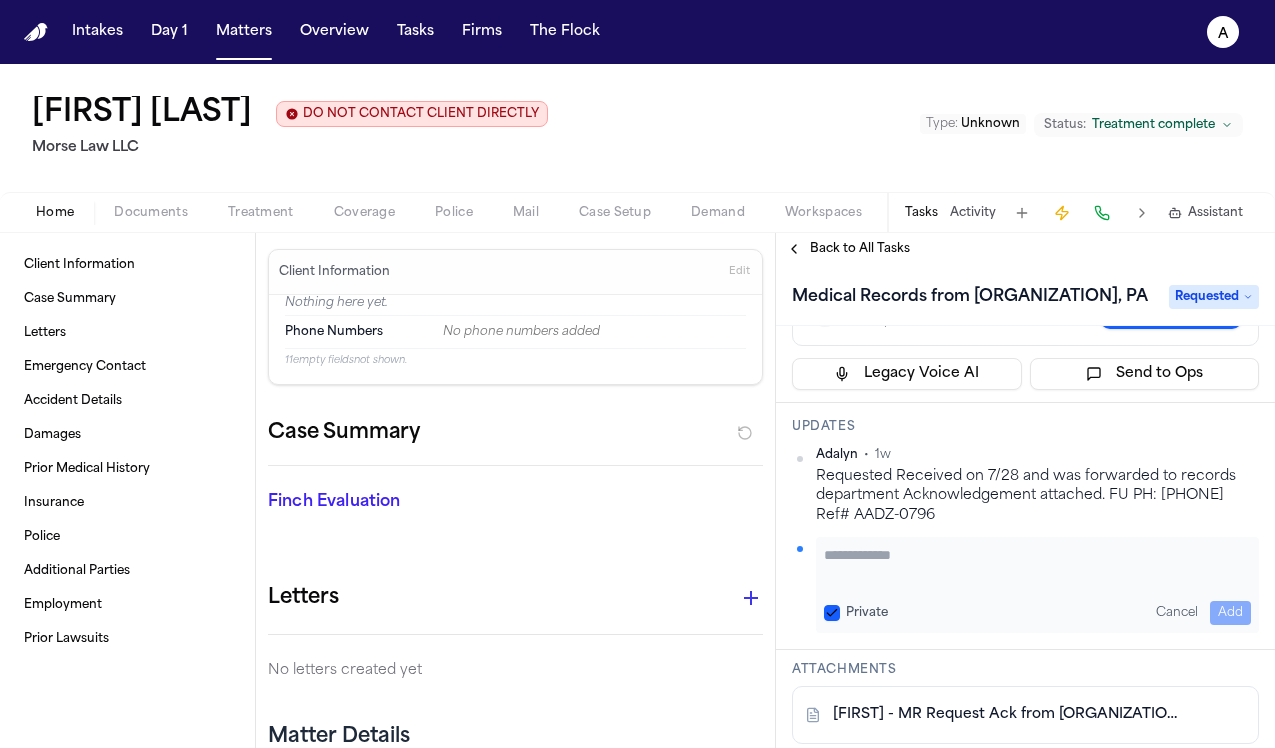click at bounding box center (1037, 565) 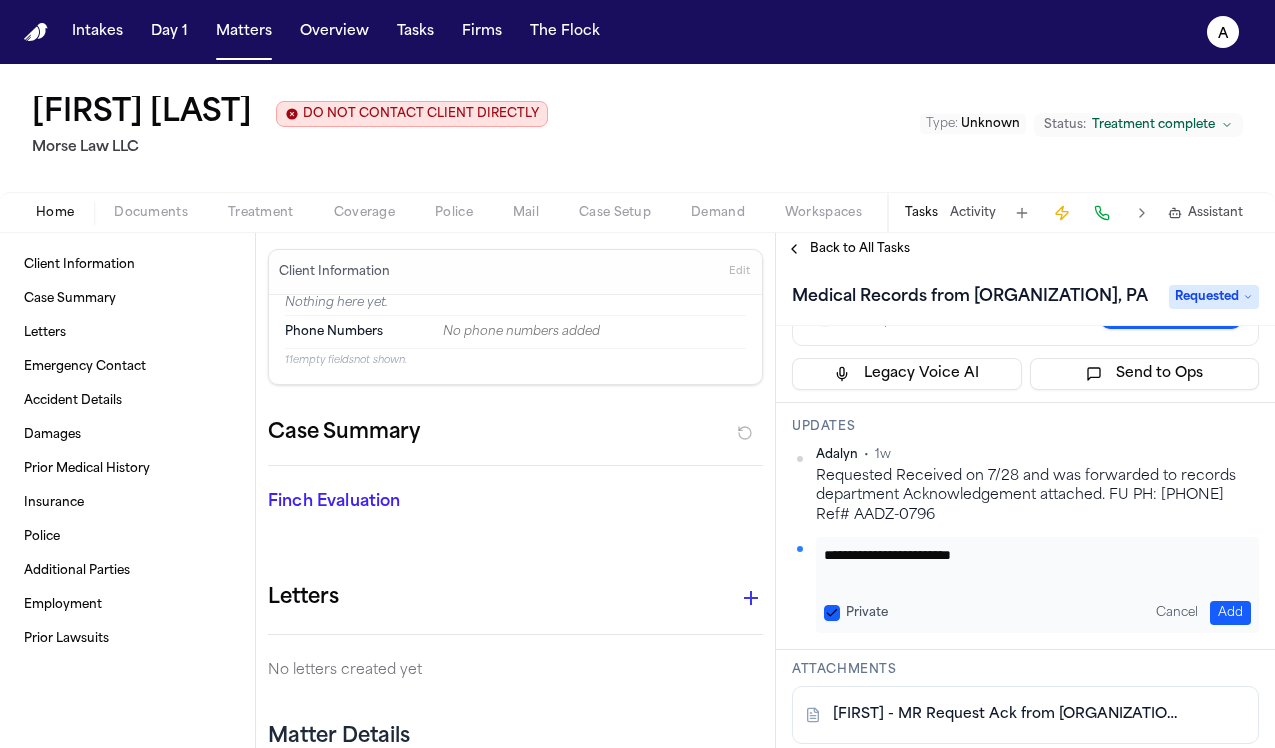 click on "**********" at bounding box center (1030, 565) 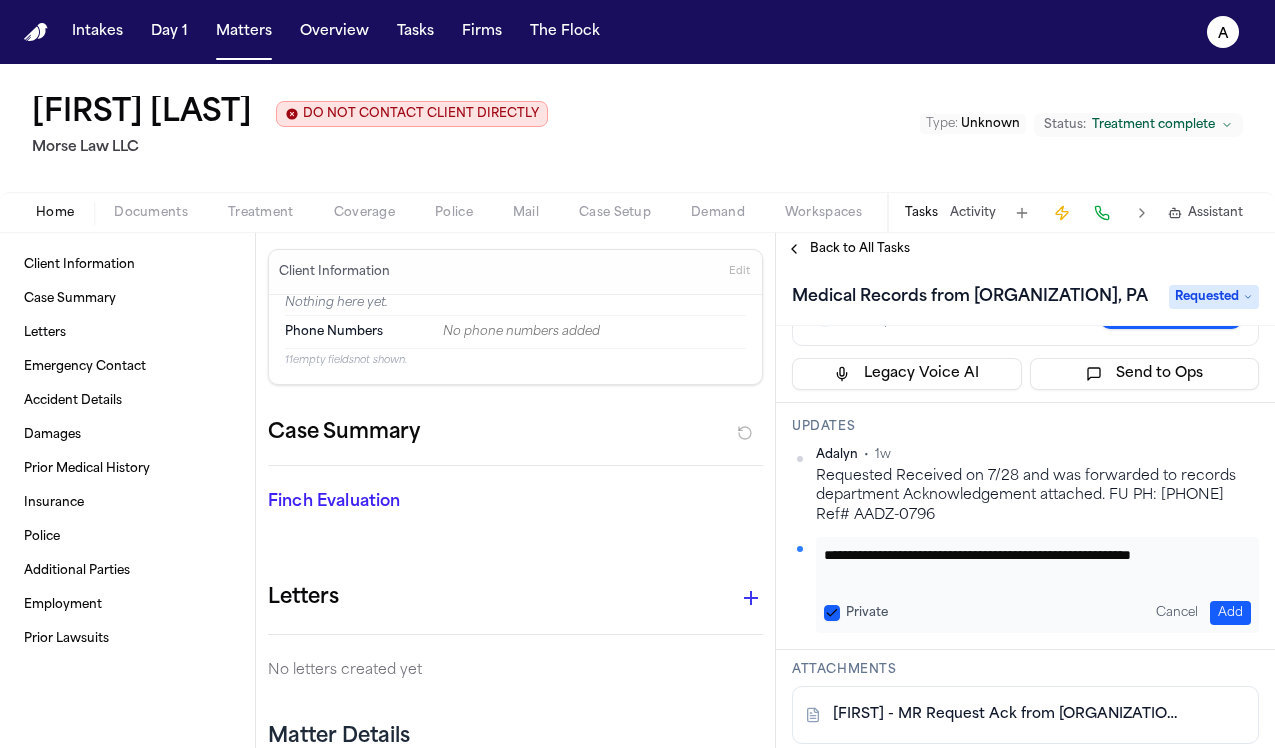 scroll, scrollTop: 1, scrollLeft: 0, axis: vertical 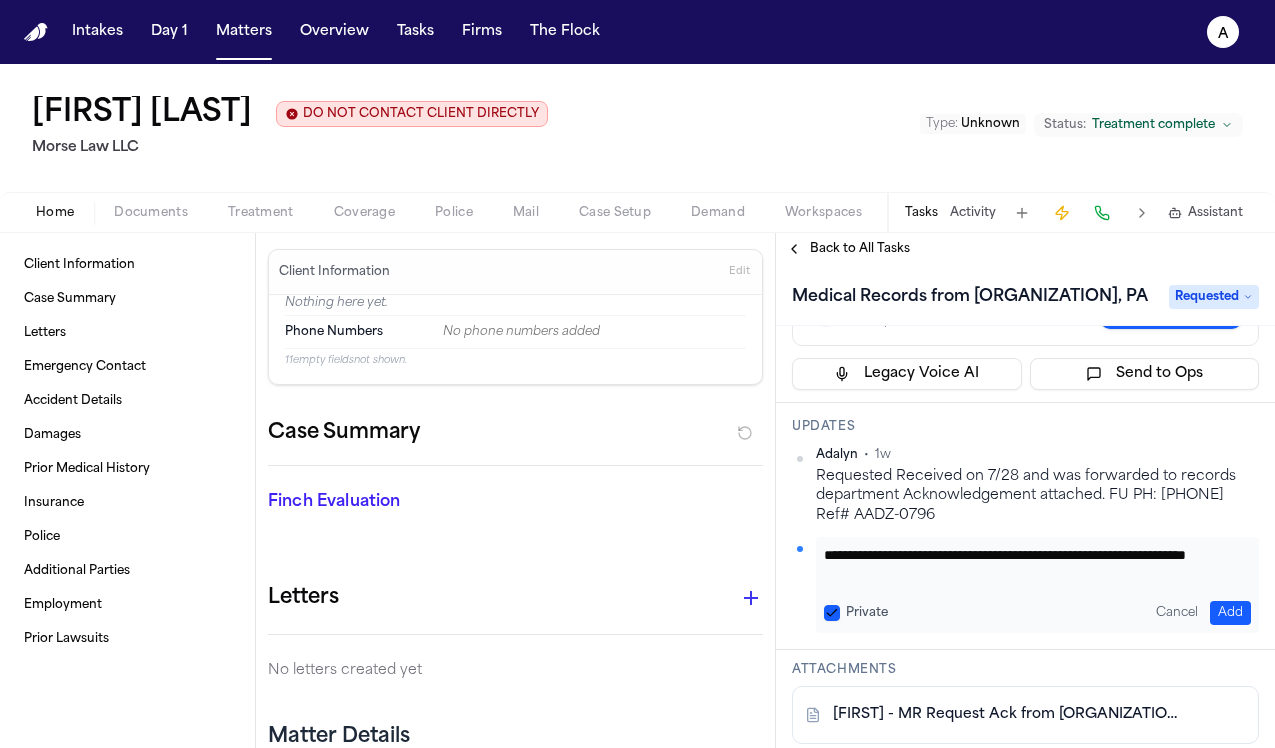 type on "**********" 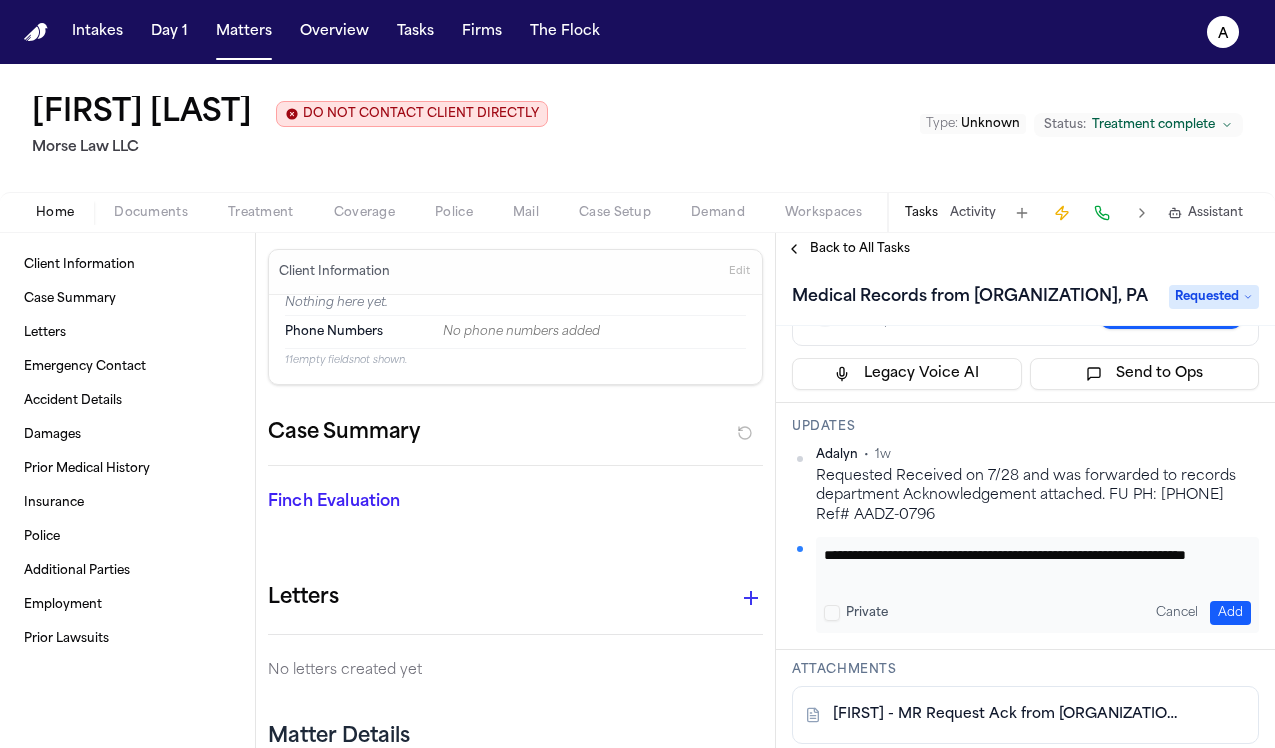 click on "Add" at bounding box center (1230, 613) 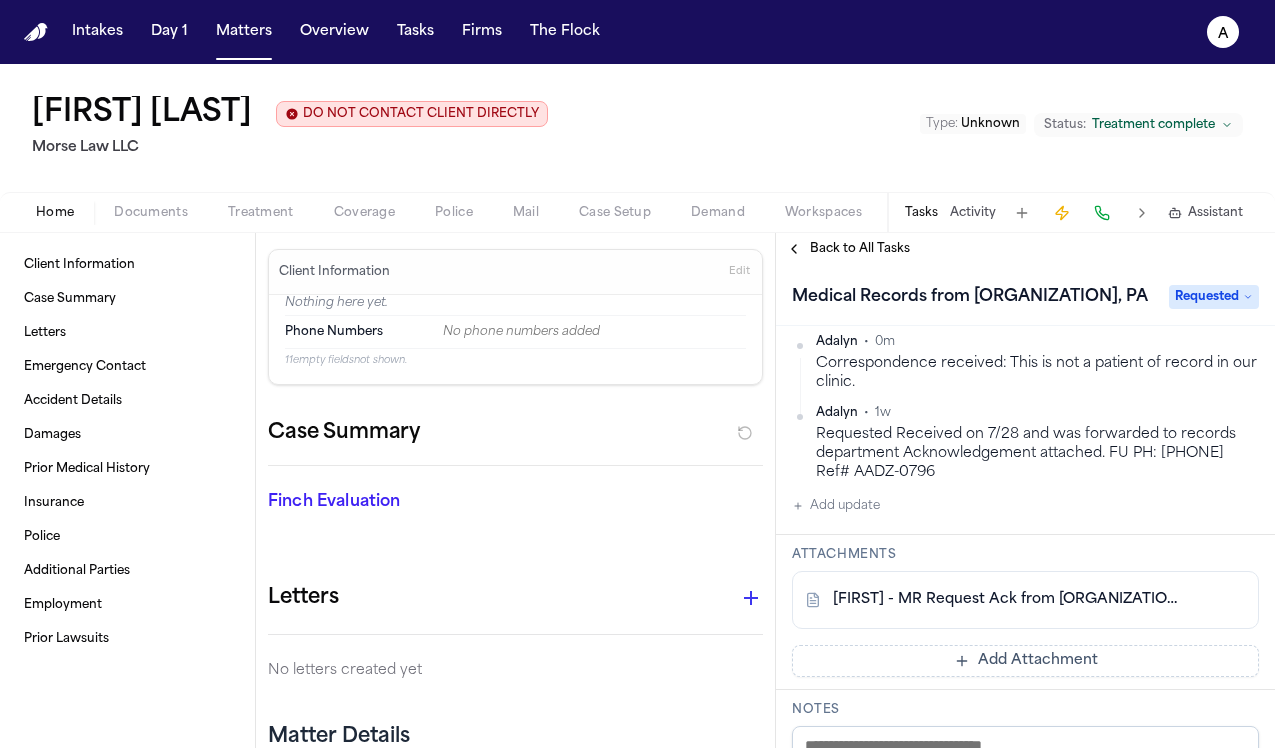 scroll, scrollTop: 269, scrollLeft: 0, axis: vertical 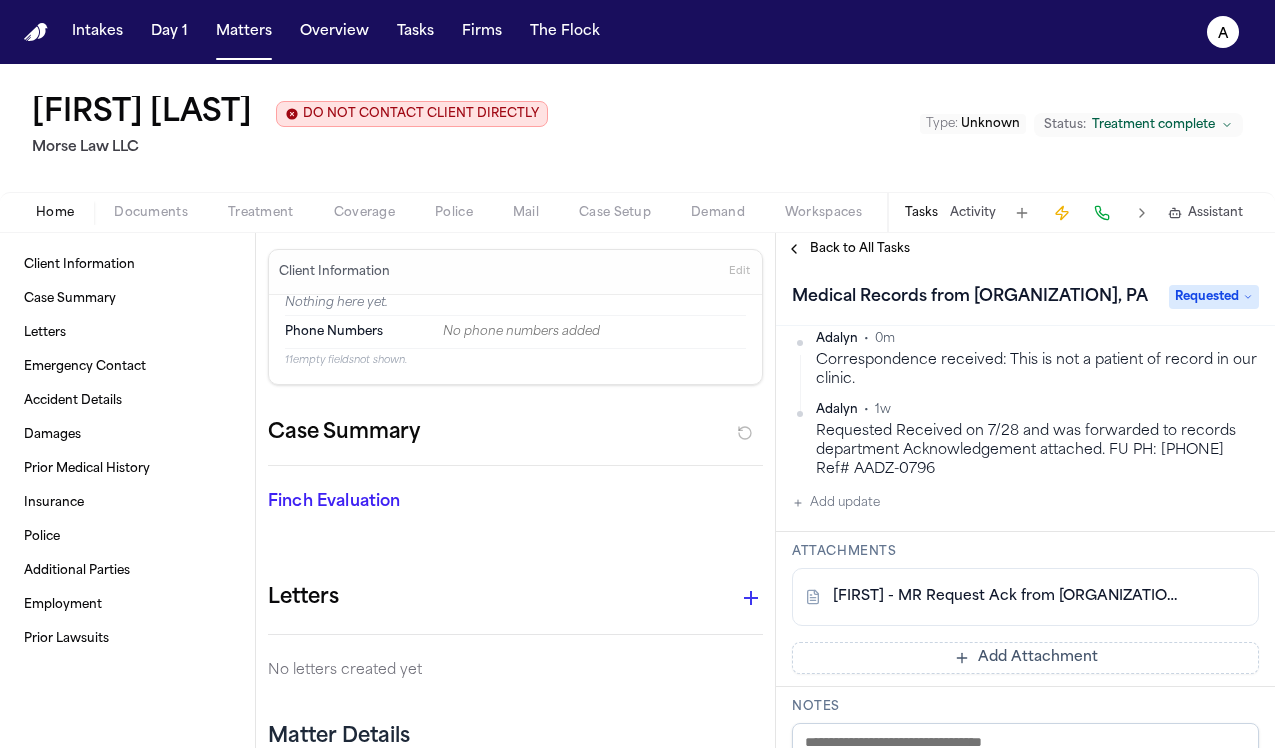 click on "Add Attachment" at bounding box center (1025, 658) 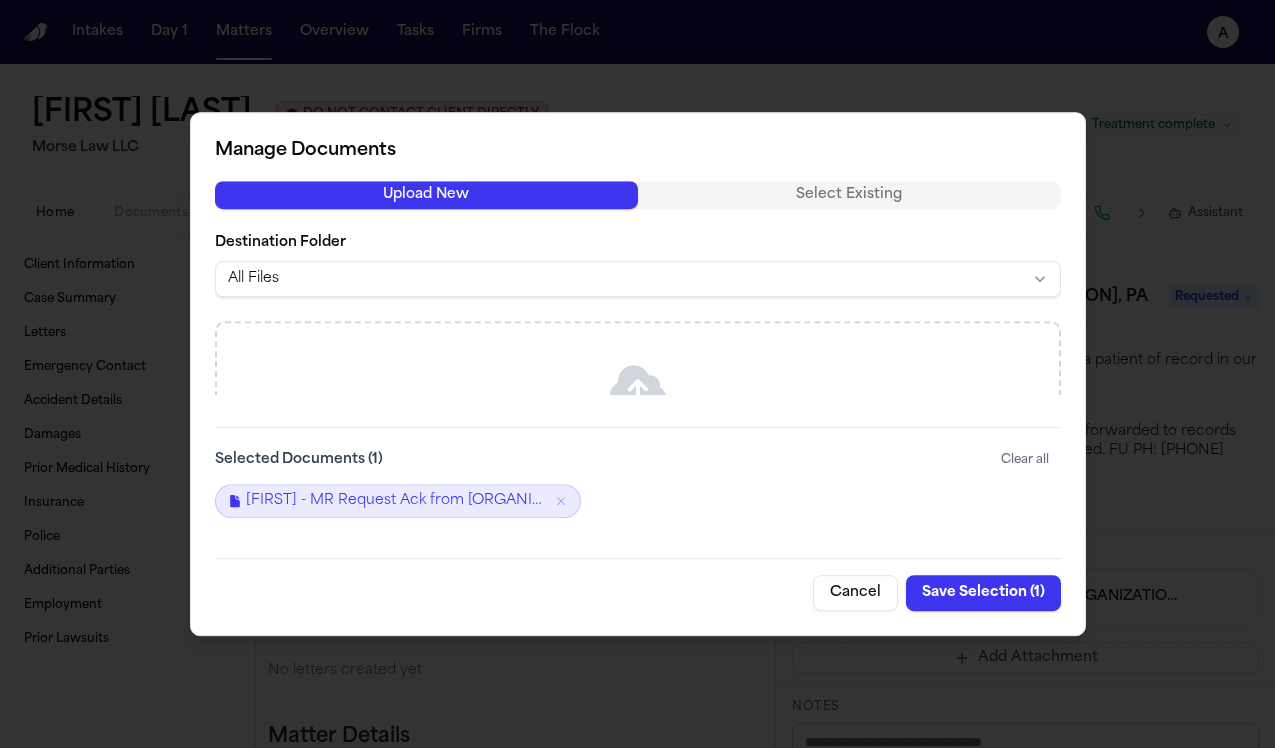 click on "Cancel" at bounding box center [855, 593] 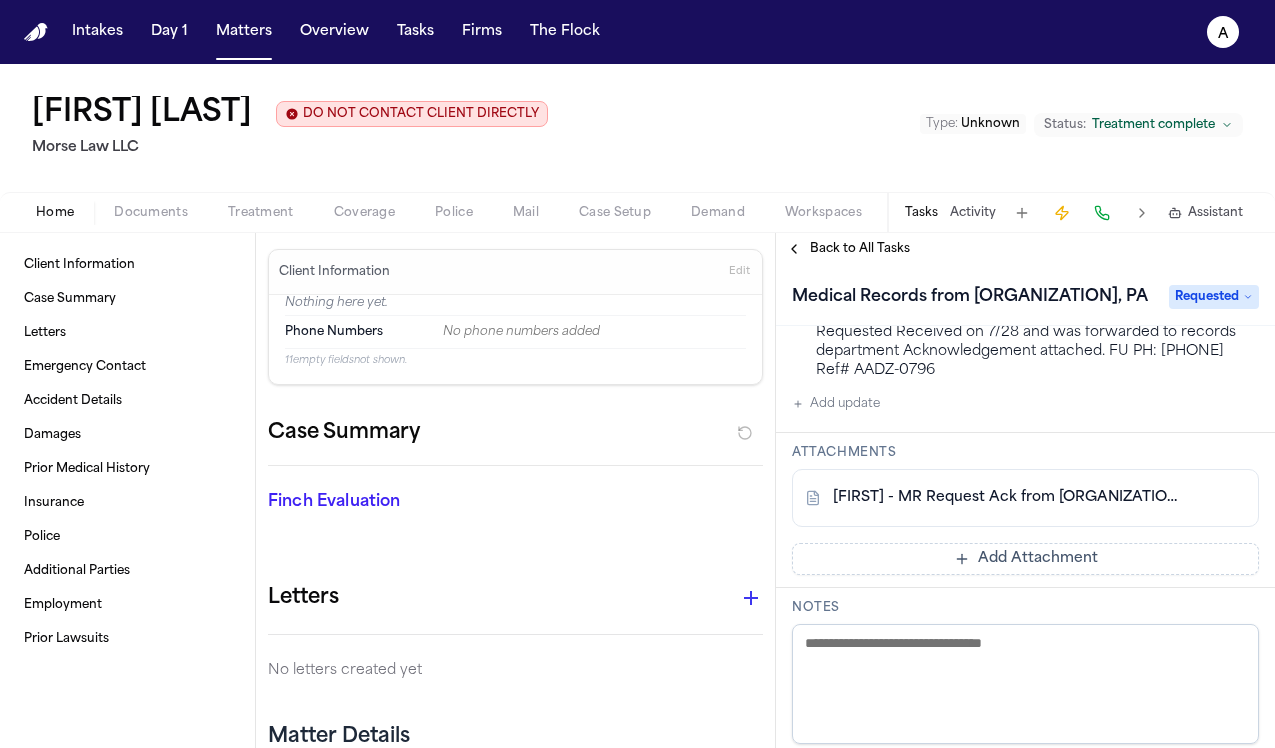 scroll, scrollTop: 395, scrollLeft: 0, axis: vertical 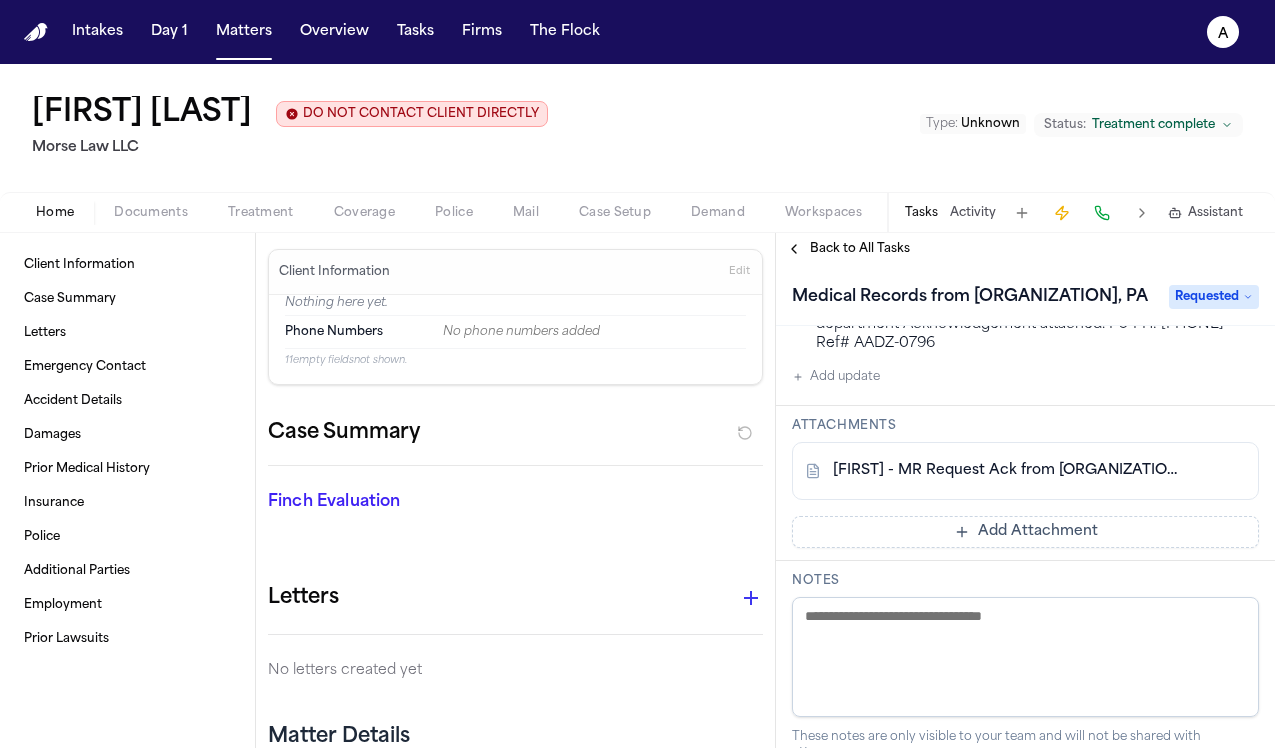 click on "Add Attachment" at bounding box center [1025, 532] 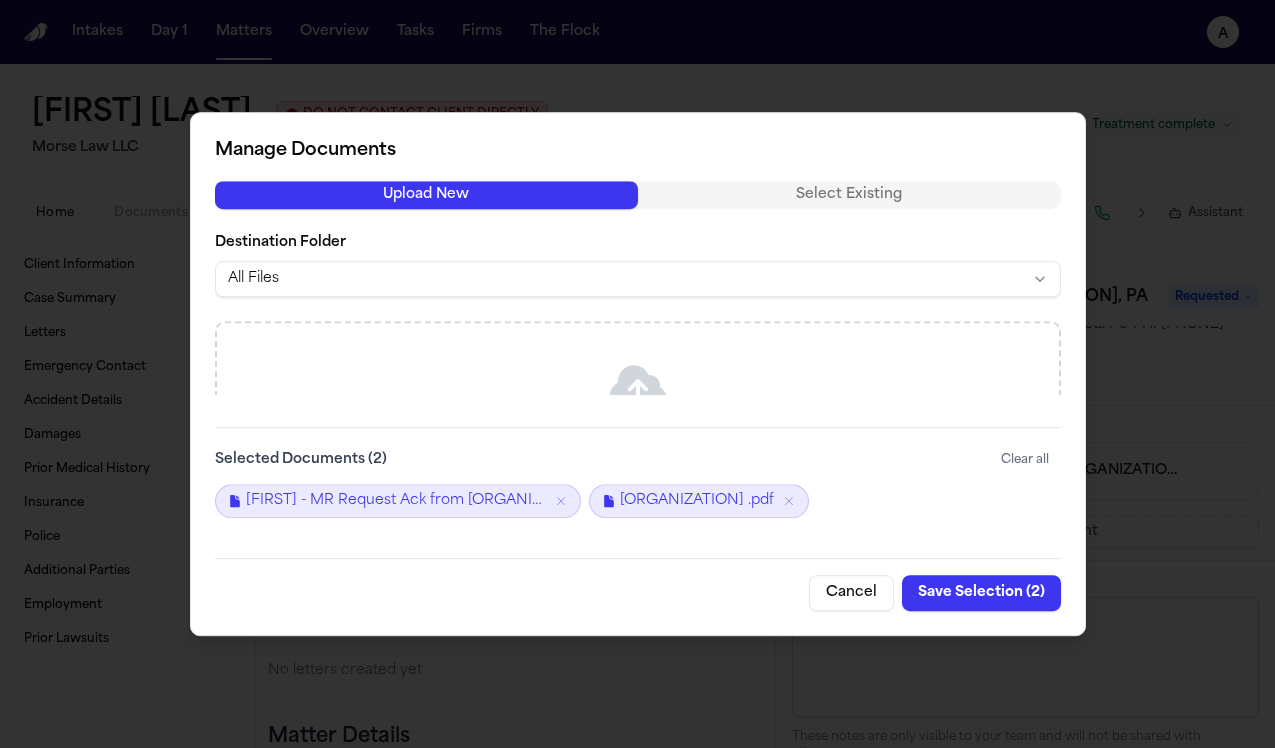 click on "Save Selection ( 2 )" at bounding box center [981, 593] 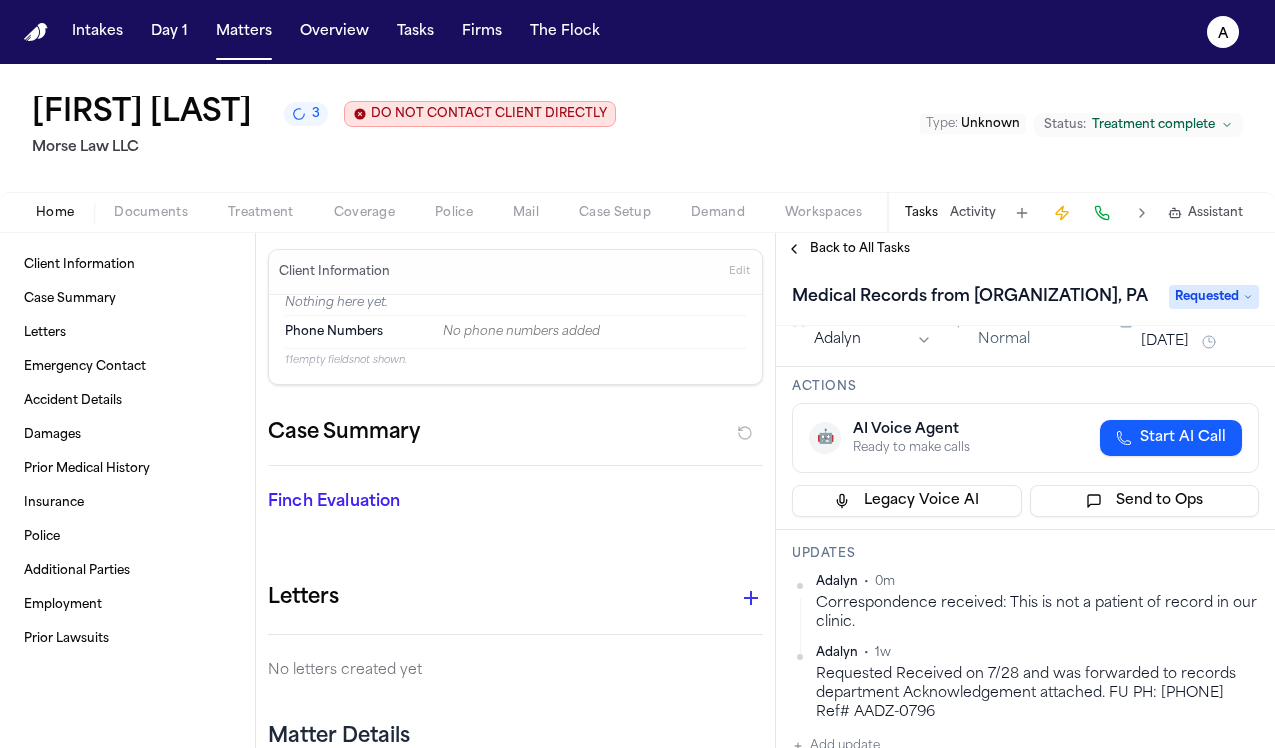 scroll, scrollTop: 28, scrollLeft: 0, axis: vertical 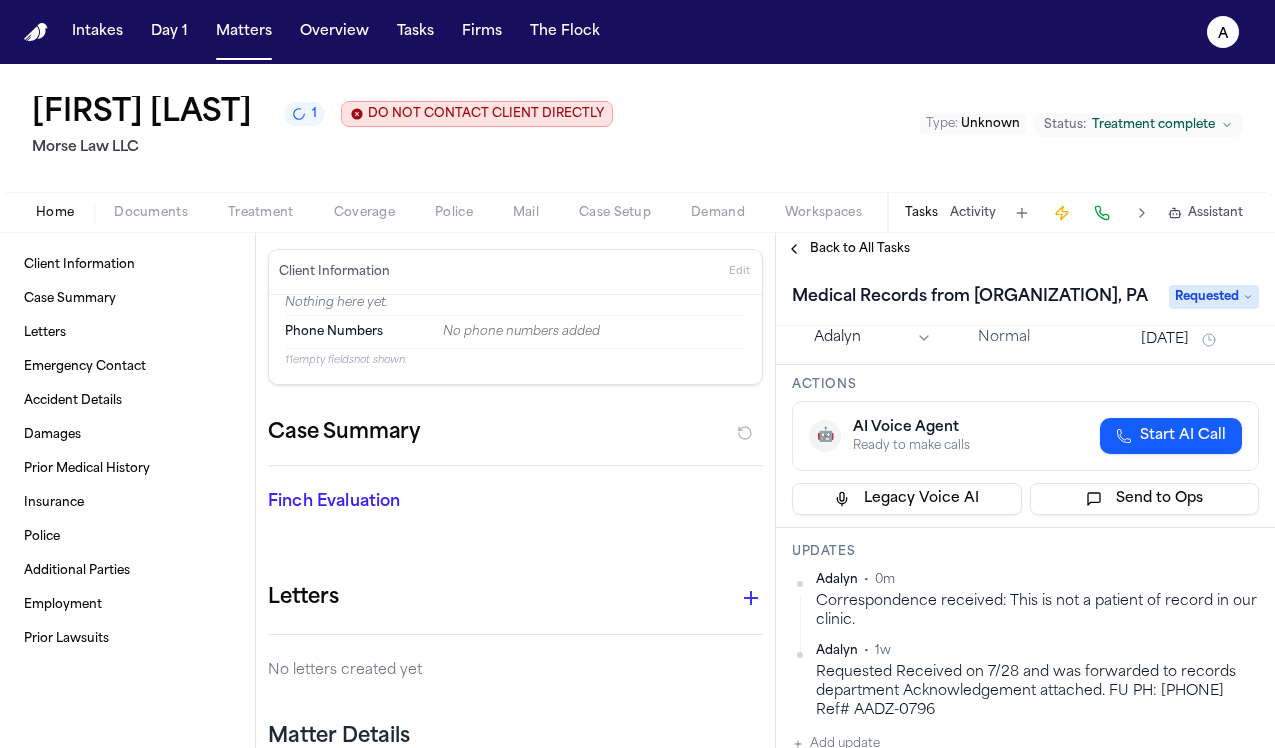 click on "Back to All Tasks" at bounding box center [860, 249] 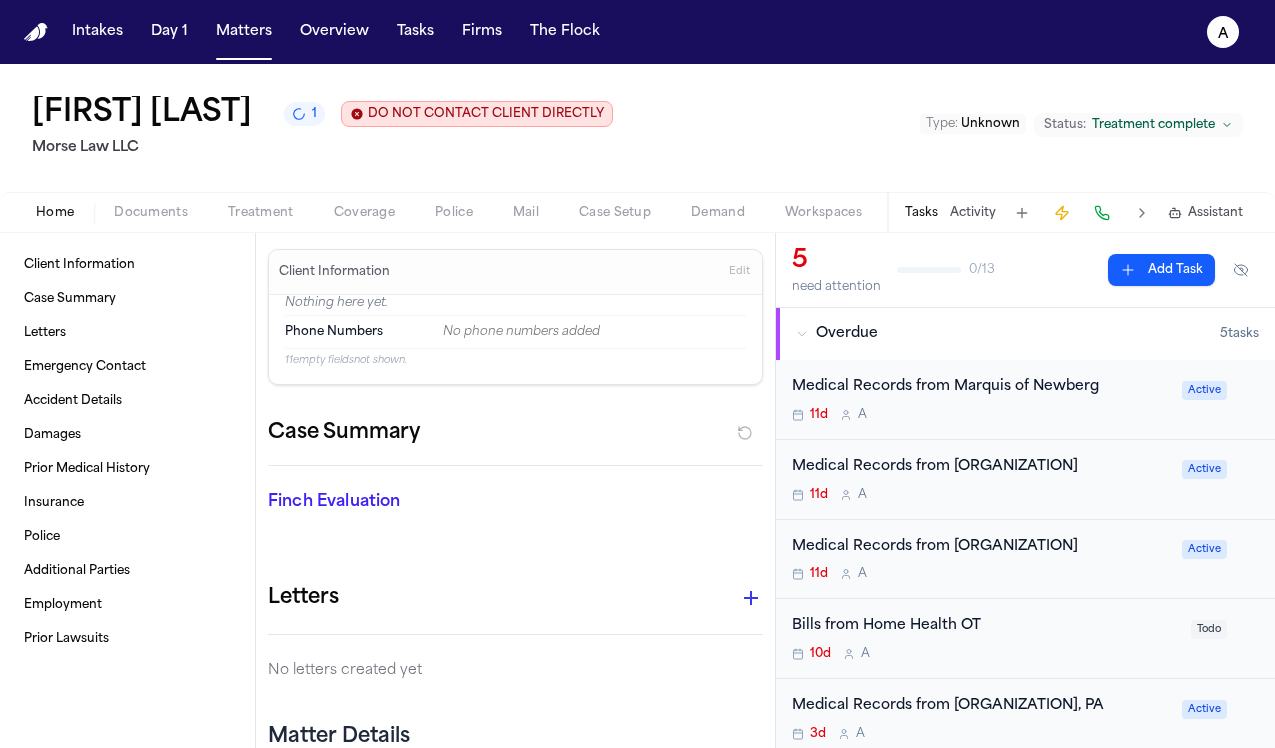 click on "11d A" at bounding box center (981, 495) 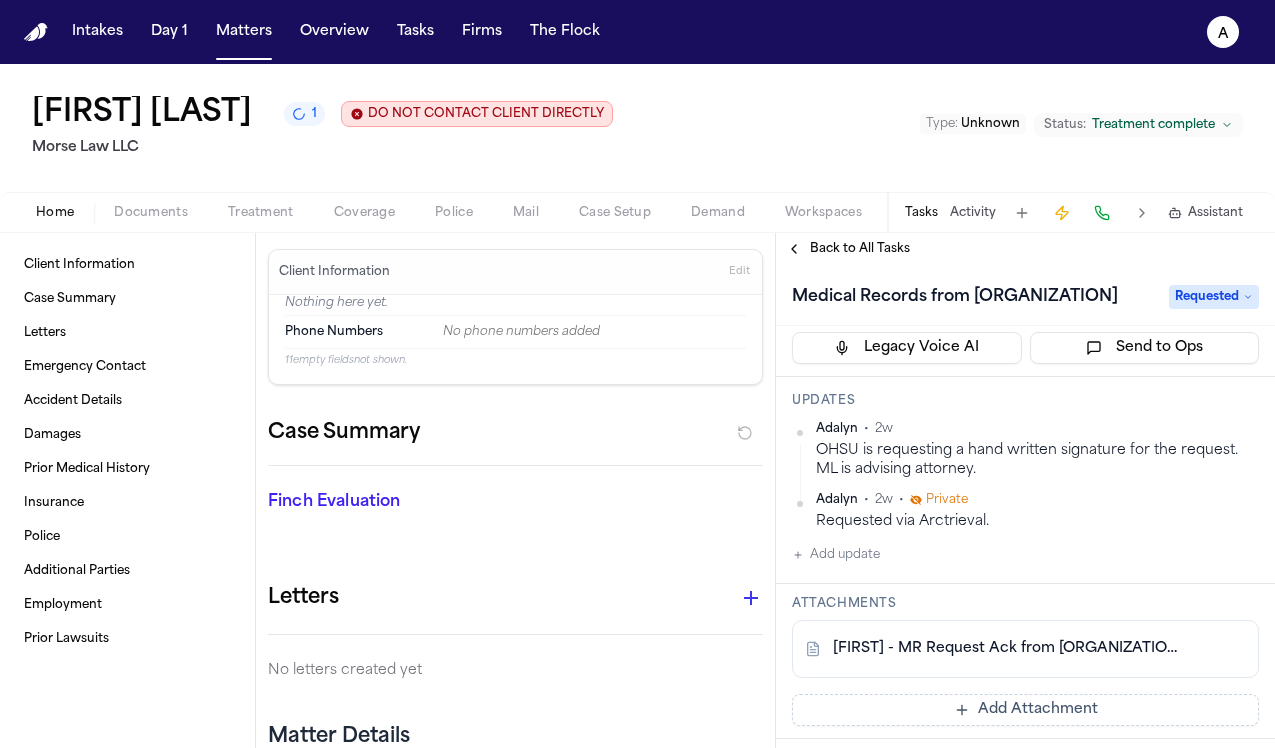 scroll, scrollTop: 176, scrollLeft: 0, axis: vertical 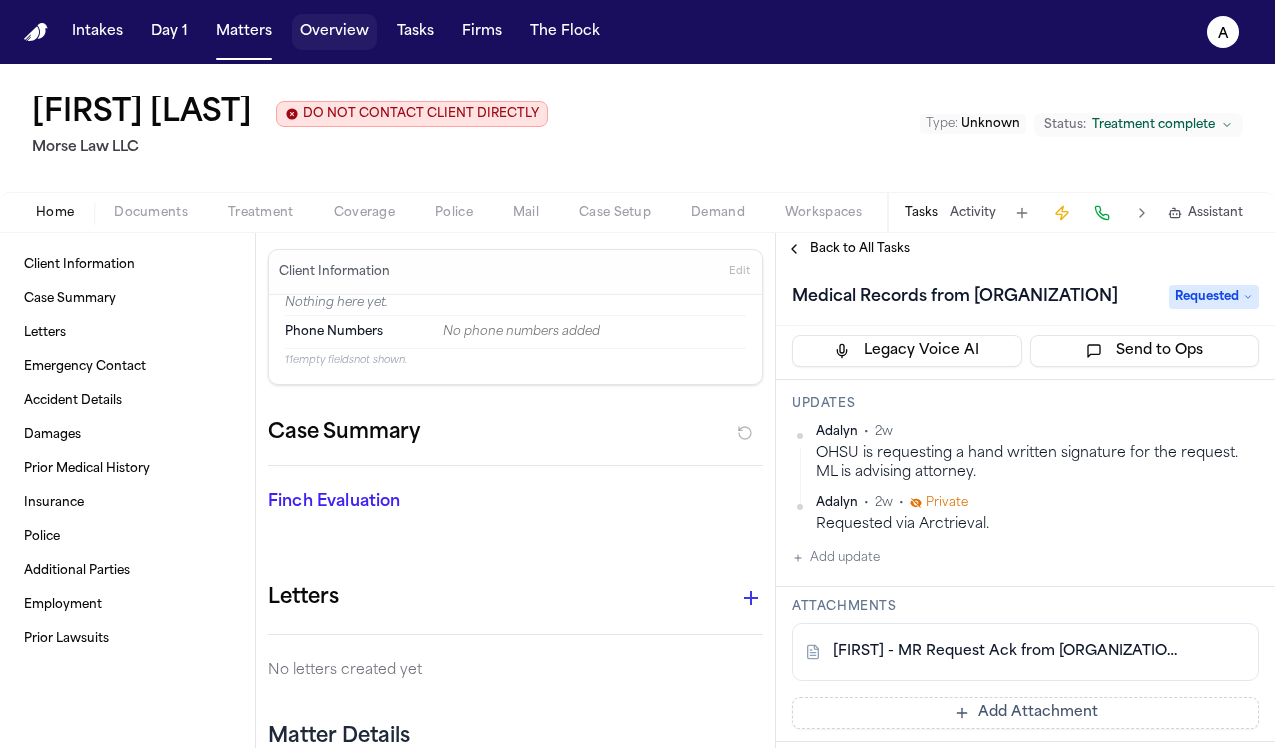 click on "Overview" at bounding box center (334, 32) 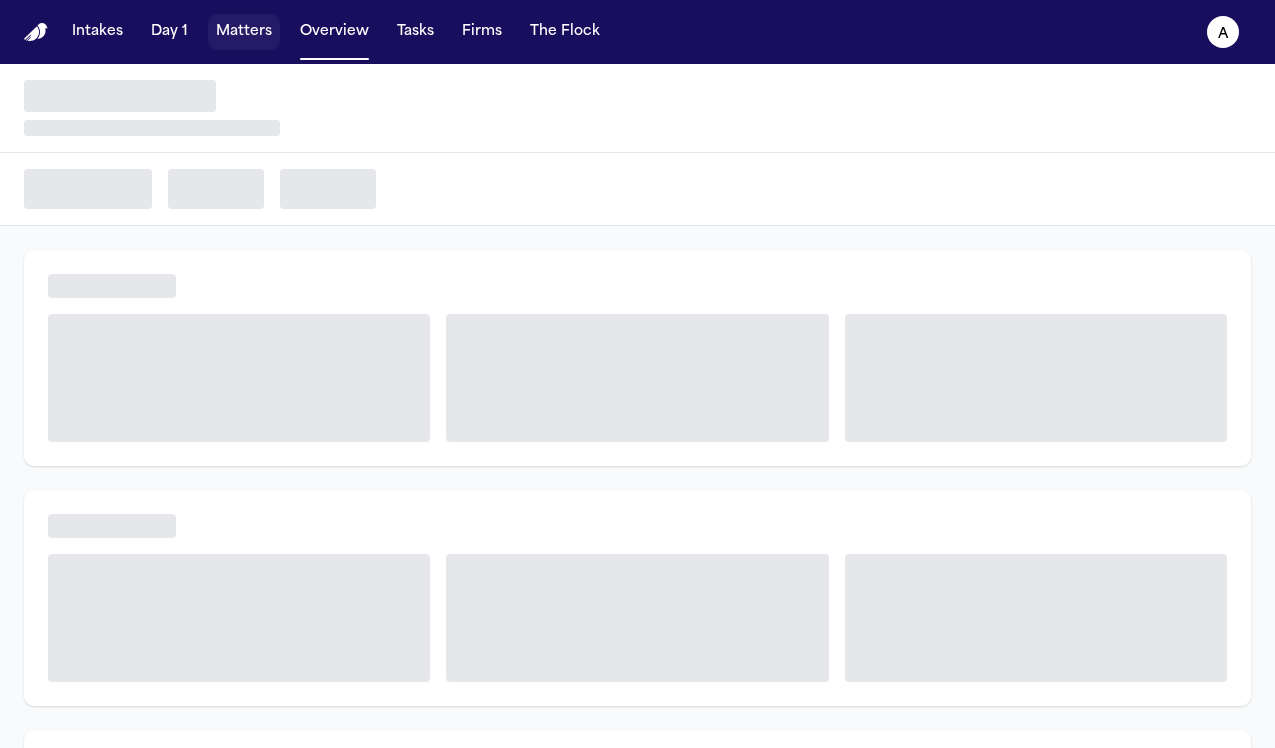 click on "Matters" at bounding box center [244, 32] 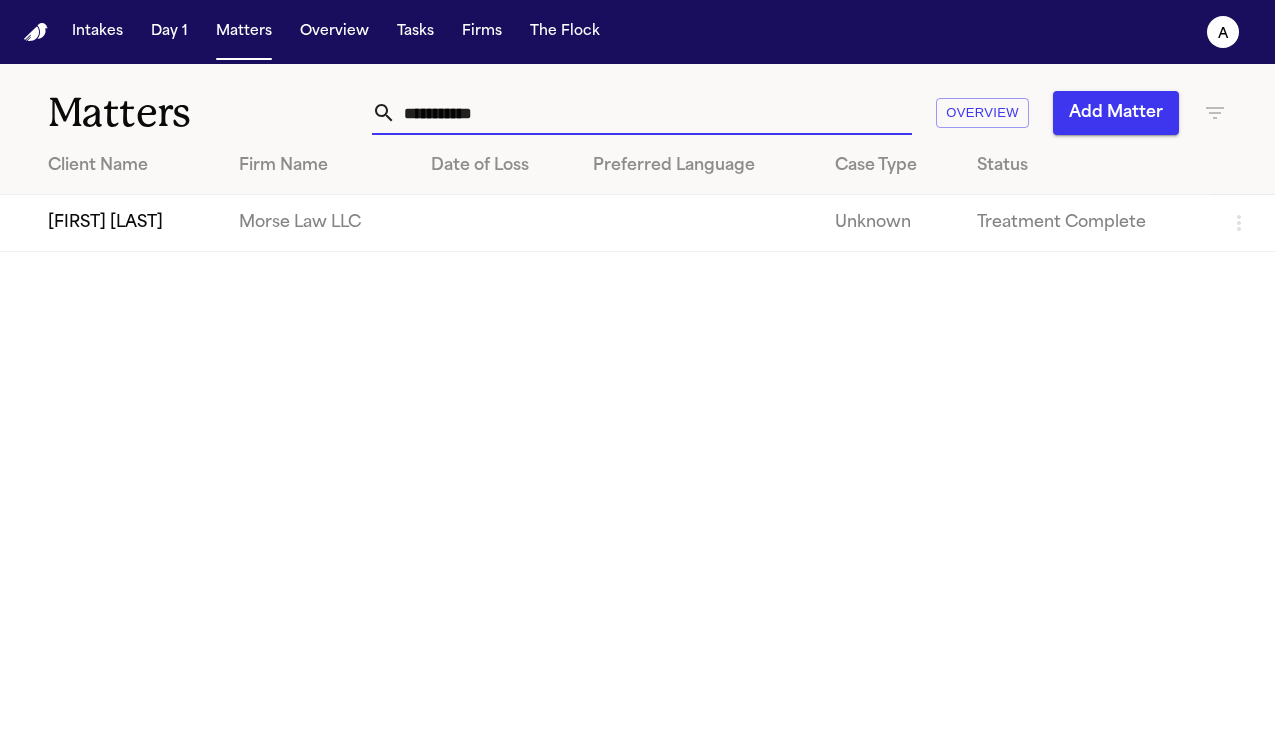 drag, startPoint x: 618, startPoint y: 125, endPoint x: 240, endPoint y: 120, distance: 378.03308 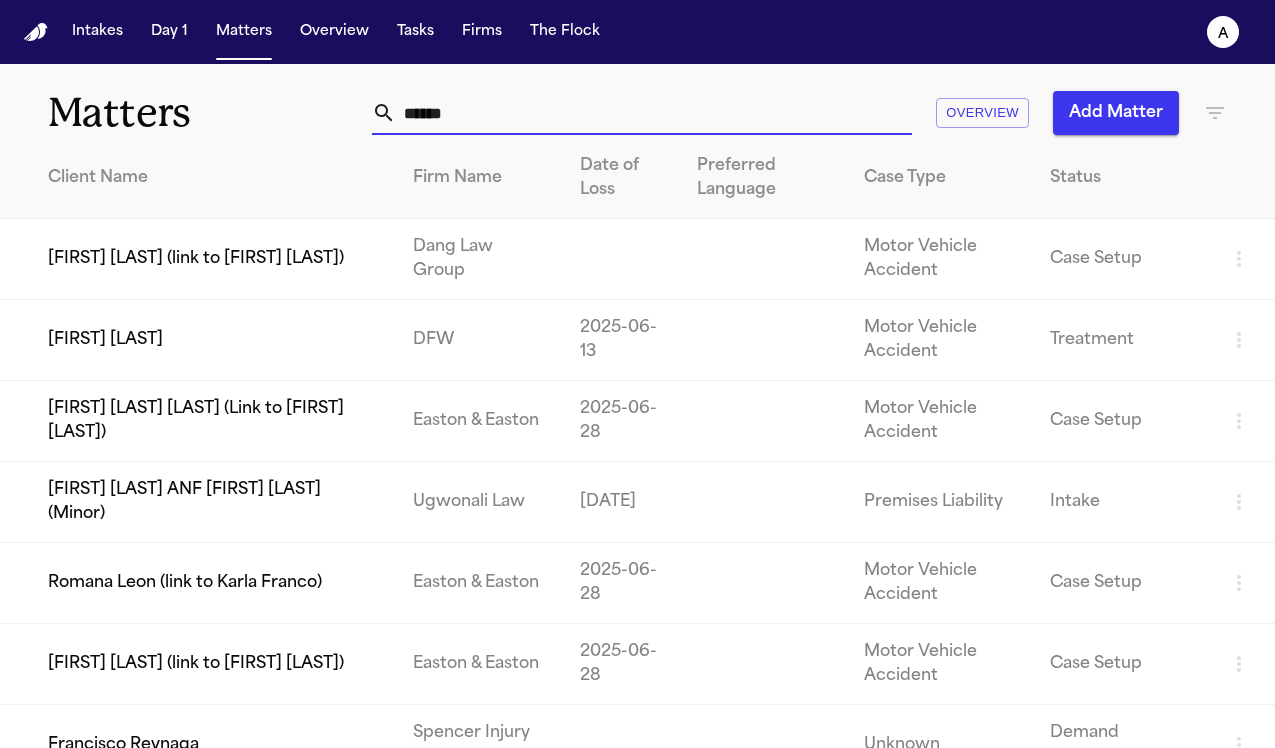 drag, startPoint x: 572, startPoint y: 112, endPoint x: 241, endPoint y: 105, distance: 331.074 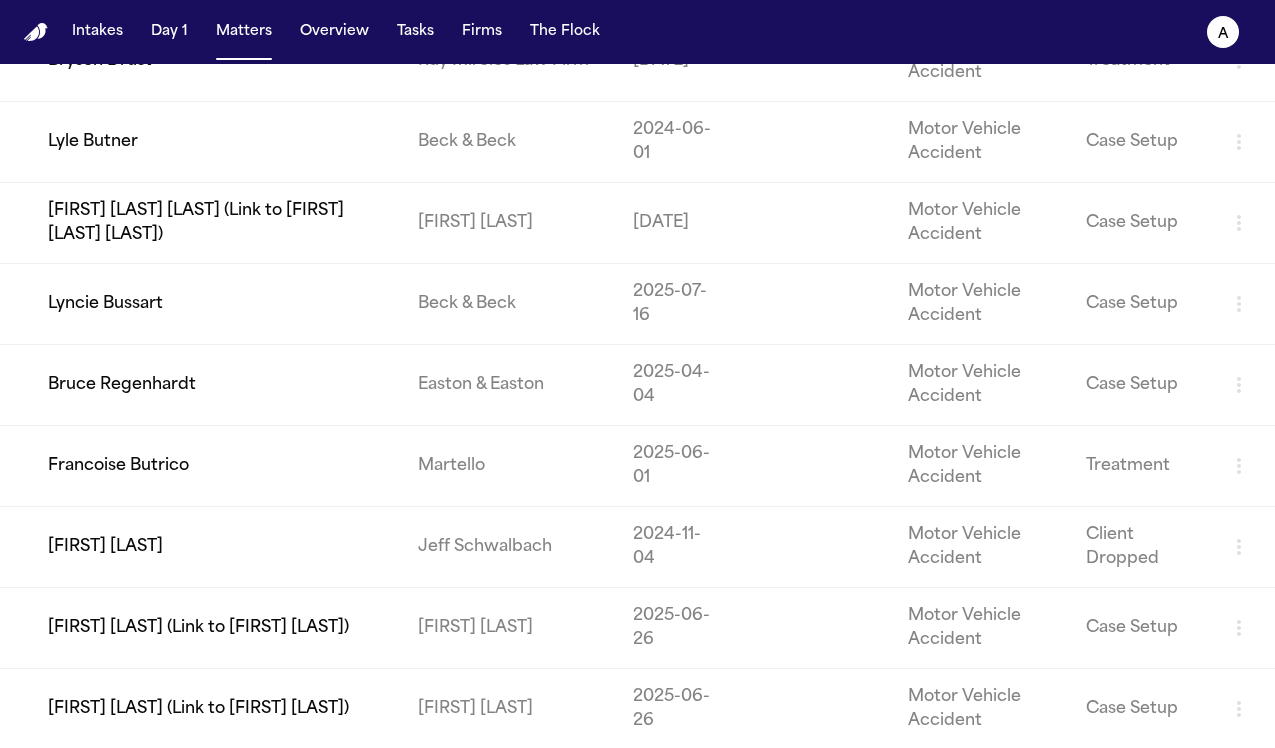 scroll, scrollTop: 307, scrollLeft: 0, axis: vertical 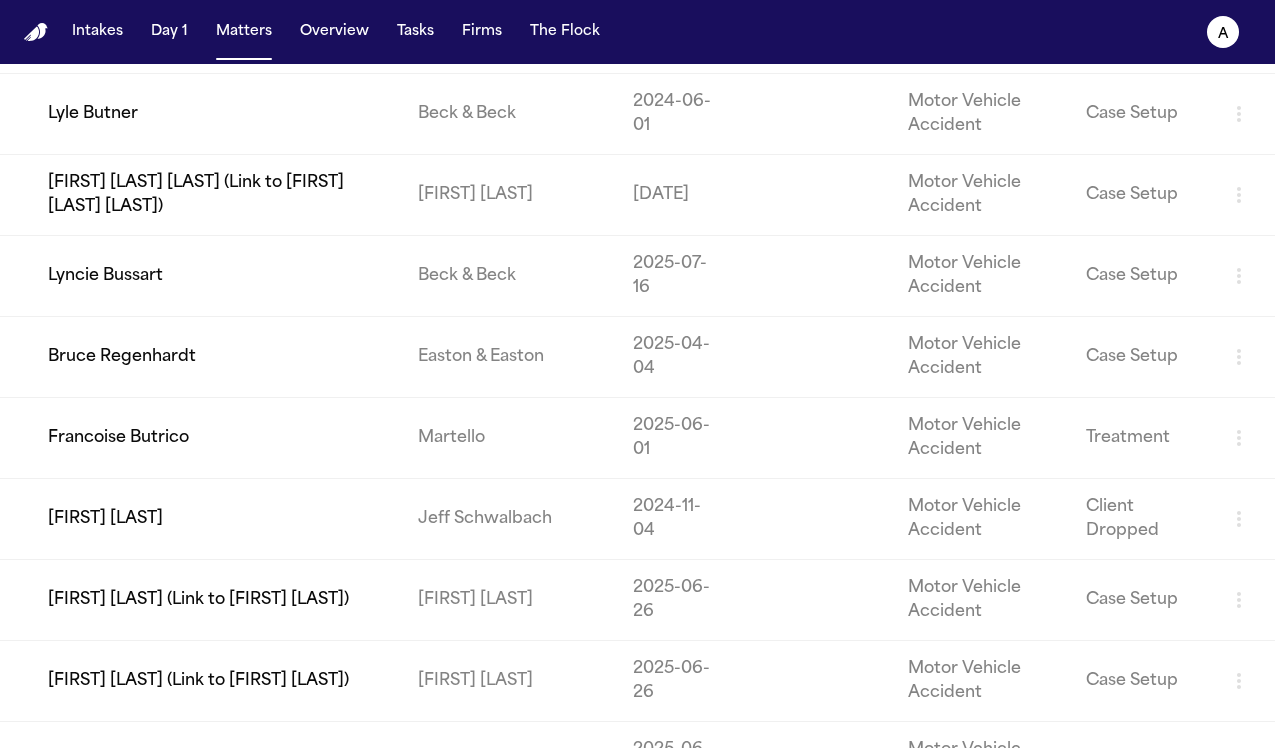 type on "***" 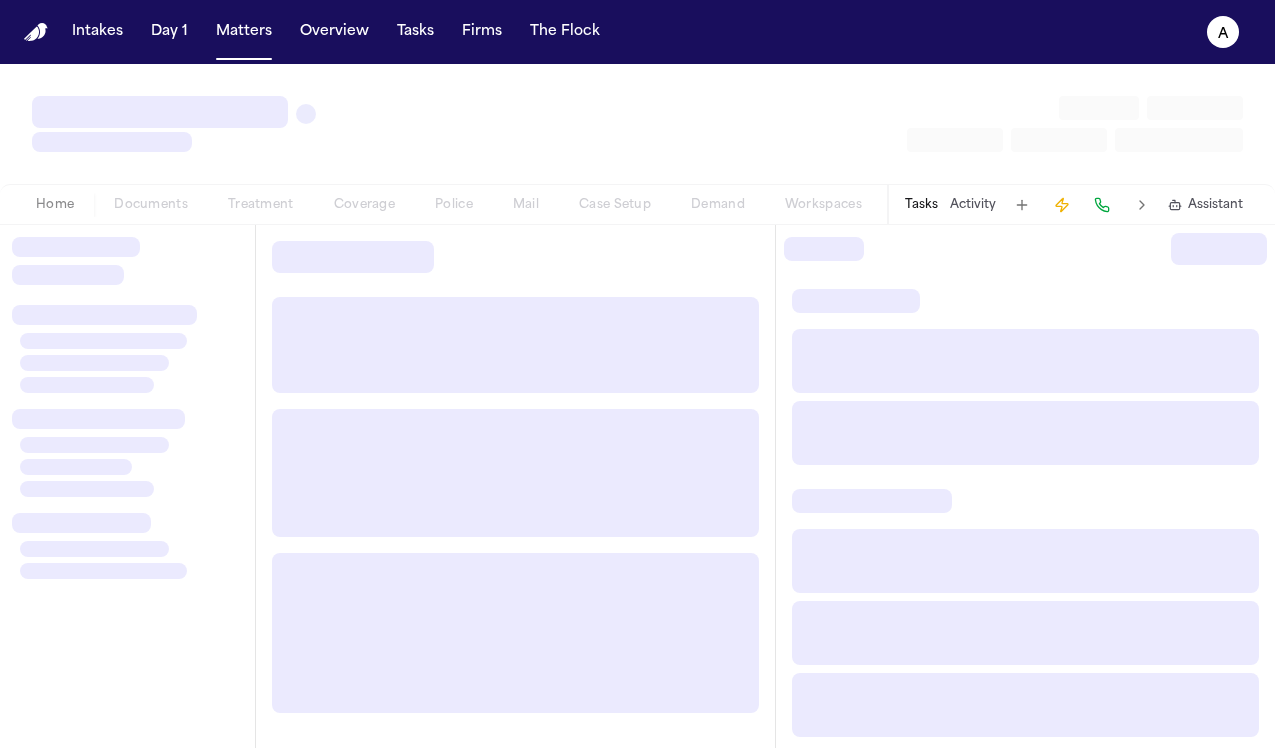 scroll, scrollTop: 0, scrollLeft: 0, axis: both 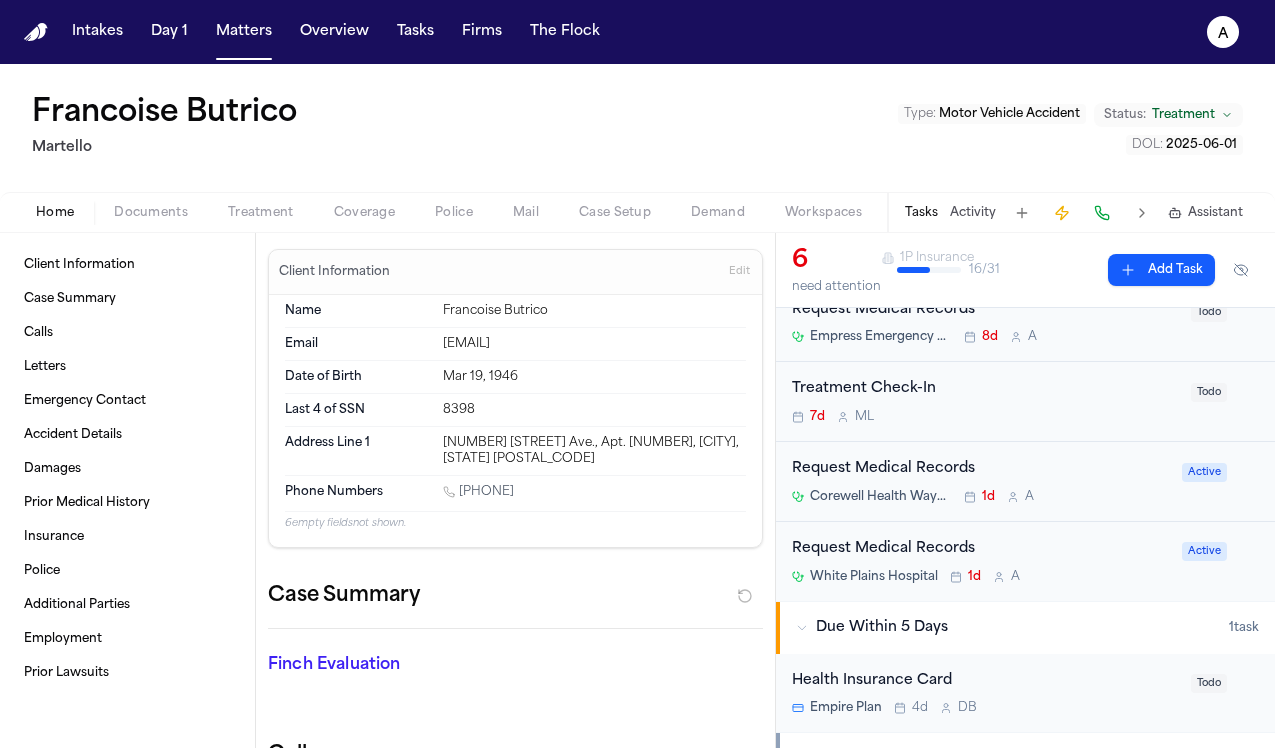 click on "Request Medical Records [ORGANIZATION] 1d A" at bounding box center (981, 561) 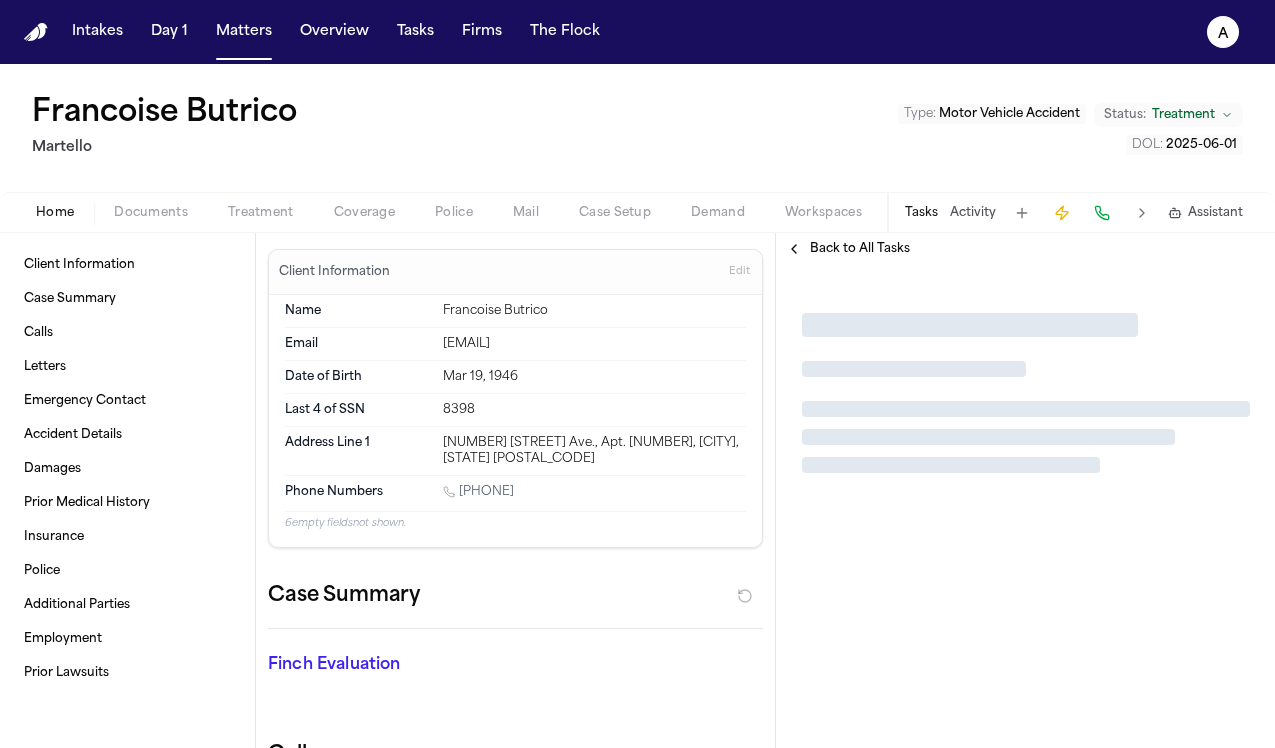 scroll, scrollTop: 0, scrollLeft: 0, axis: both 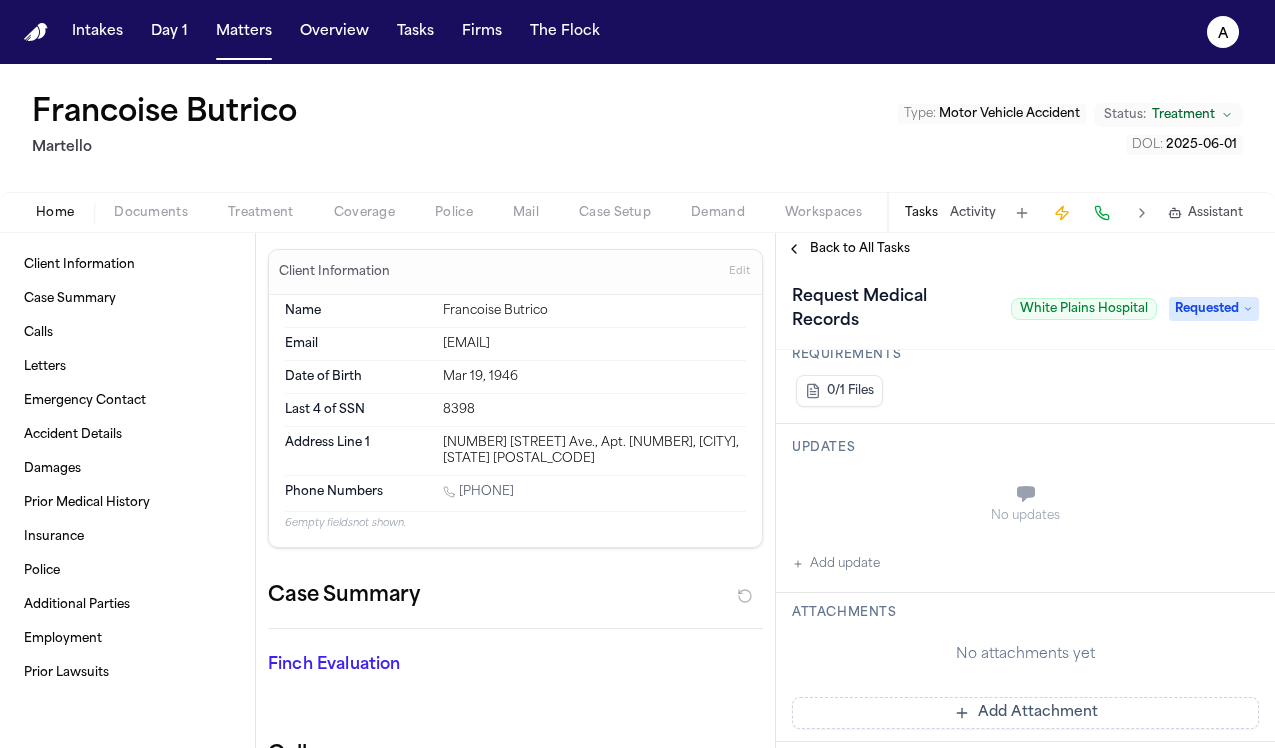 click on "Add update" at bounding box center (836, 564) 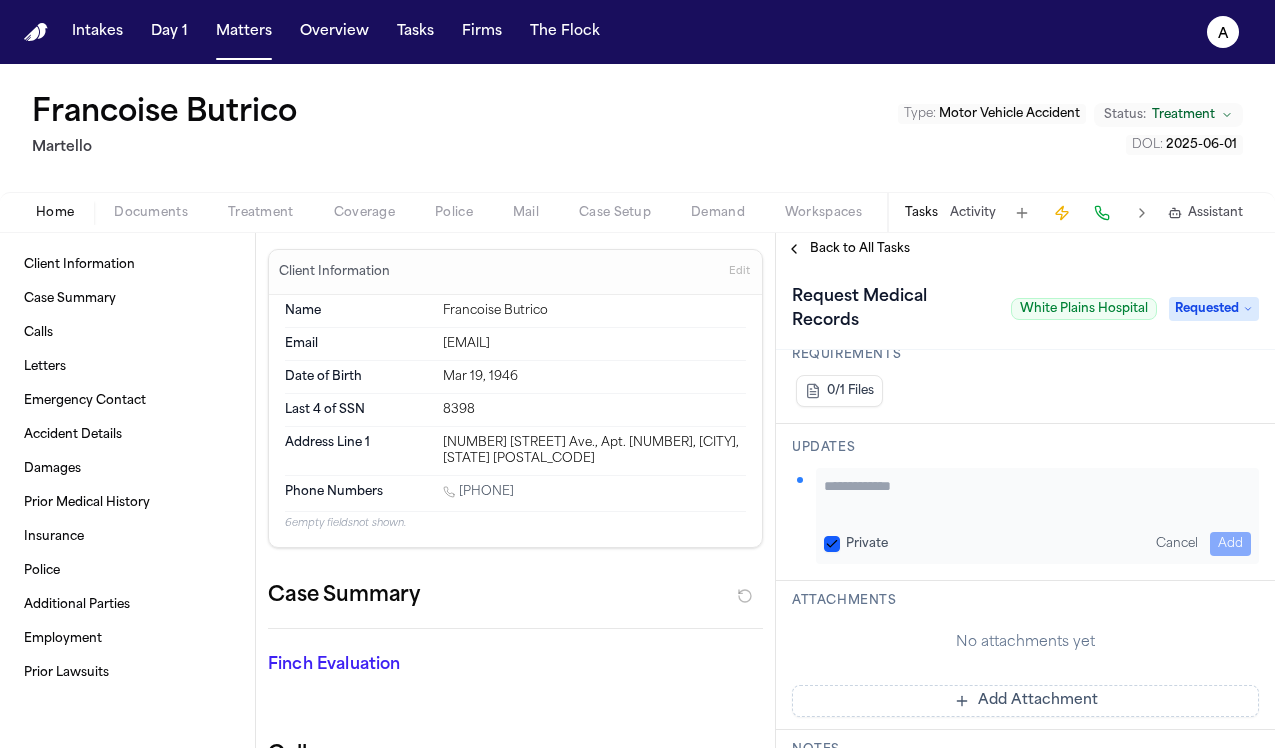 click at bounding box center [1037, 496] 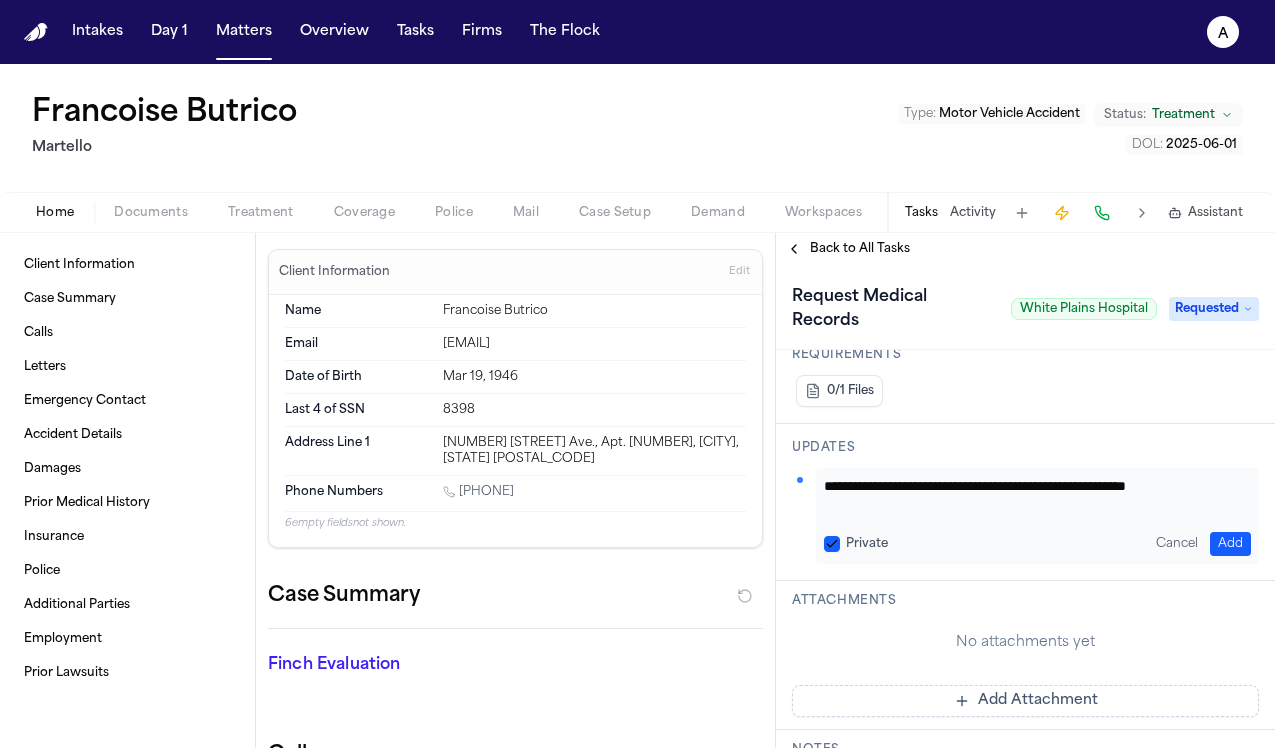 type on "**********" 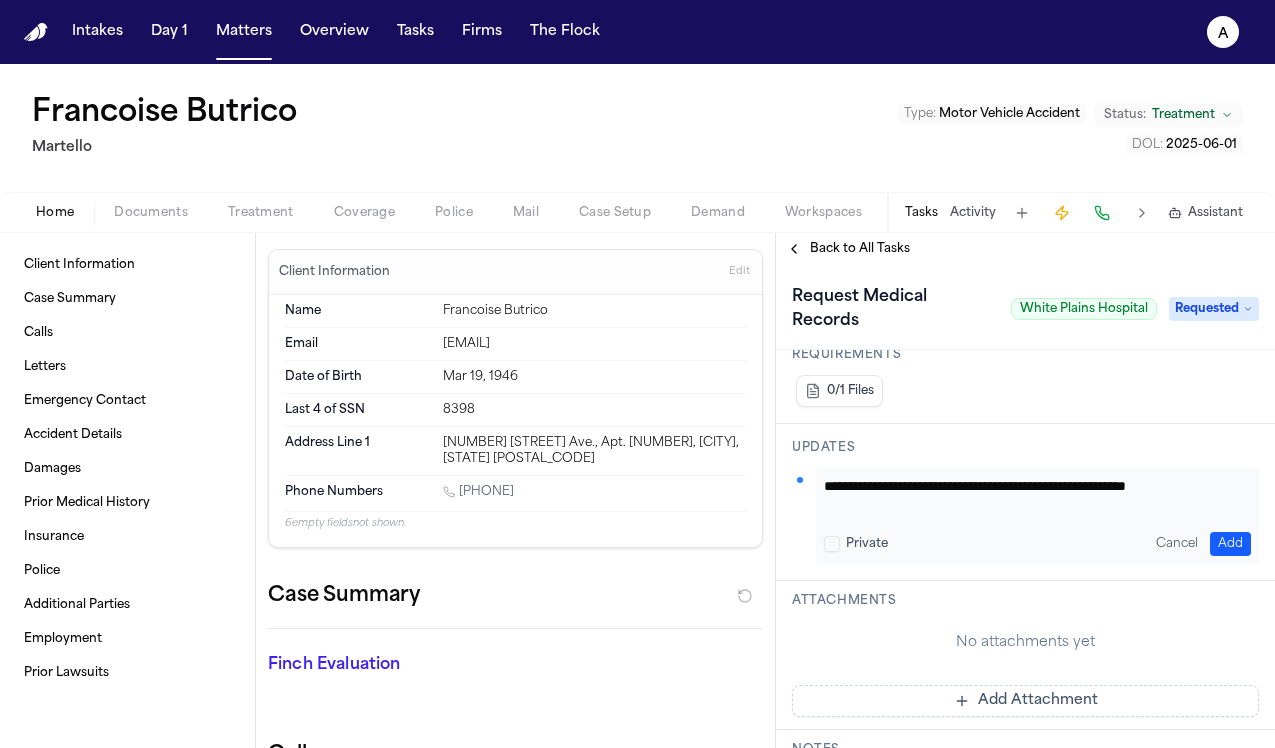click on "Add Attachment" at bounding box center [1025, 701] 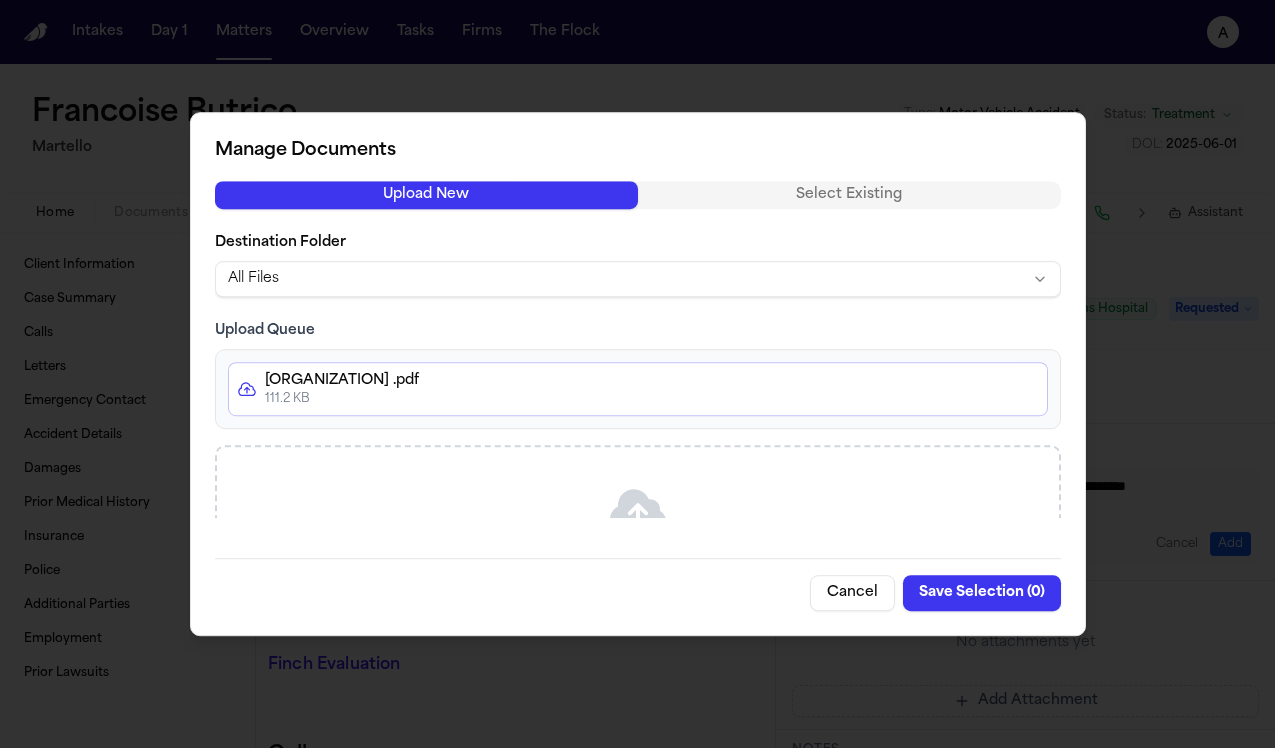 click on "Save Selection ( 0 )" at bounding box center [982, 593] 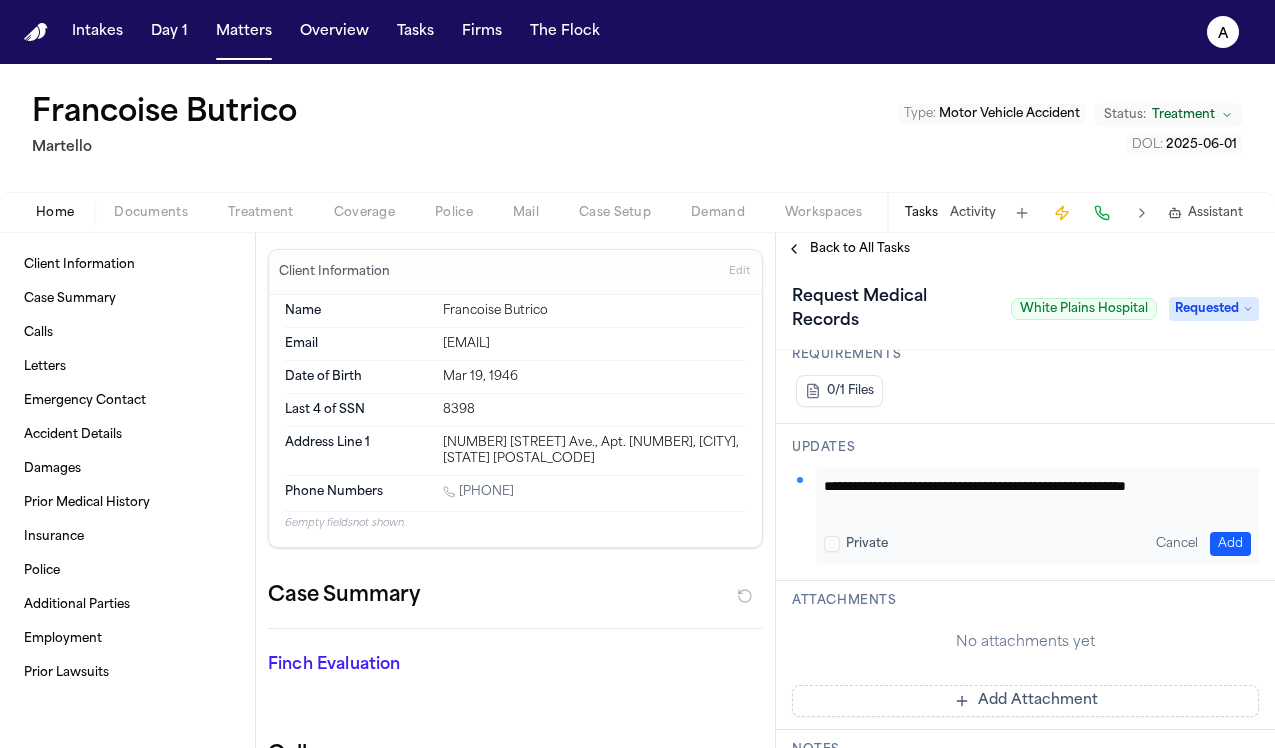 click on "Add Attachment" at bounding box center [1025, 701] 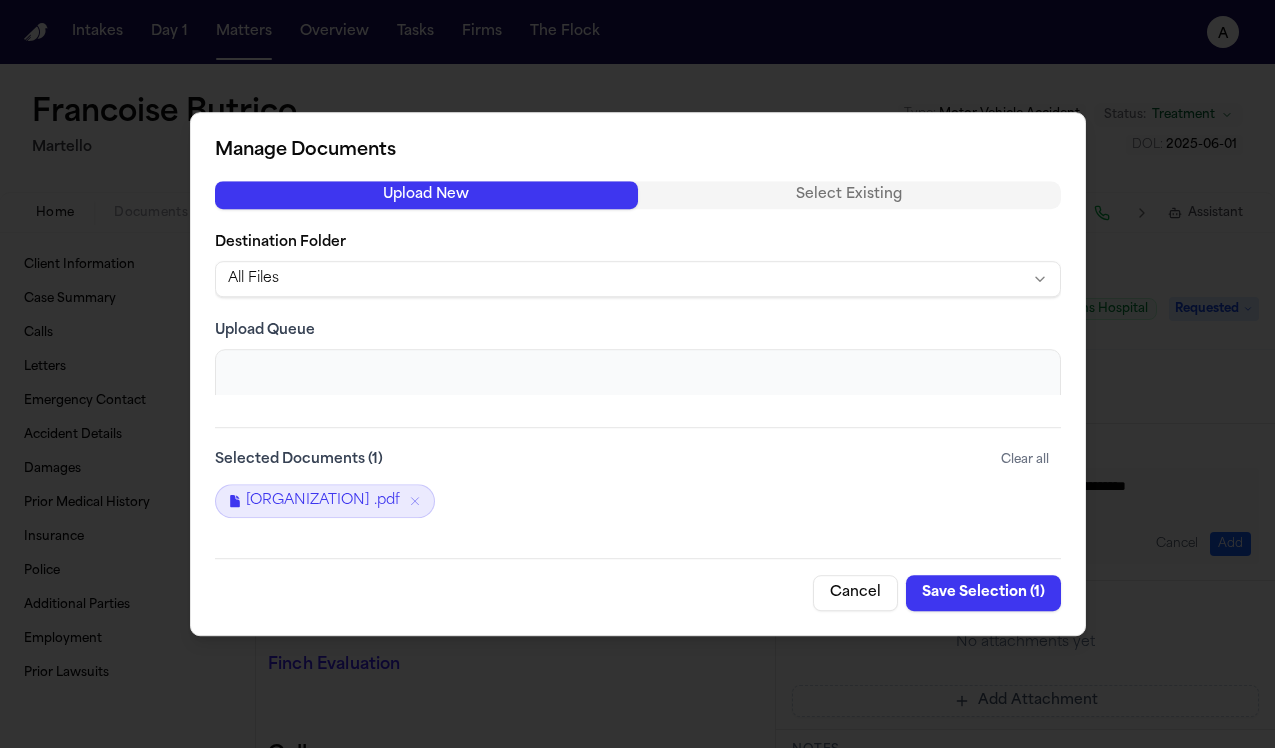 click on "Save Selection ( 1 )" at bounding box center (983, 593) 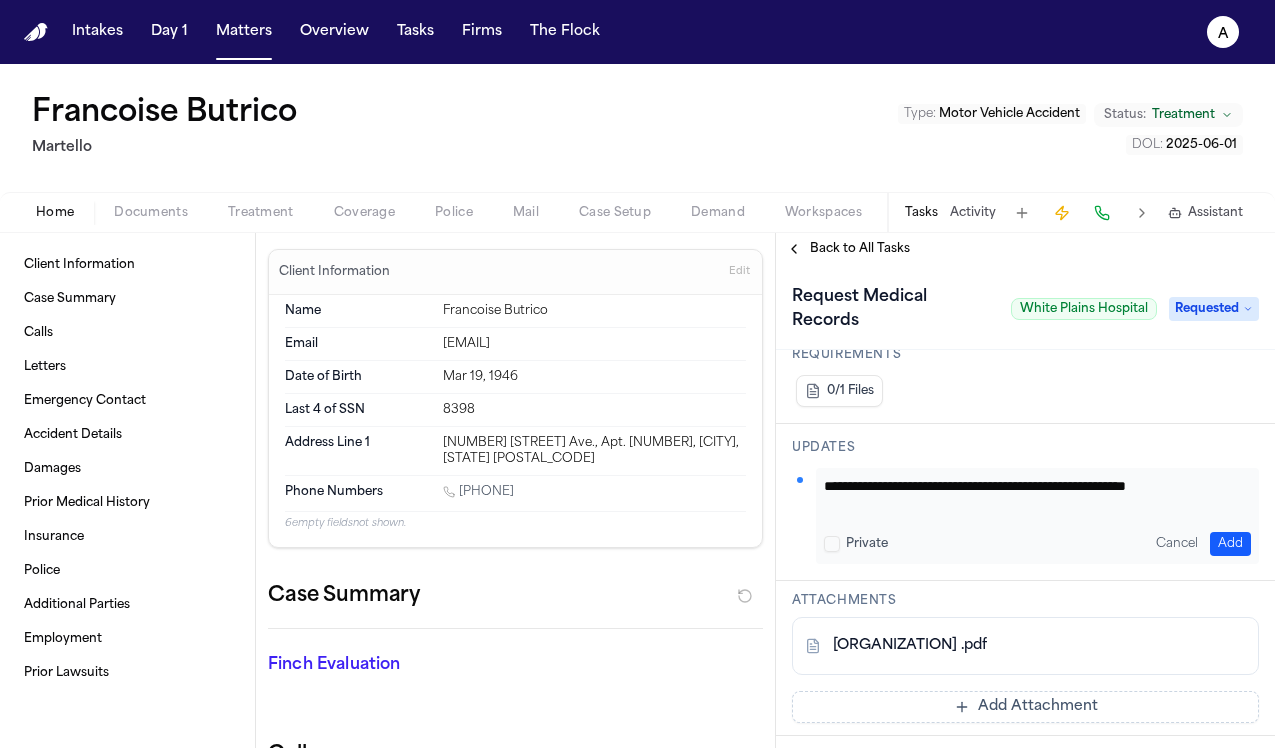 click on "Add" at bounding box center [1230, 544] 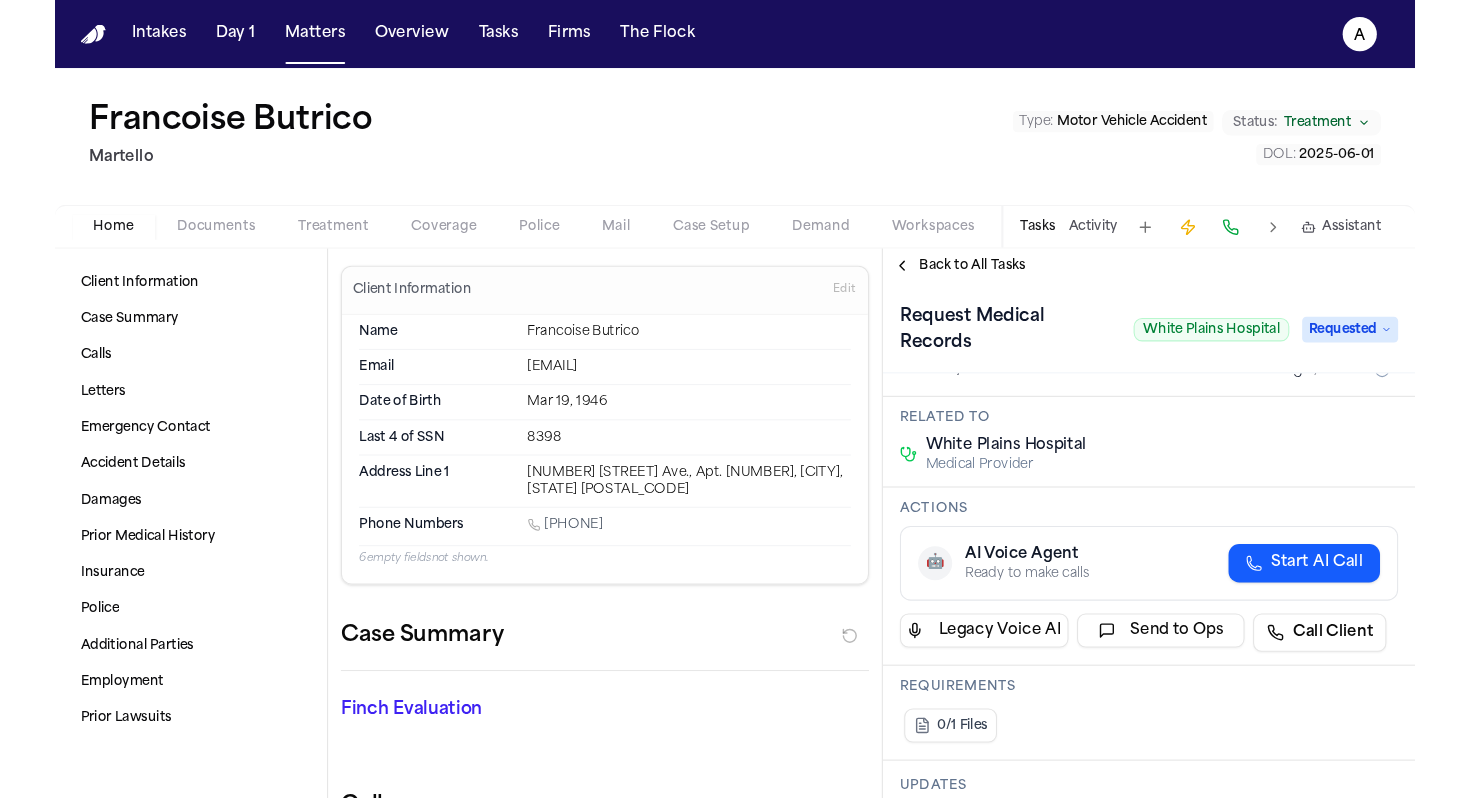 scroll, scrollTop: 145, scrollLeft: 0, axis: vertical 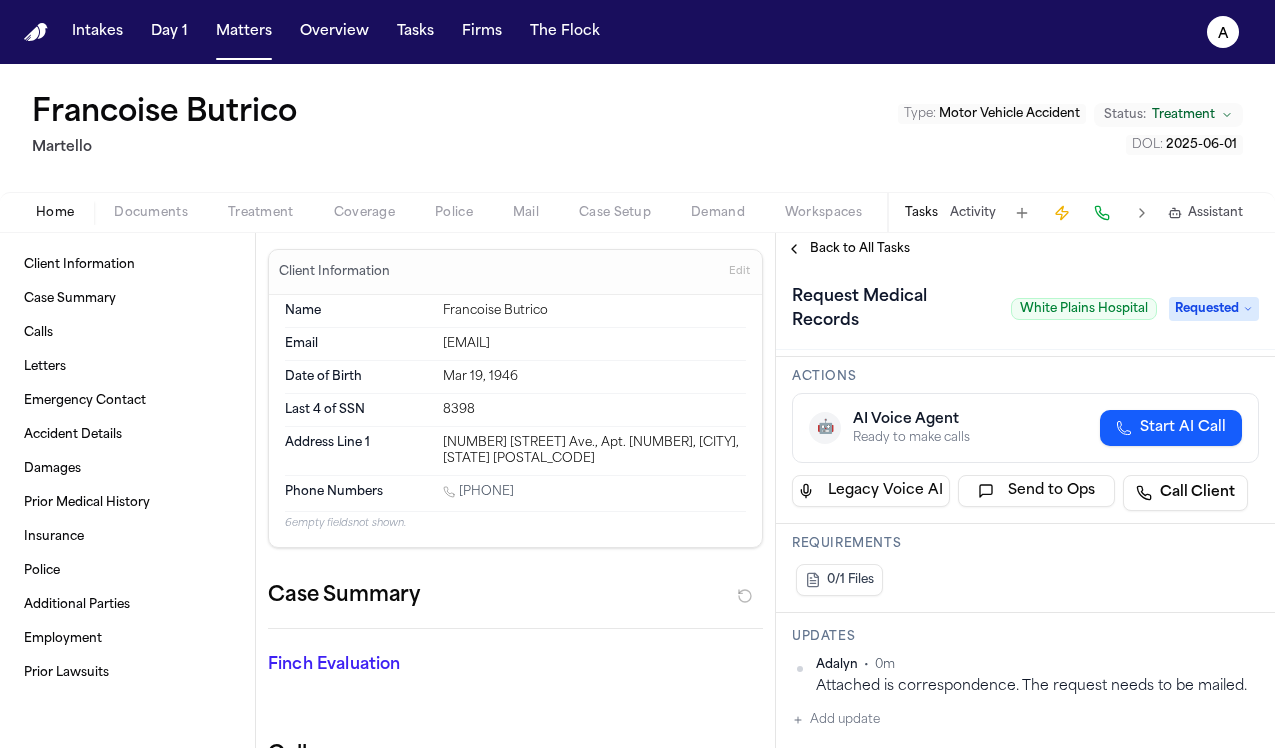 click on "Requirements" at bounding box center [1025, 544] 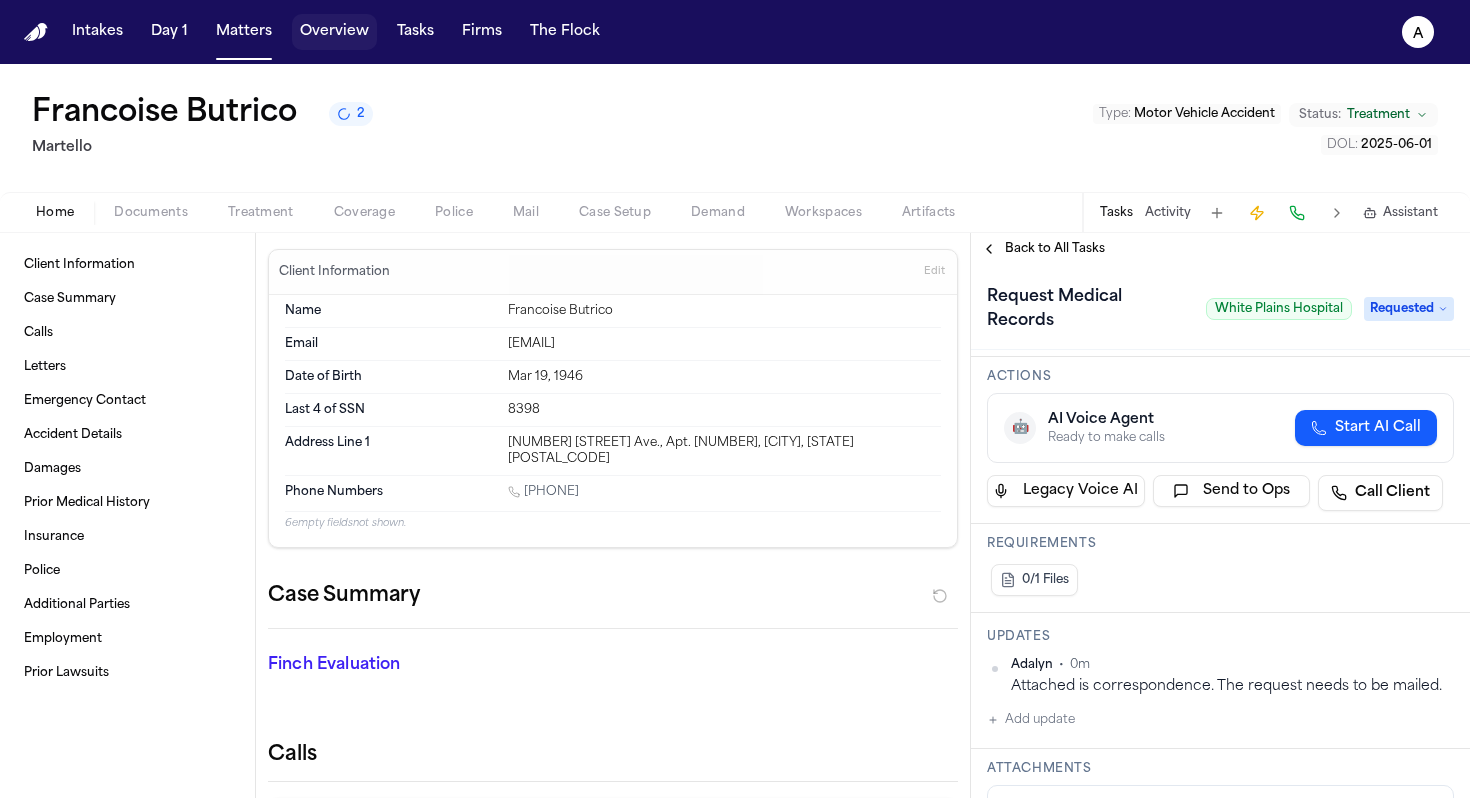 click on "Overview" at bounding box center (334, 32) 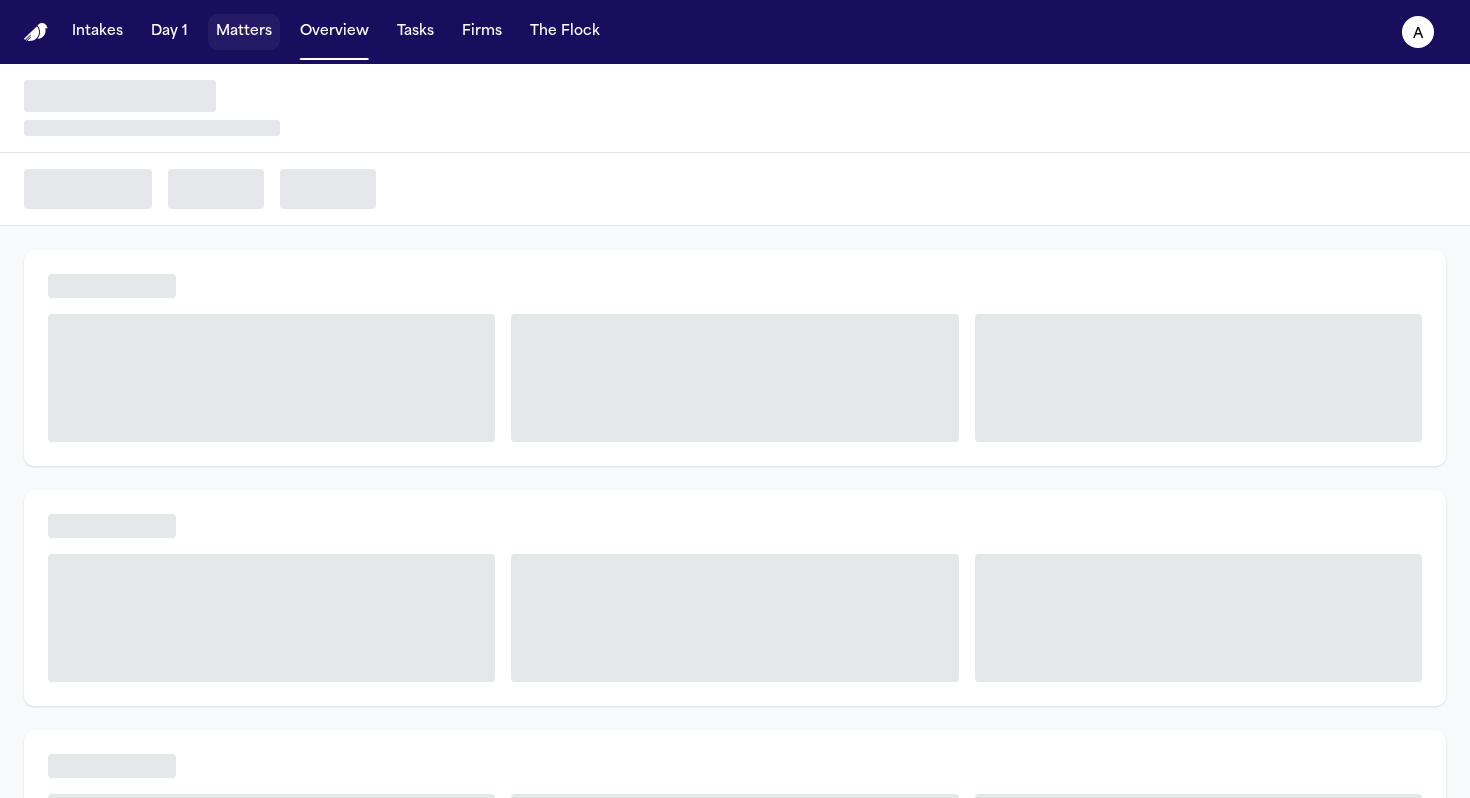 click on "Matters" at bounding box center [244, 32] 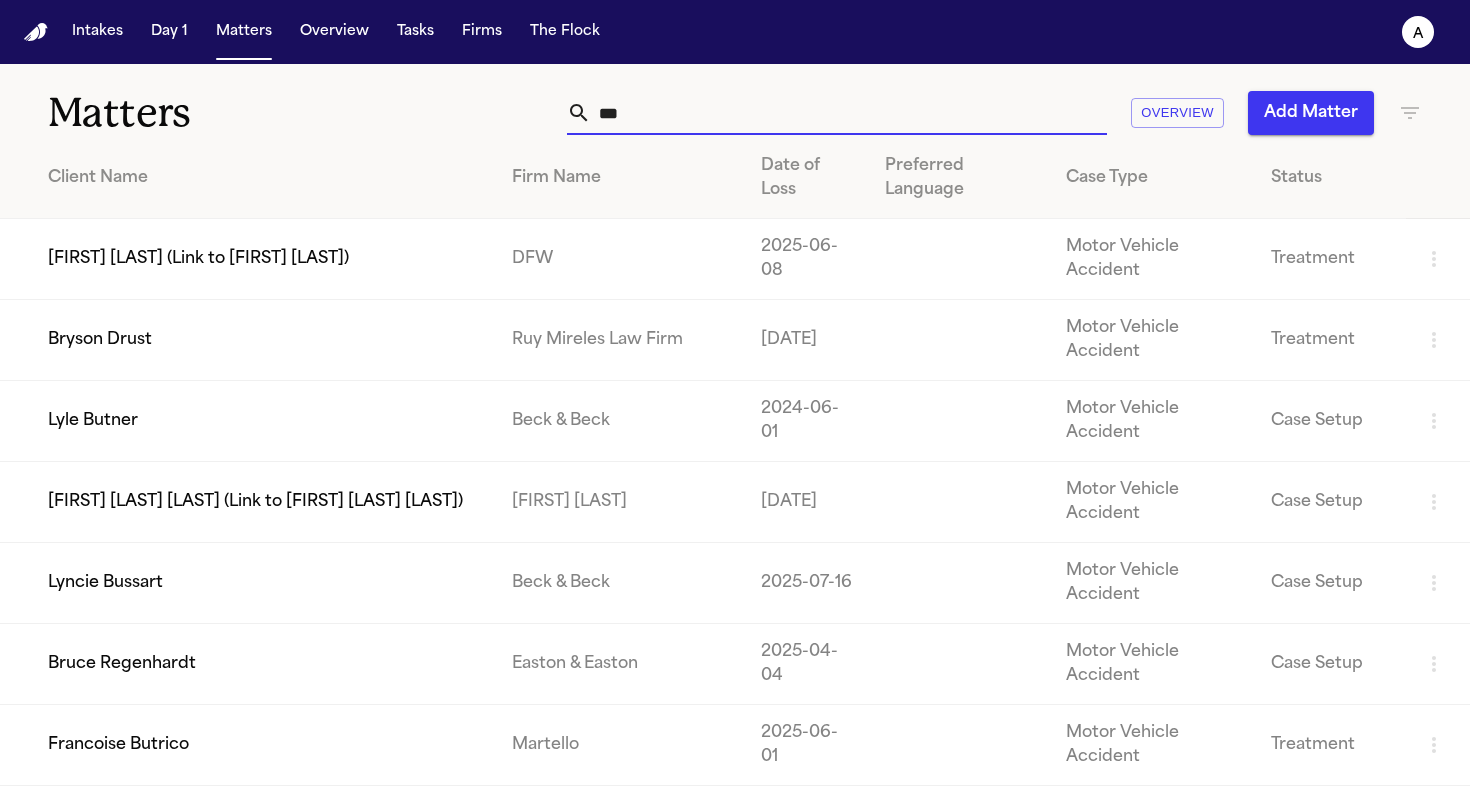 drag, startPoint x: 679, startPoint y: 119, endPoint x: 382, endPoint y: 117, distance: 297.00674 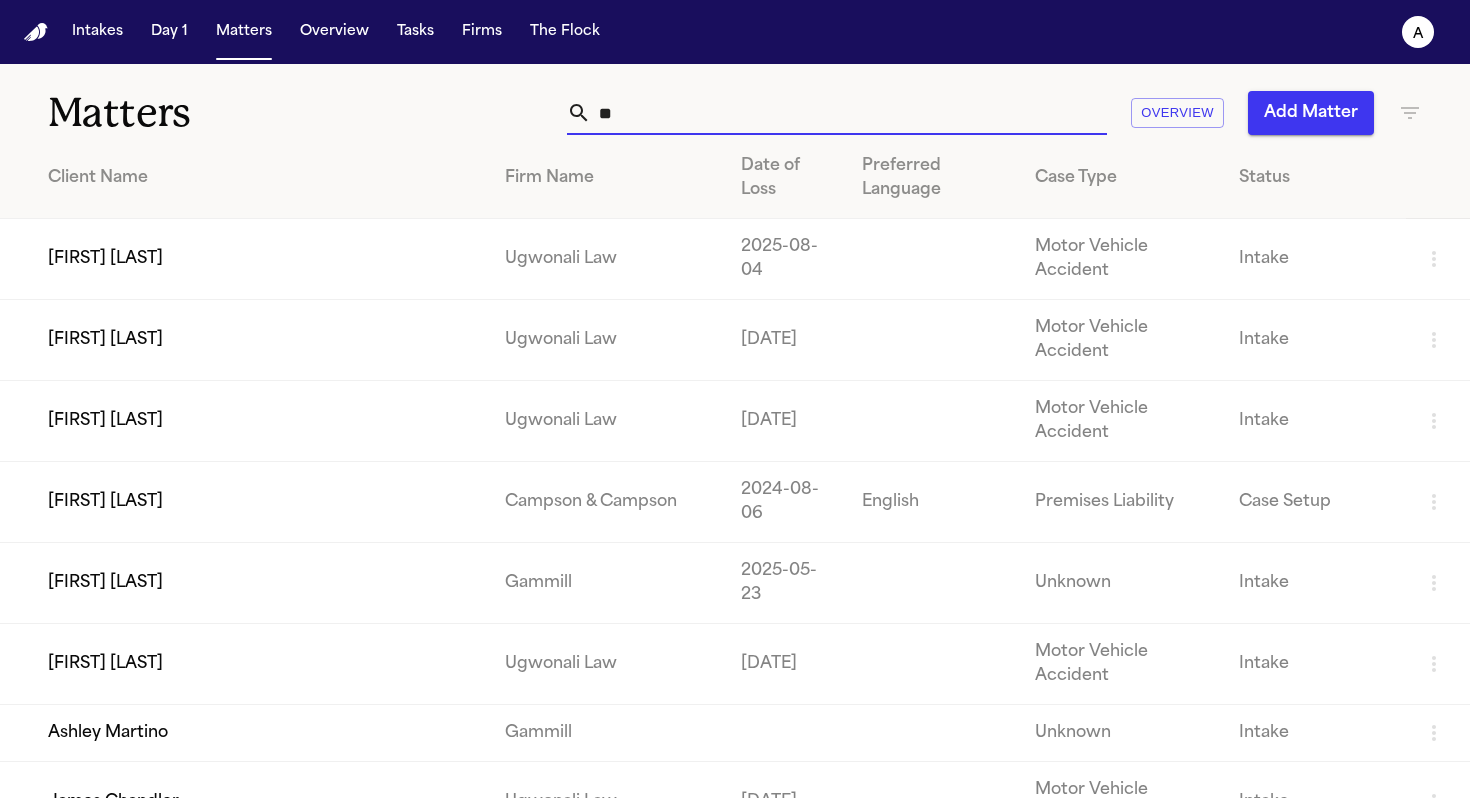 type on "*" 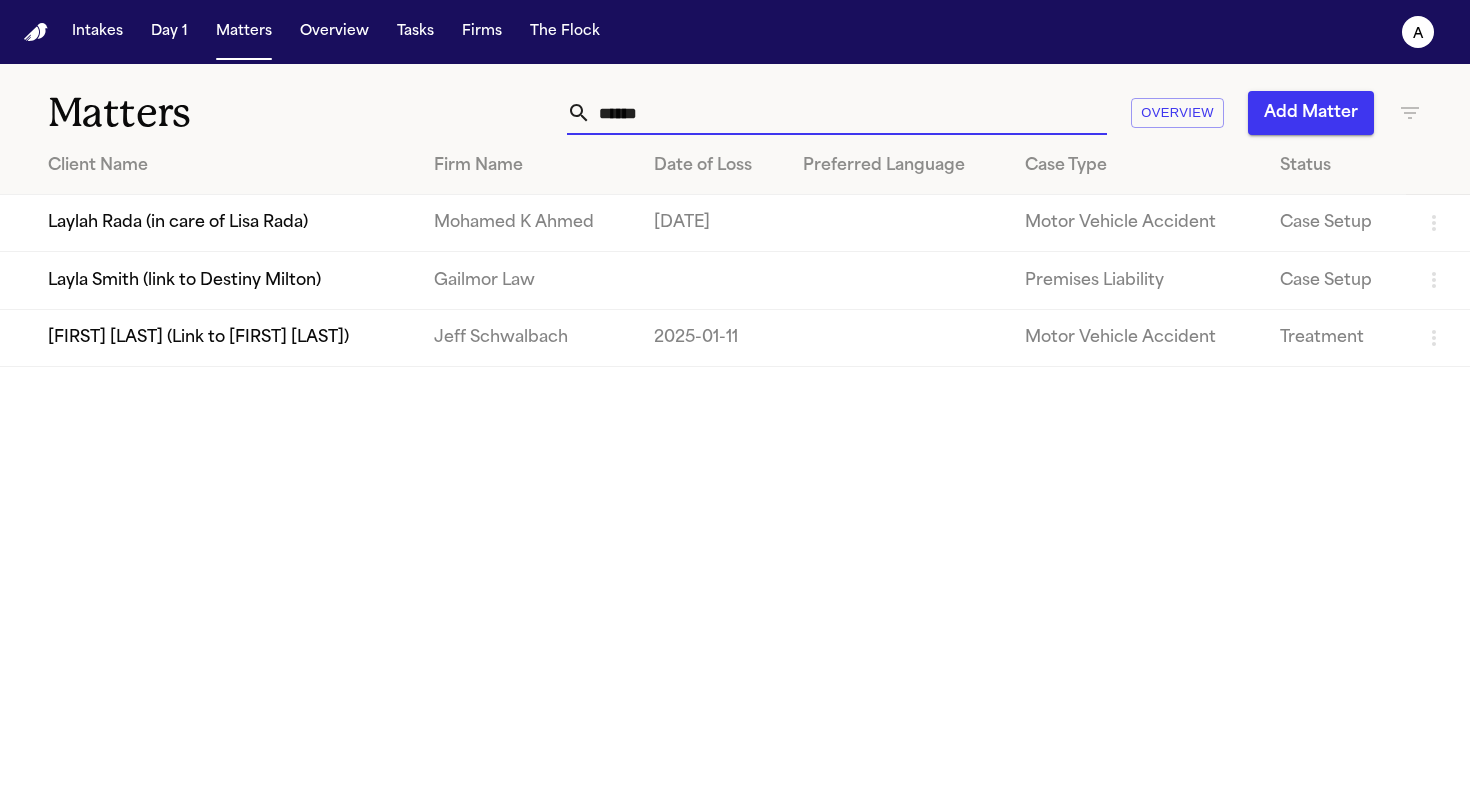 type on "******" 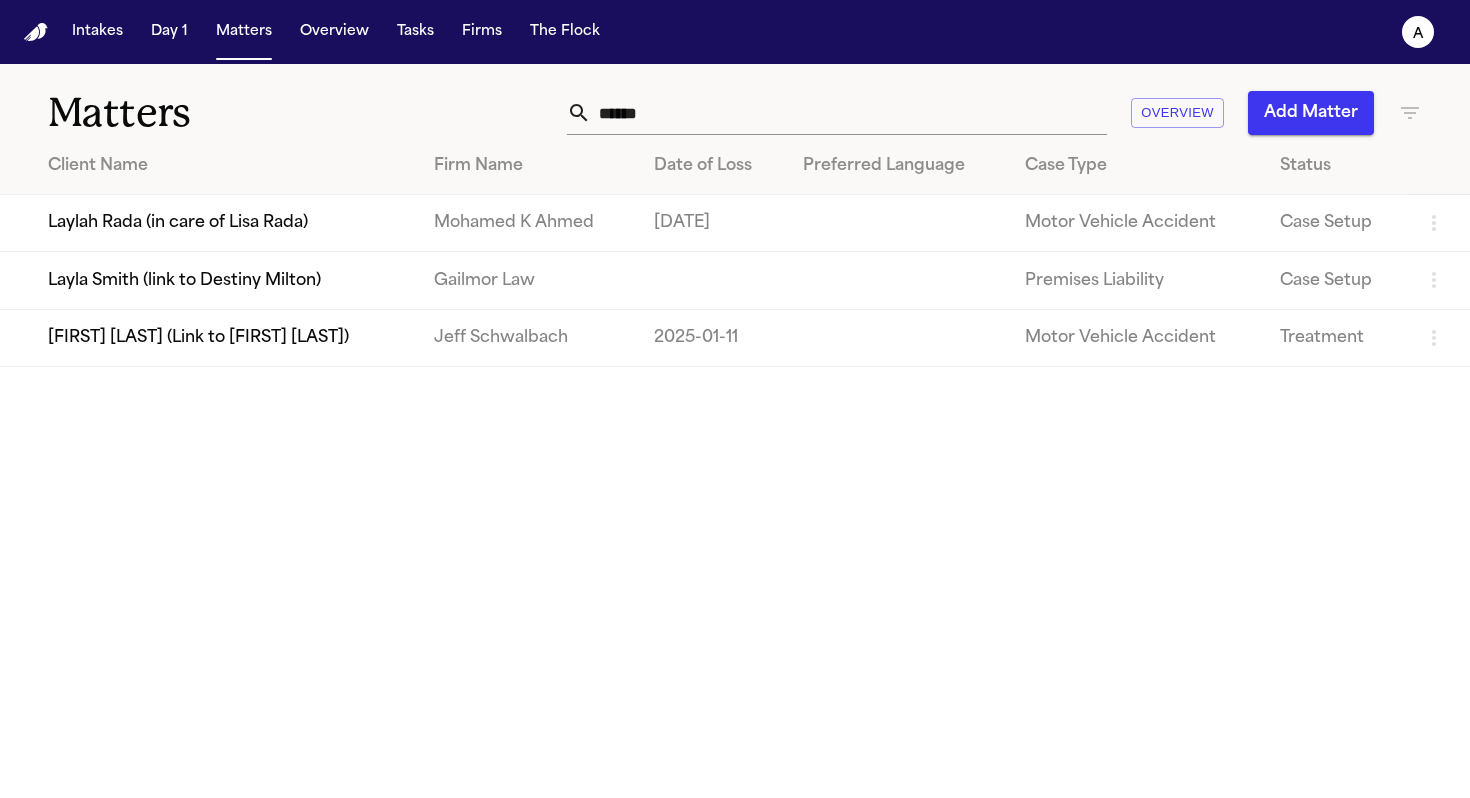 click on "Laylah Rada (in care of Lisa Rada)" at bounding box center (209, 223) 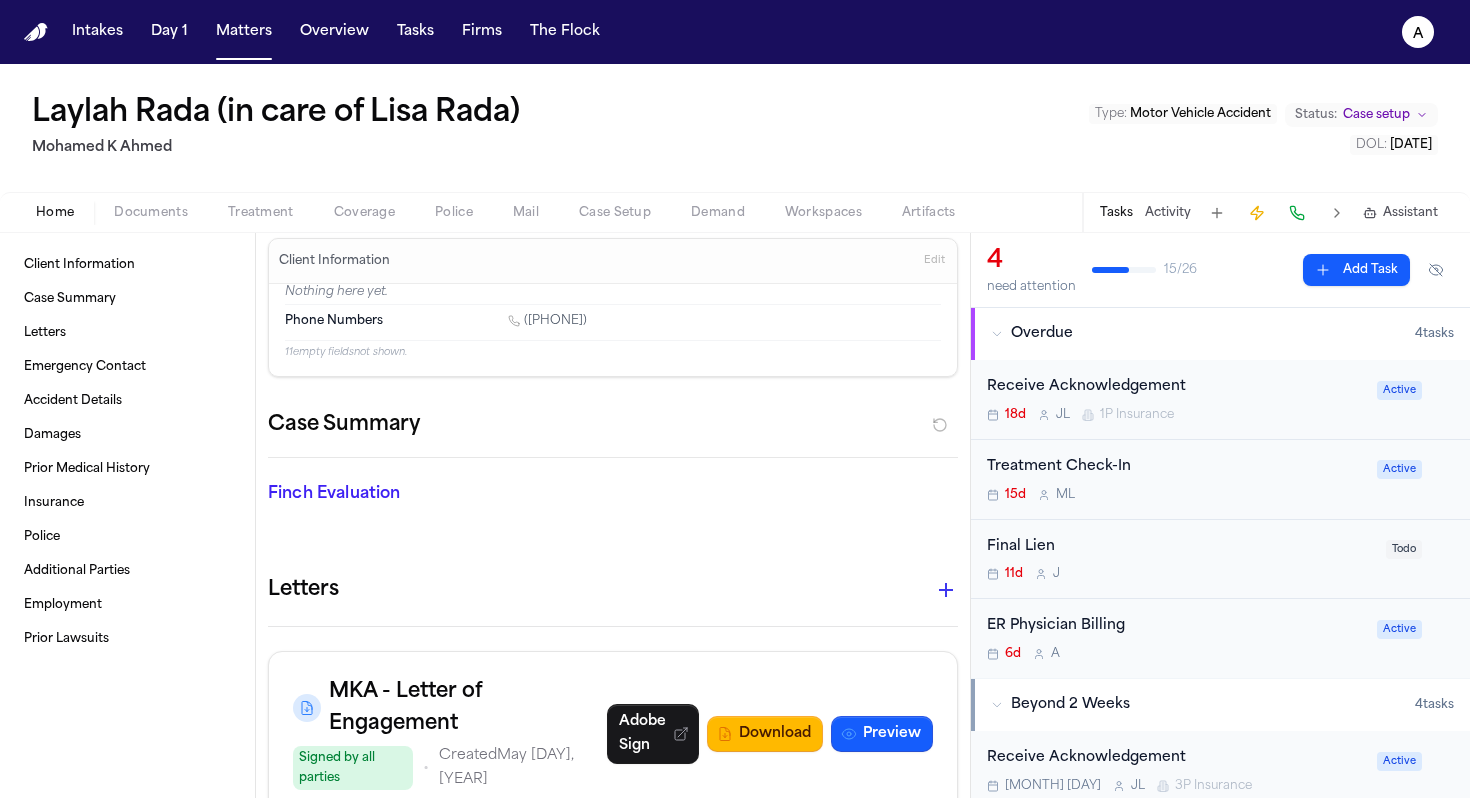scroll, scrollTop: 0, scrollLeft: 0, axis: both 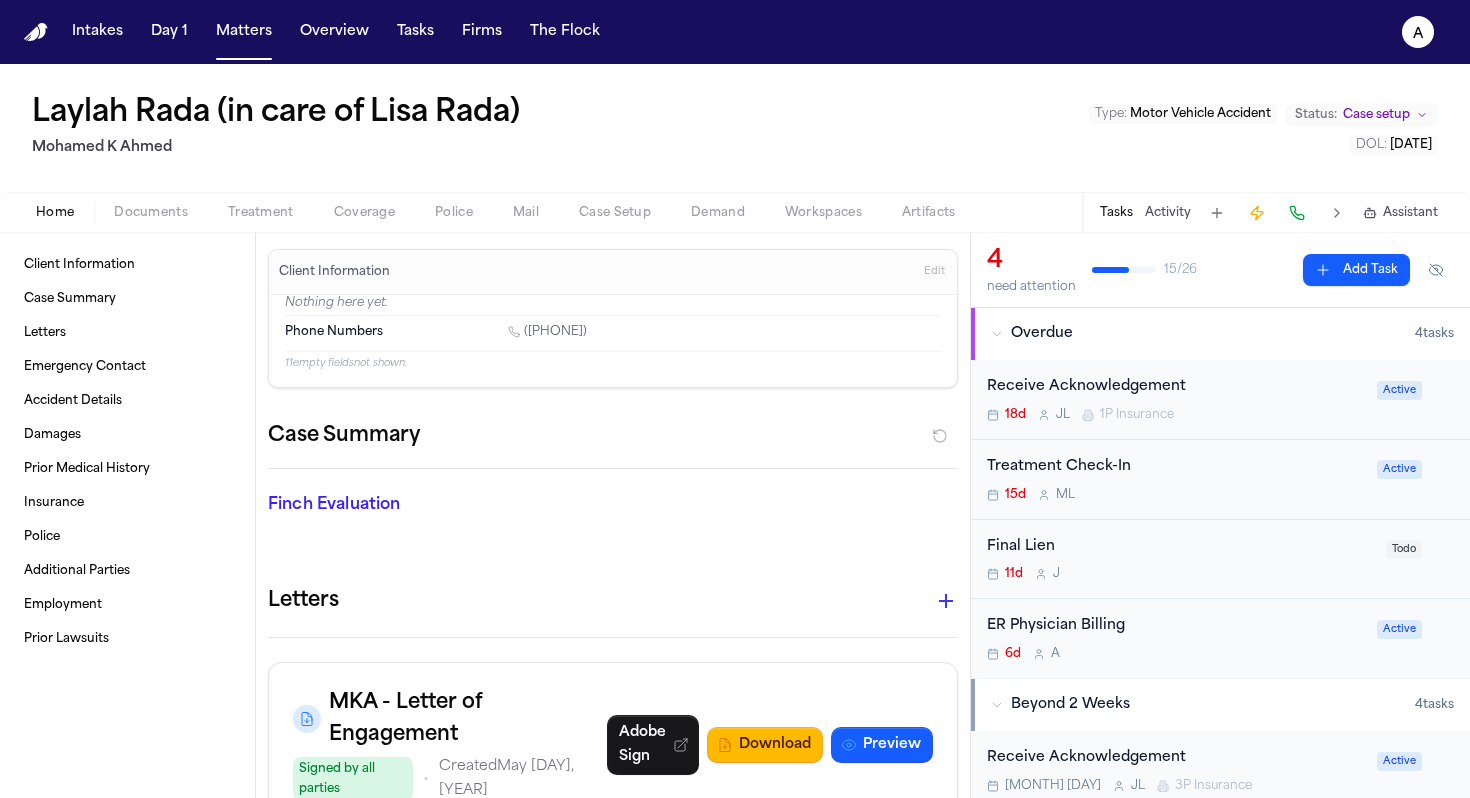 click on "[FIRST] [LAST] (in care of [FIRST] [LAST]) [FIRST] [LAST] Type : Motor Vehicle Accident Status: Case setup DOL : [DATE]" at bounding box center [735, 128] 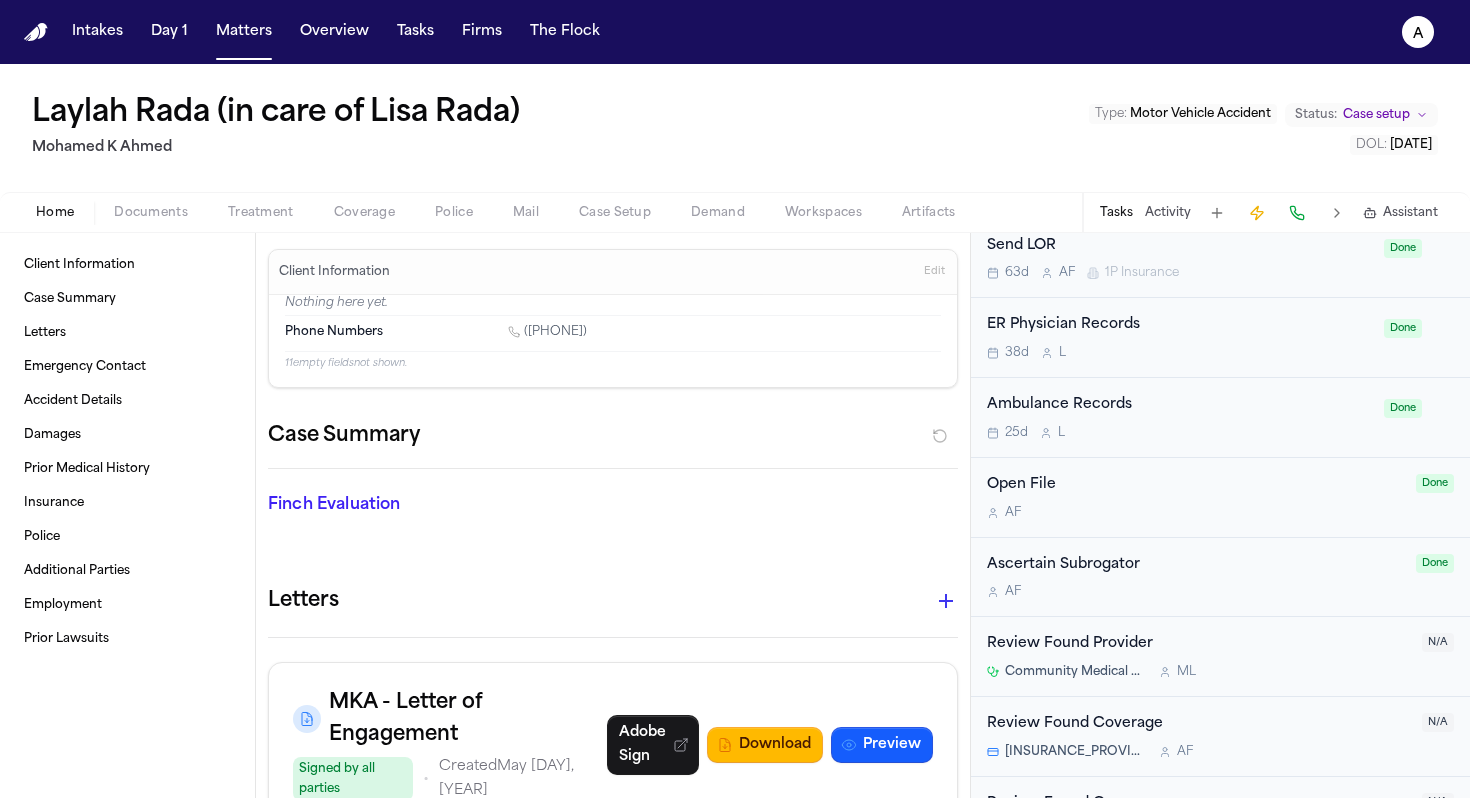 scroll, scrollTop: 1738, scrollLeft: 0, axis: vertical 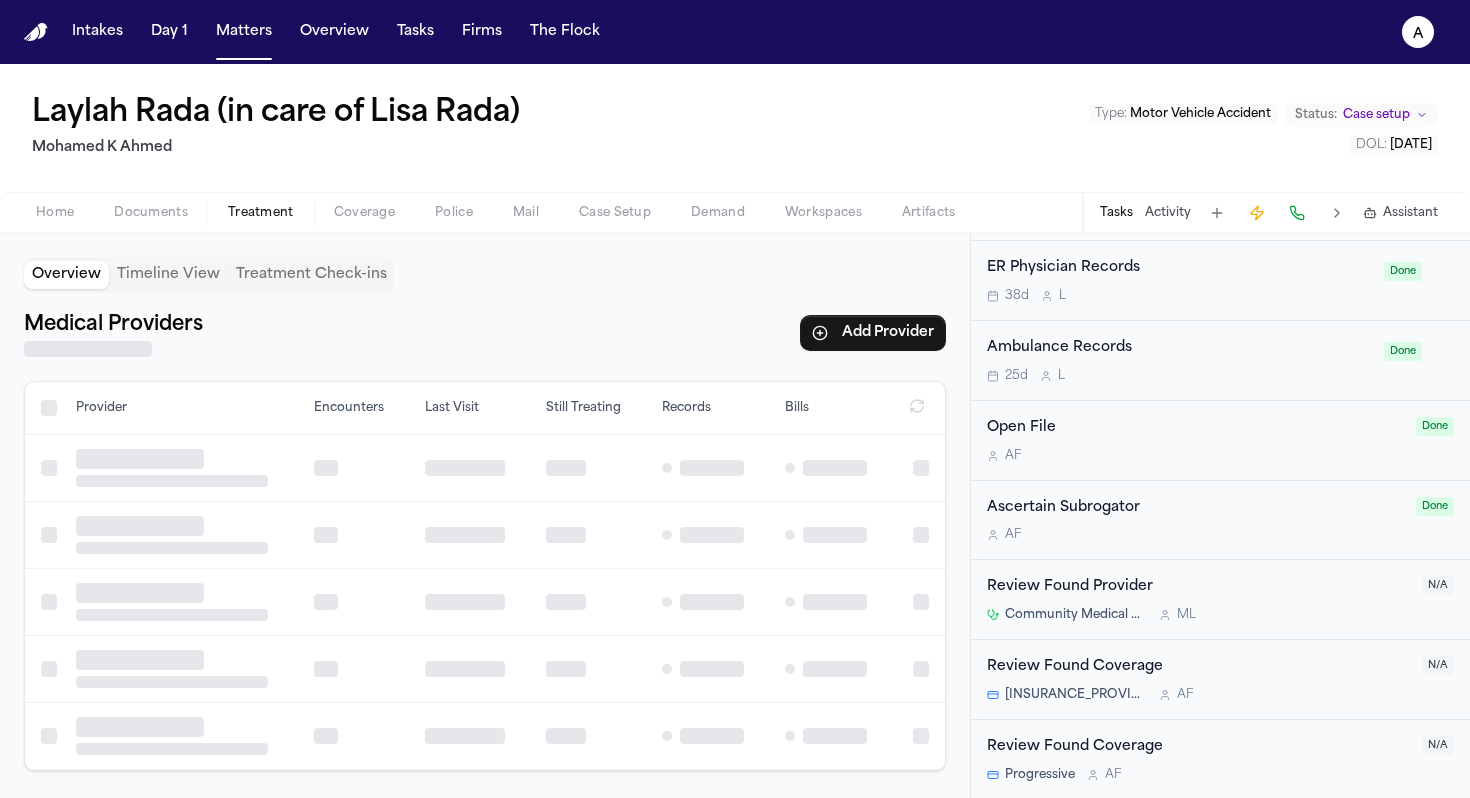 click on "Treatment" at bounding box center (261, 213) 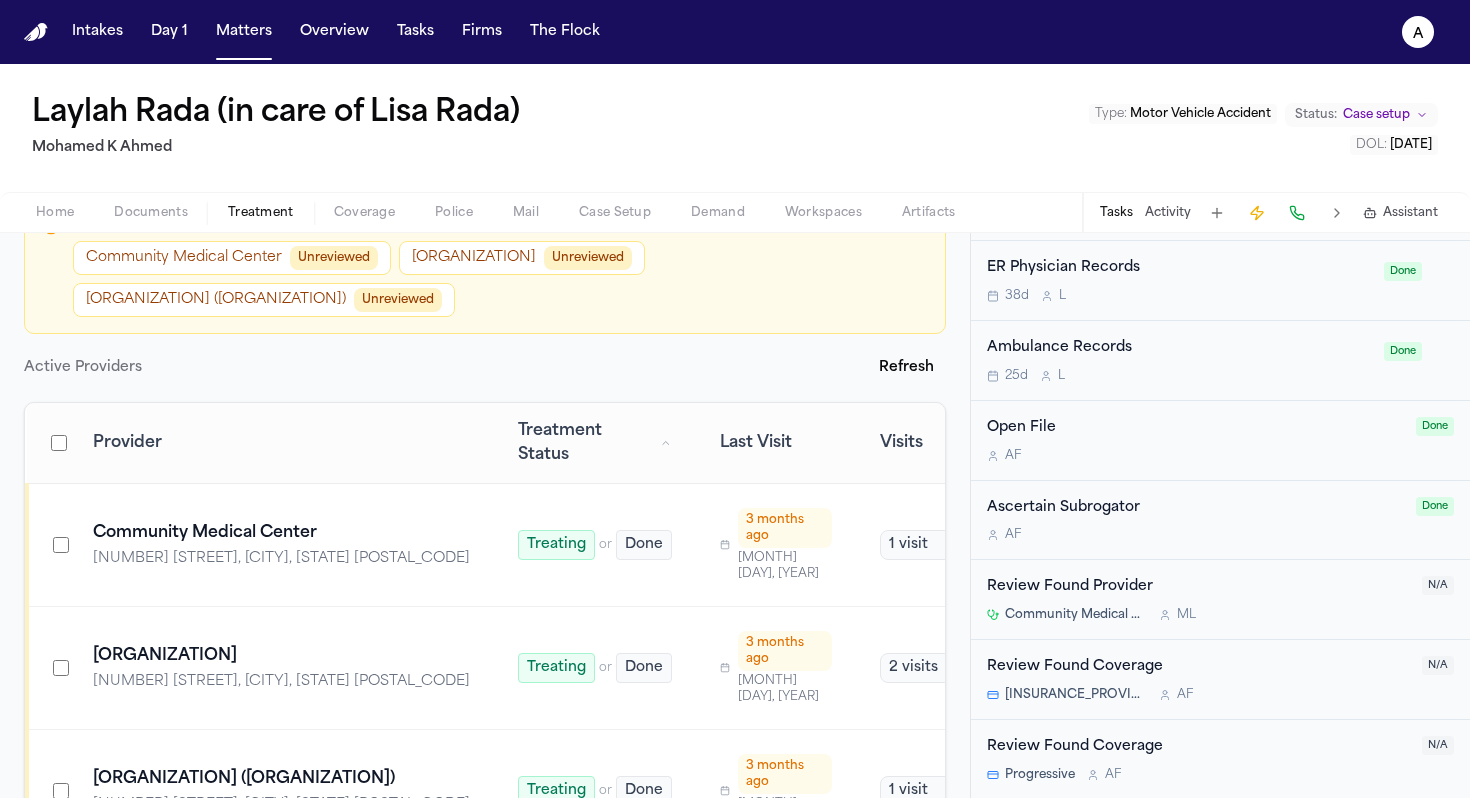 scroll, scrollTop: 268, scrollLeft: 0, axis: vertical 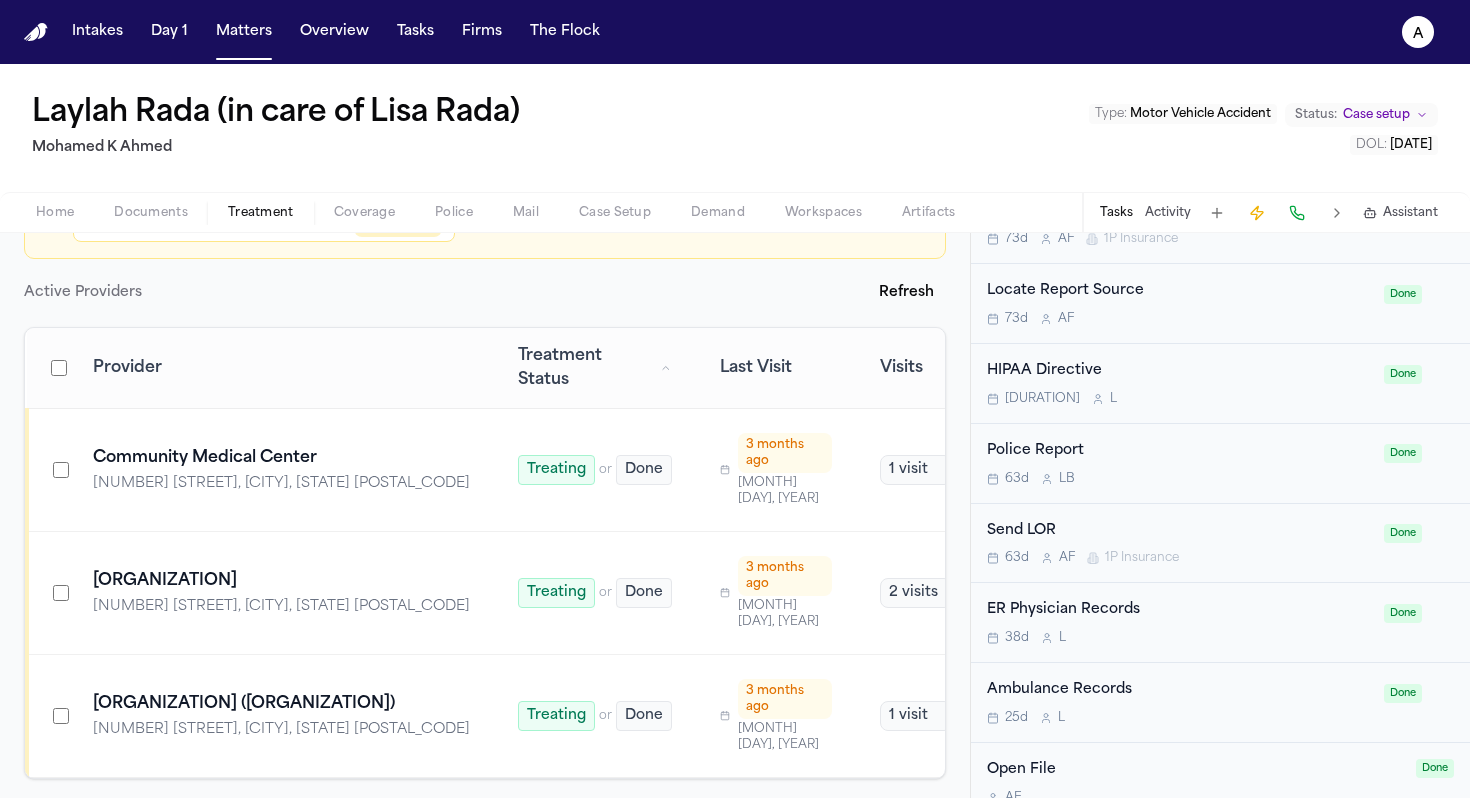 click on "Ambulance Records" at bounding box center (1179, 690) 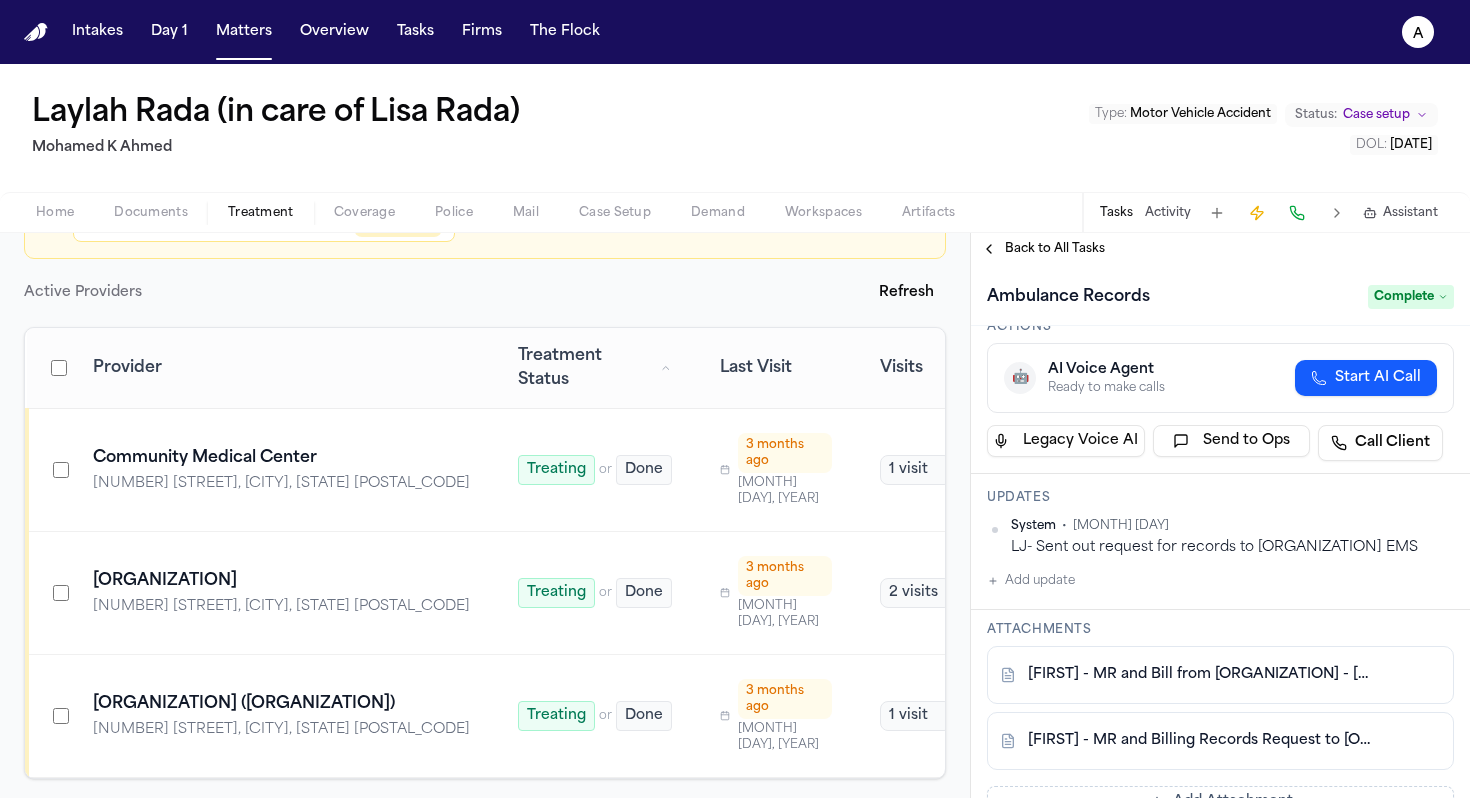 scroll, scrollTop: 138, scrollLeft: 0, axis: vertical 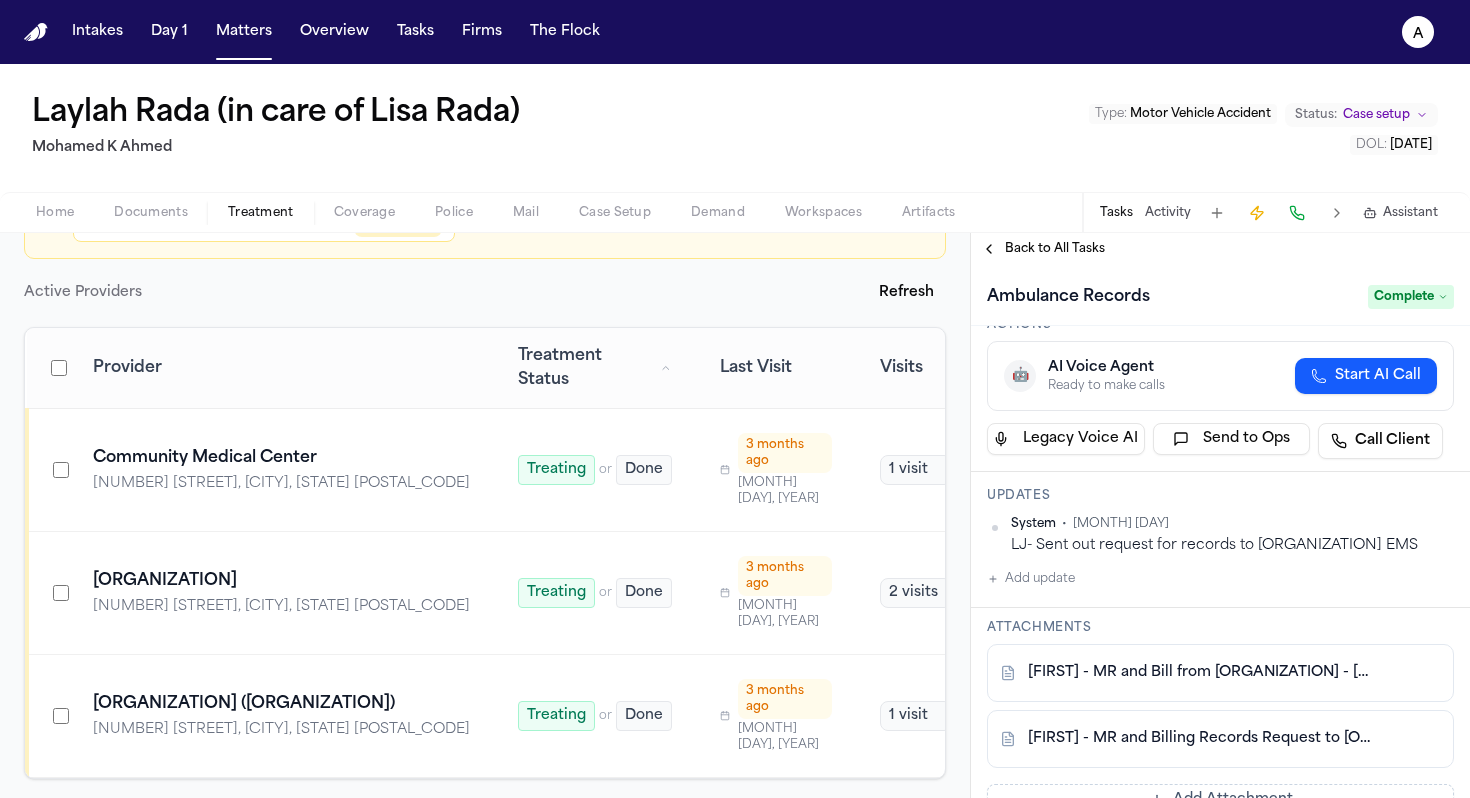 click on "[FIRST] - MR and Bill from [ORGANIZATION] - [DATE]" at bounding box center [1200, 673] 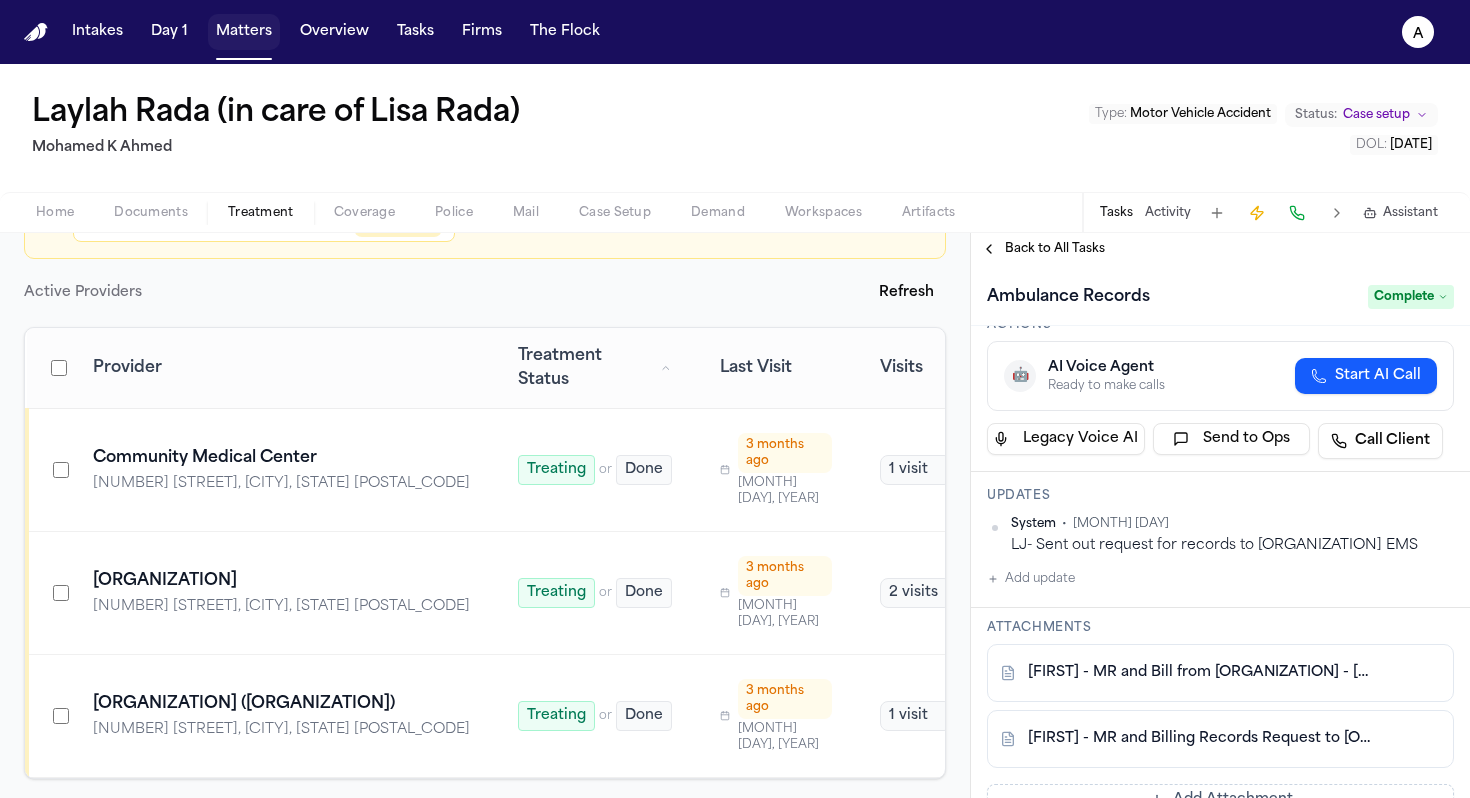 click on "Matters" at bounding box center [244, 32] 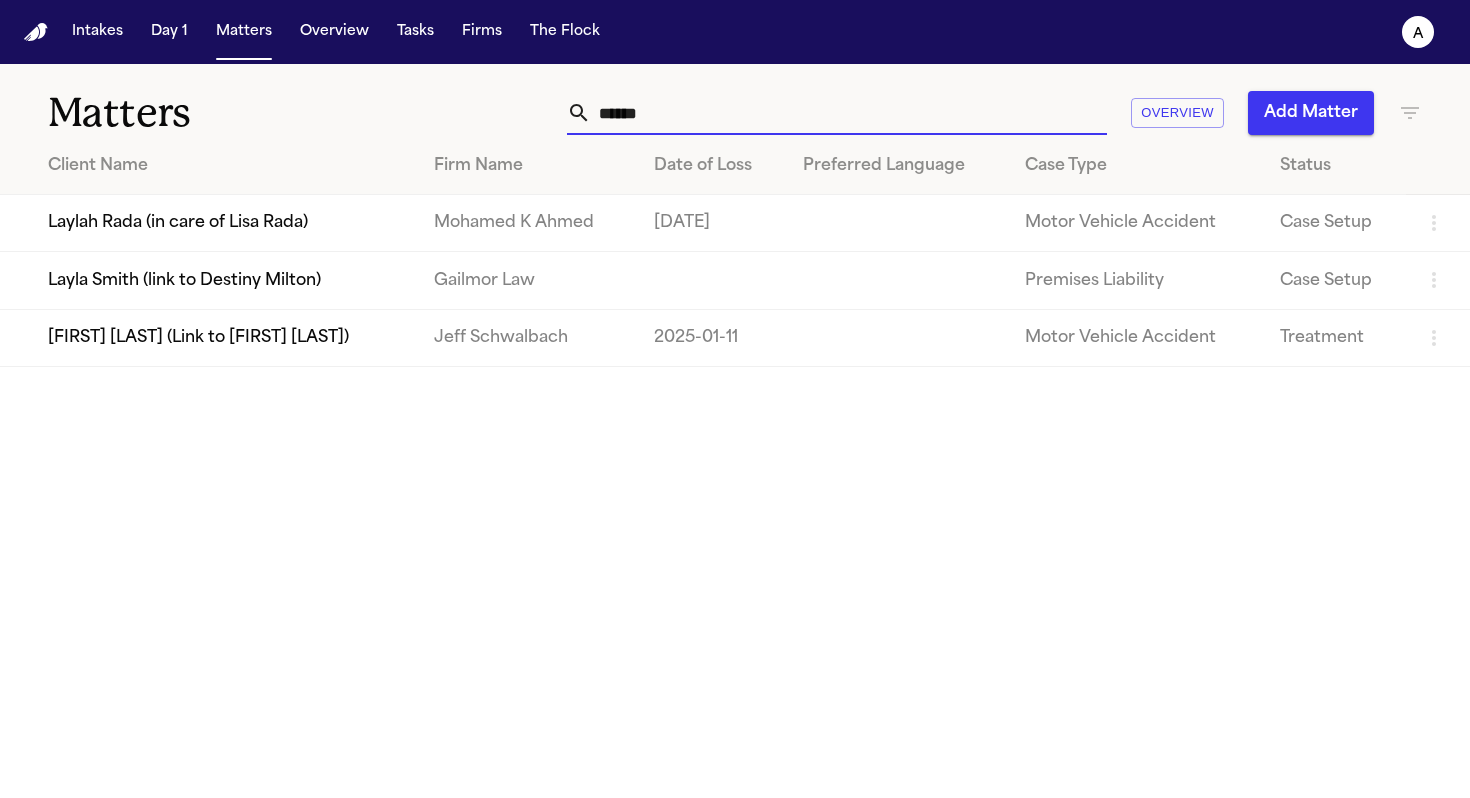 drag, startPoint x: 665, startPoint y: 114, endPoint x: 394, endPoint y: 106, distance: 271.11804 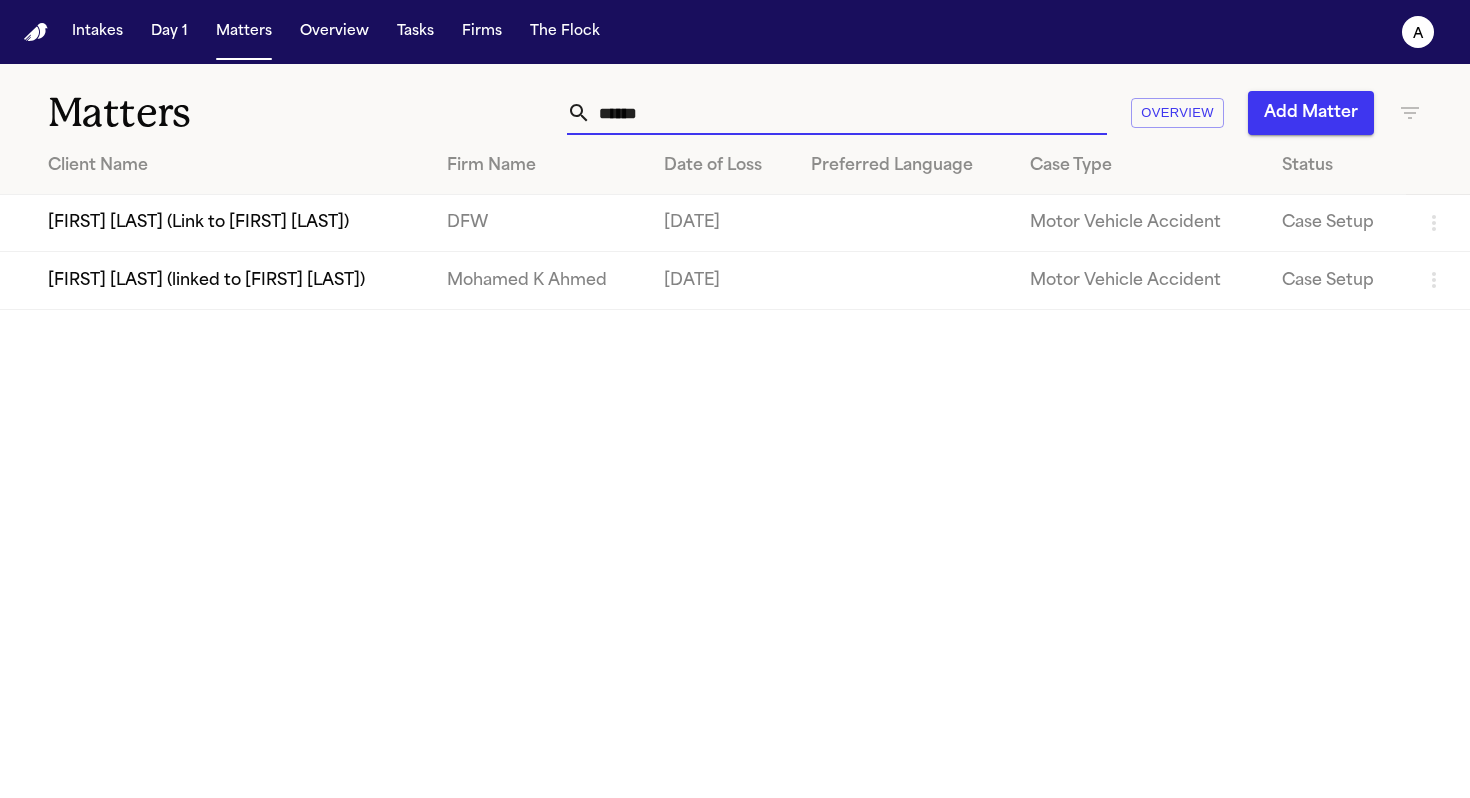 type on "******" 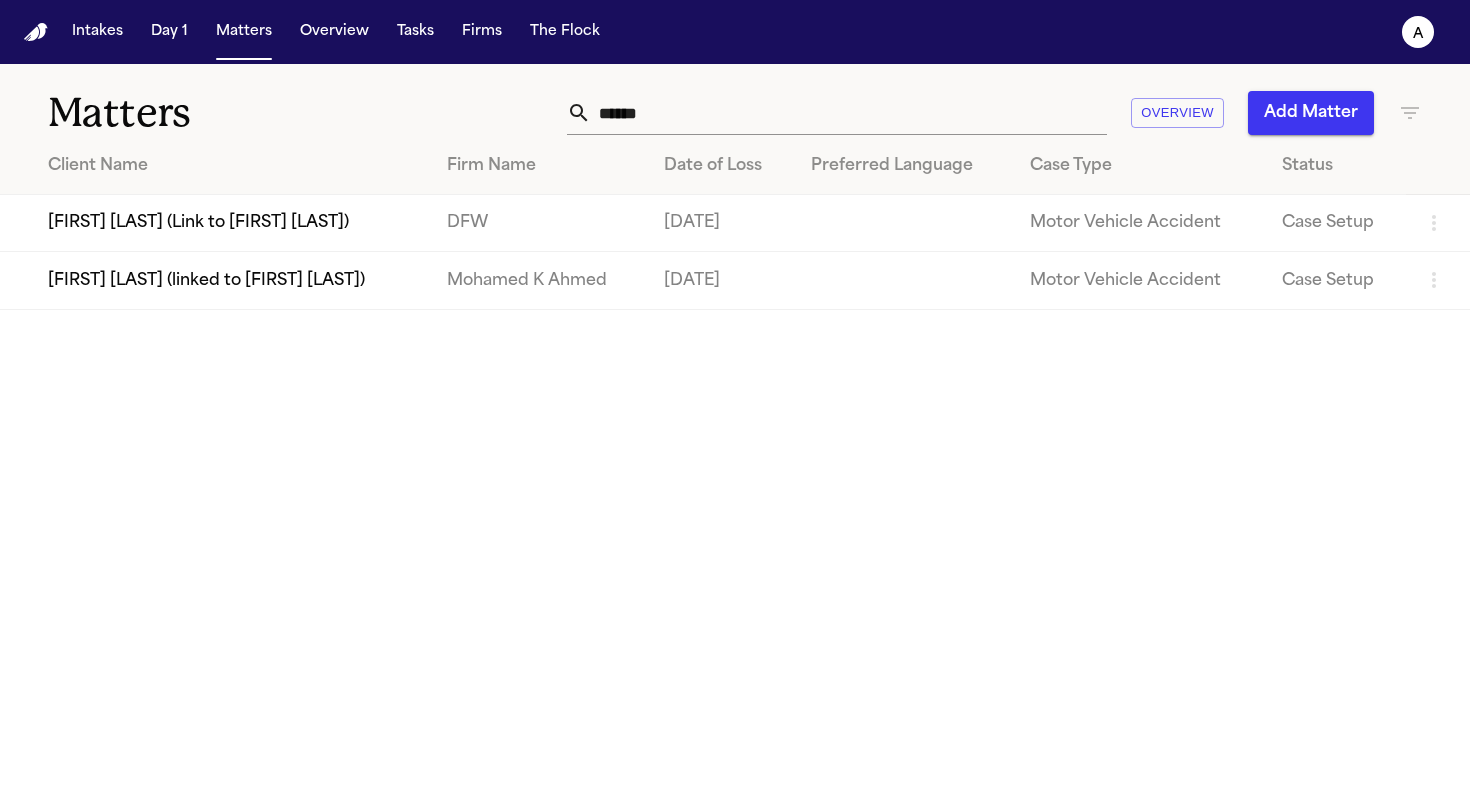 click on "[FIRST] [LAST] (linked to [FIRST] [LAST])" at bounding box center (215, 280) 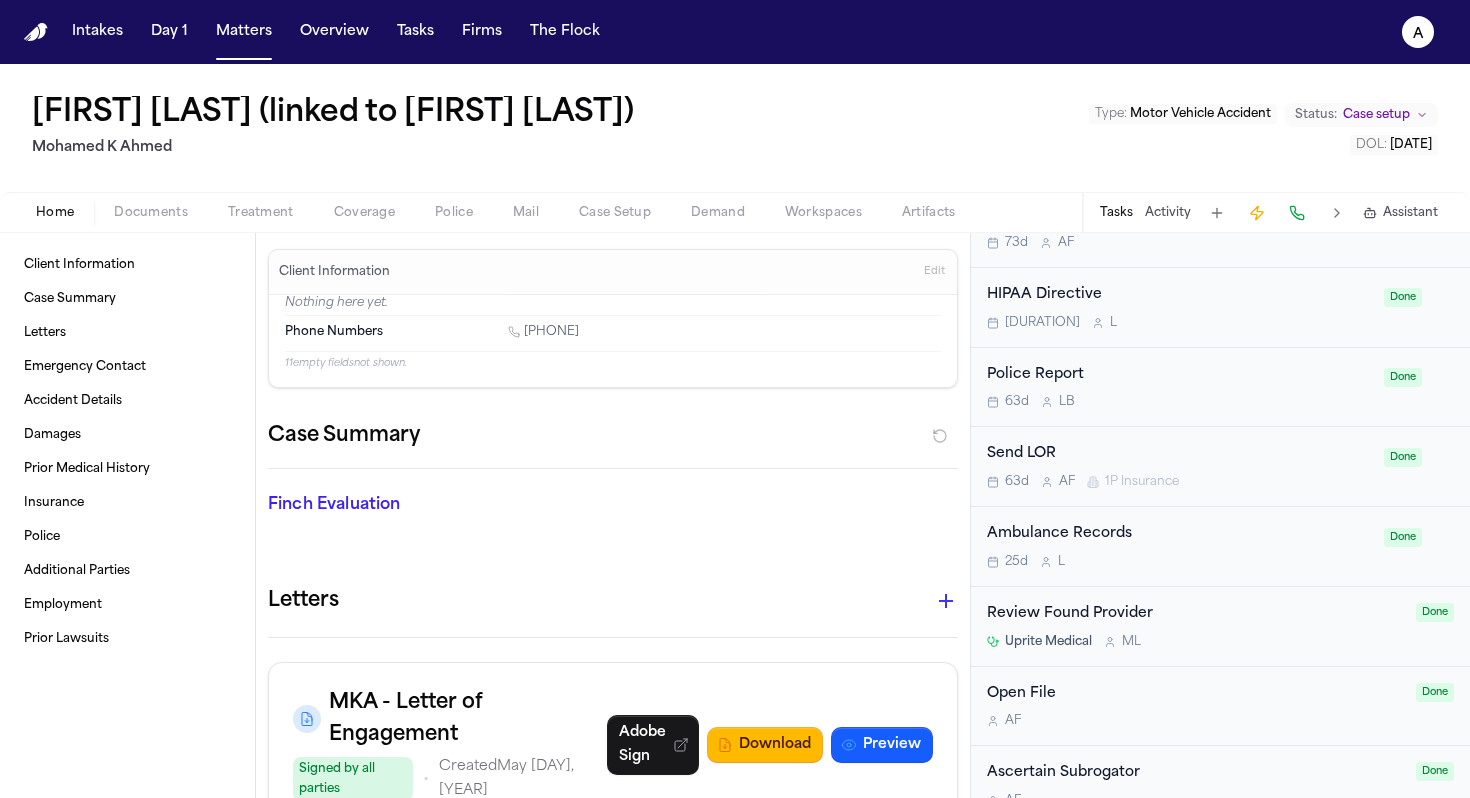 scroll, scrollTop: 1595, scrollLeft: 0, axis: vertical 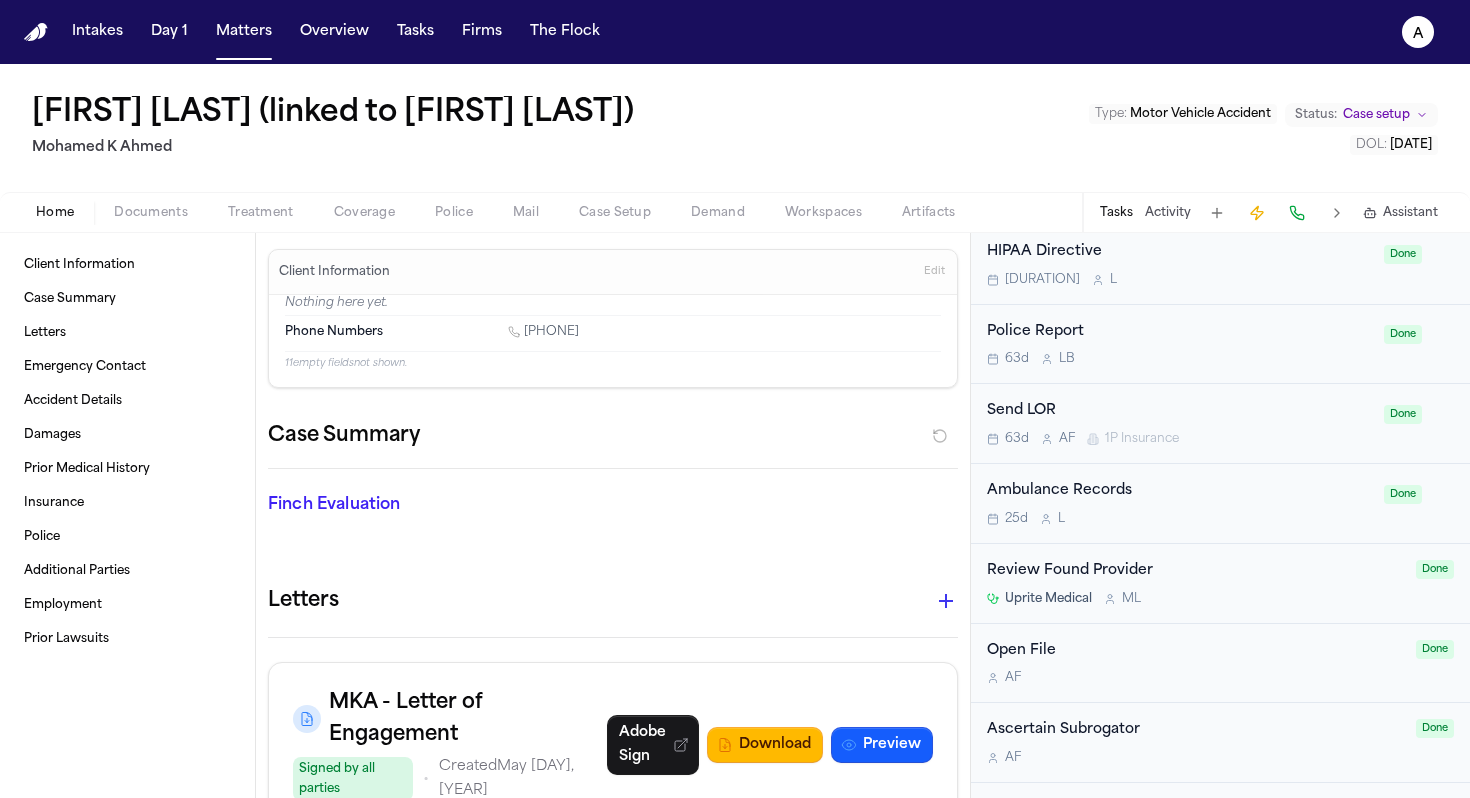 click on "[SERVICE] Records [DURATION] L" at bounding box center [1179, 503] 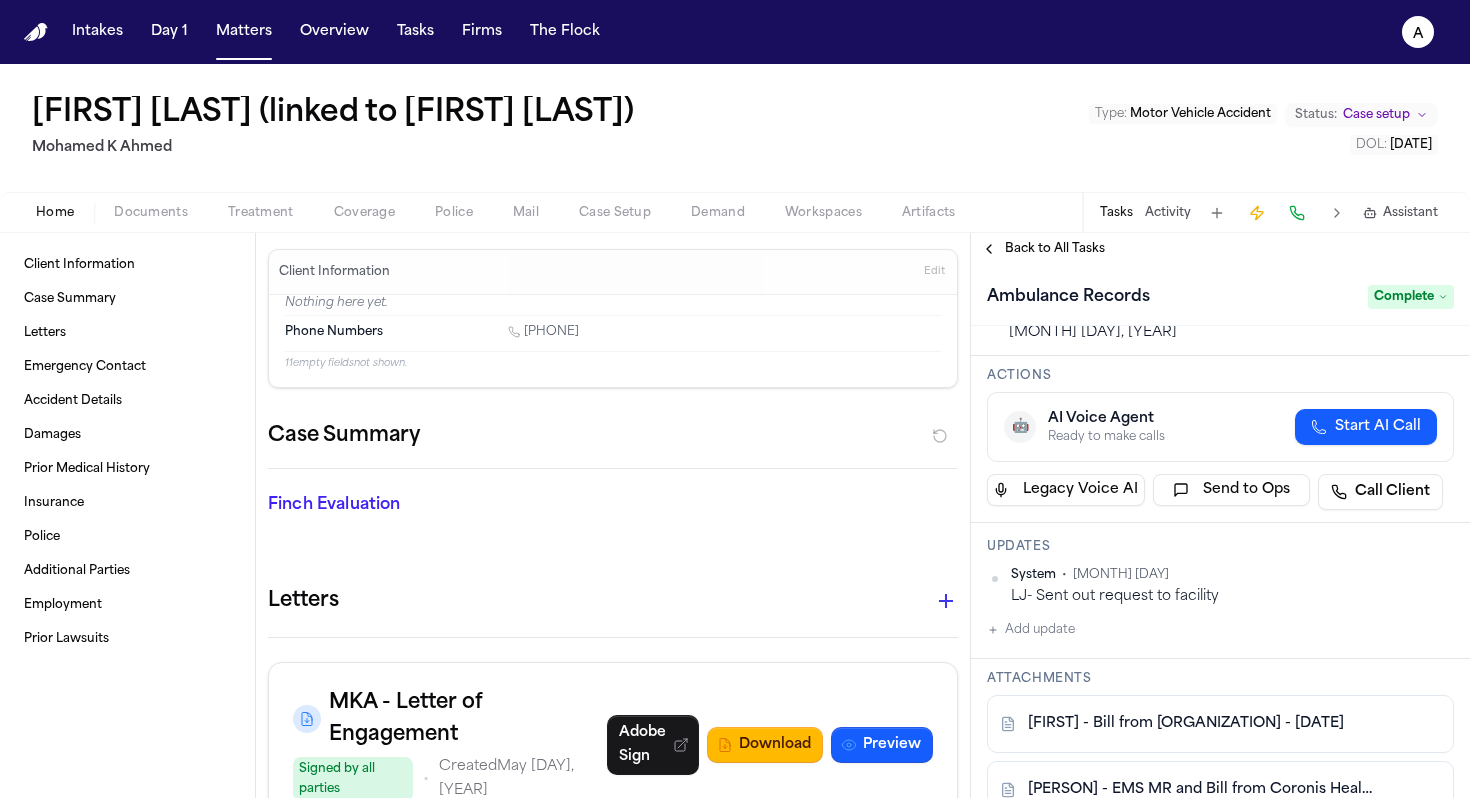 scroll, scrollTop: 89, scrollLeft: 0, axis: vertical 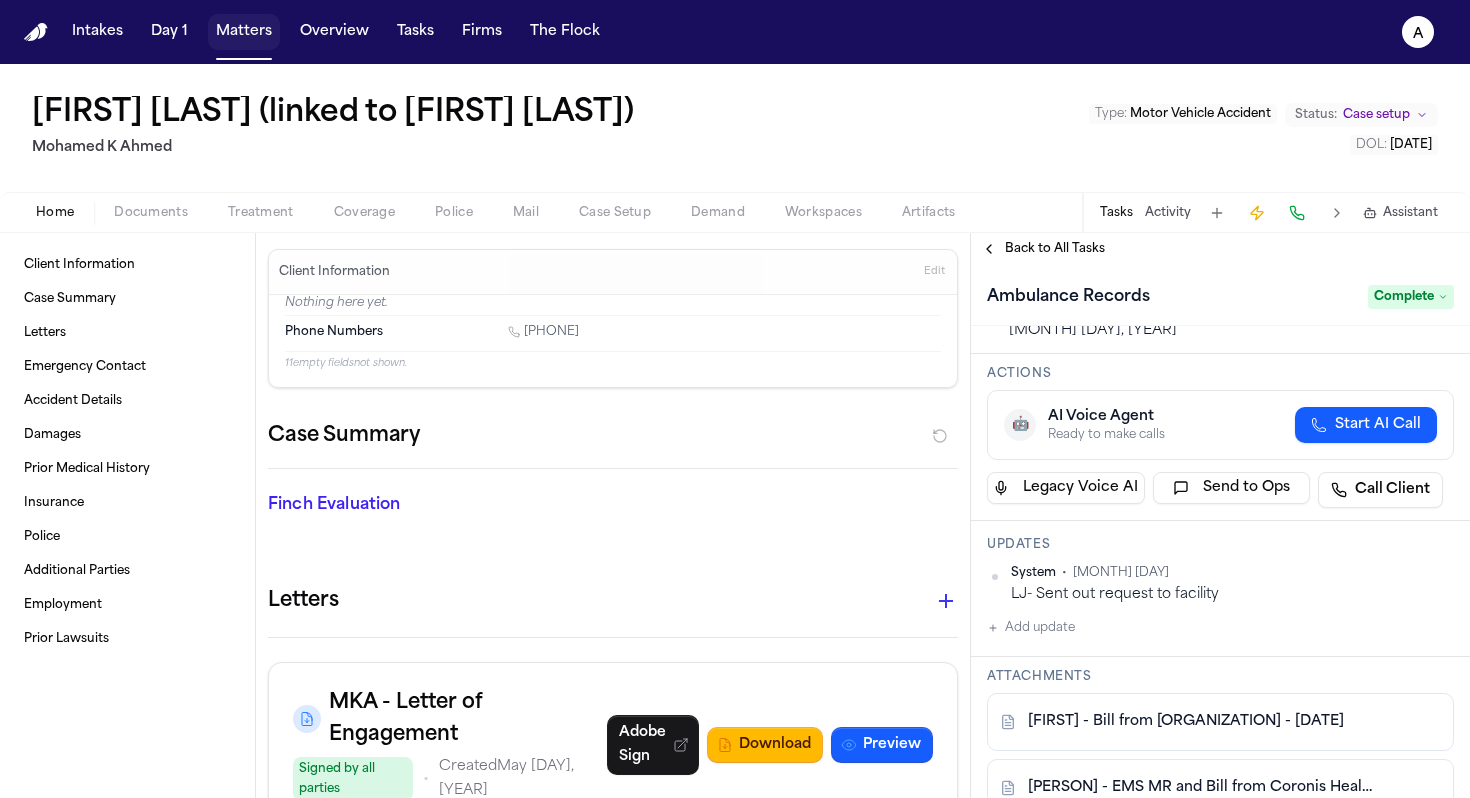 click on "Matters" at bounding box center [244, 32] 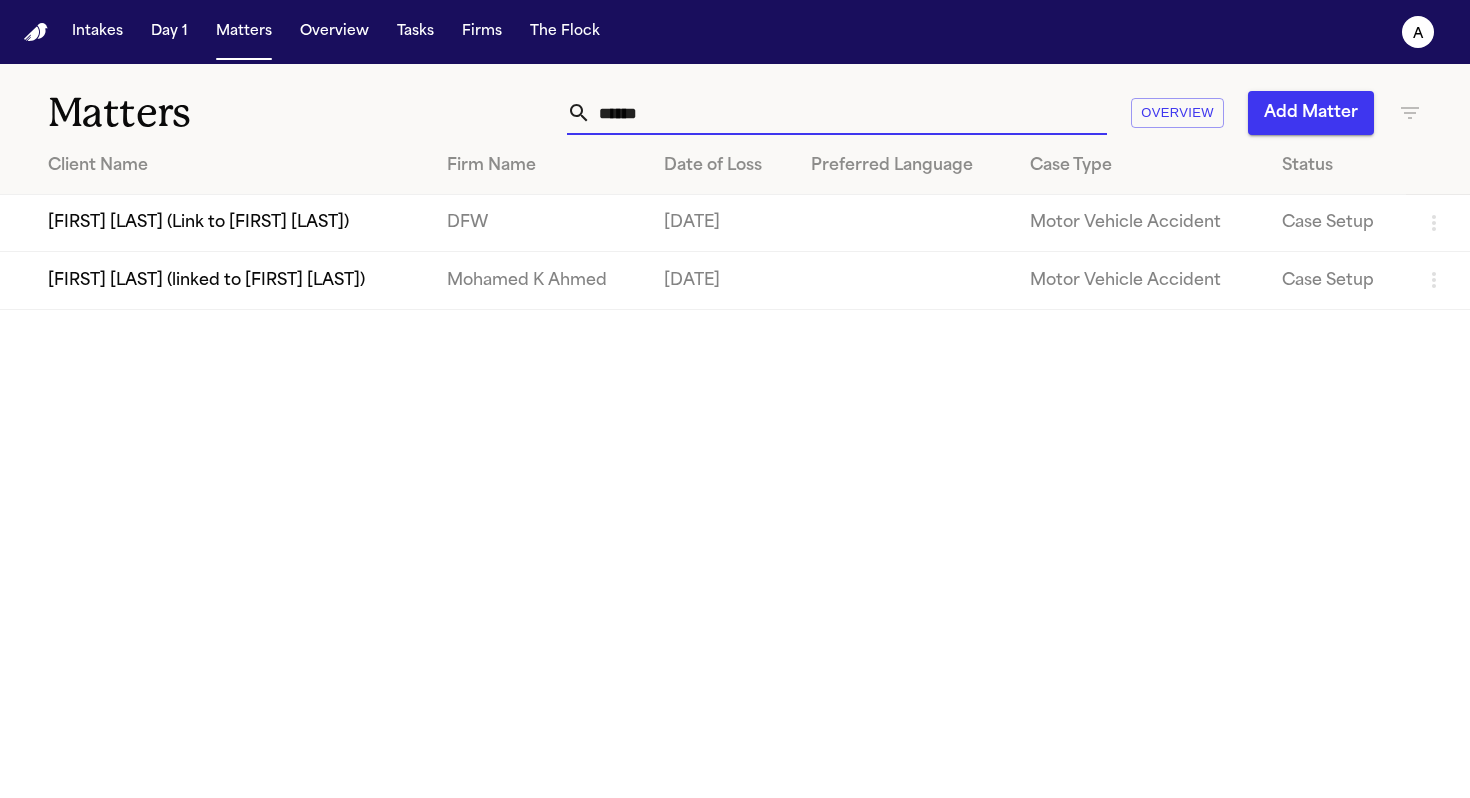 drag, startPoint x: 690, startPoint y: 116, endPoint x: 503, endPoint y: 108, distance: 187.17105 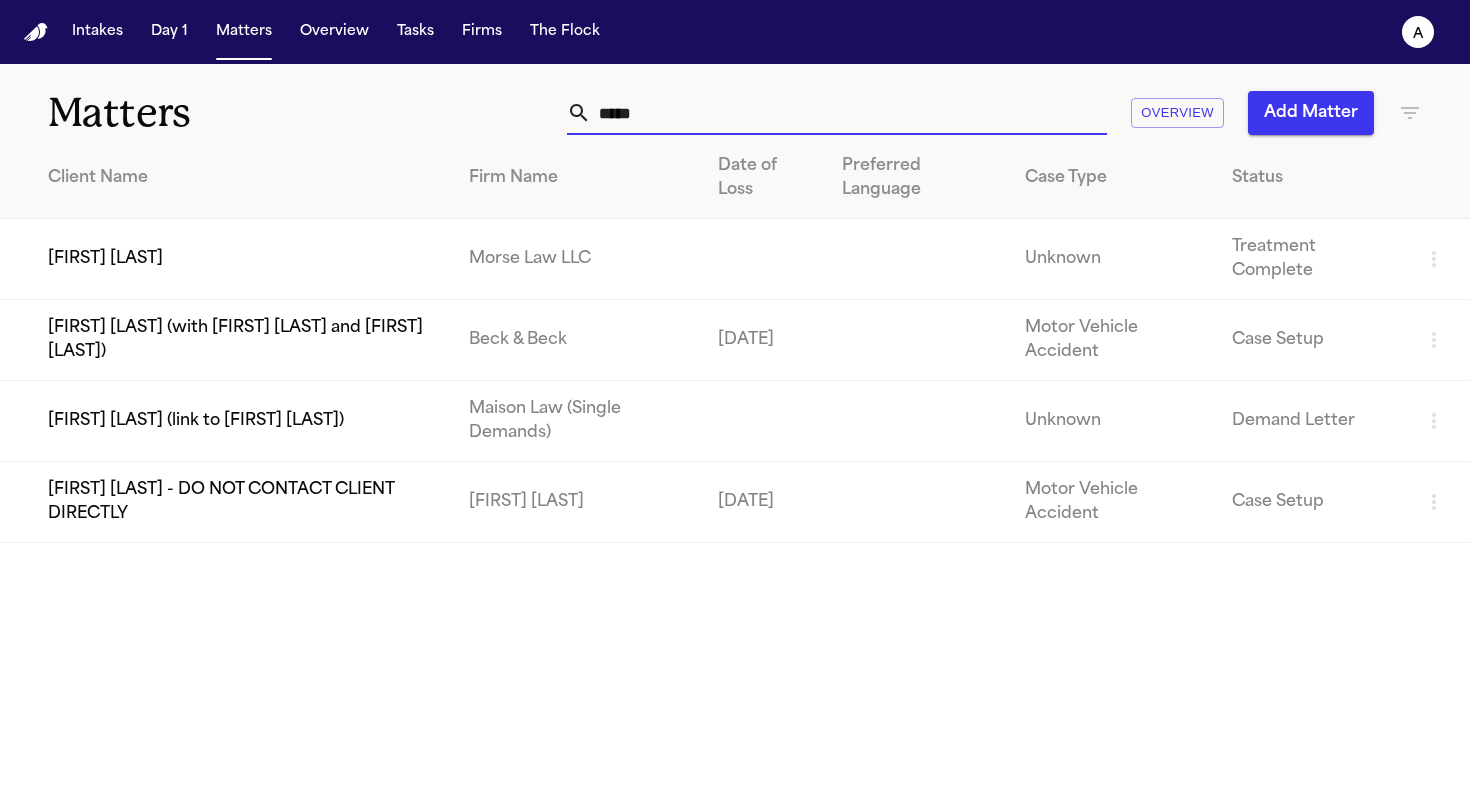 type on "*****" 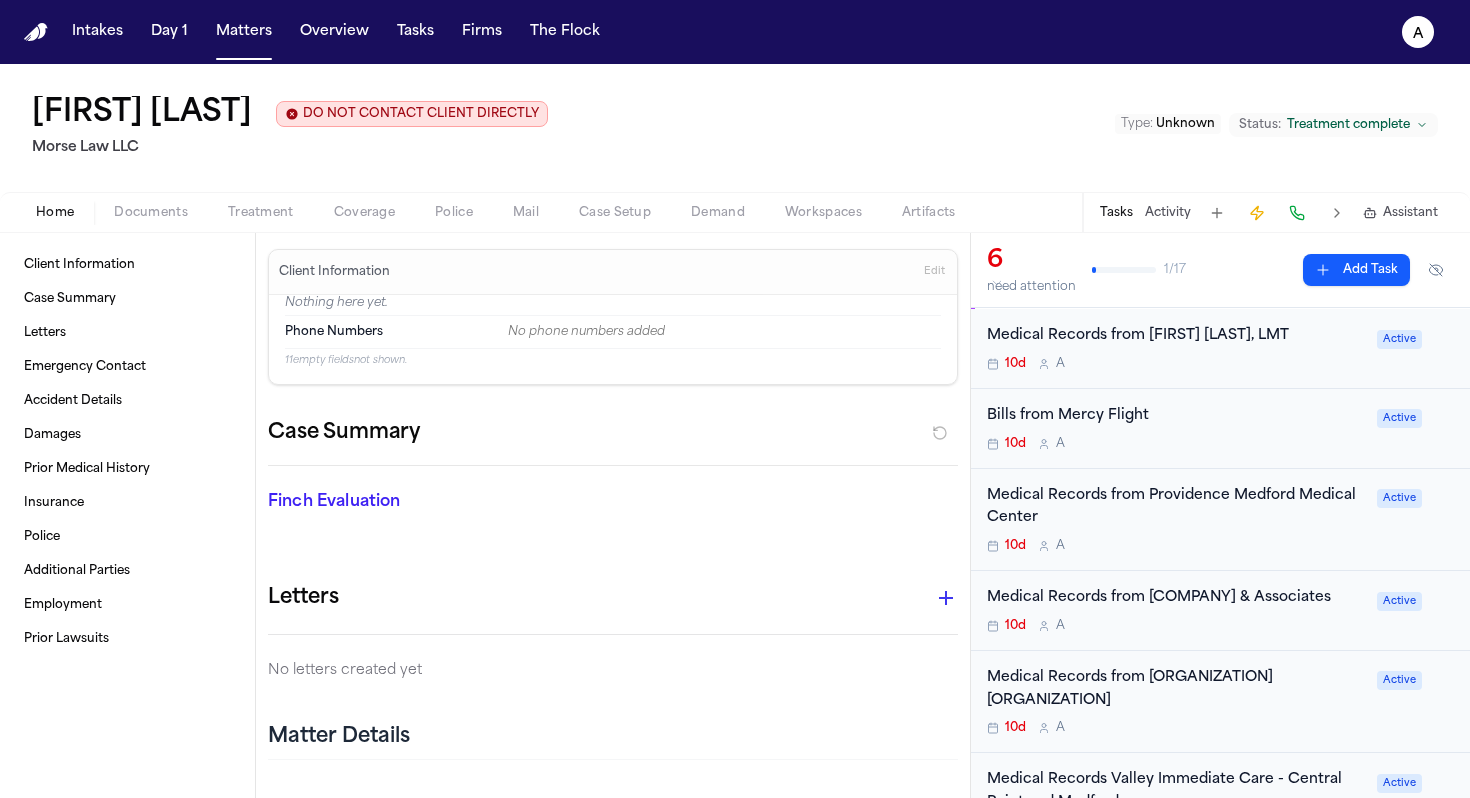 scroll, scrollTop: 54, scrollLeft: 0, axis: vertical 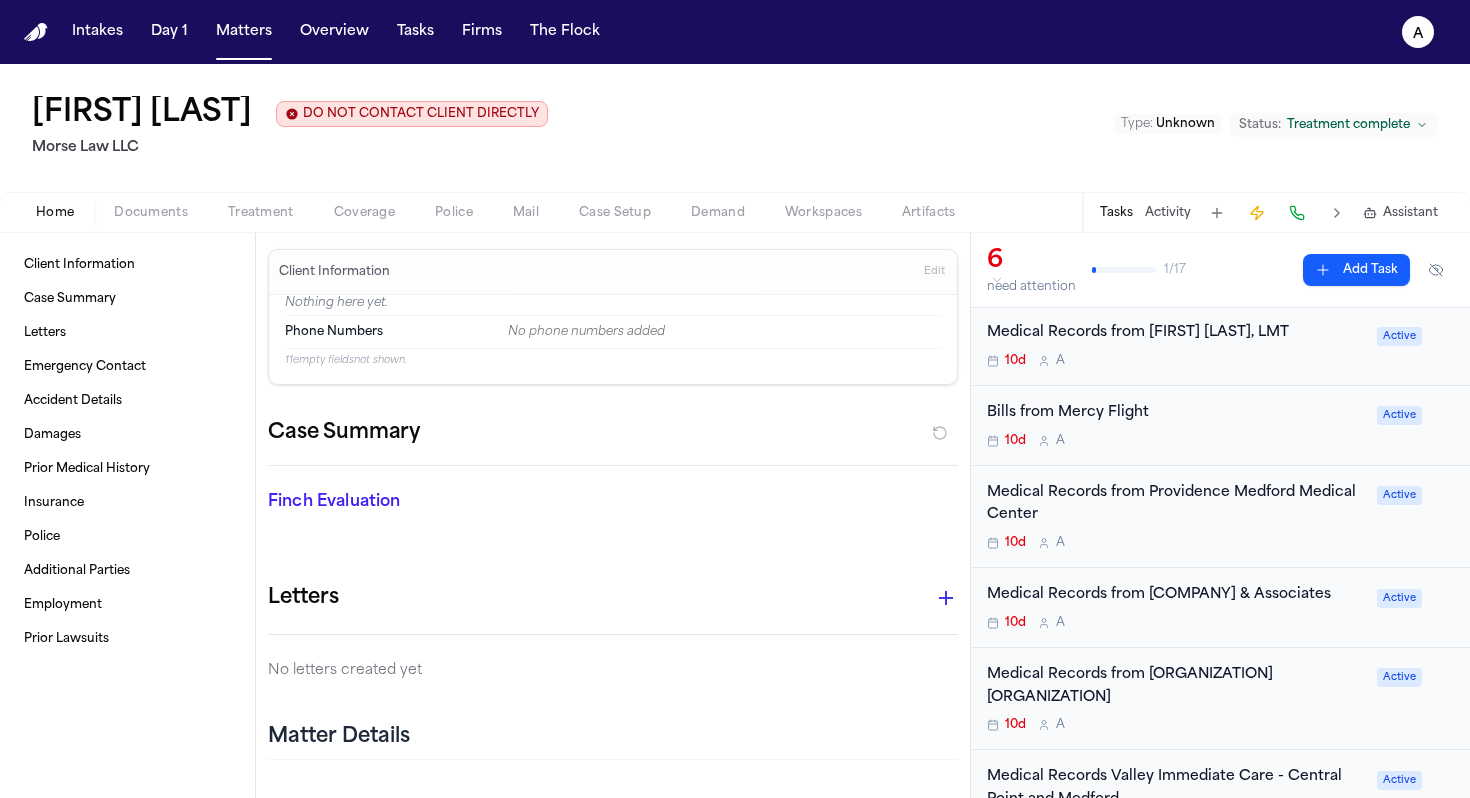 click on "[BILL_TYPE] from [SERVICE] [DURATION] A Active" at bounding box center (1220, 426) 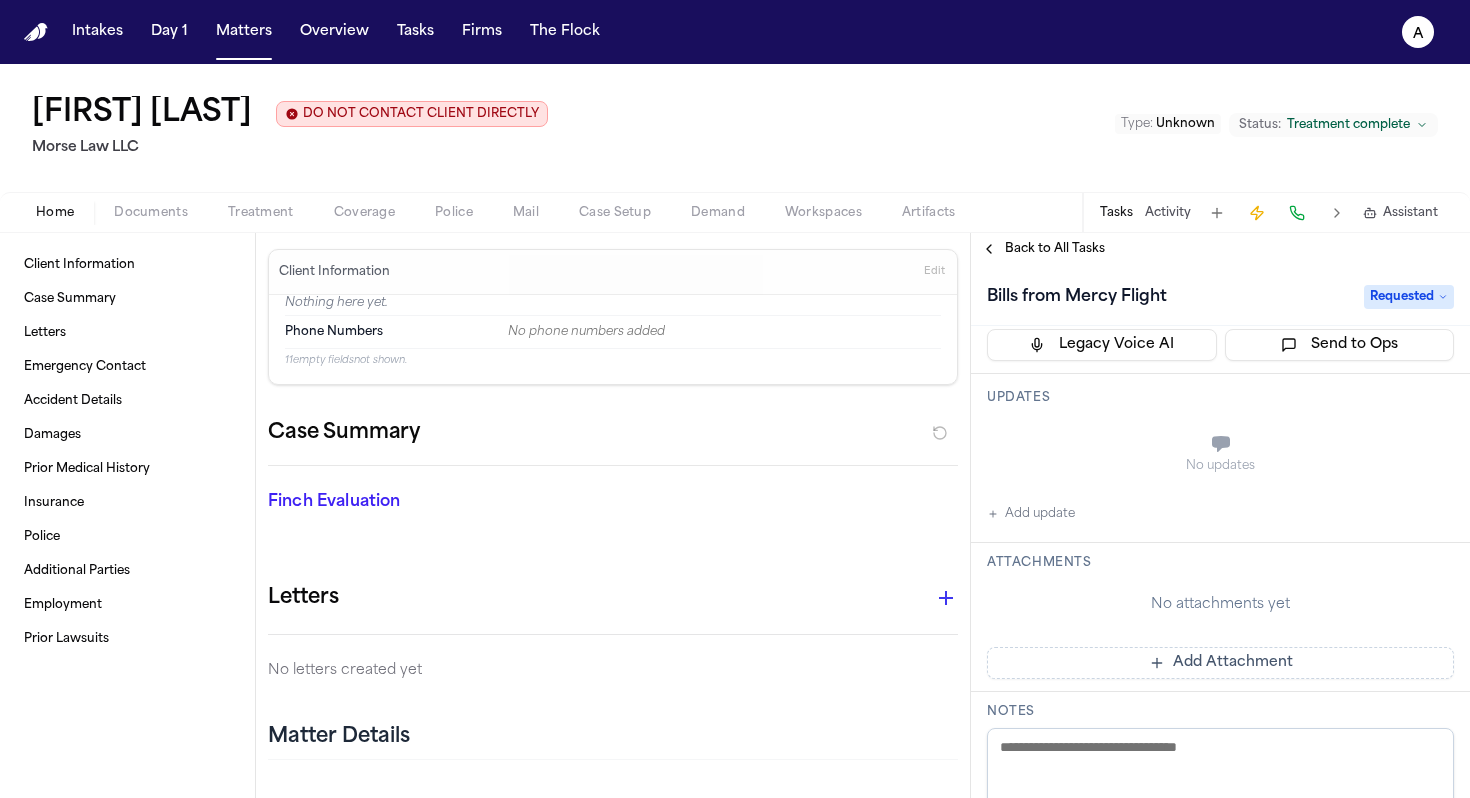 scroll, scrollTop: 222, scrollLeft: 0, axis: vertical 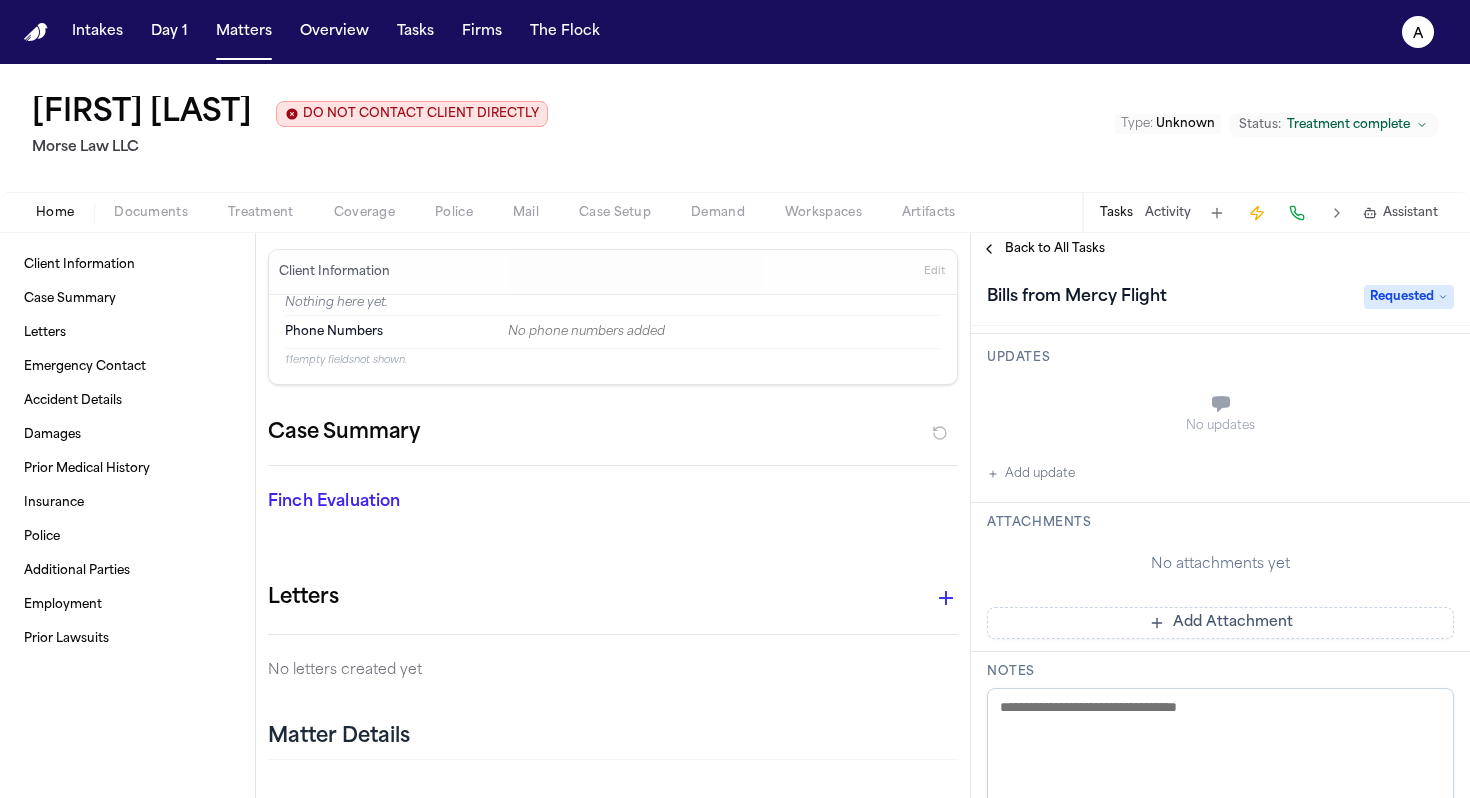 click on "Requested" at bounding box center (1409, 297) 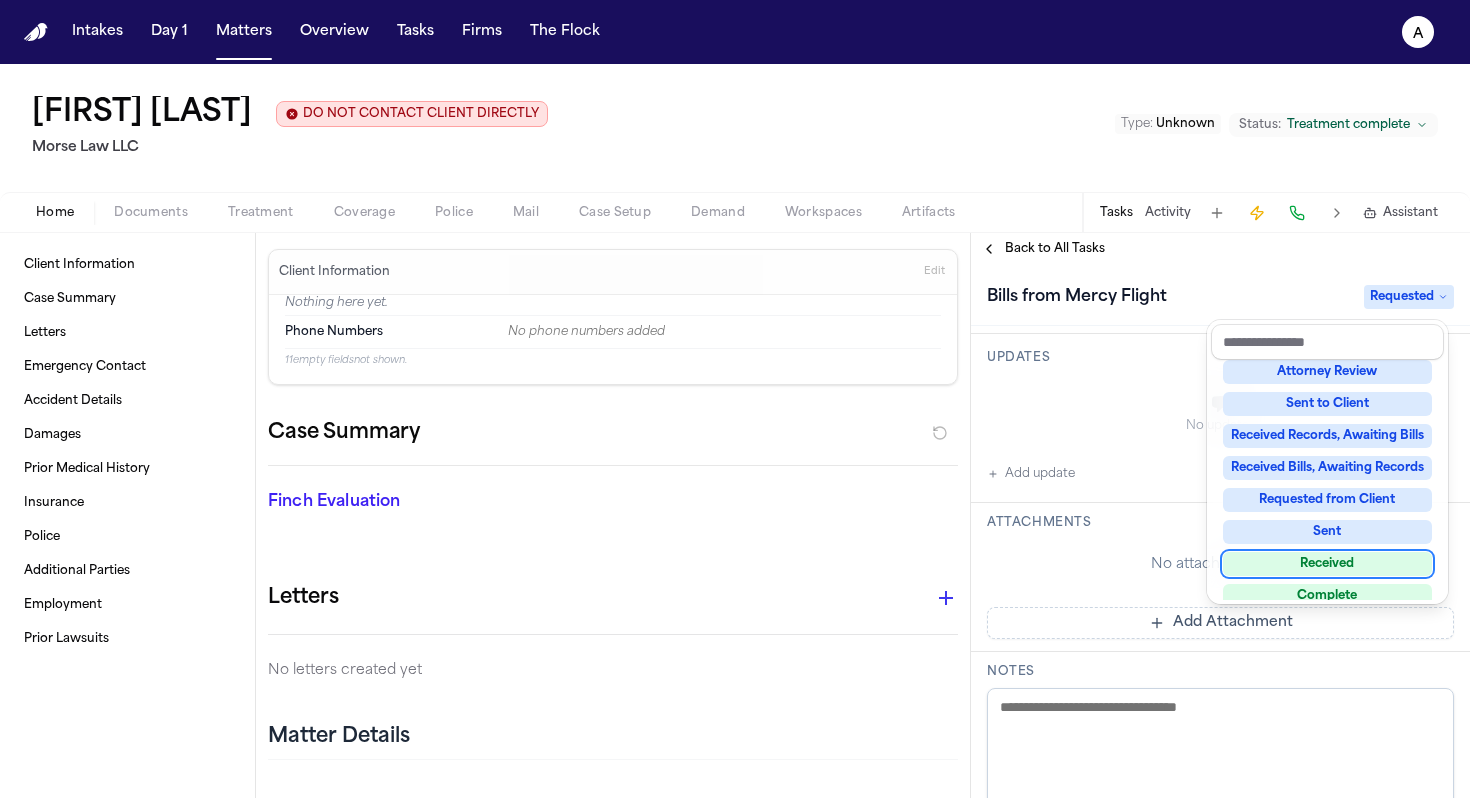 click on "Complete" at bounding box center (1327, 596) 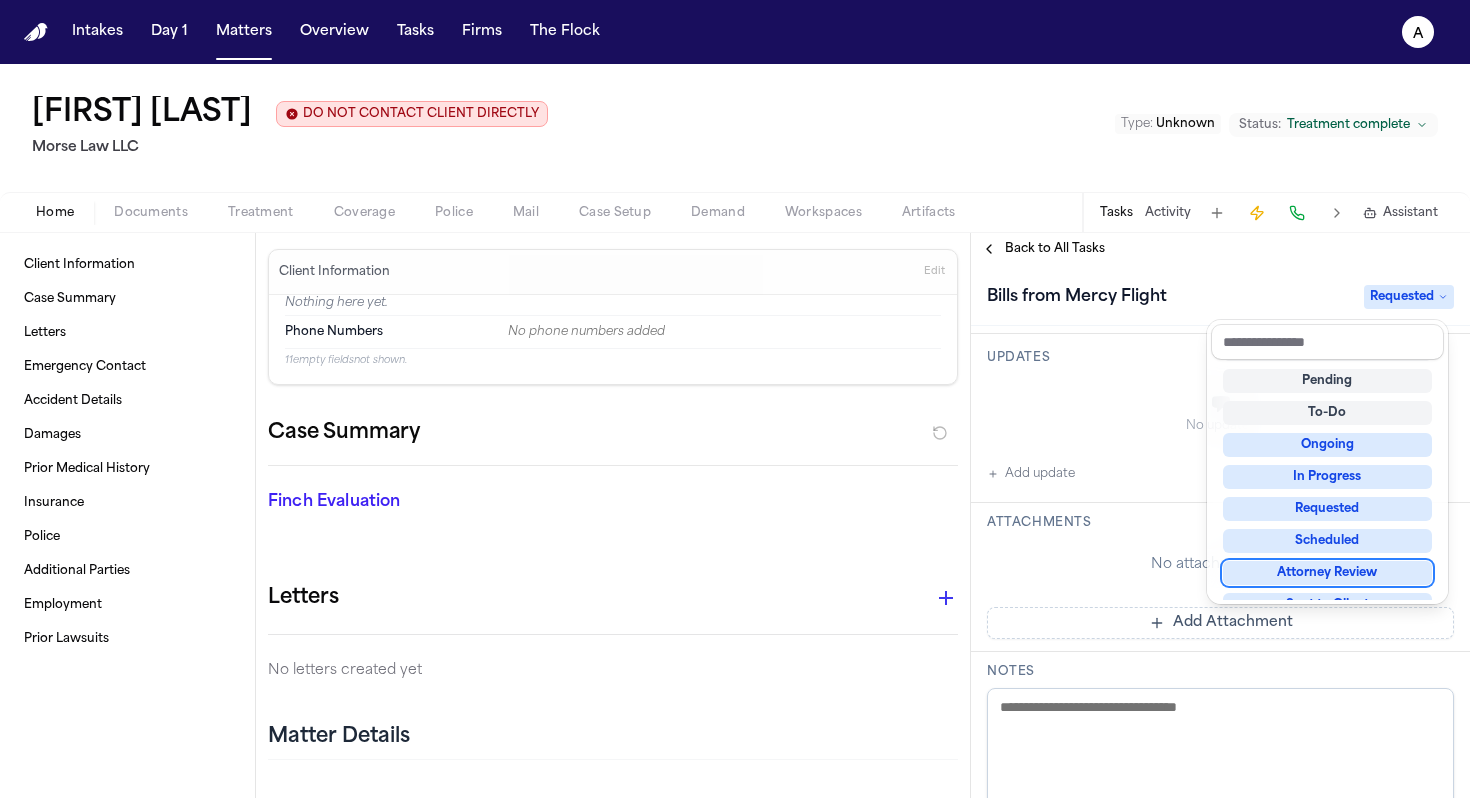 scroll, scrollTop: 14, scrollLeft: 0, axis: vertical 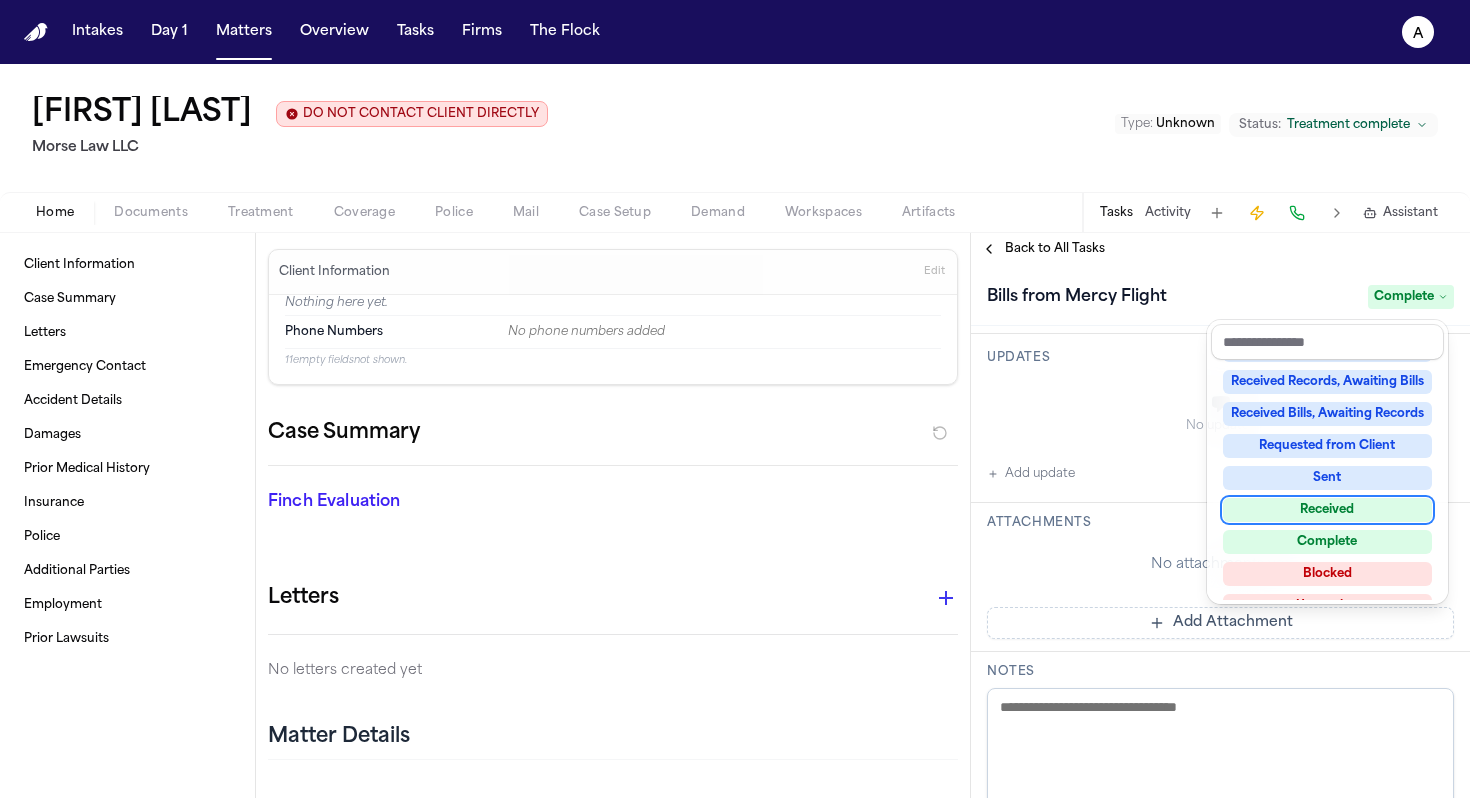 click on "Received" at bounding box center (1327, 510) 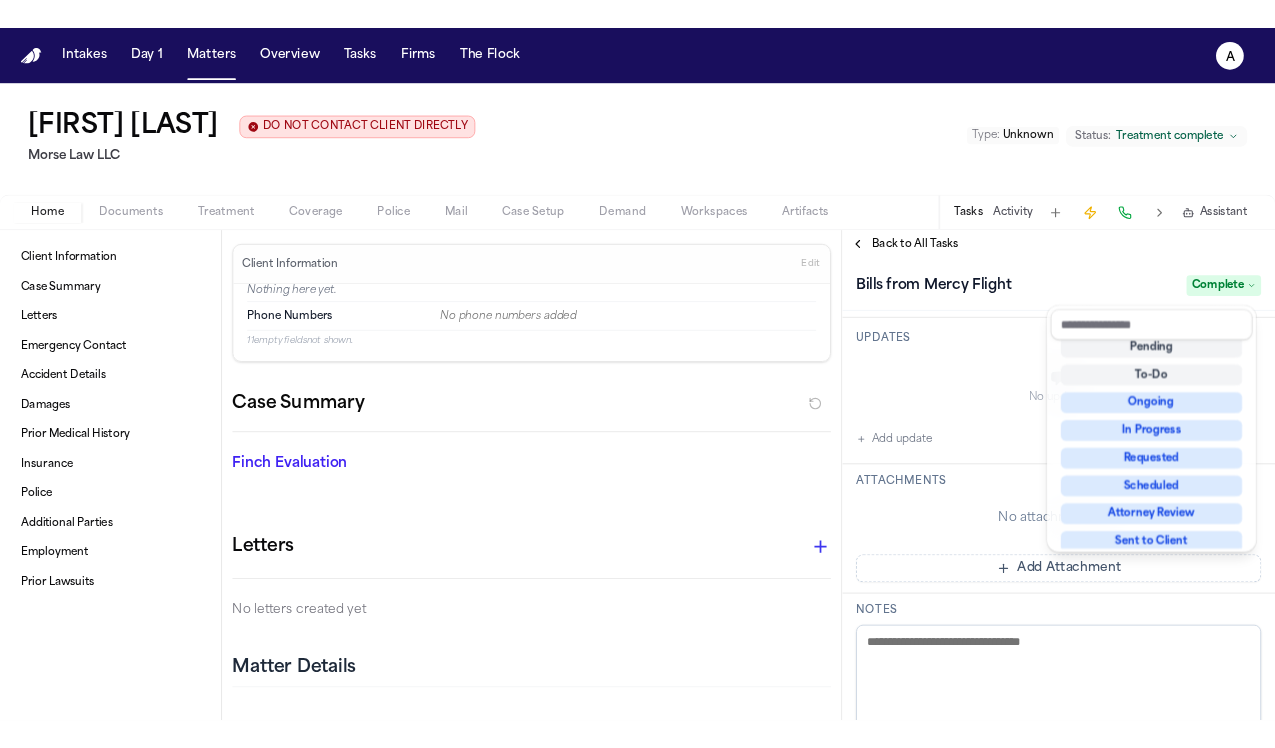 scroll, scrollTop: 30, scrollLeft: 0, axis: vertical 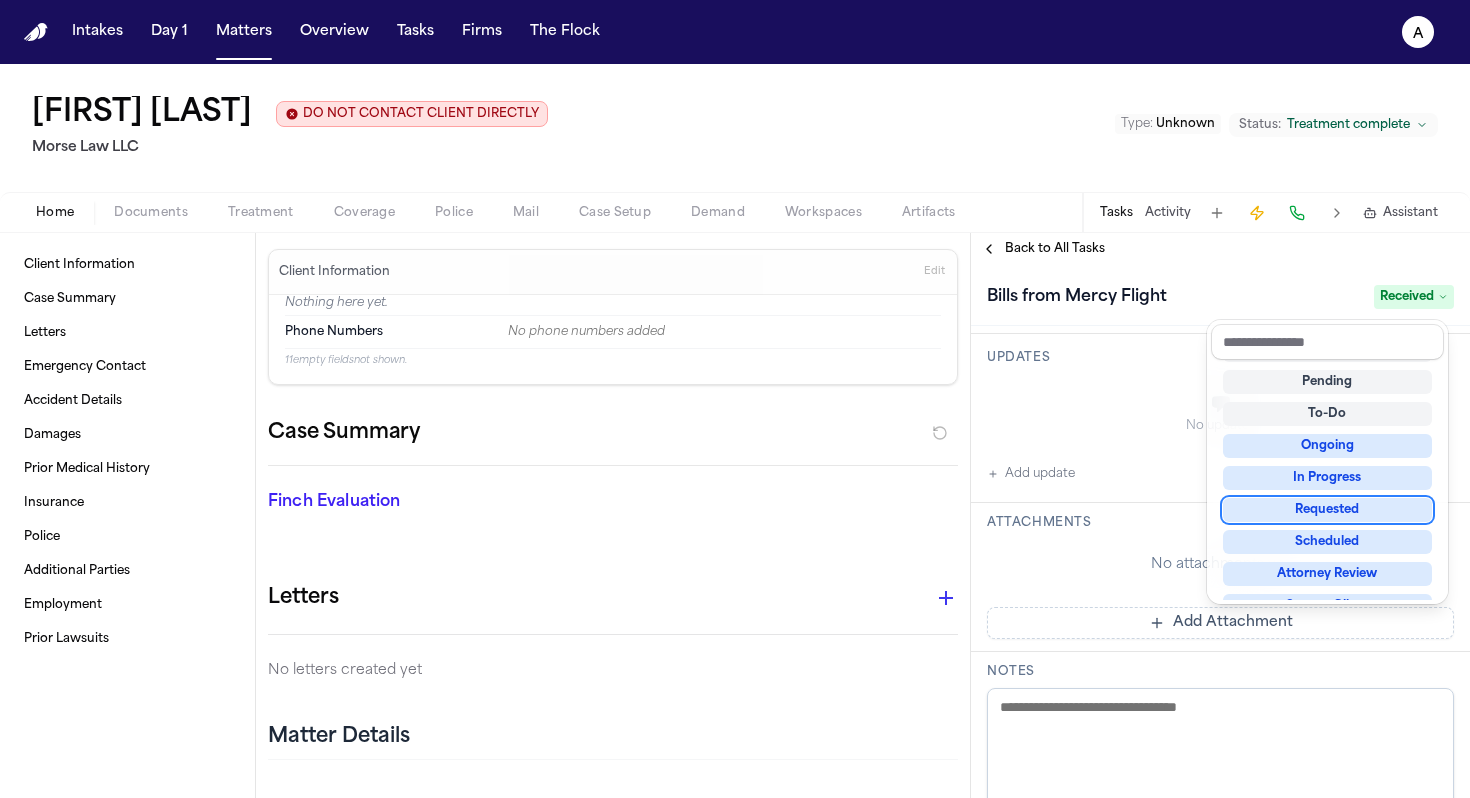 click on "Bills from [COMPANY] Received Assignee [FIRST]  Priority Normal Due date [DATE] Completed [DATE] Actions 🤖 AI Voice Agent Ready to make calls Start AI Call Legacy Voice AI Send to Ops Updates No updates Add update Attachments No attachments yet Add Attachment Notes These notes are only visible to your team and will not be shared with attorneys. Schedules Schedule Voice AI Call No Scheduled Calls You haven't set up any scheduled calls for this task yet. Create a schedule to automatically run this task at specific times. Delete Task" at bounding box center (1220, 531) 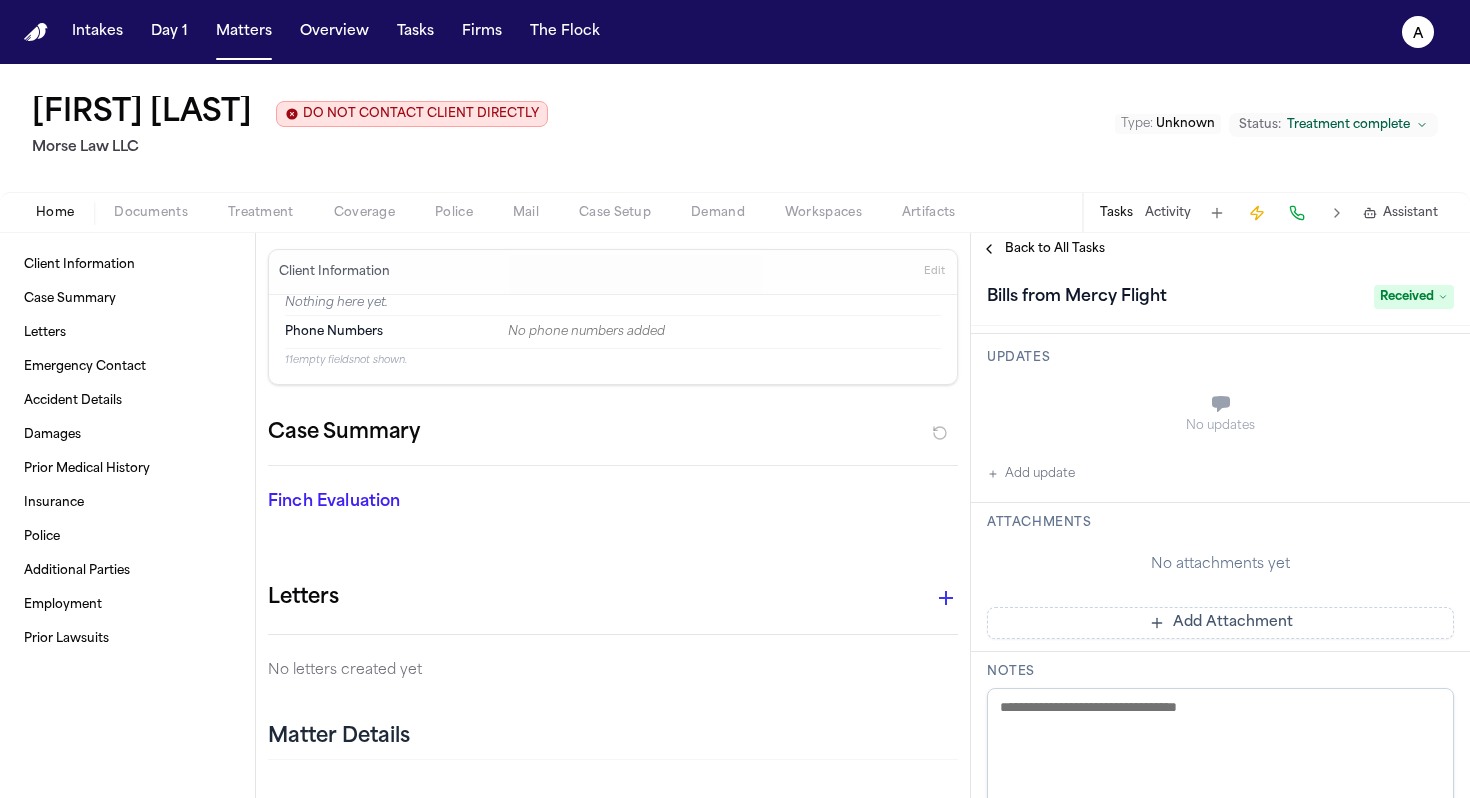 click on "Updates No updates Add update" at bounding box center [1220, 418] 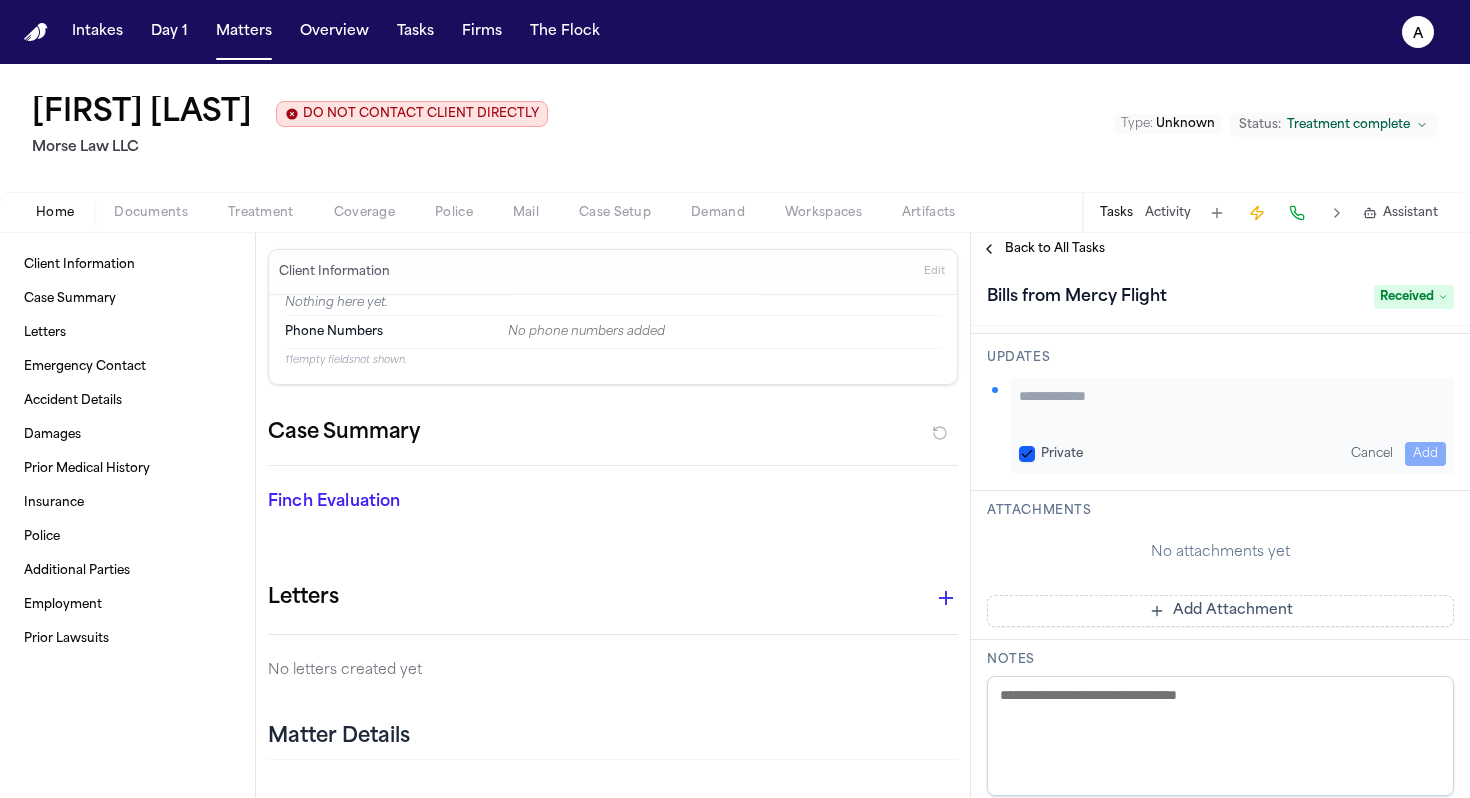 click on "Private Cancel Add" at bounding box center (1232, 426) 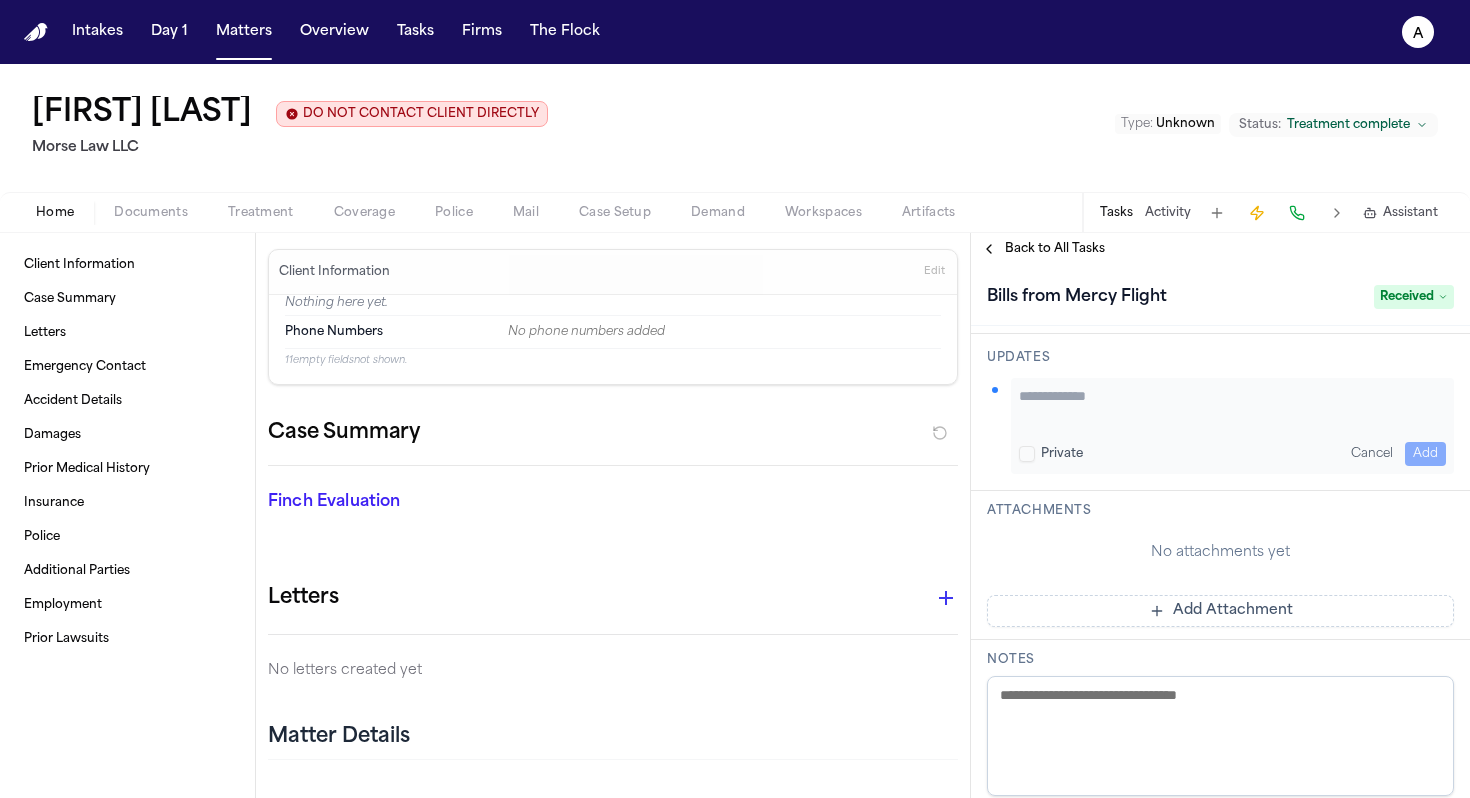 click at bounding box center (1232, 406) 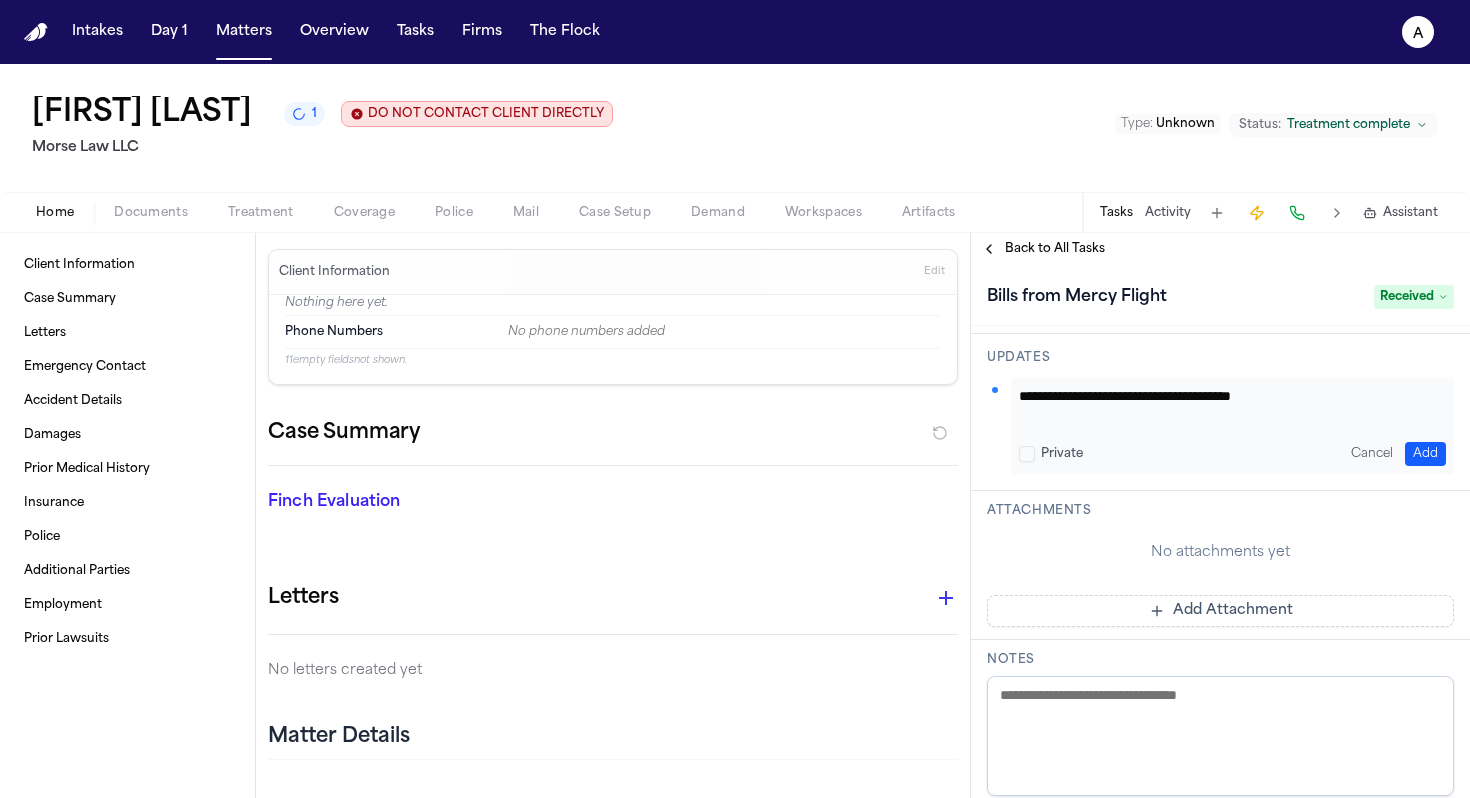 type on "**********" 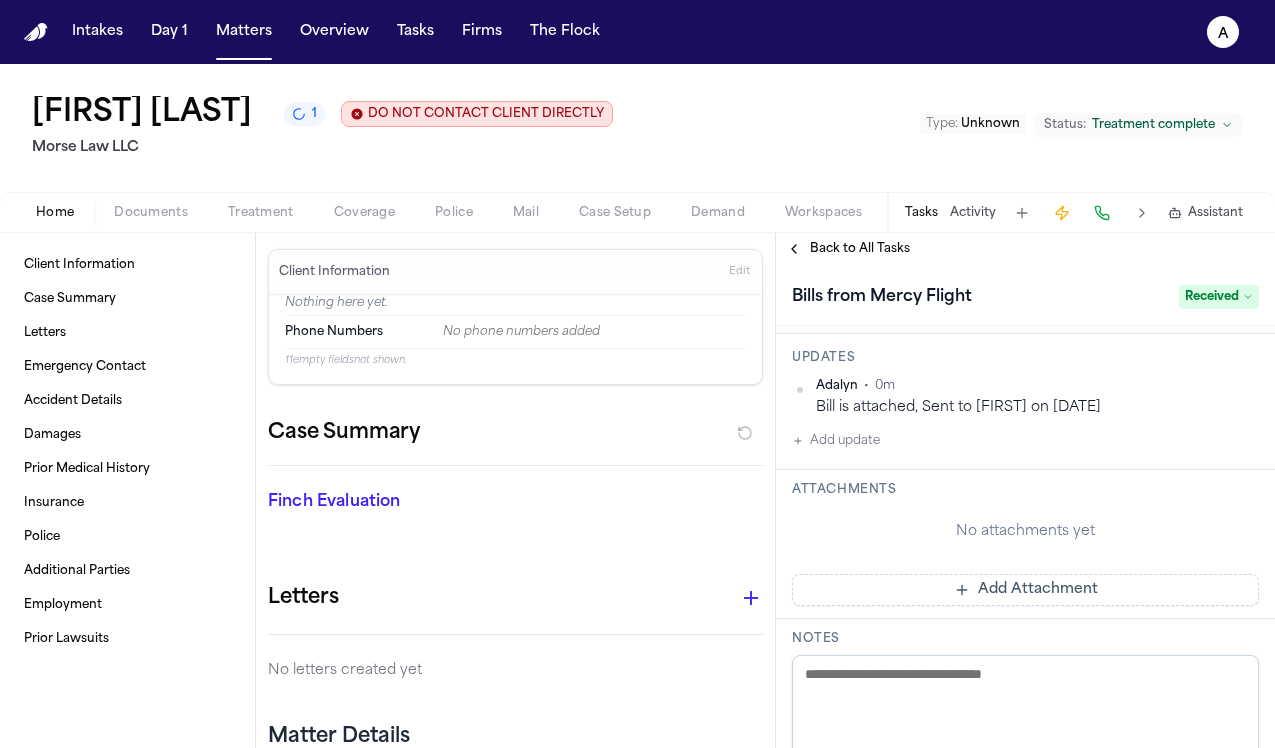 click on "Add Attachment" at bounding box center [1025, 590] 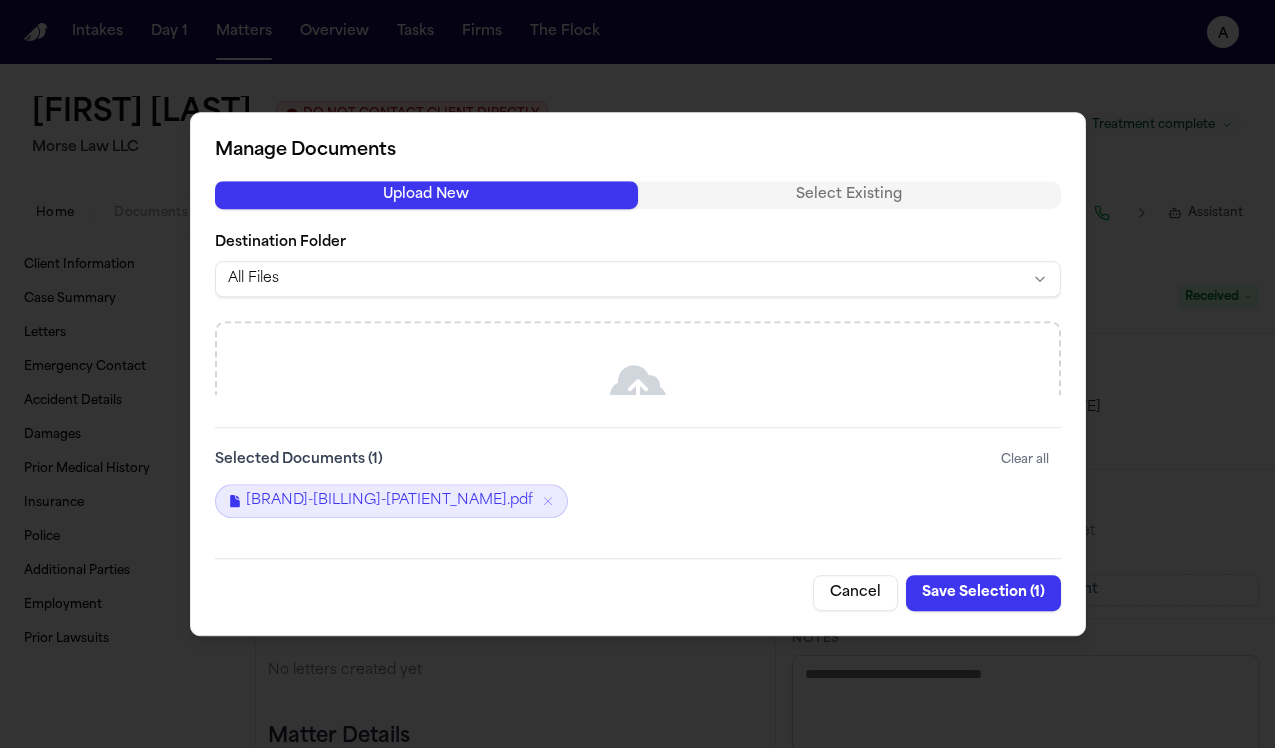 click on "Save Selection ( 1 )" at bounding box center [983, 593] 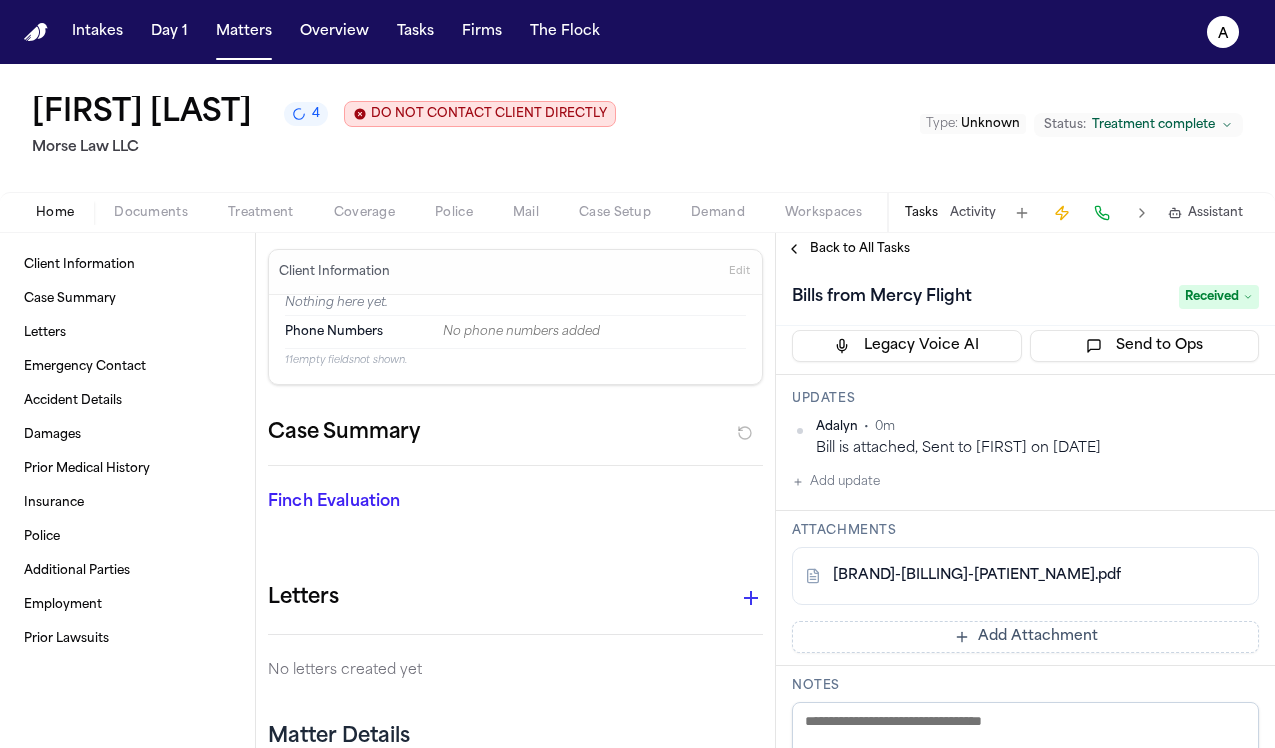 scroll, scrollTop: 210, scrollLeft: 0, axis: vertical 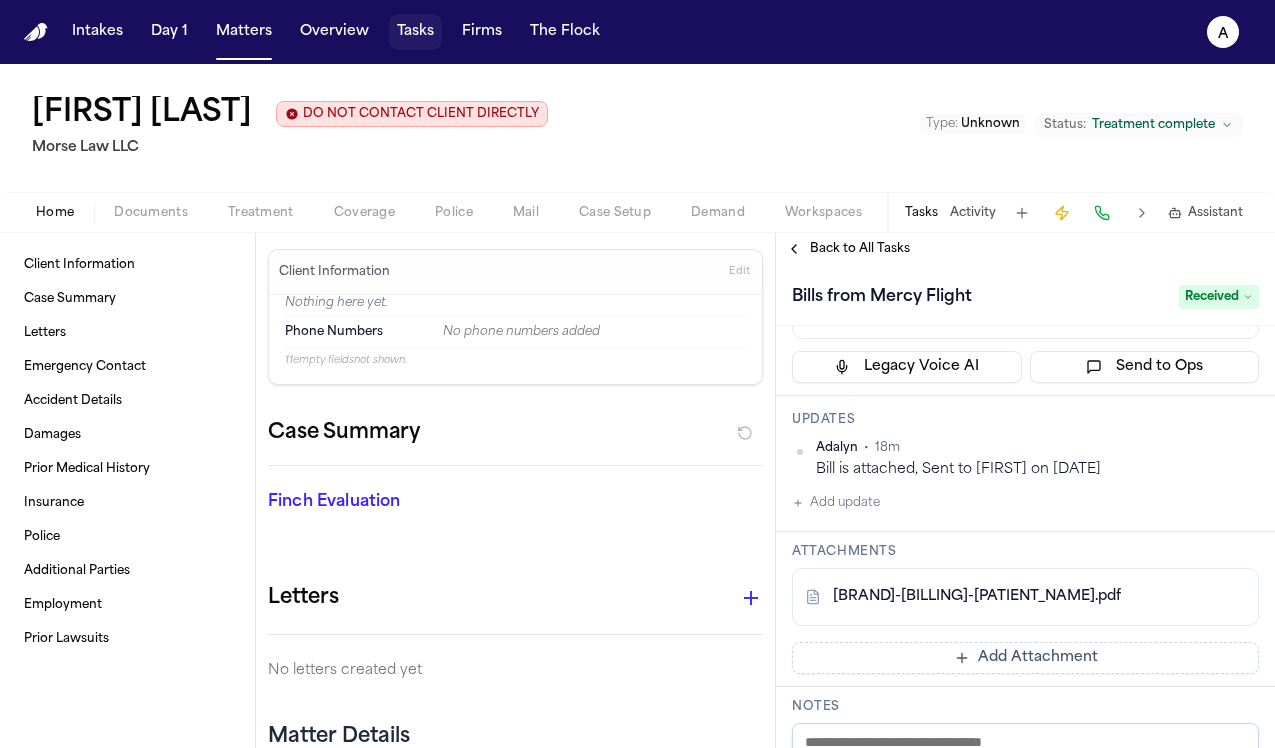 click on "Tasks" at bounding box center [415, 32] 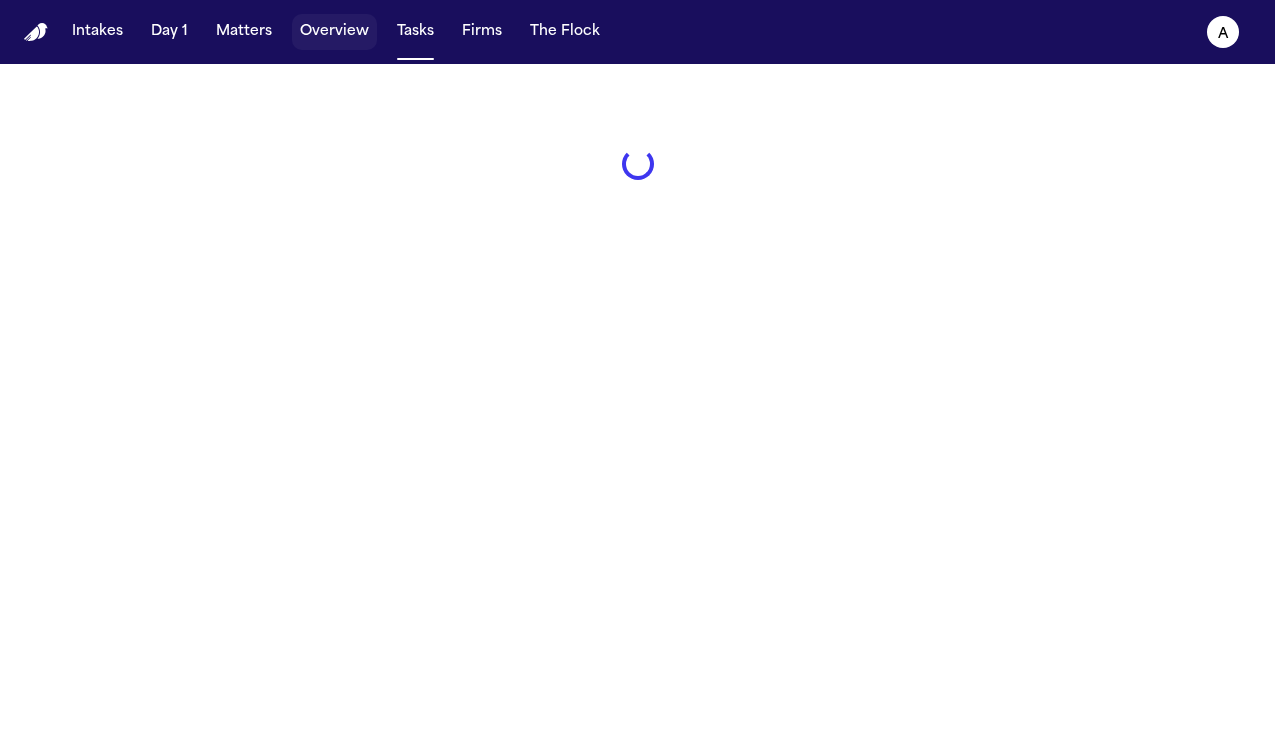 click on "Overview" at bounding box center [334, 32] 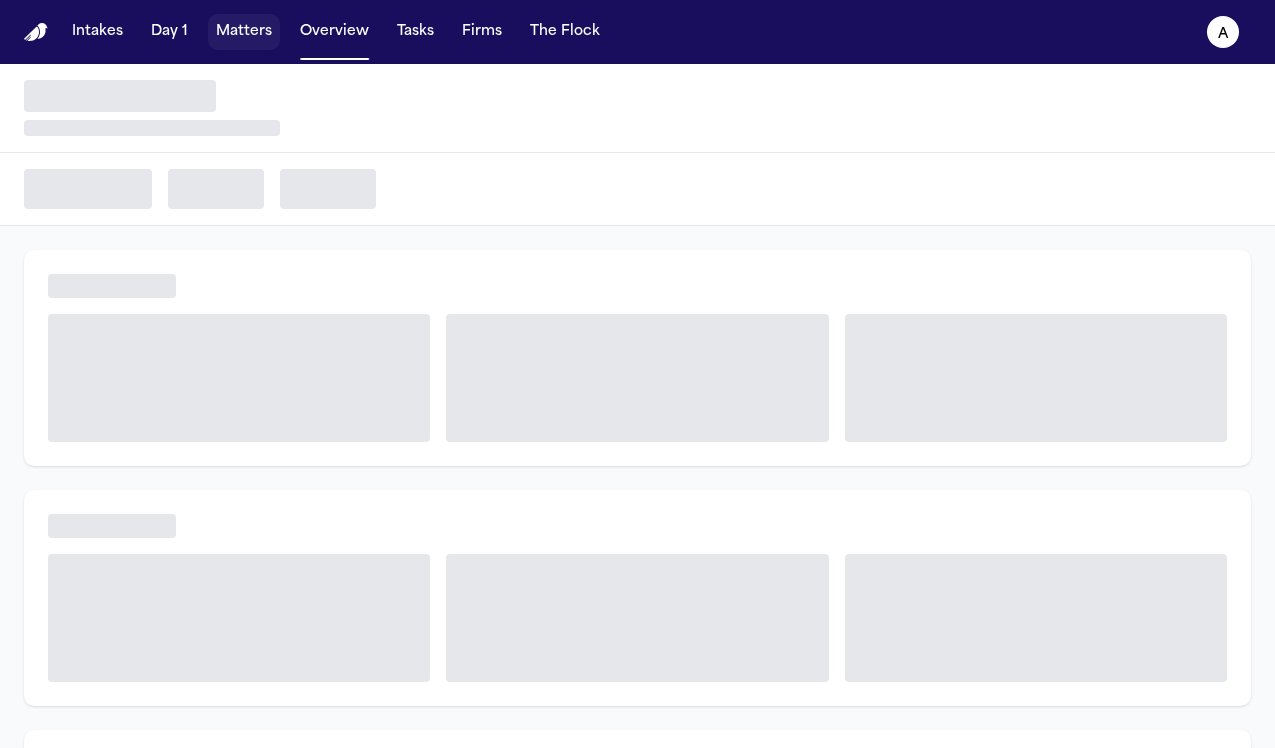 click on "Matters" at bounding box center [244, 32] 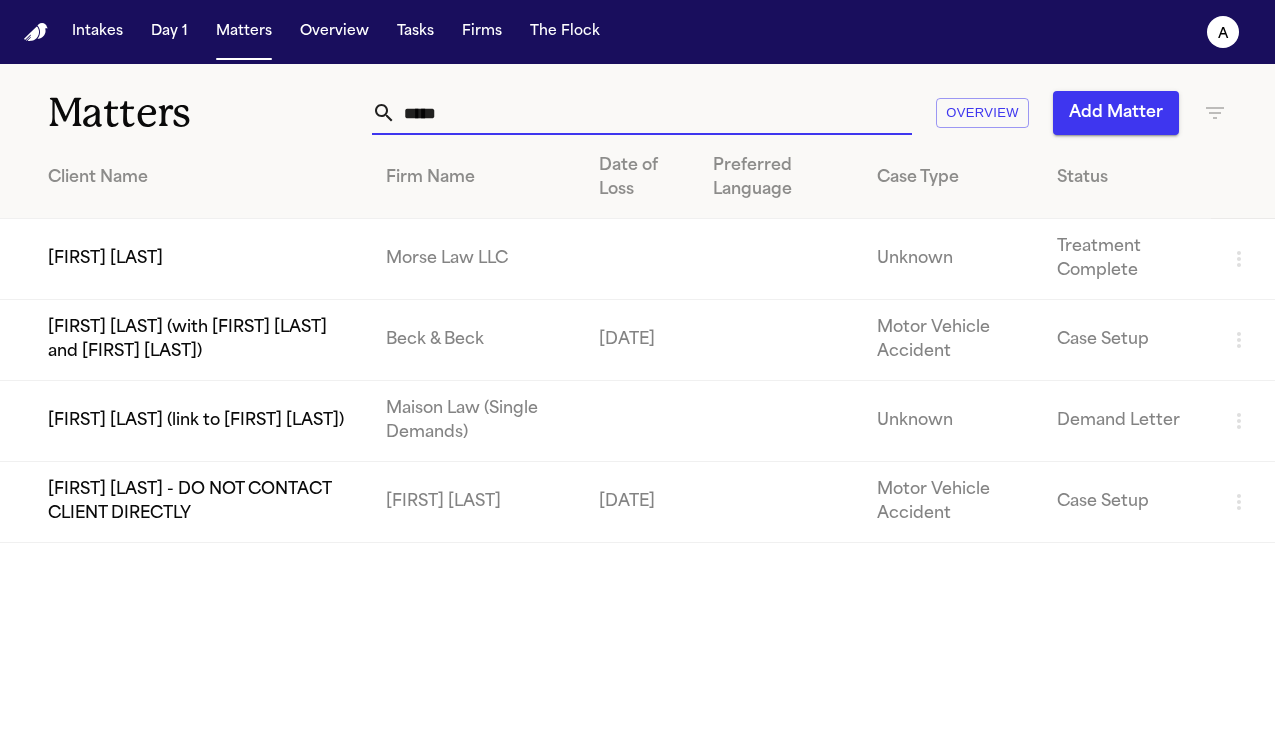drag, startPoint x: 545, startPoint y: 117, endPoint x: 301, endPoint y: 108, distance: 244.16592 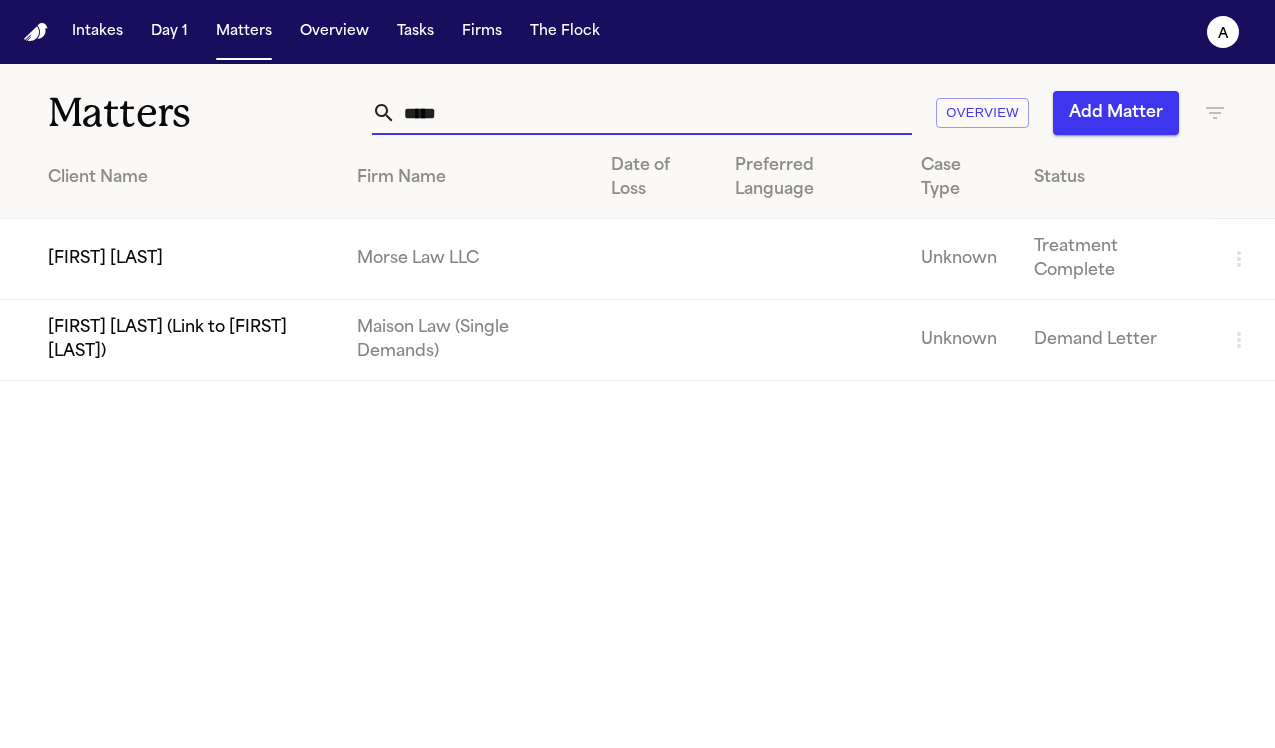 type on "*****" 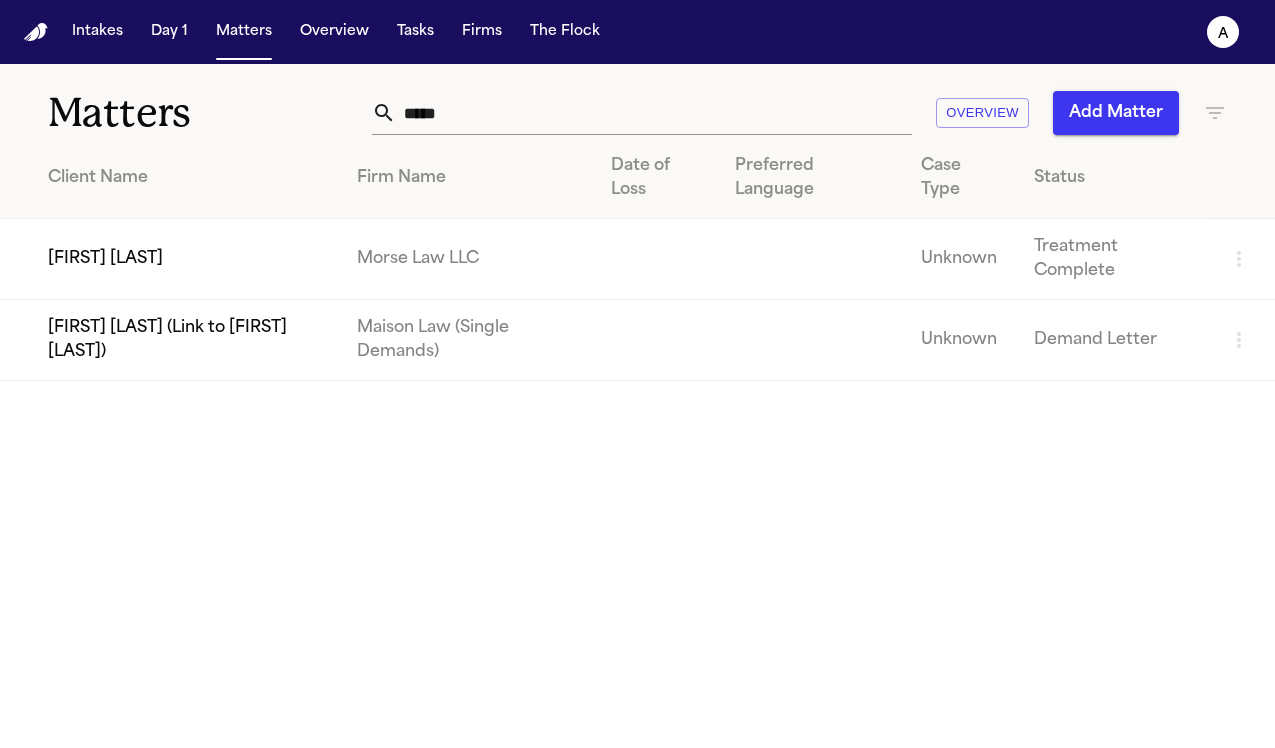 click on "[FIRST] [LAST]" at bounding box center [170, 259] 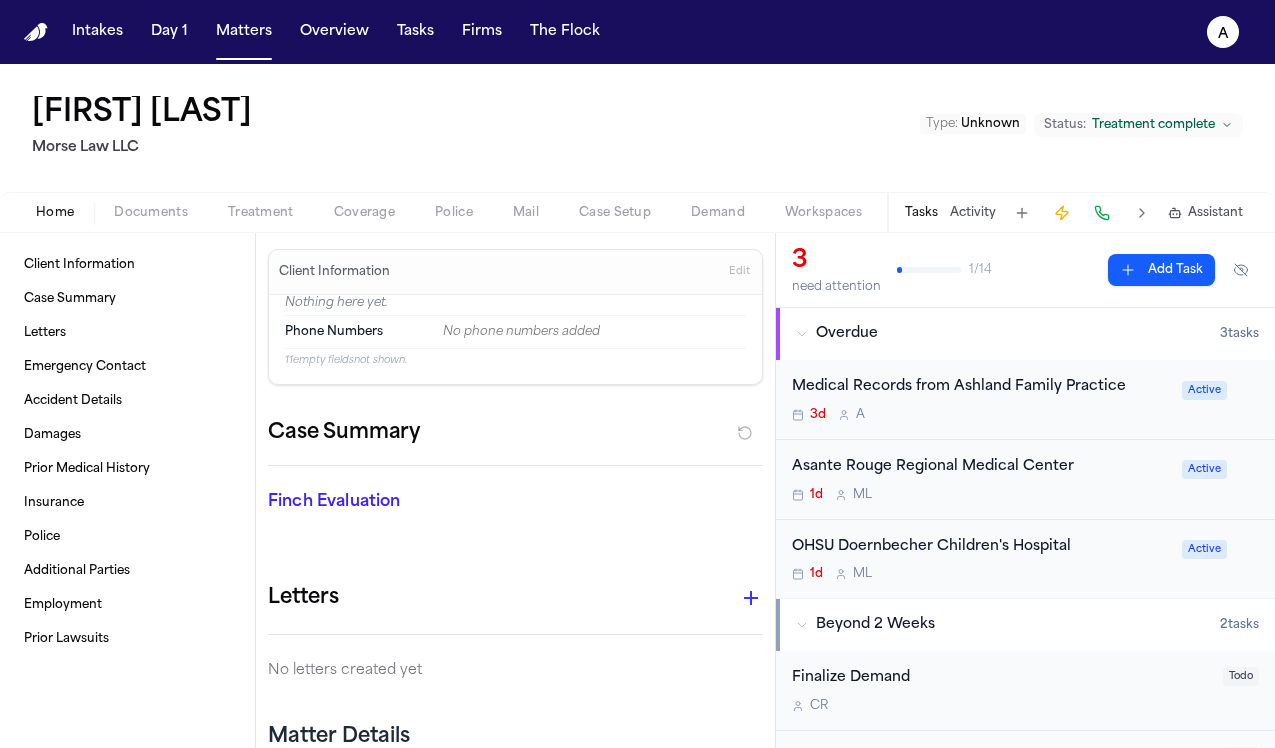click on "[NUMBER] M L" at bounding box center [981, 574] 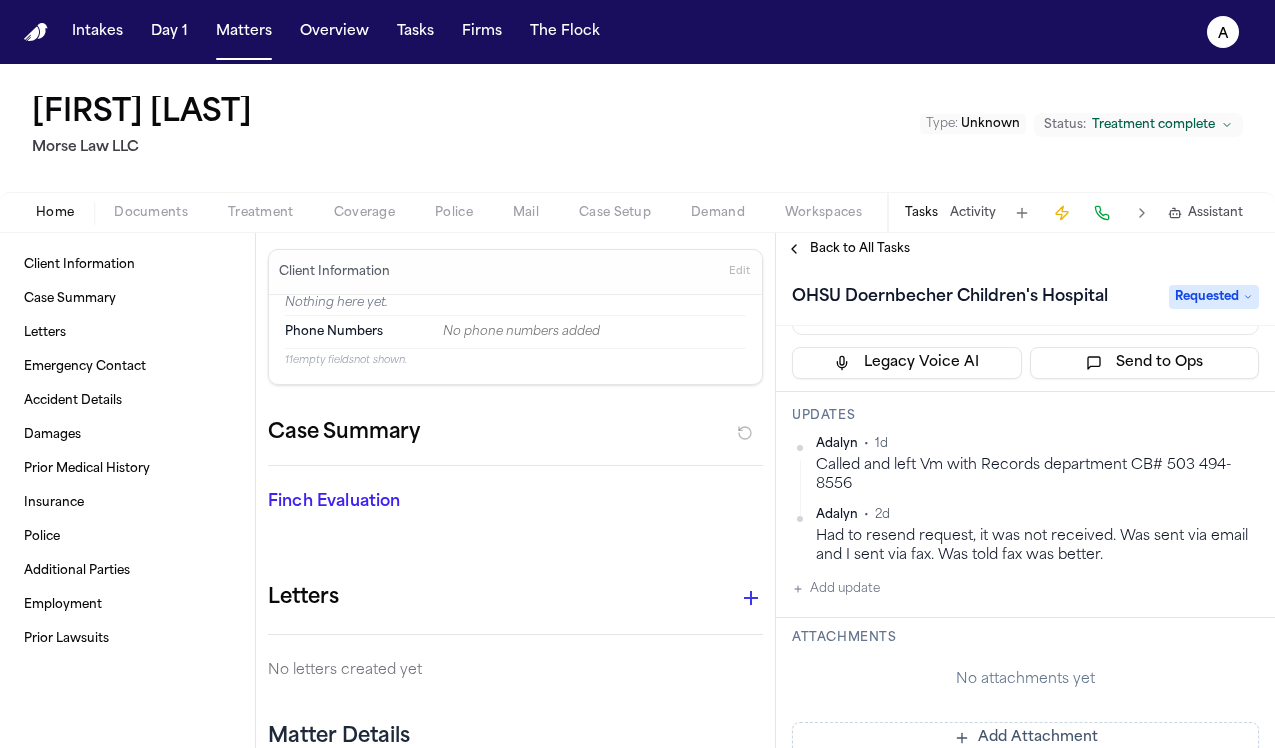 scroll, scrollTop: 227, scrollLeft: 0, axis: vertical 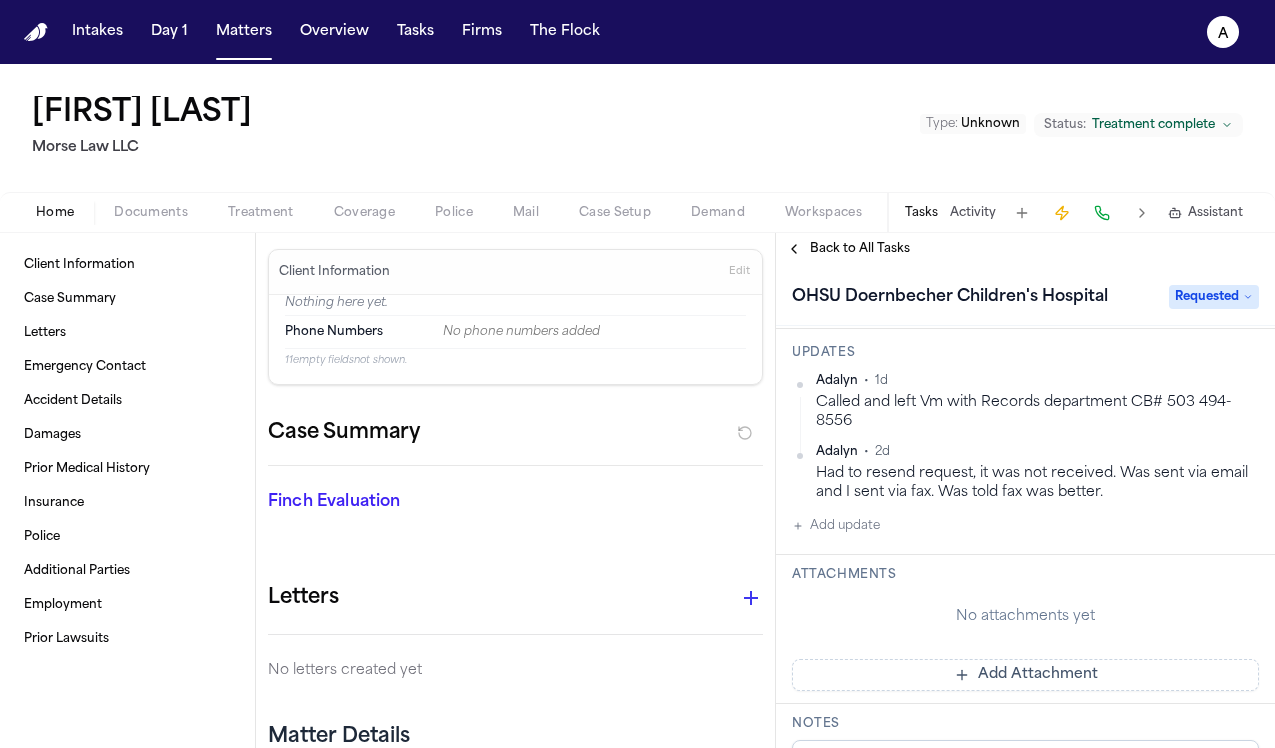 click on "Add update" at bounding box center [836, 526] 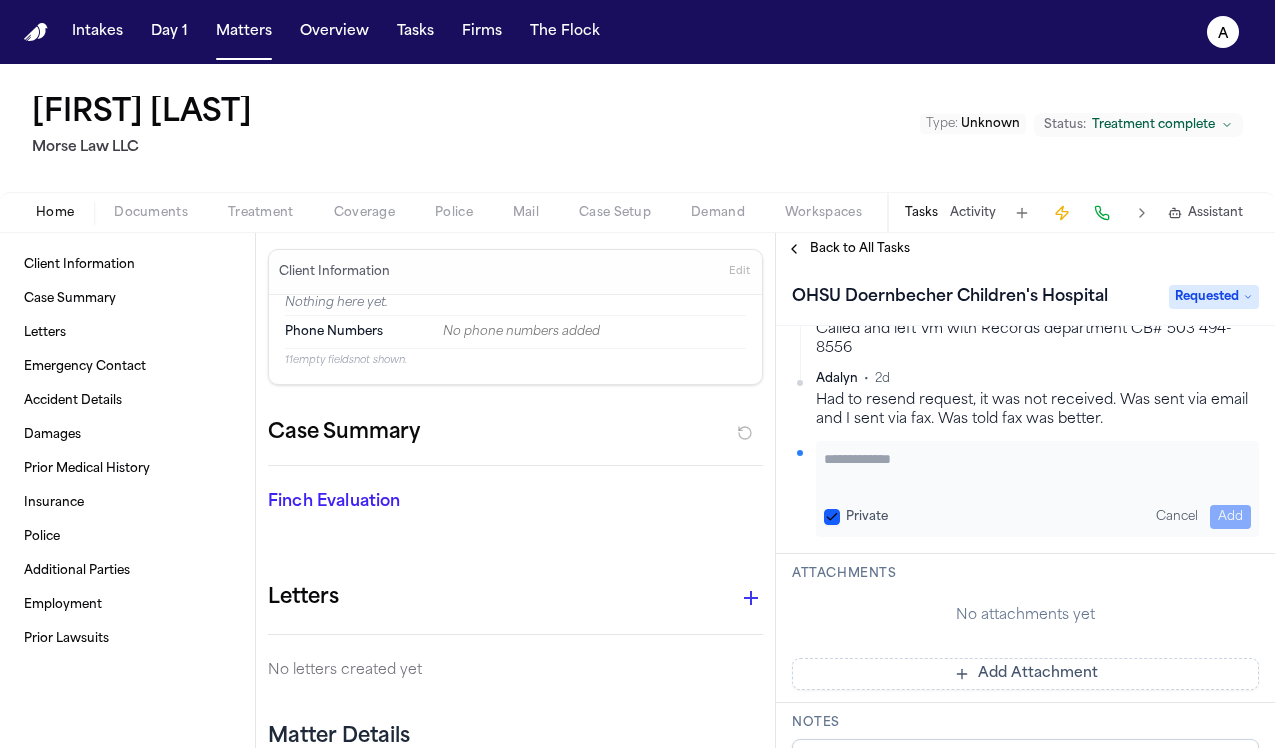 scroll, scrollTop: 298, scrollLeft: 0, axis: vertical 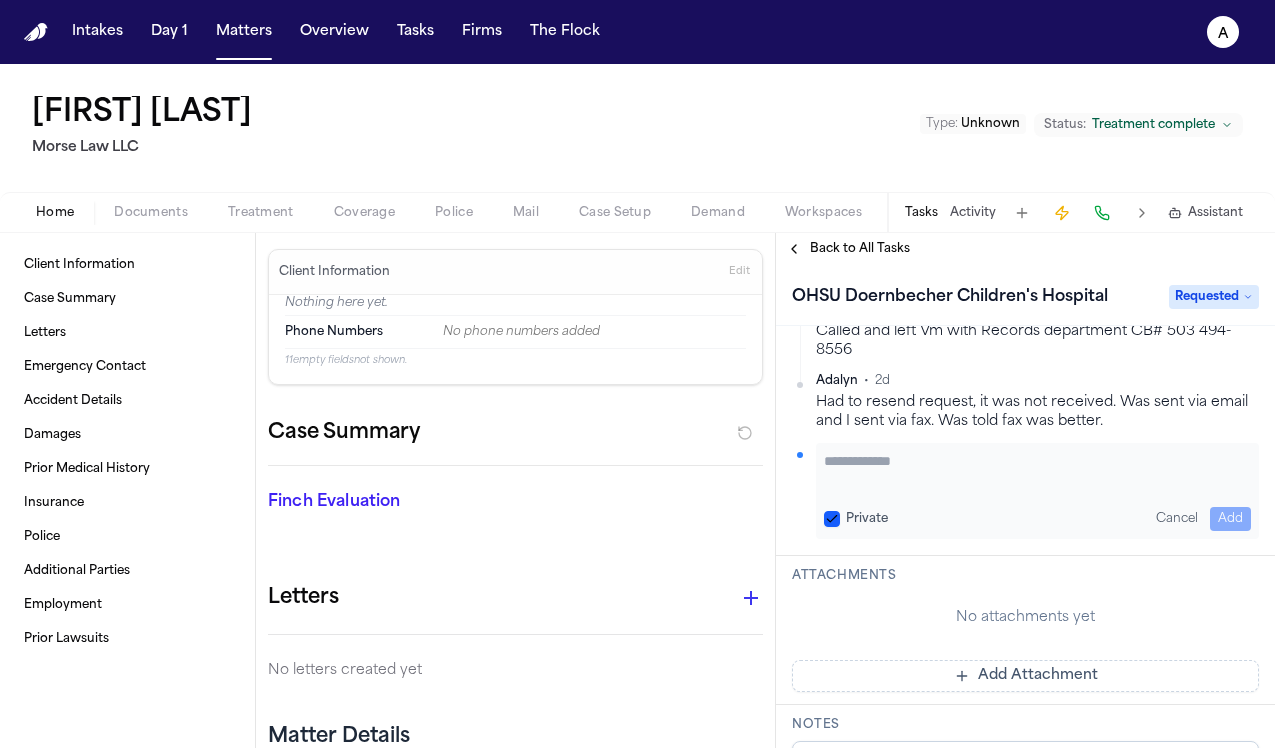 click on "Private" at bounding box center (832, 519) 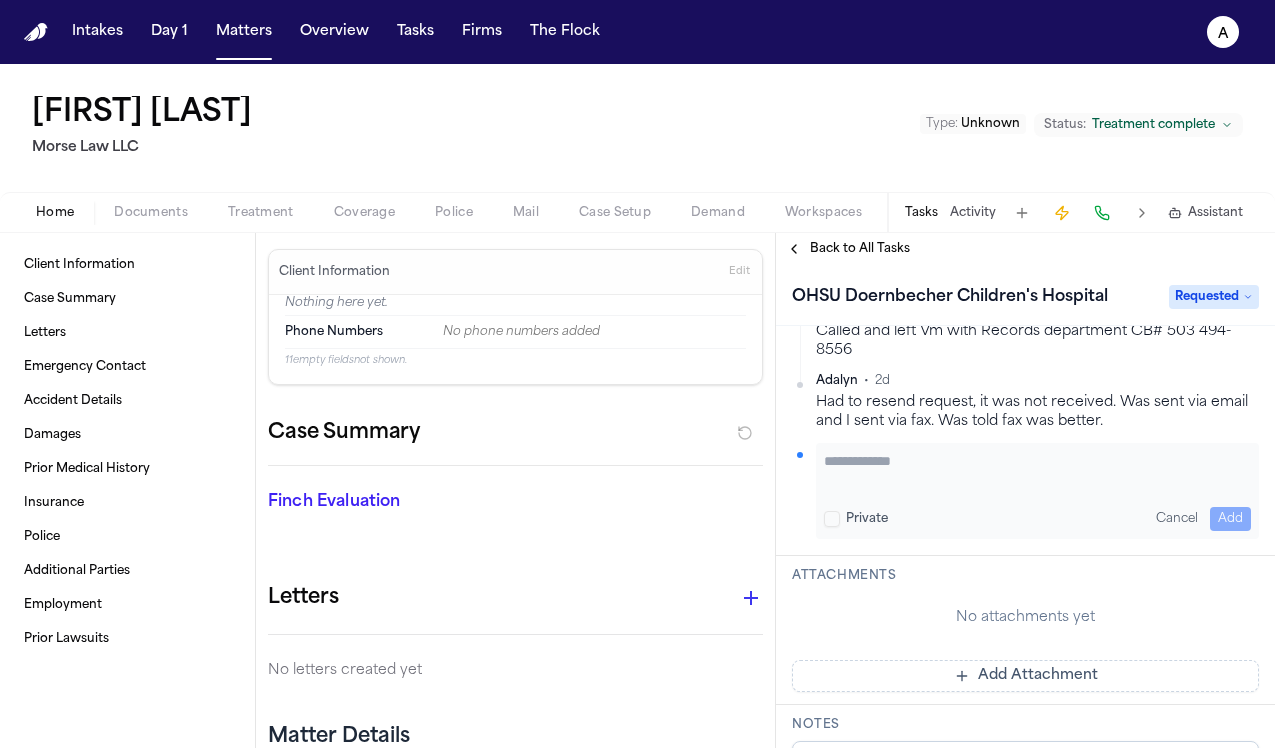 click at bounding box center [1037, 471] 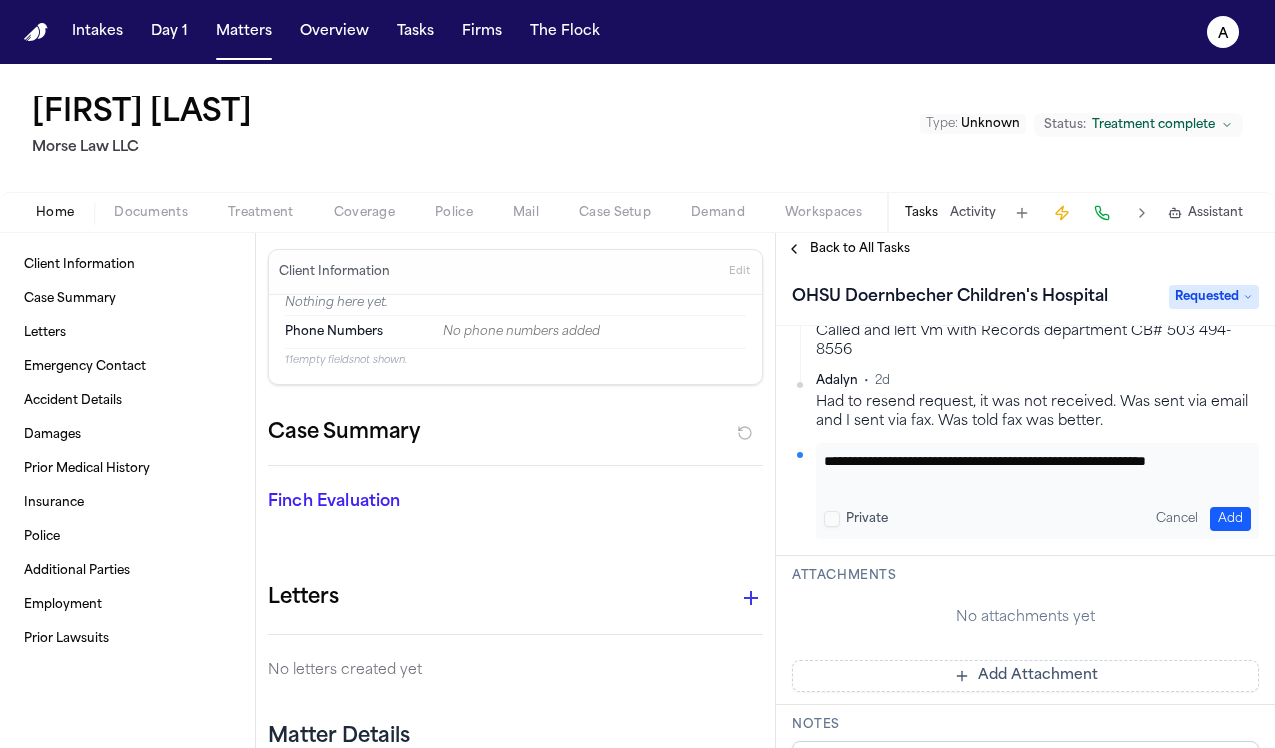 scroll, scrollTop: 1, scrollLeft: 0, axis: vertical 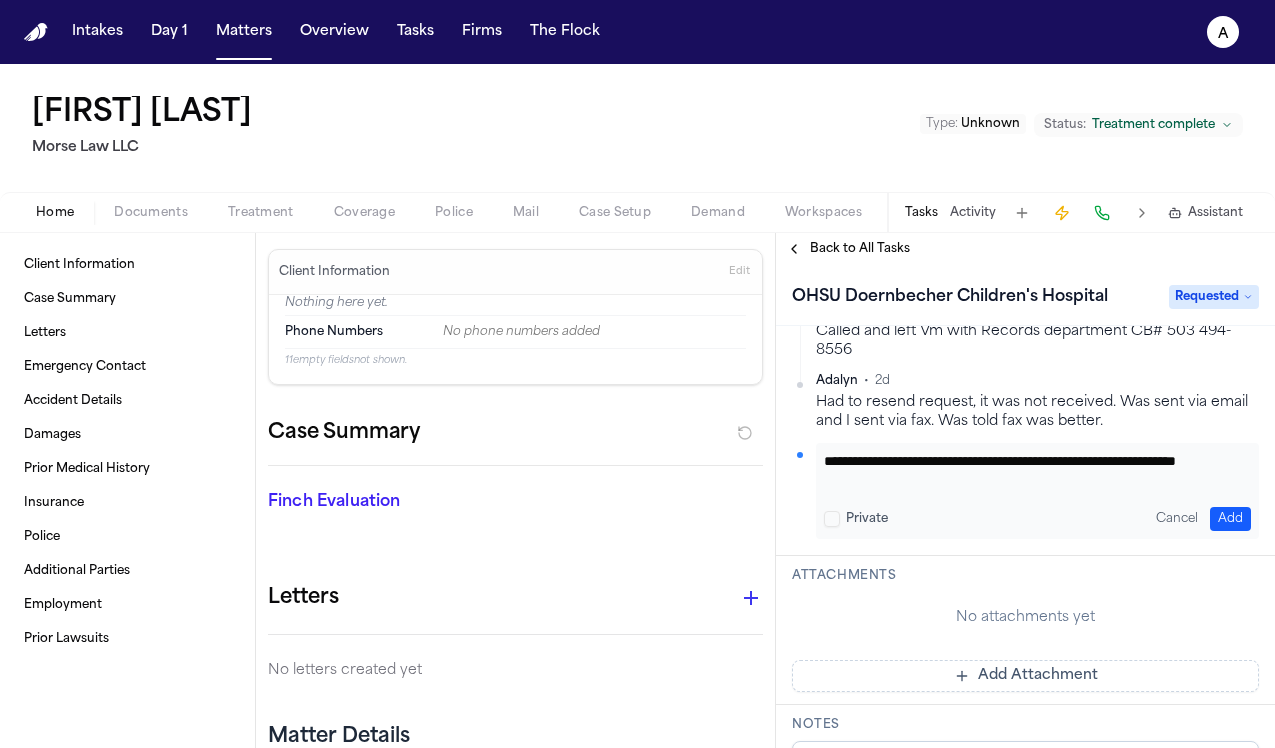 click on "**********" at bounding box center [1030, 471] 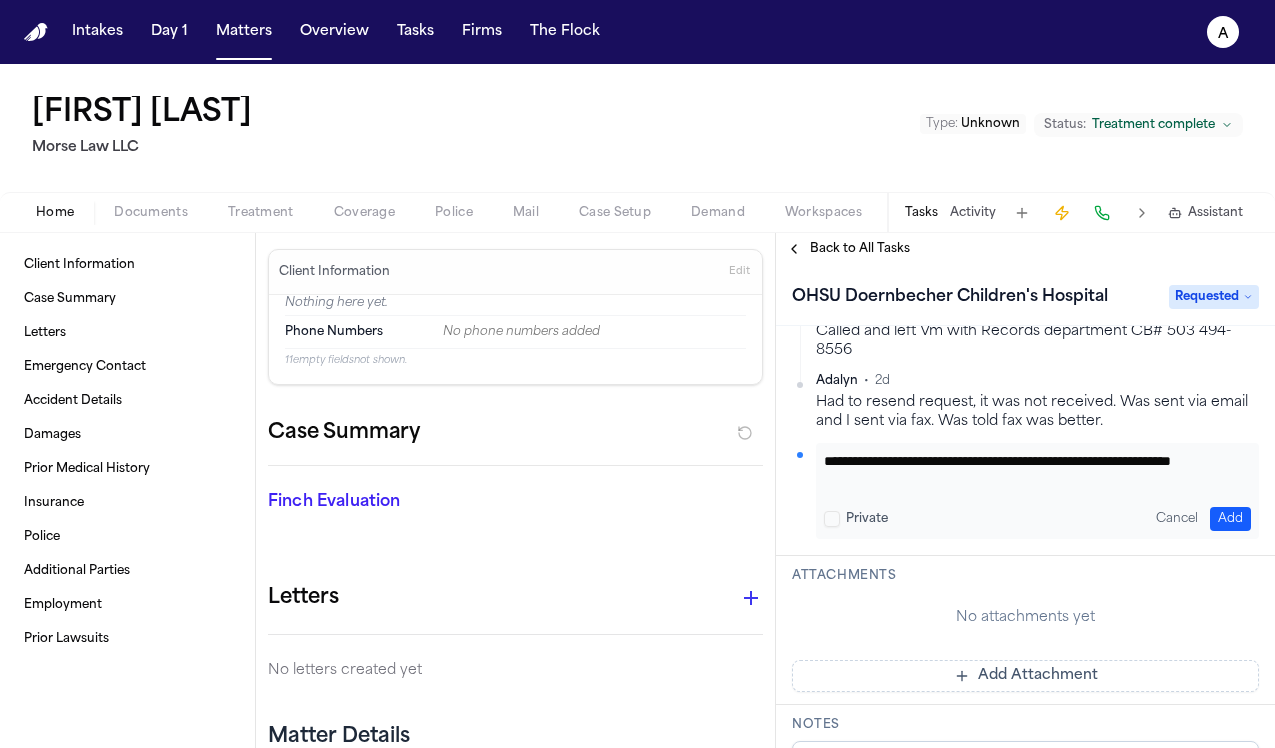 scroll, scrollTop: 0, scrollLeft: 0, axis: both 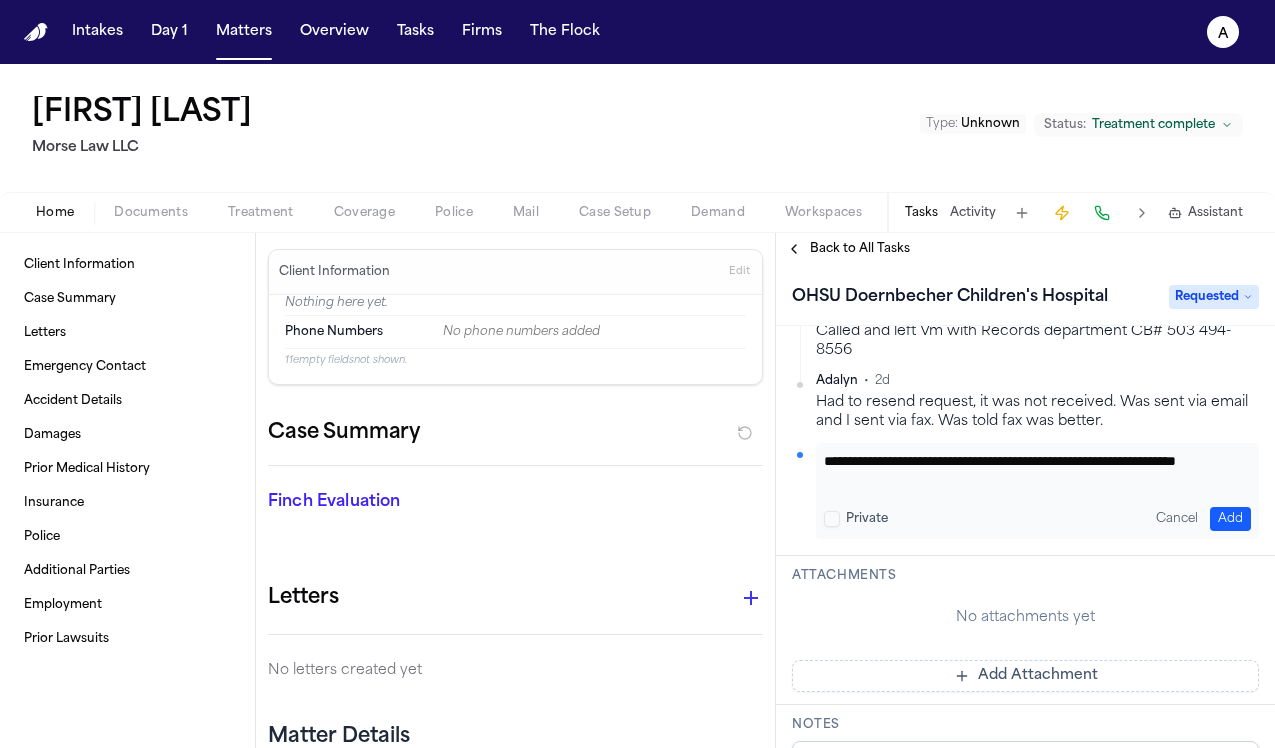 type on "**********" 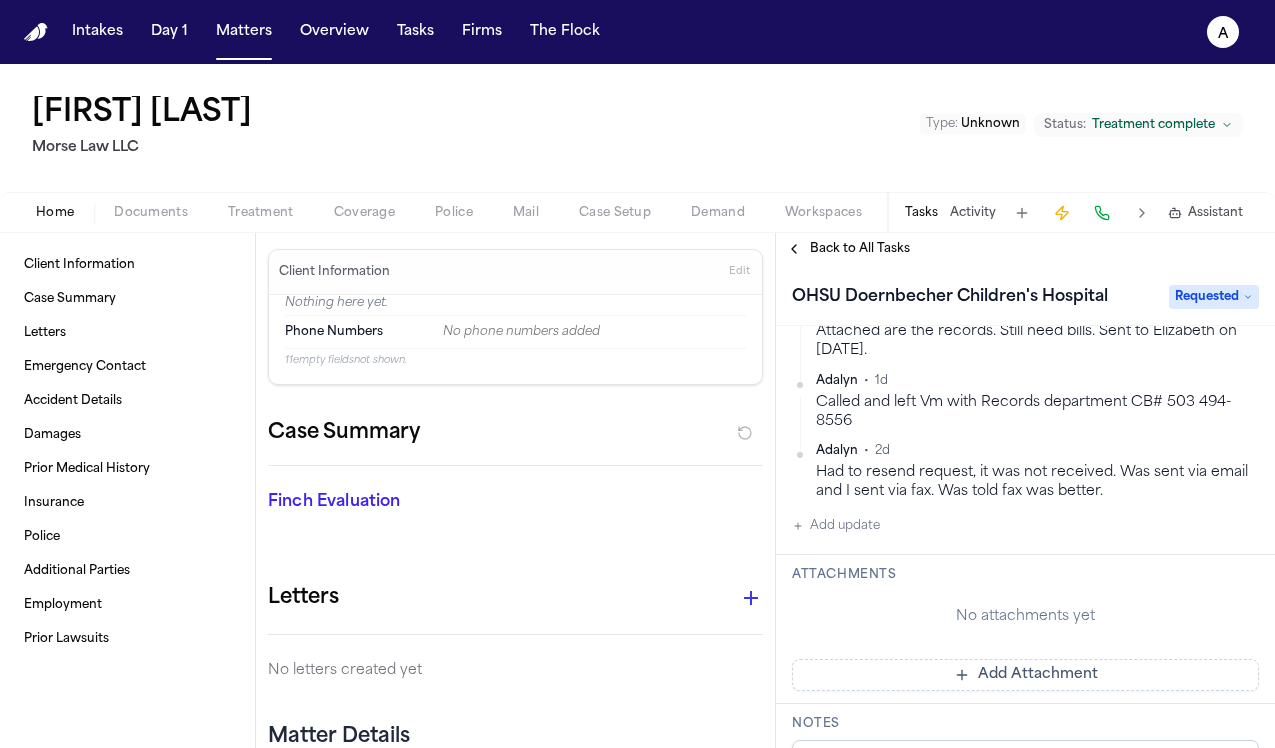 scroll, scrollTop: 368, scrollLeft: 0, axis: vertical 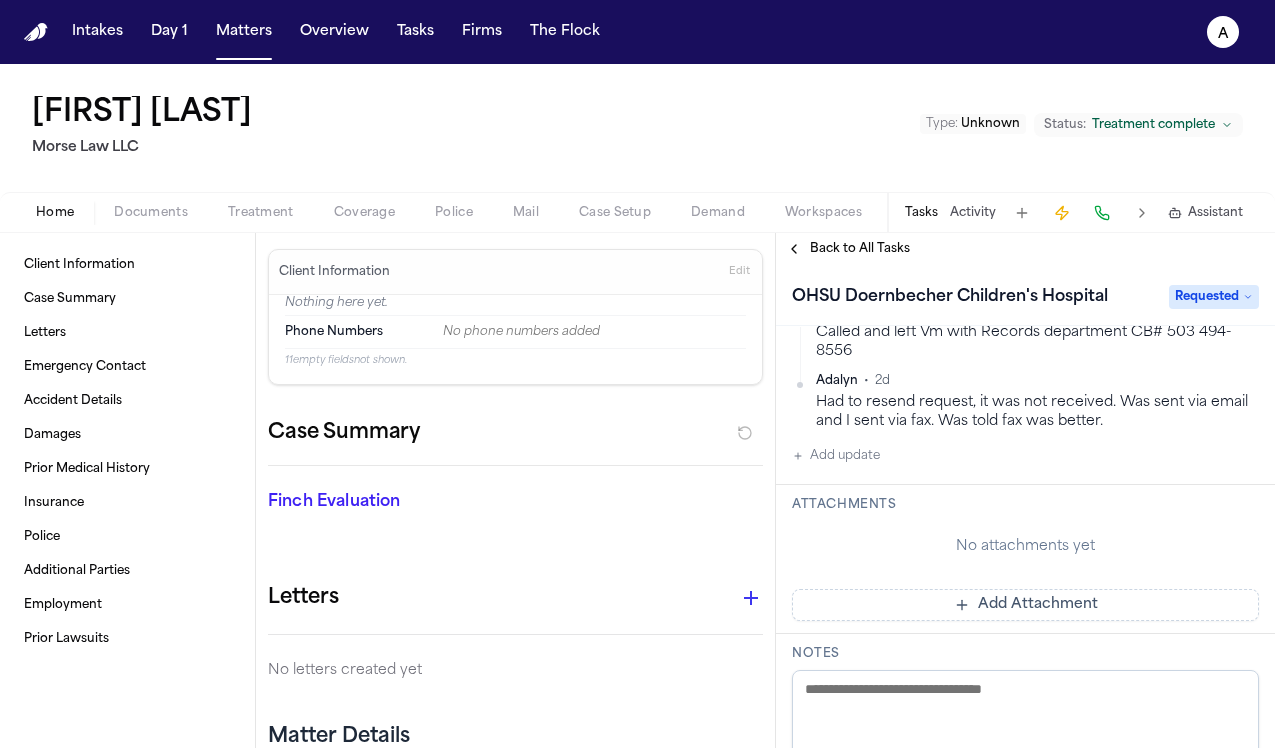 click on "Add Attachment" at bounding box center [1025, 605] 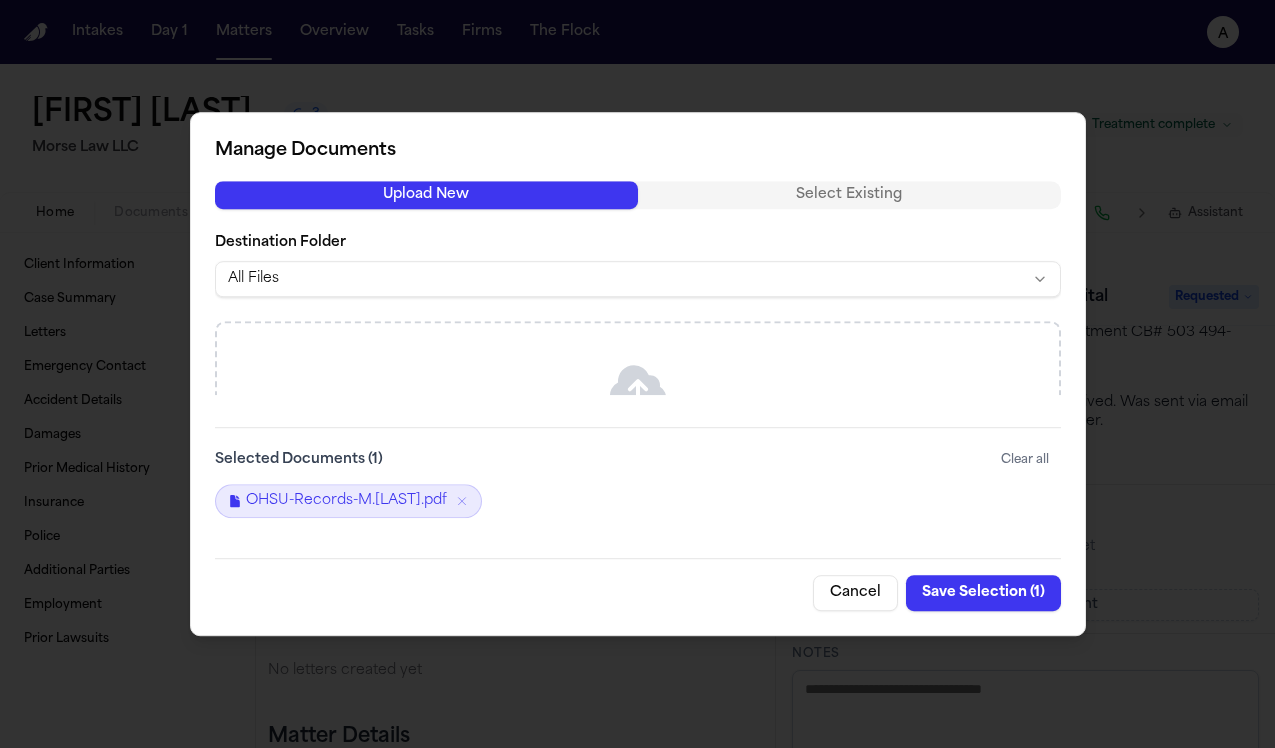 click on "Save Selection ( 1 )" at bounding box center (983, 593) 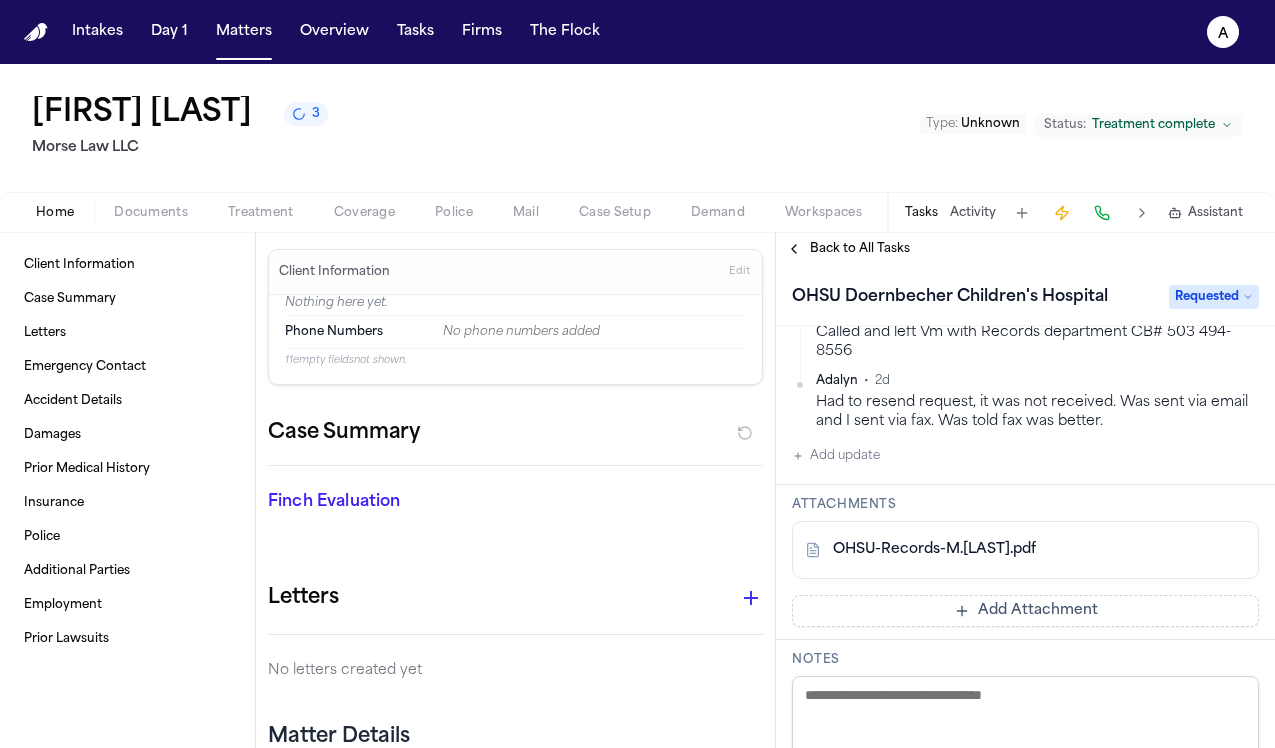 click on "Attached are the records. Still need bills. Sent to [FIRST] on [DATE].  Called and left Vm with Records department CB# [NUMBER] [NUMBER]-[NUMBER]-[NUMBER] Had to resend request, it was not received. Was sent via email and I sent via fax. Was told fax was better.  Add update" at bounding box center (1025, 350) 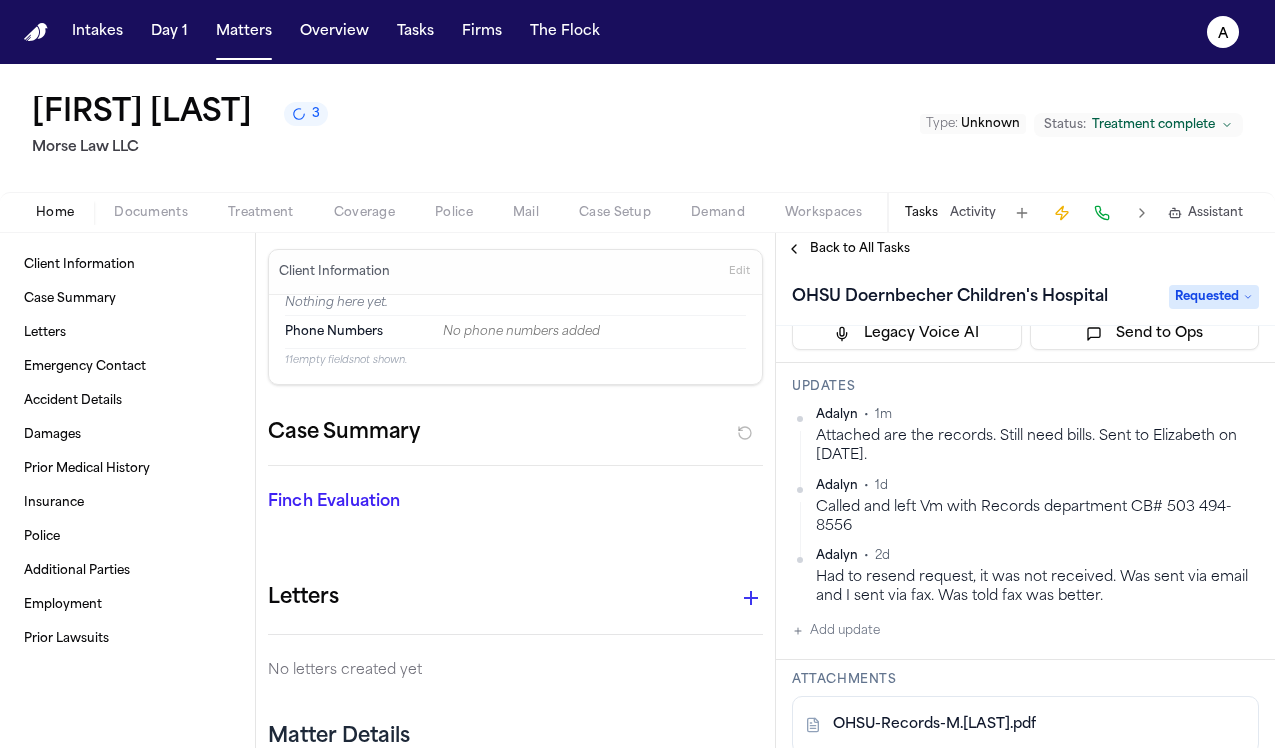 scroll, scrollTop: 180, scrollLeft: 0, axis: vertical 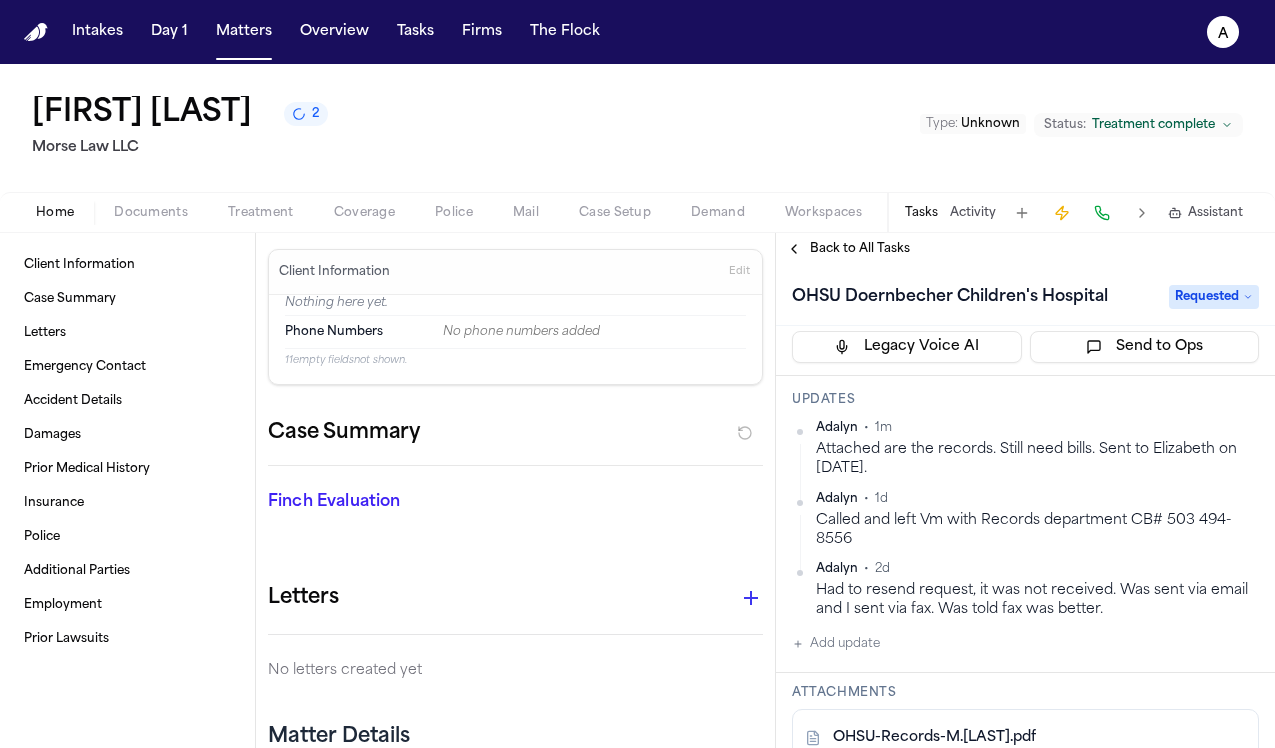 click on "Requested" at bounding box center [1214, 297] 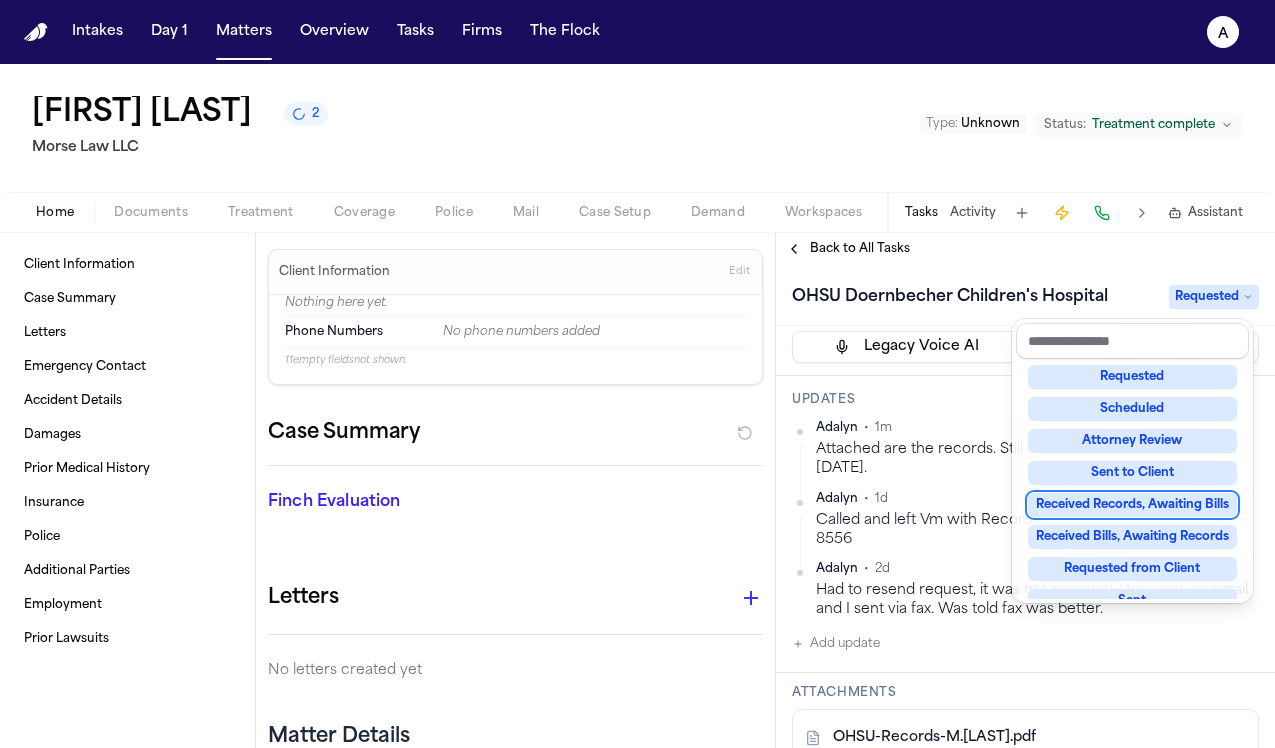 click on "Received Records, Awaiting Bills" at bounding box center [1132, 505] 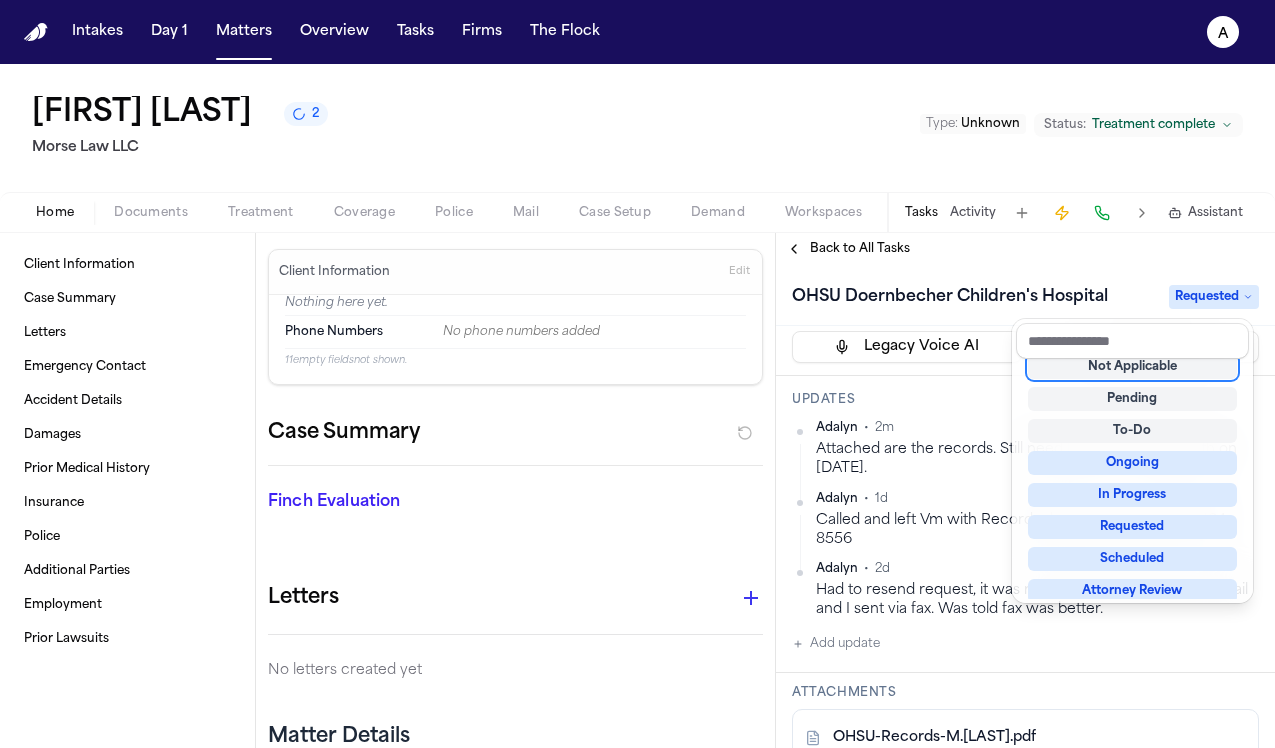scroll, scrollTop: 8, scrollLeft: 0, axis: vertical 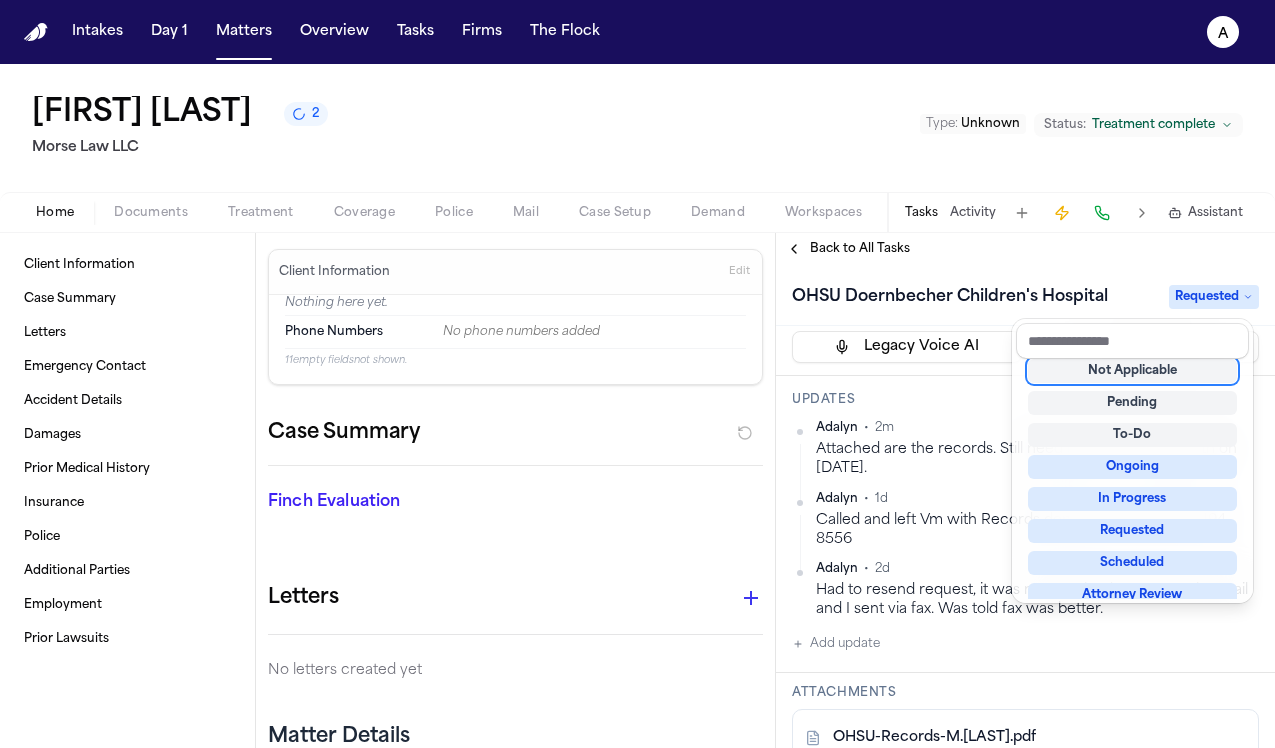 click on "[HOSPITAL_NAME]  Requested Assignee [FIRST] [LAST] Priority Normal Due date [DATE] Actions 🤖 AI Voice Agent Ready to make calls Start AI Call Legacy Voice AI Send to Ops Updates [FIRST] • [DURATION] Attached are the records. Still need bills. Sent to [FIRST] on [DATE].  [FIRST] • [DURATION] Called and left Vm with Records department CB# [NUMBER] [NUMBER]-[NUMBER]-[NUMBER] [FIRST] • [DURATION] Had to resend request, it was not received. Was sent via email and I sent via fax. Was told fax was better.  Add update Attachments [HOSPITAL_NAME]-[RECORDS]-[INITIALS].pdf Add Attachment Notes These notes are only visible to your team and will not be shared with attorneys. Schedules Schedule Voice AI Call No Scheduled Calls You haven't set up any scheduled calls for this task yet. Create a schedule to automatically run this task at specific times. Delete Task" at bounding box center (1025, 506) 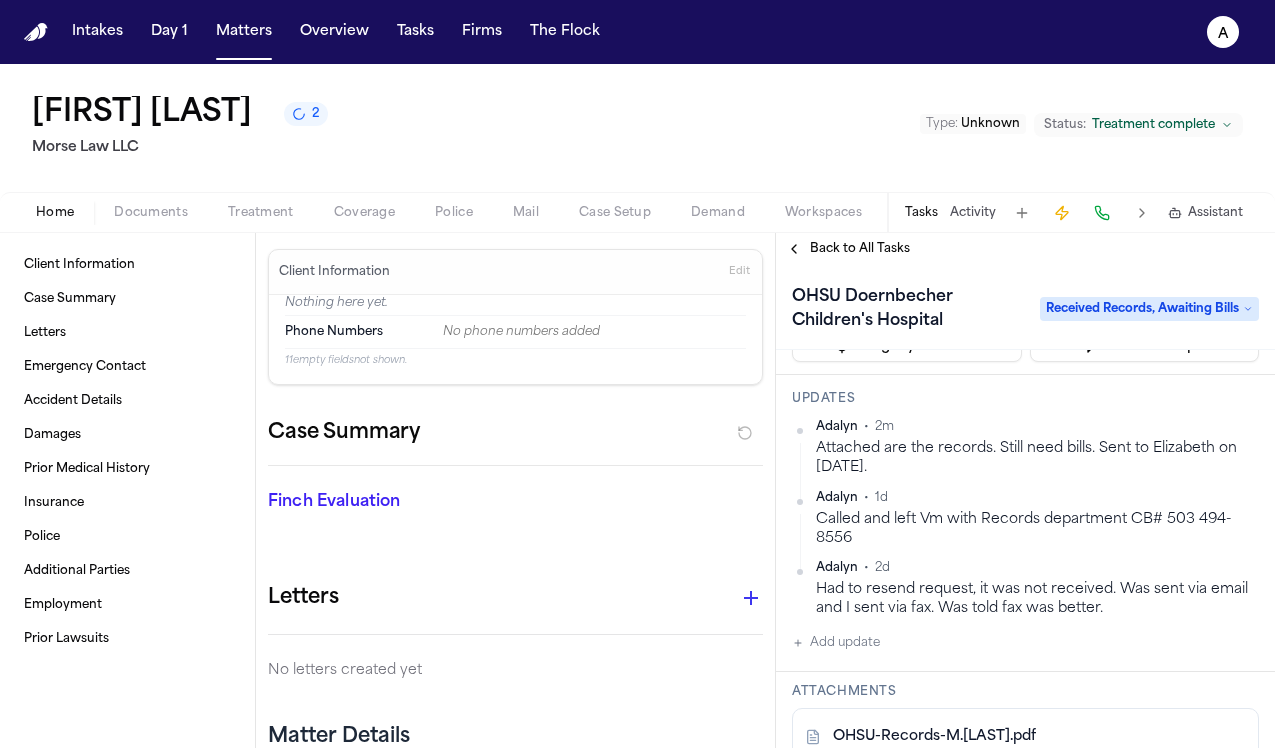 scroll, scrollTop: 0, scrollLeft: 0, axis: both 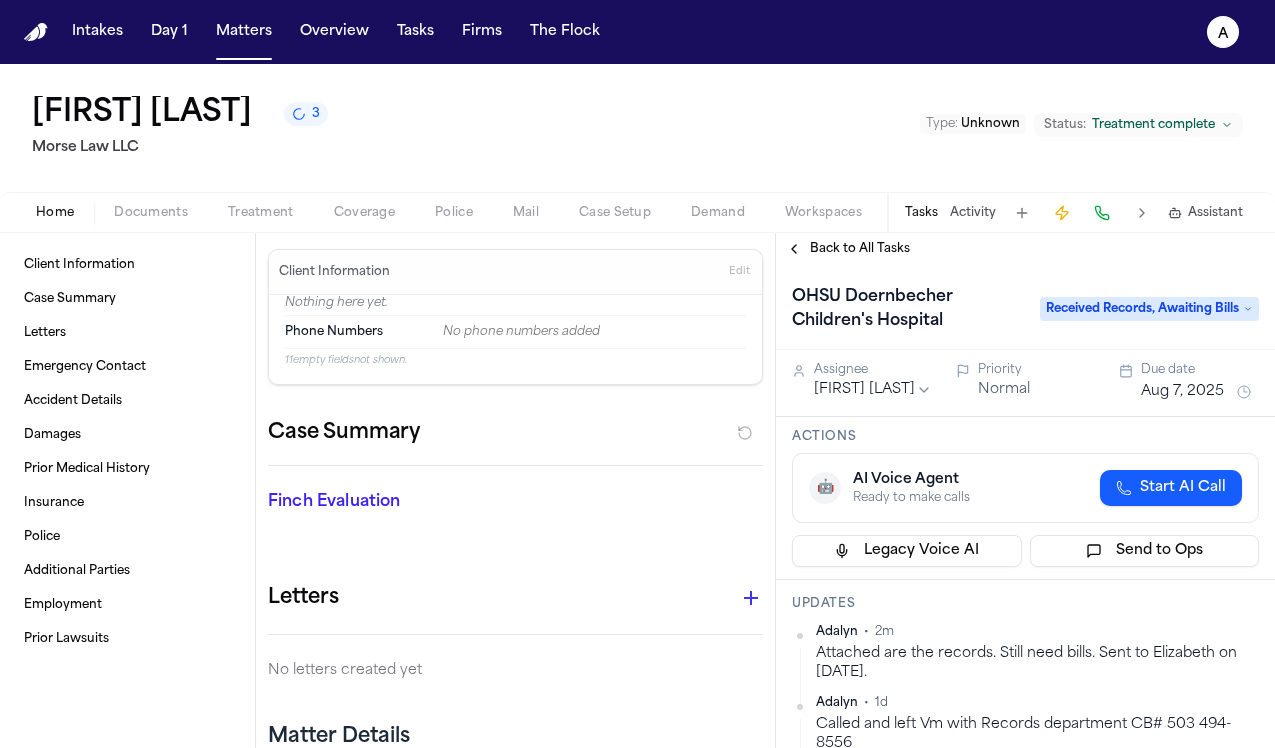 click on "Intakes" at bounding box center (97, 32) 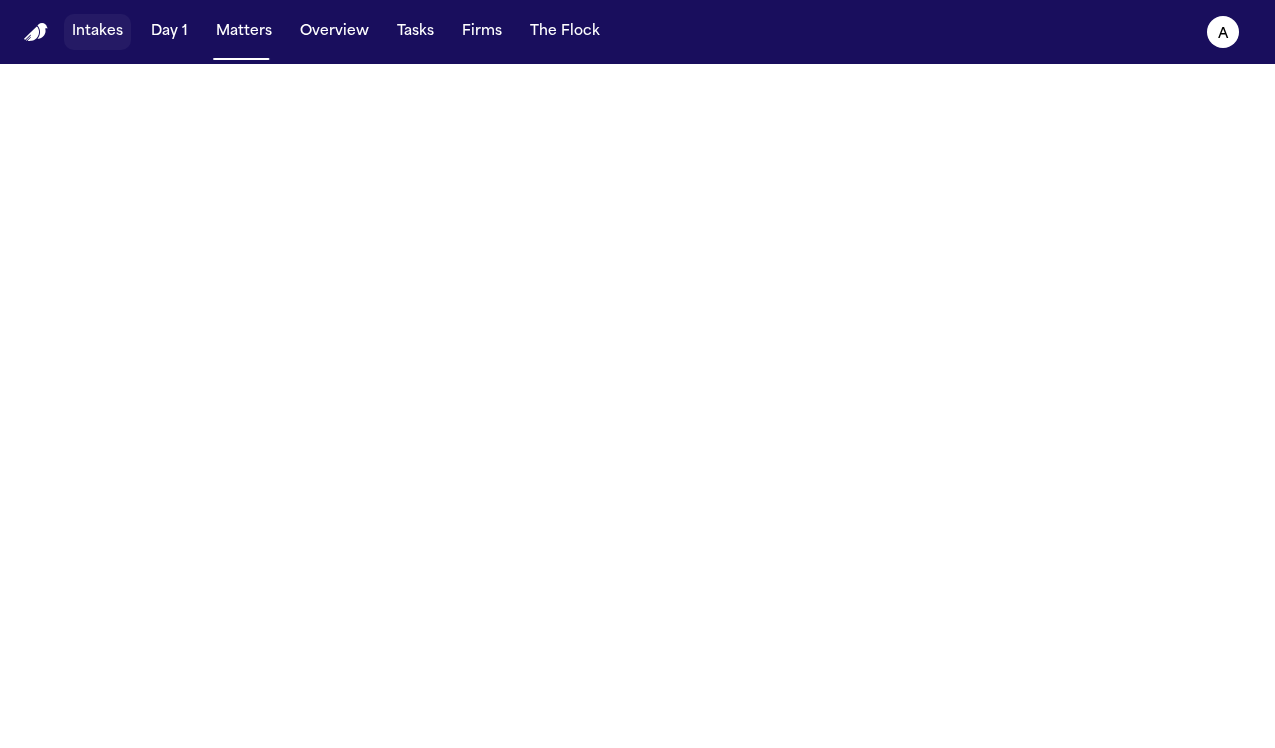 click on "Intakes" at bounding box center [97, 32] 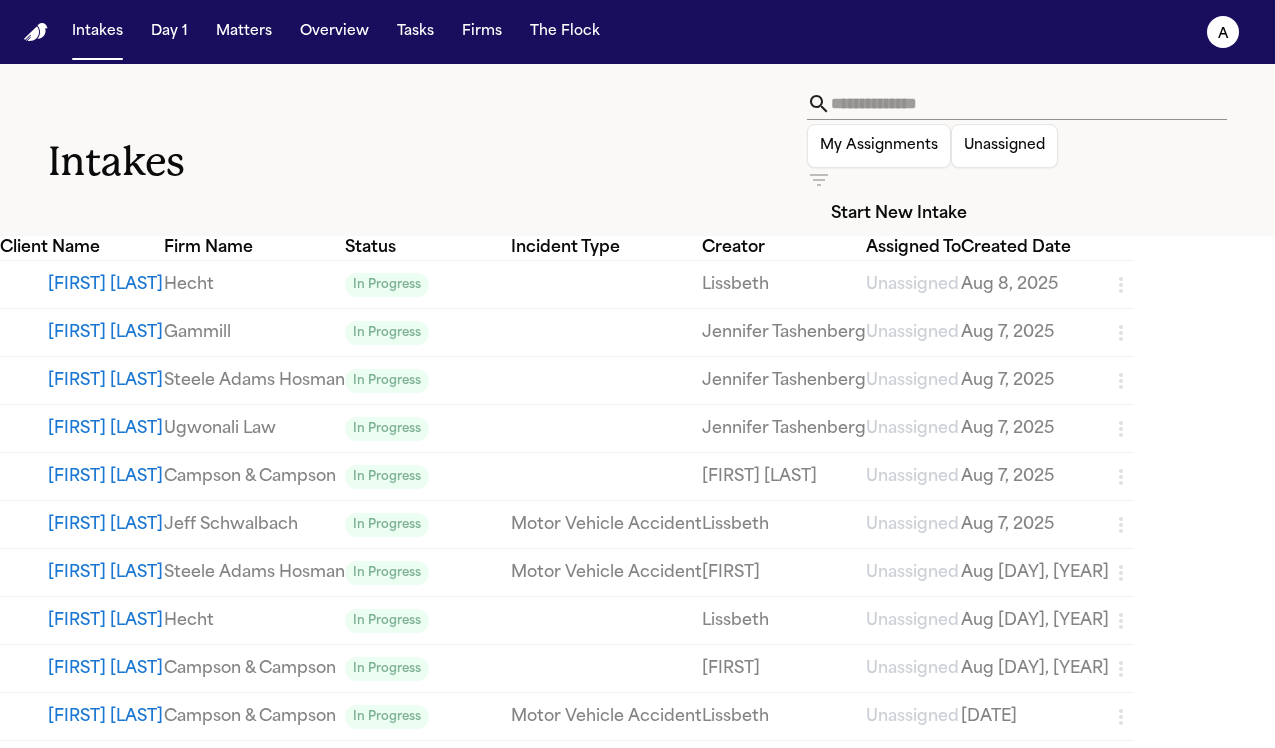 click at bounding box center (1029, 104) 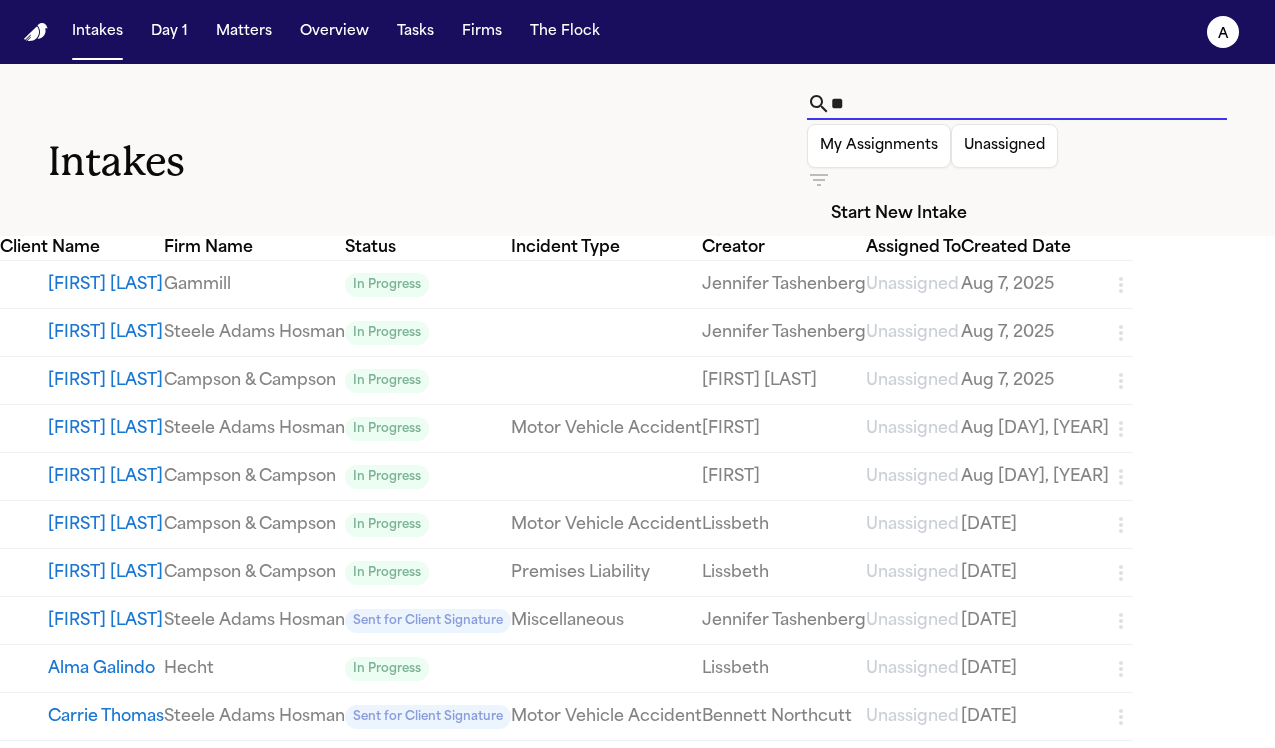 type on "*" 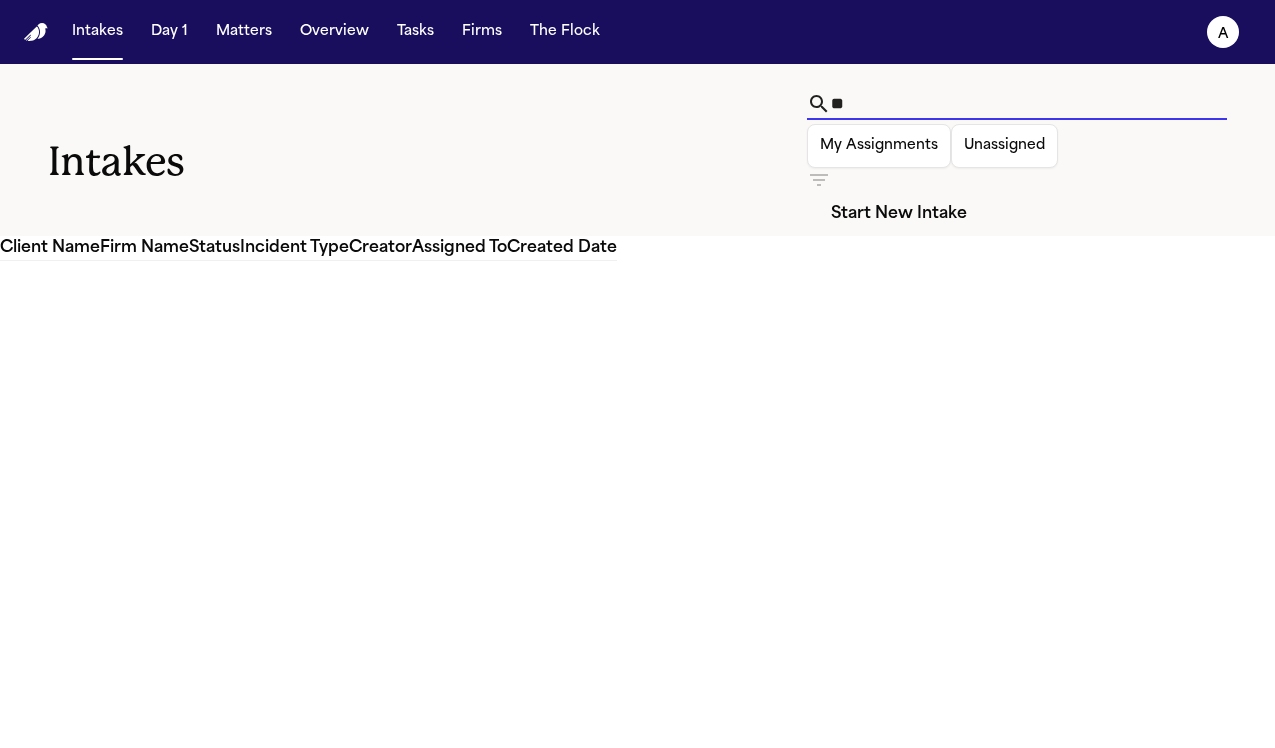 type on "*" 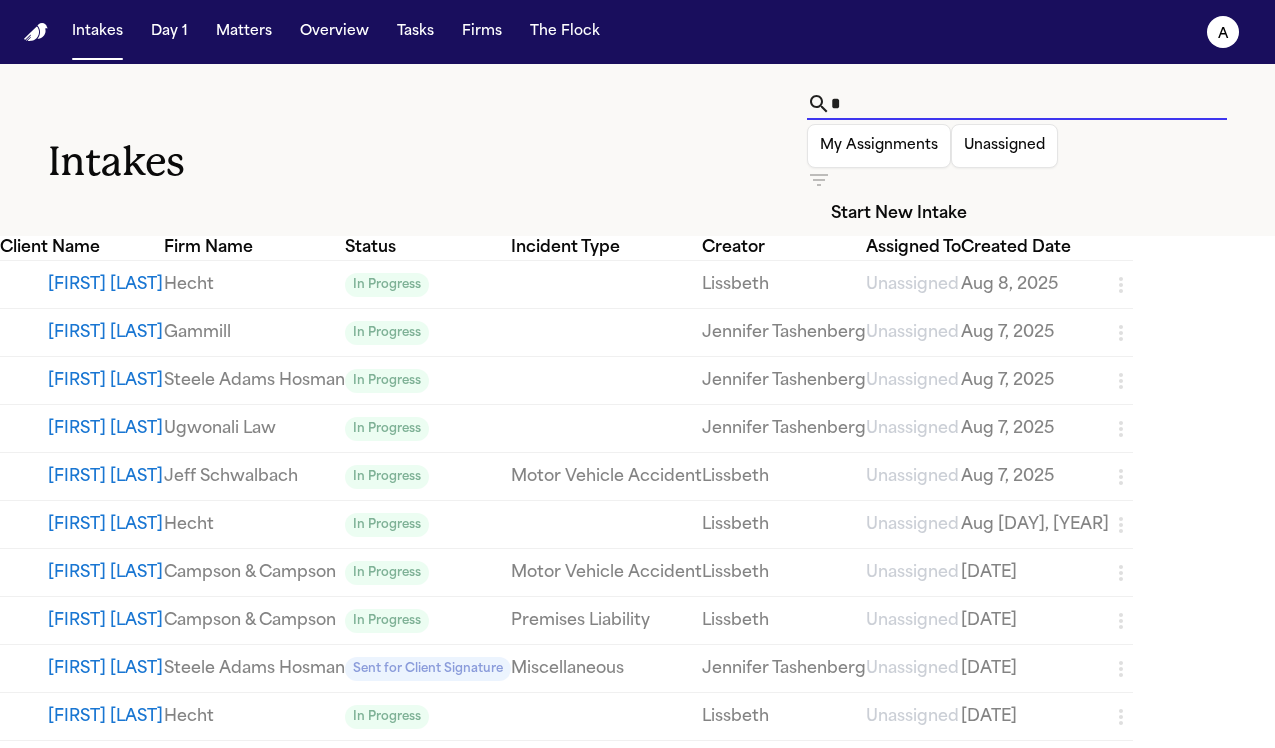 type 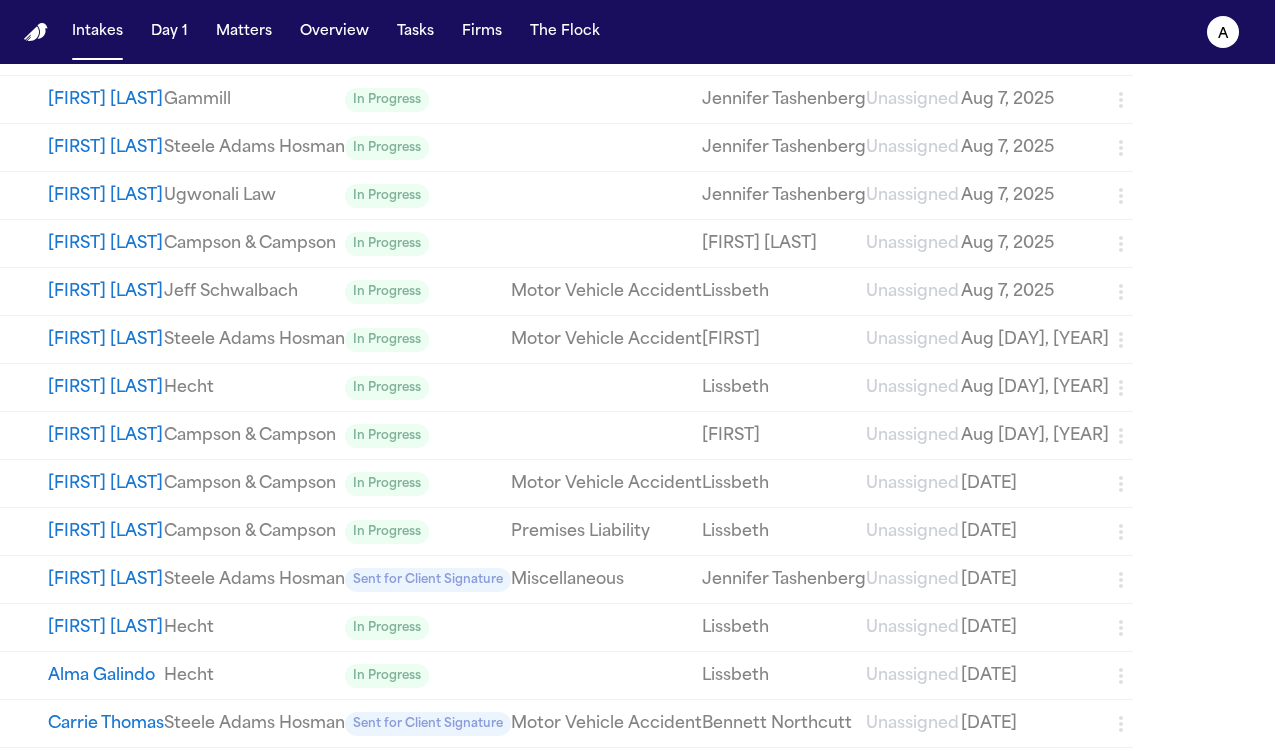 scroll, scrollTop: 0, scrollLeft: 0, axis: both 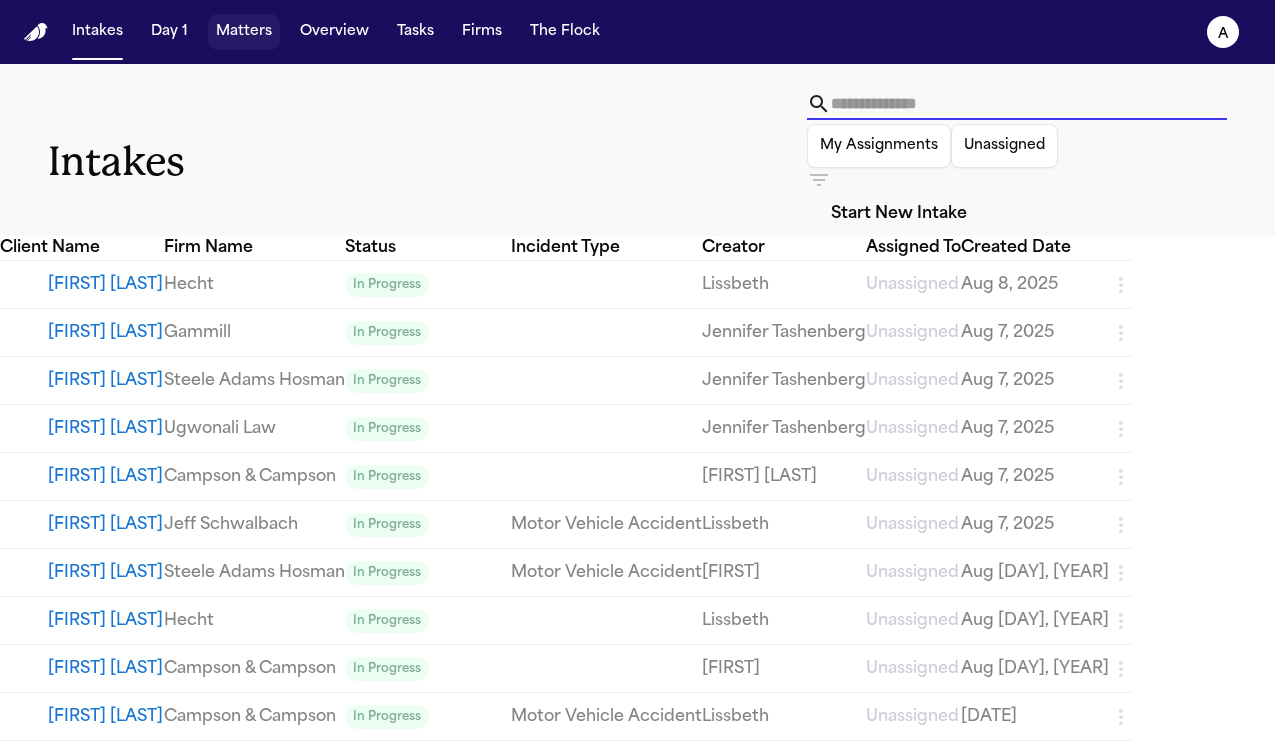 click on "Matters" at bounding box center (244, 32) 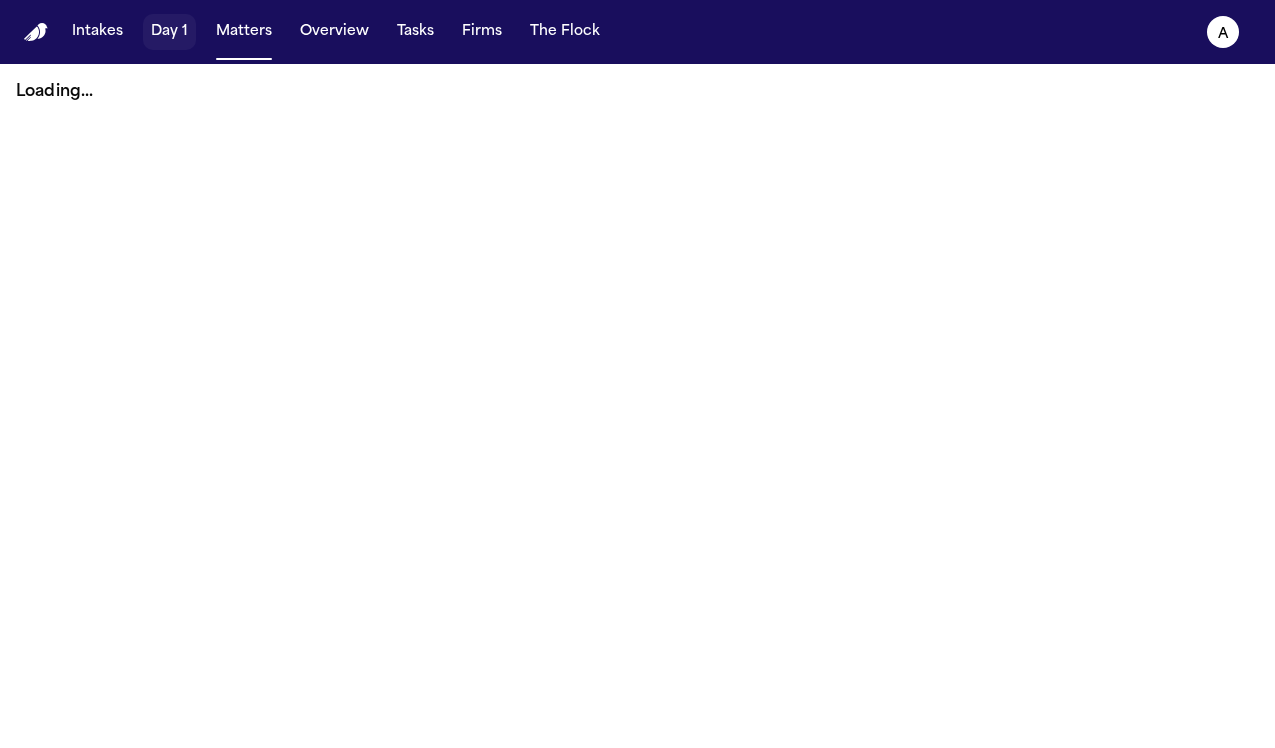 click on "Day 1" at bounding box center [169, 32] 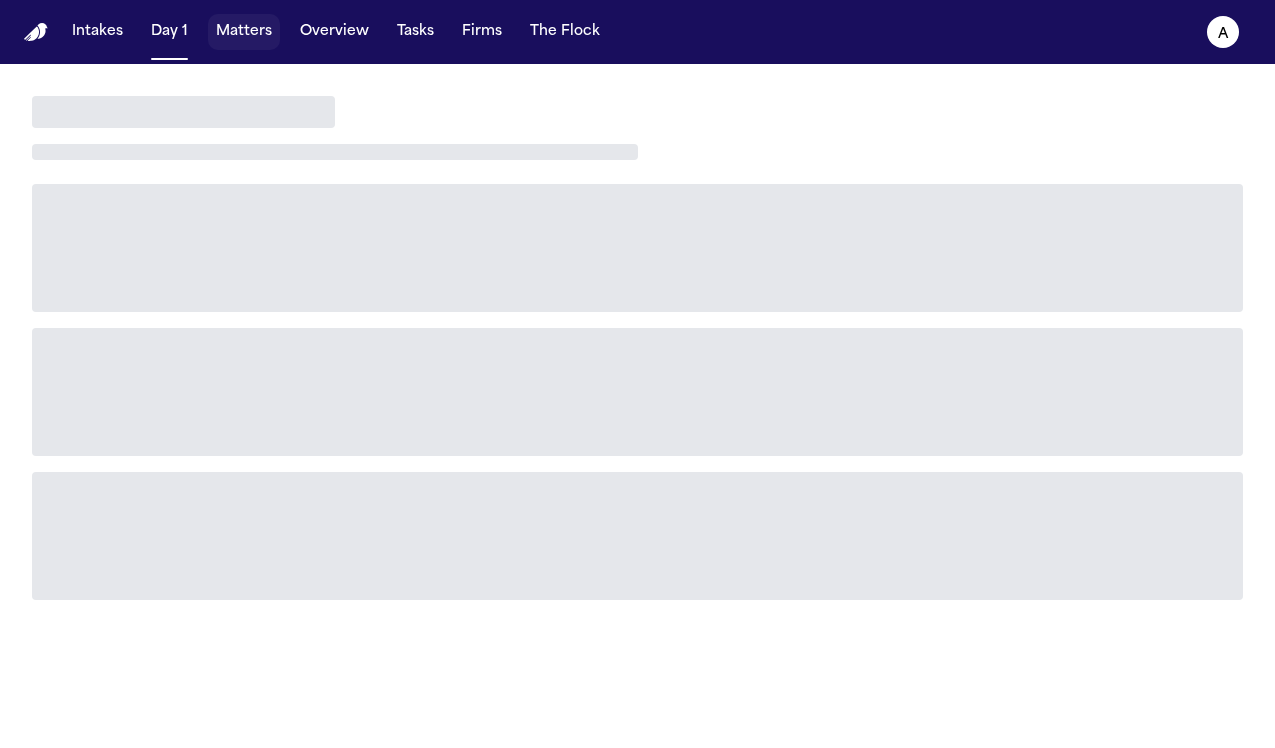 click on "Matters" at bounding box center (244, 32) 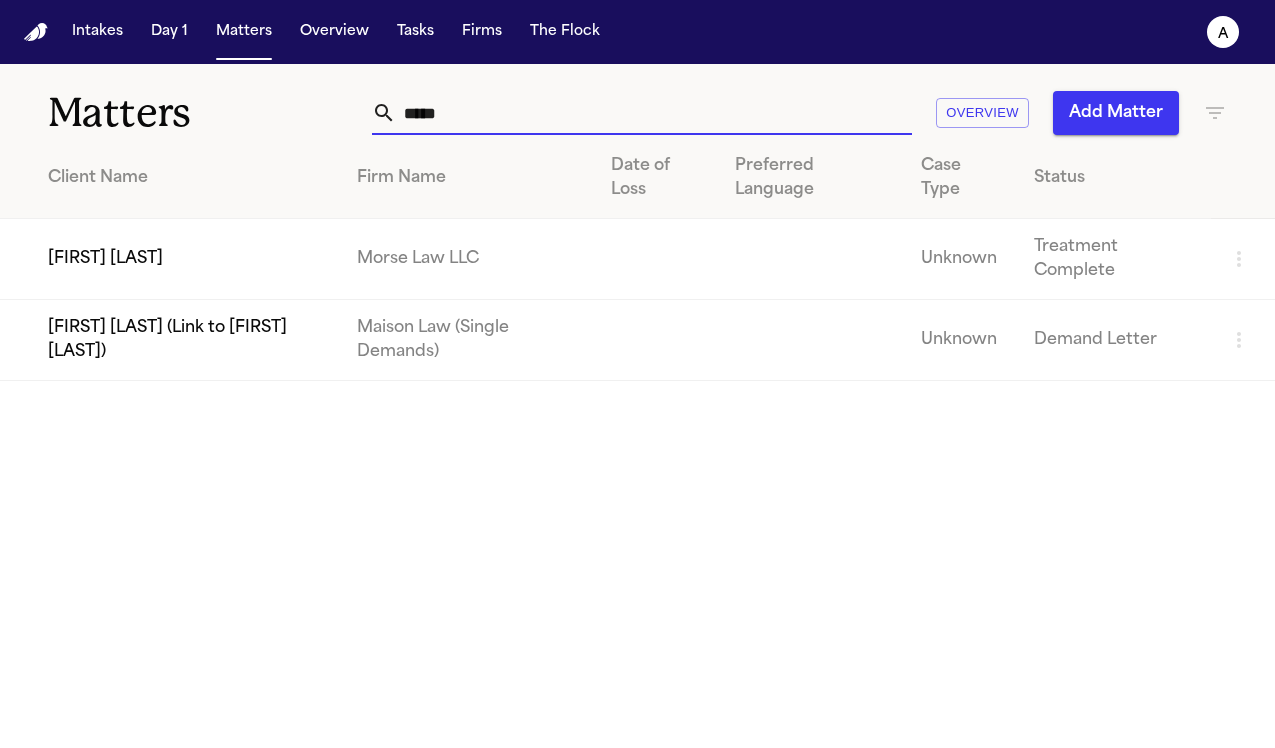 drag, startPoint x: 482, startPoint y: 119, endPoint x: 348, endPoint y: 111, distance: 134.23859 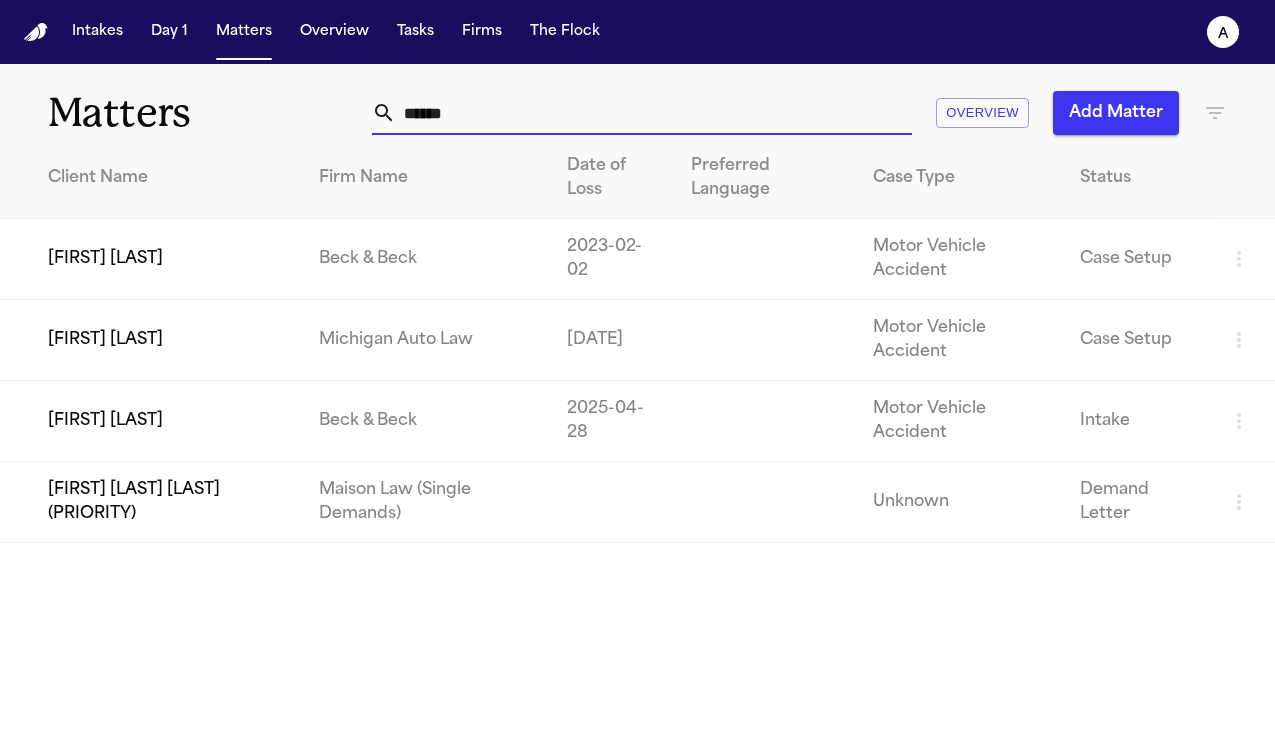 type on "******" 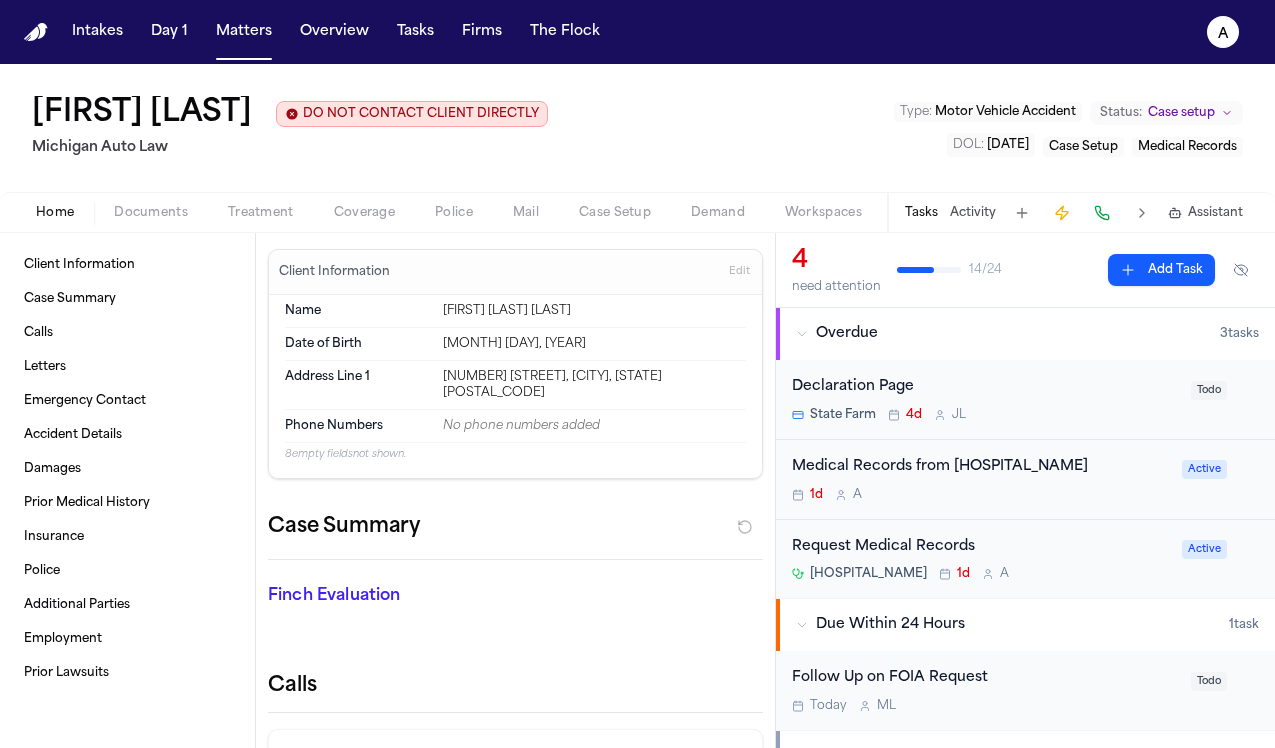 click on "1d A" at bounding box center [981, 495] 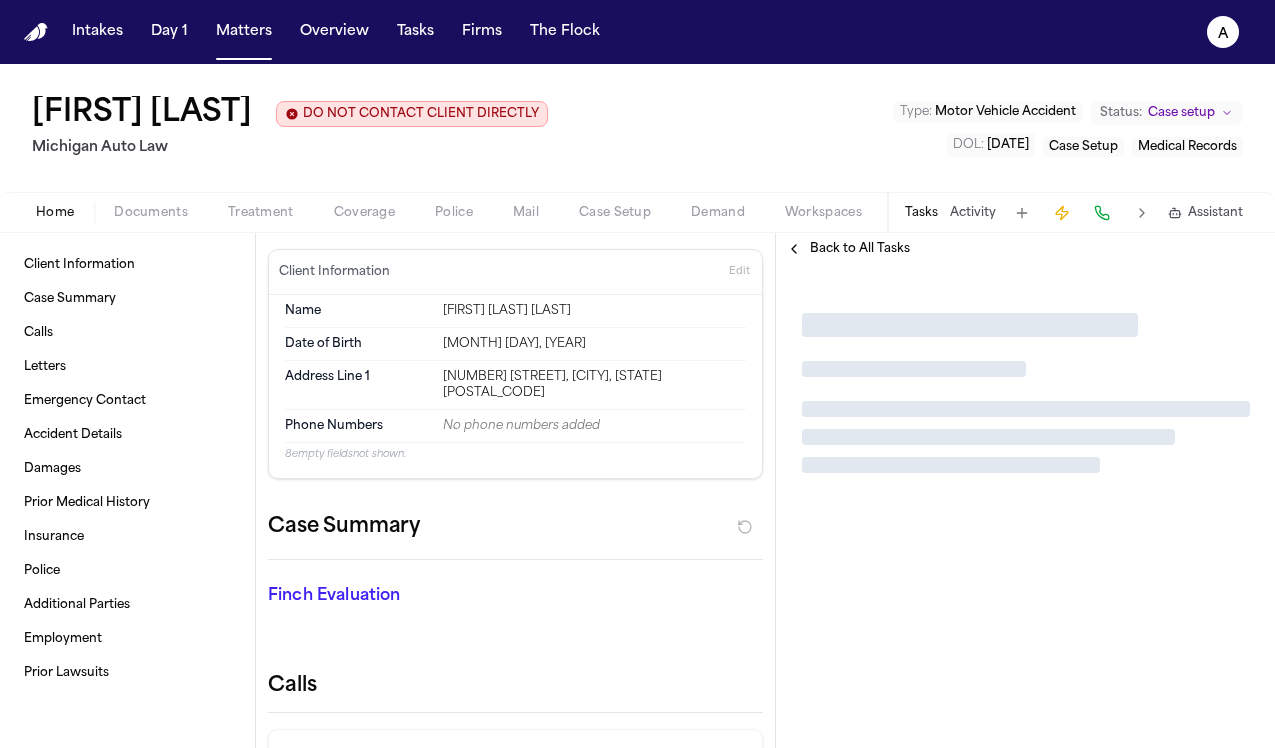 click at bounding box center (1025, 393) 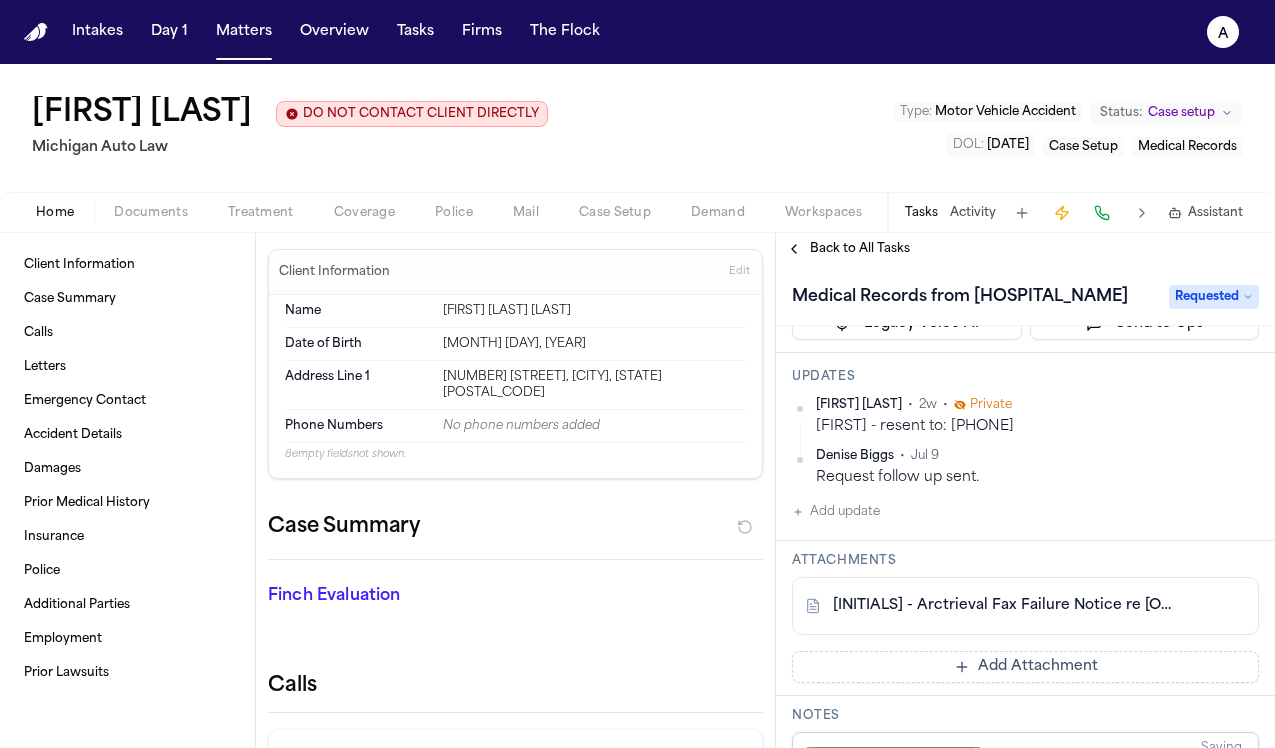 scroll, scrollTop: 226, scrollLeft: 0, axis: vertical 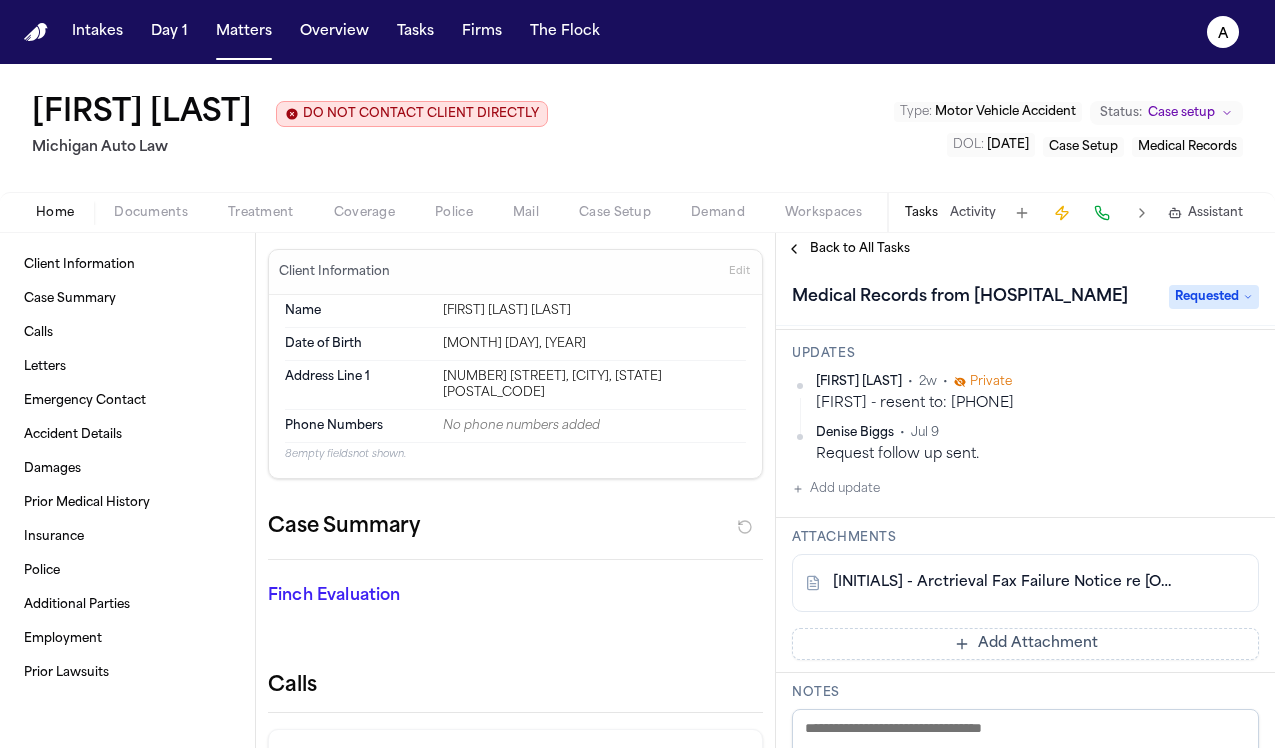 click on "Add update" at bounding box center (836, 489) 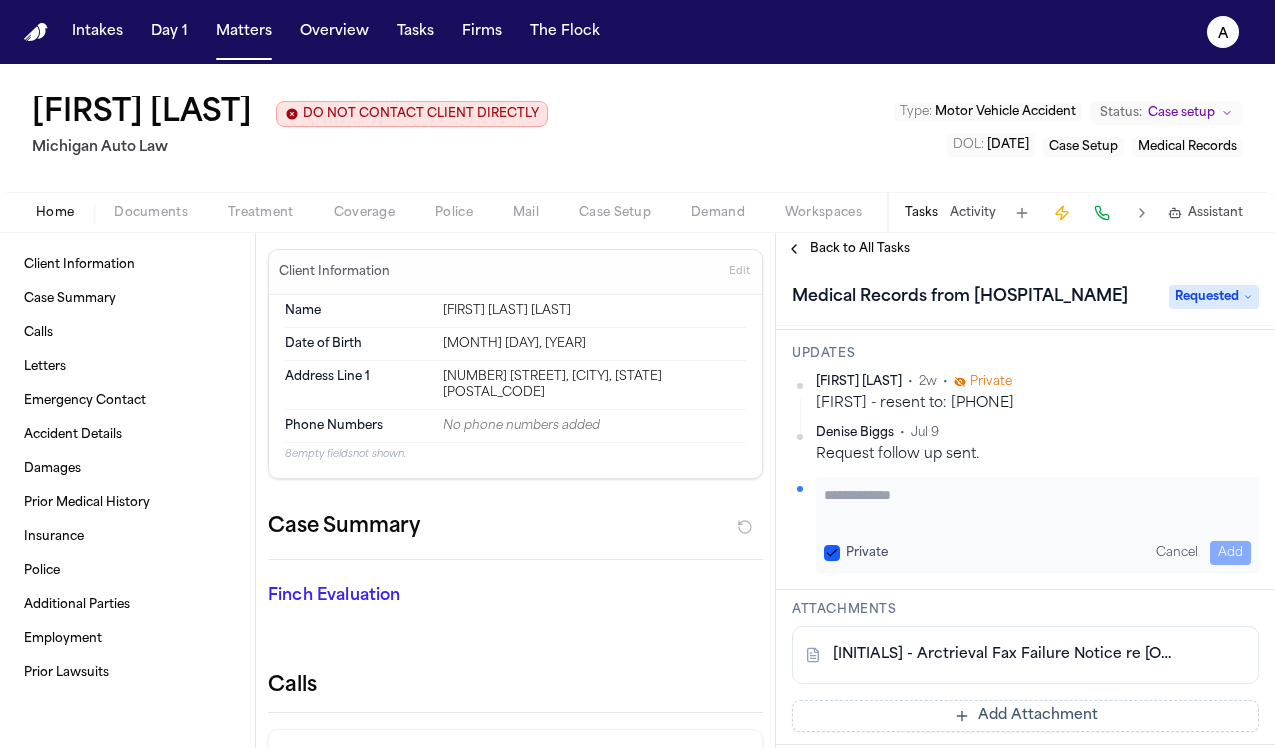 click on "Private Cancel Add" at bounding box center (1037, 525) 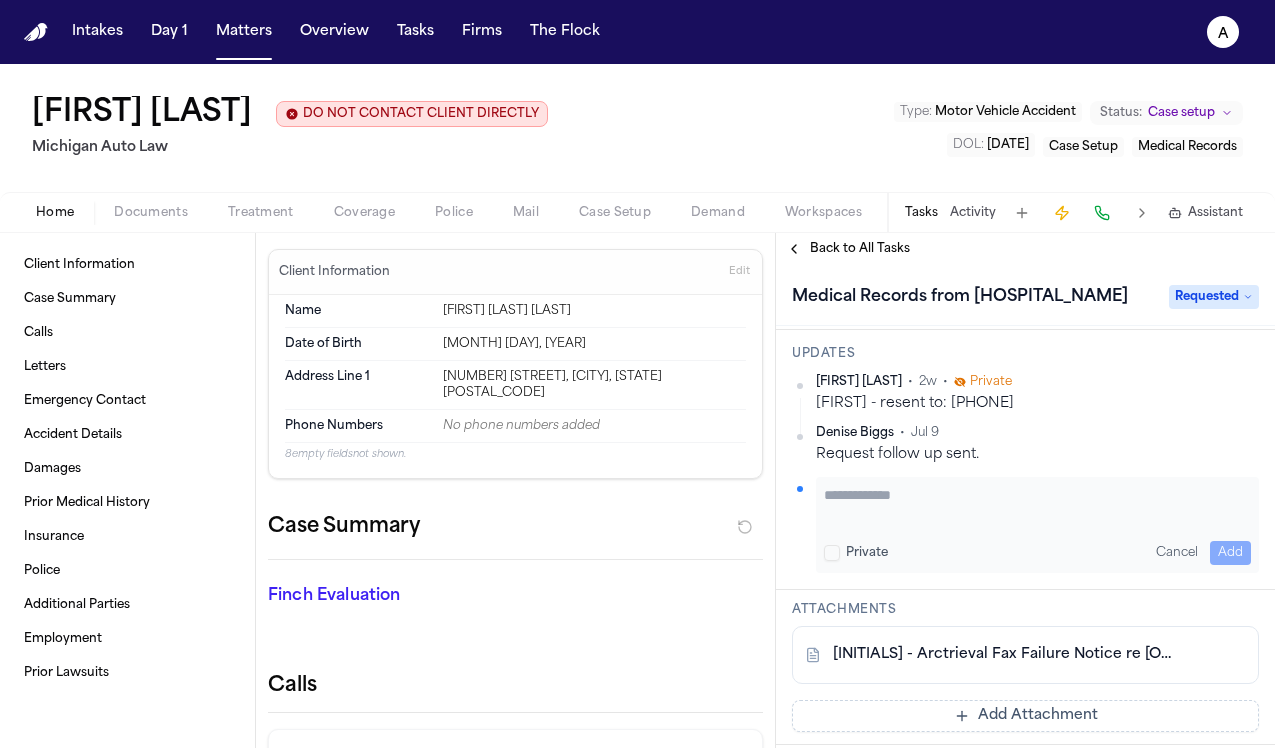 click at bounding box center (1037, 505) 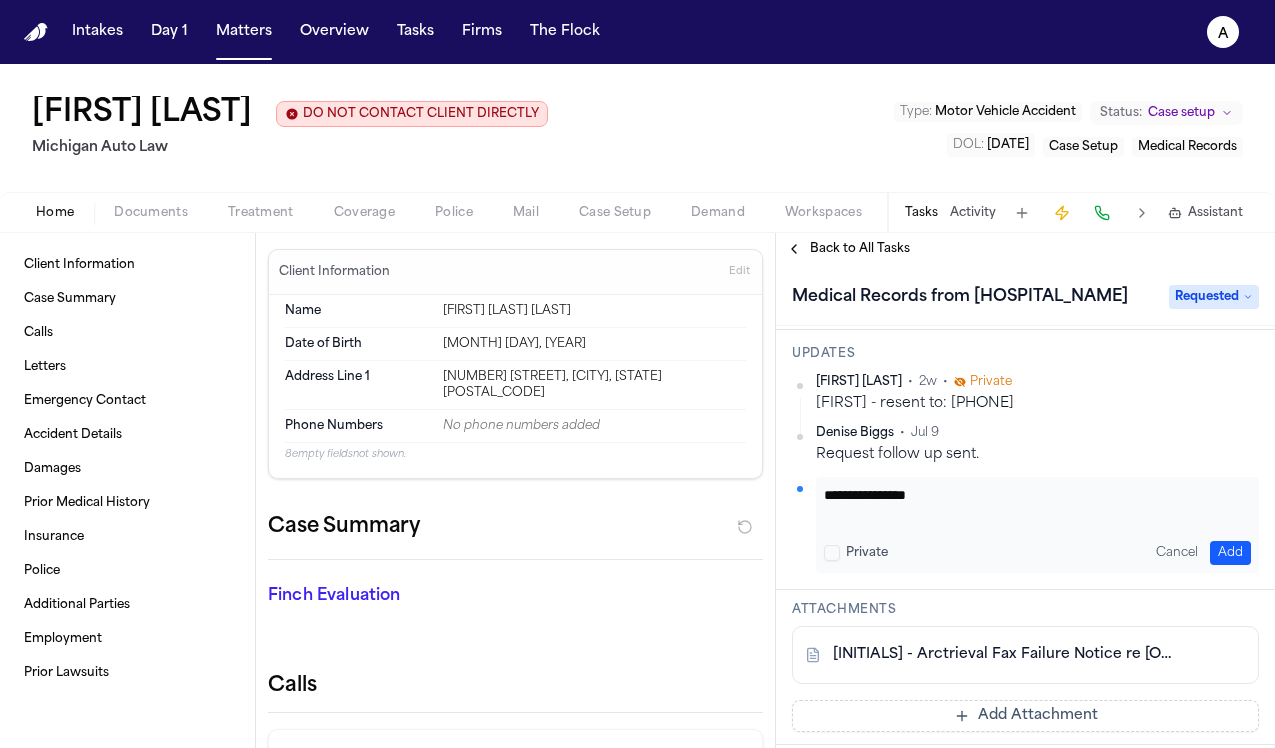 paste on "**********" 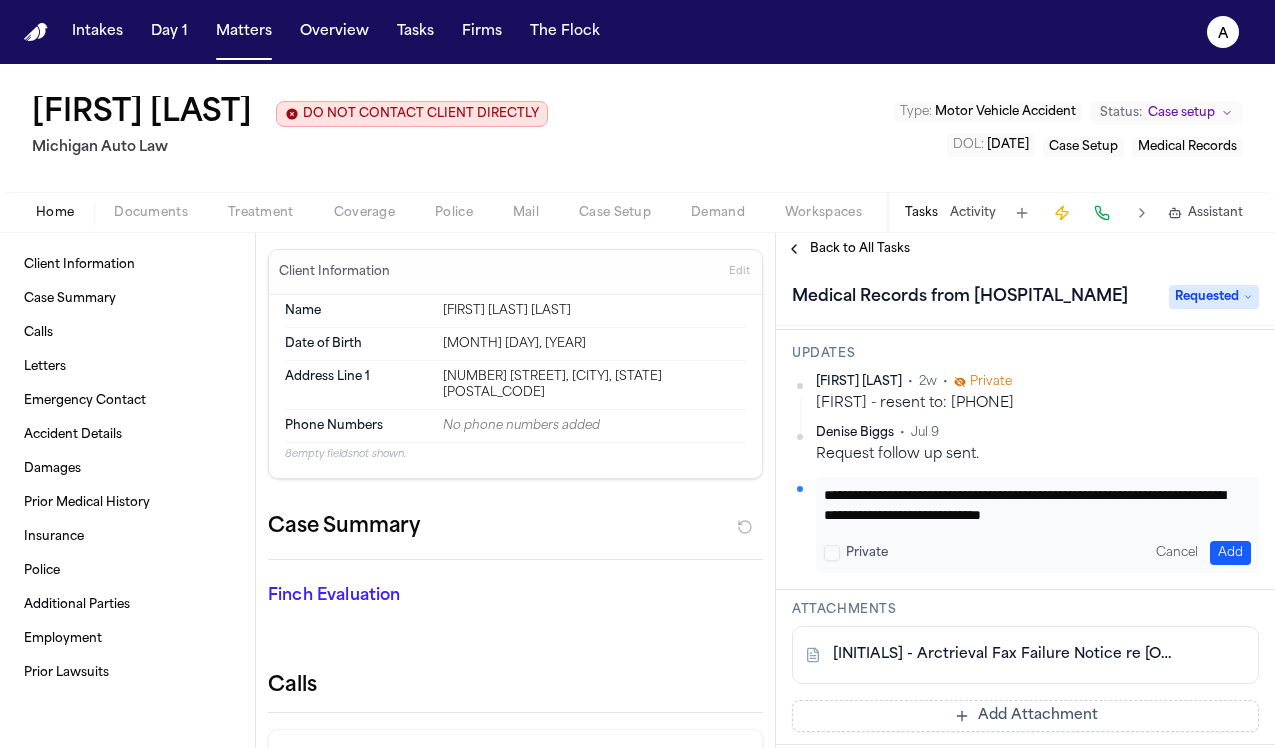 scroll, scrollTop: 21, scrollLeft: 0, axis: vertical 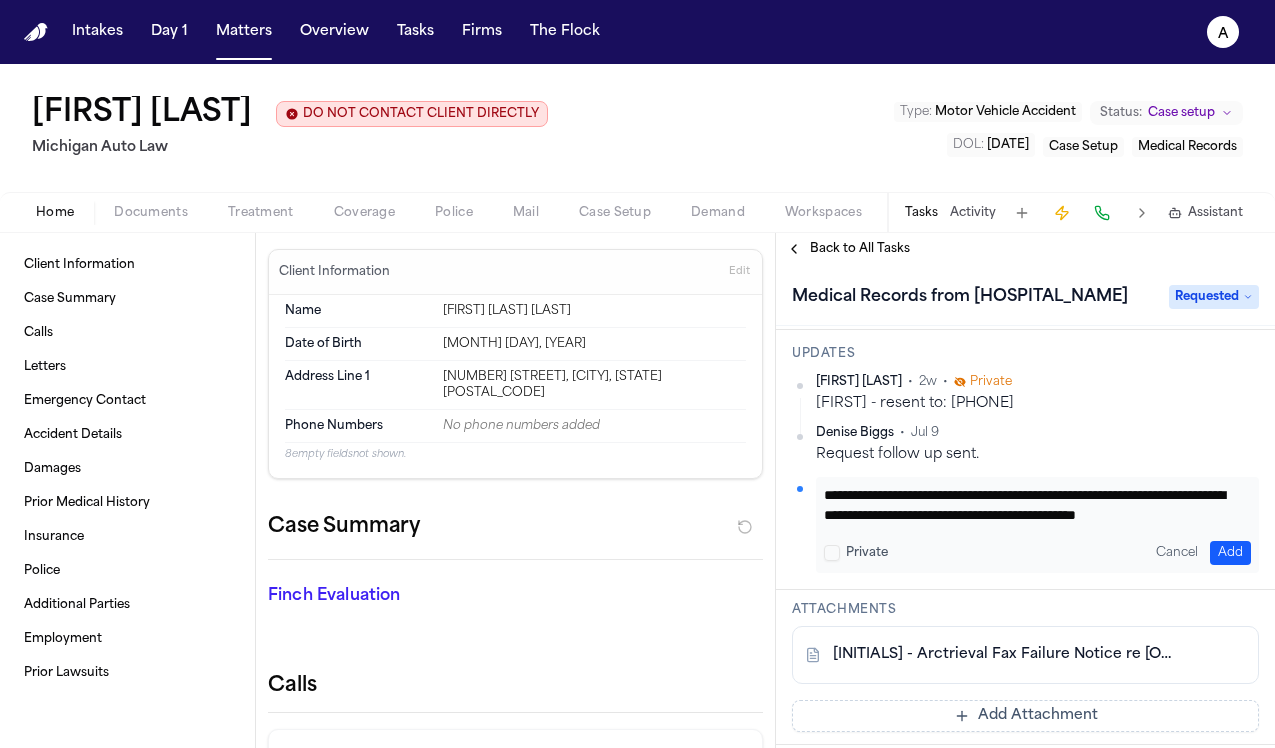 type on "**********" 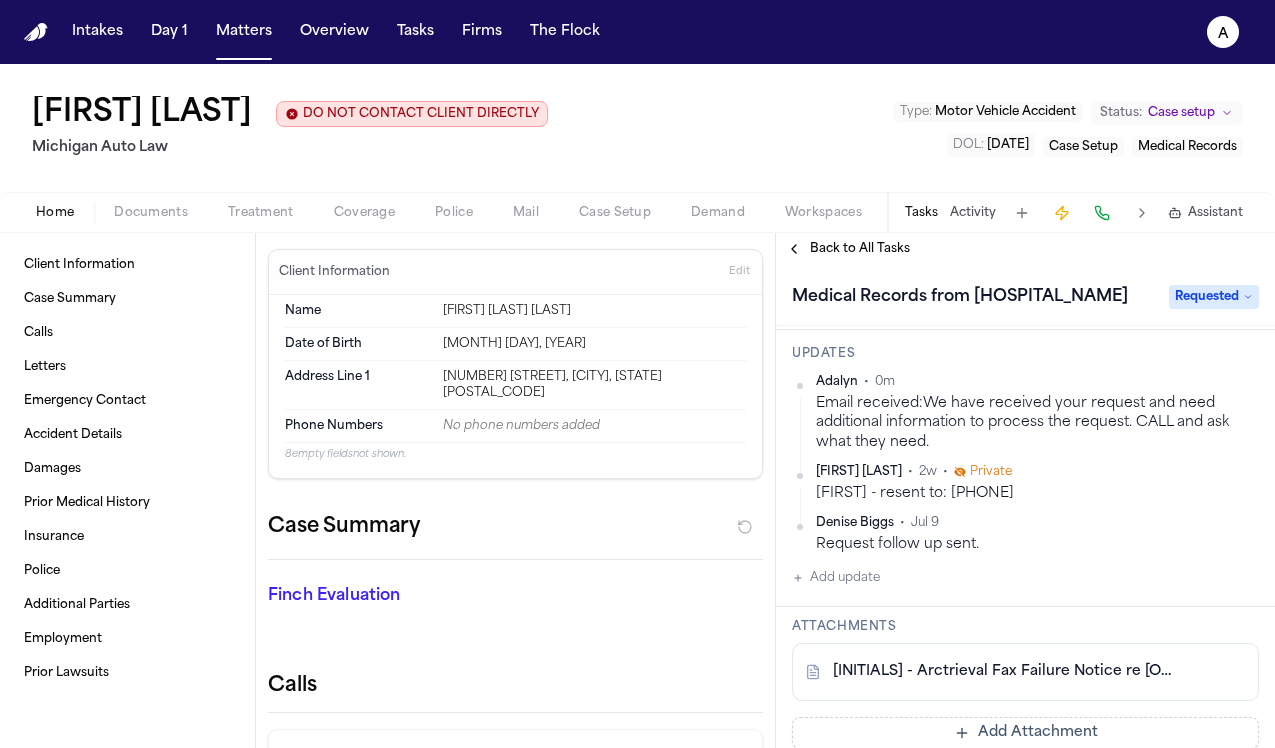 scroll, scrollTop: 0, scrollLeft: 0, axis: both 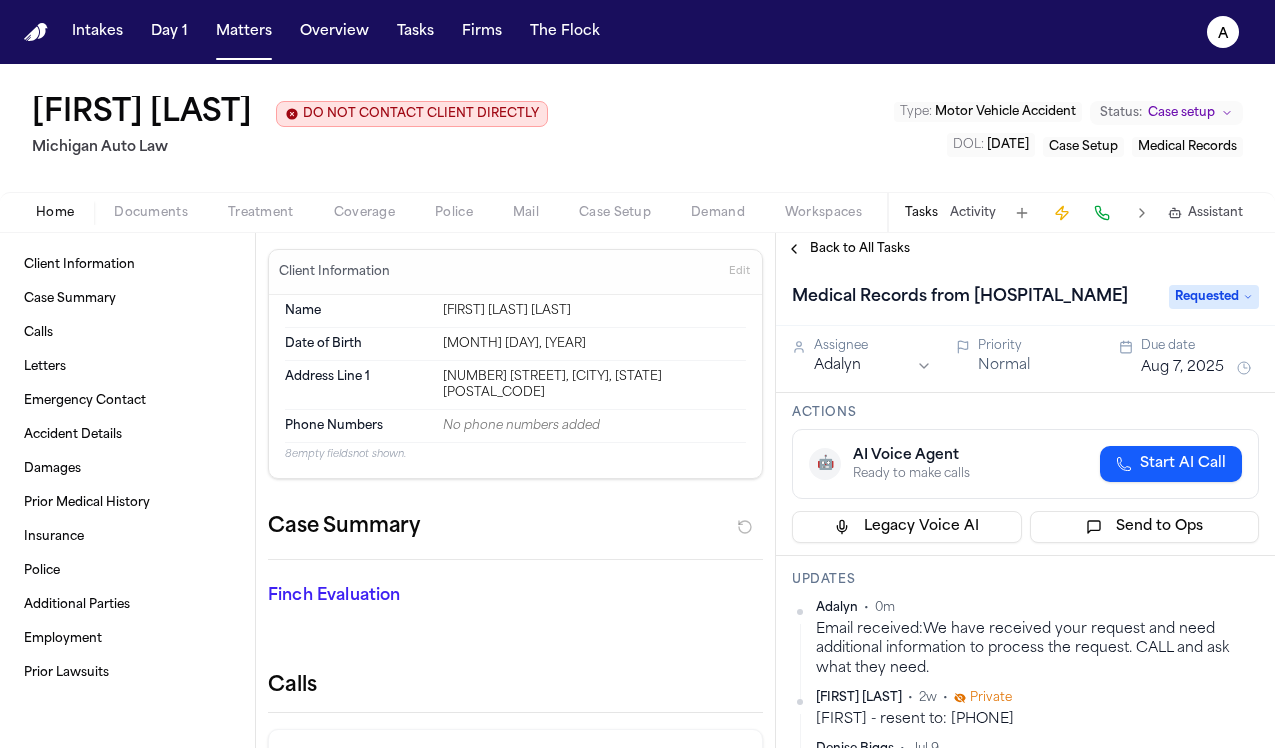 click on "Aug 7, 2025" at bounding box center [1182, 368] 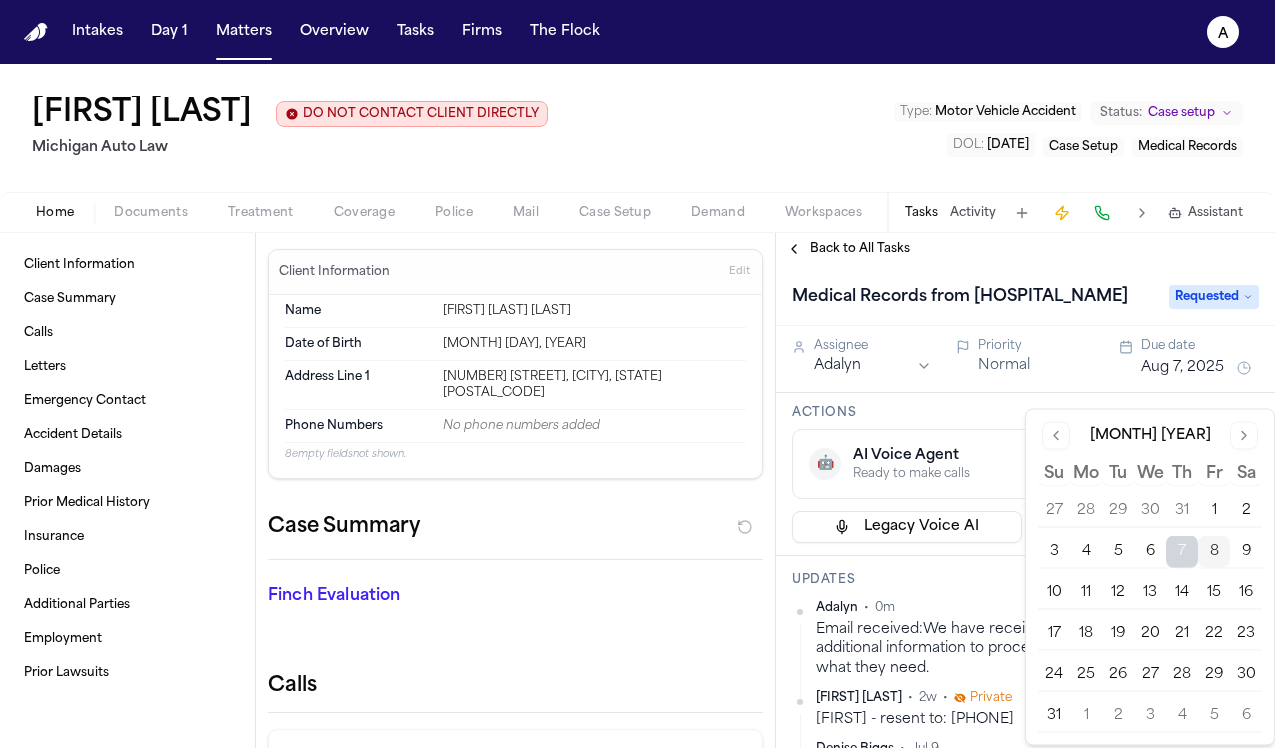 click on "11" at bounding box center [1086, 593] 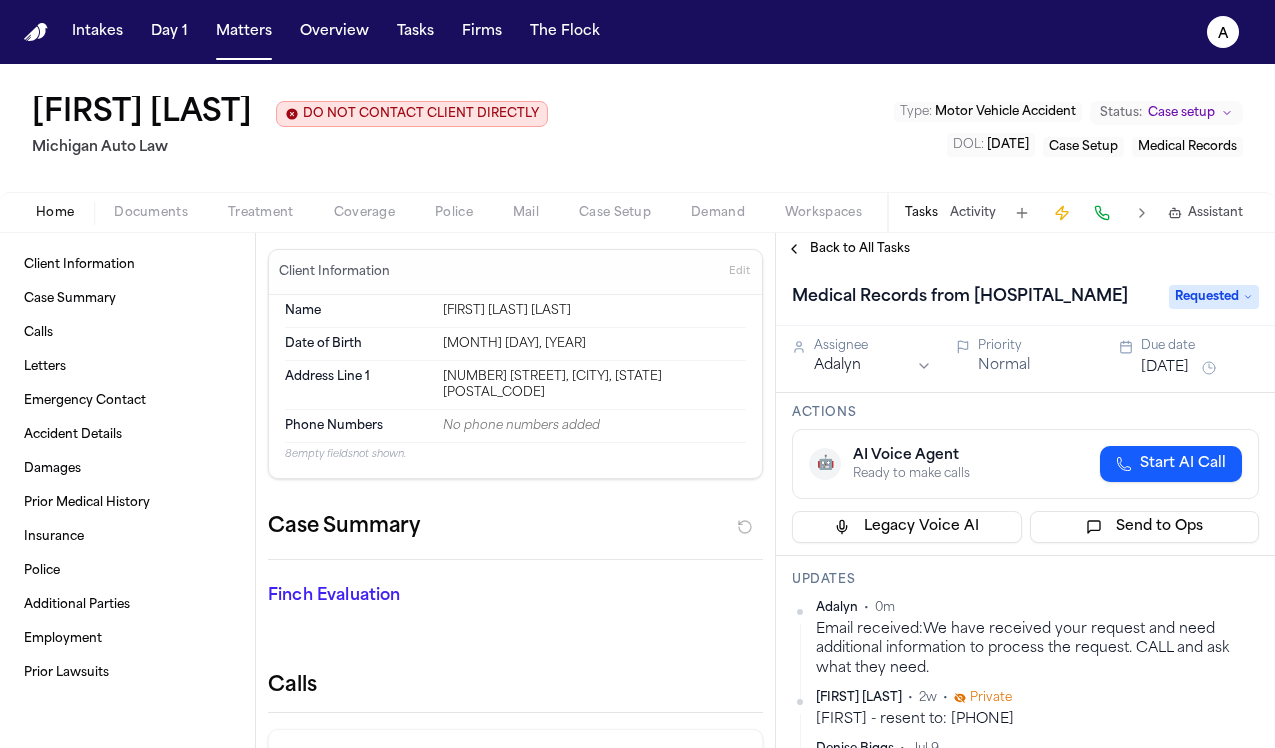 click on "Updates" at bounding box center [1025, 580] 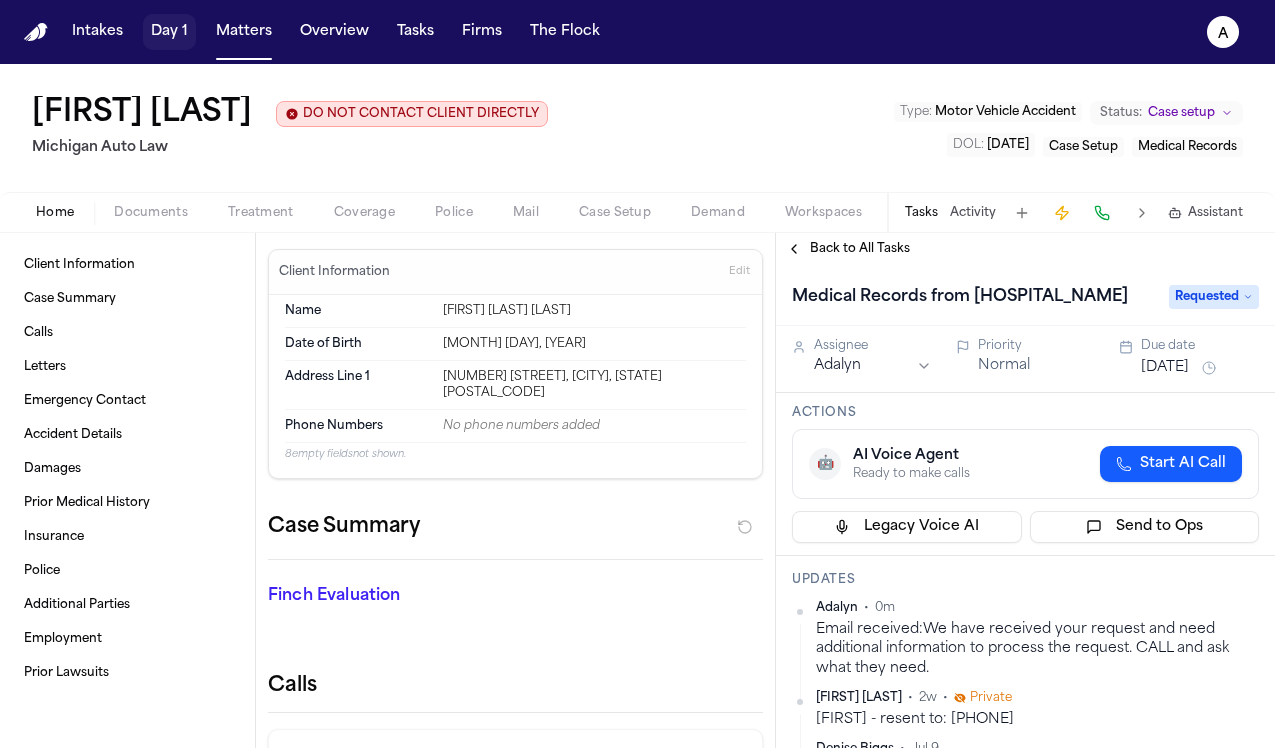 click on "Day 1" at bounding box center (169, 32) 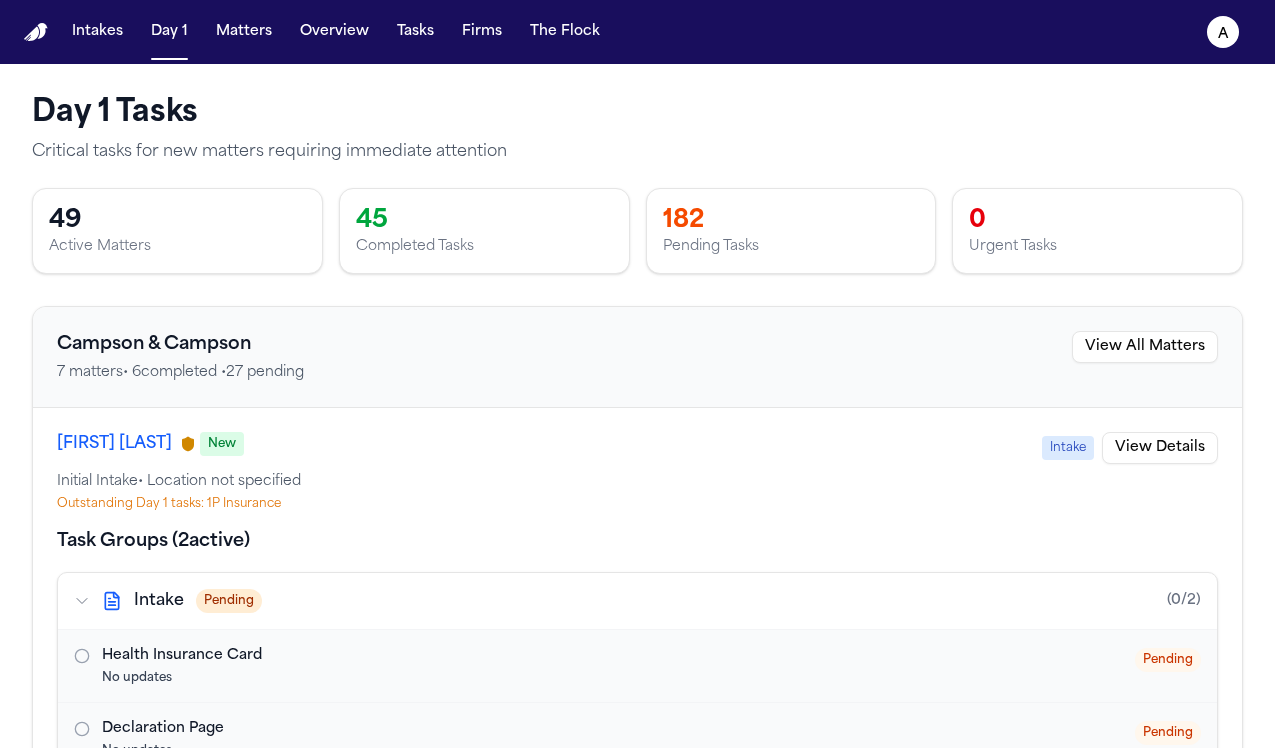 click on "Critical tasks for new matters requiring immediate attention" at bounding box center [637, 152] 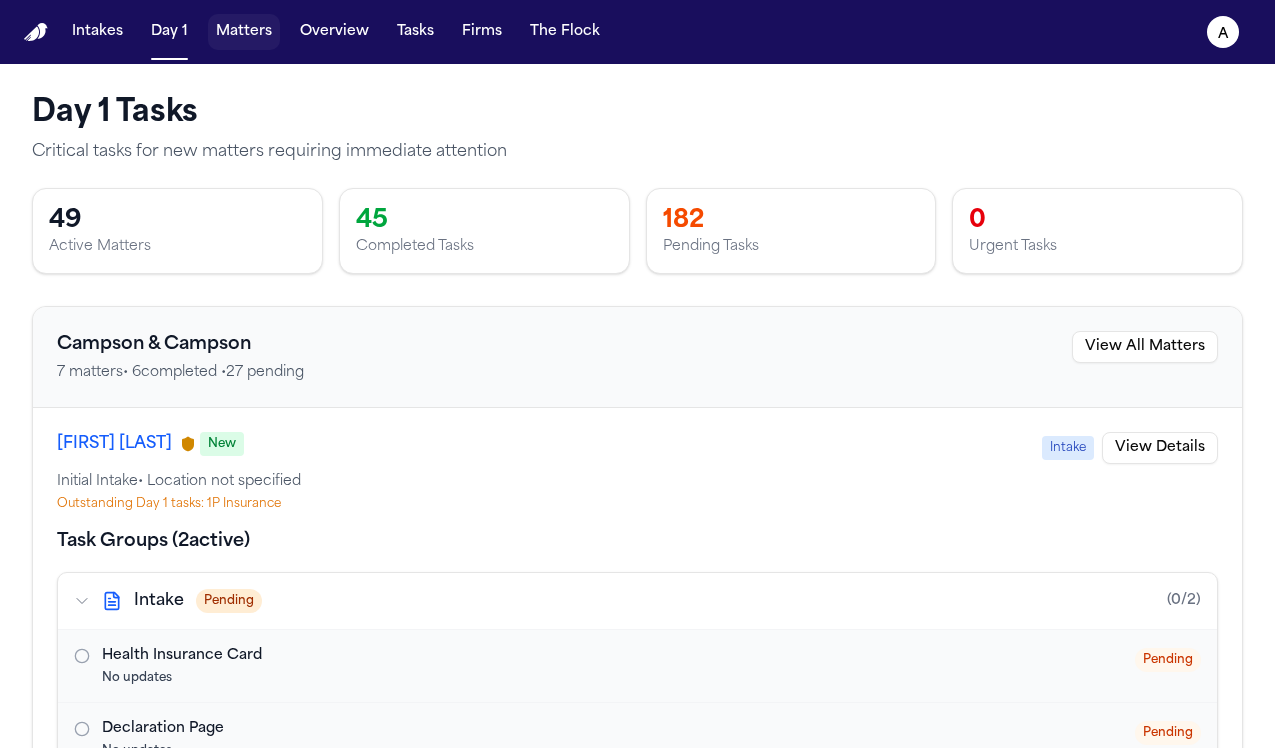 click on "Matters" at bounding box center (244, 32) 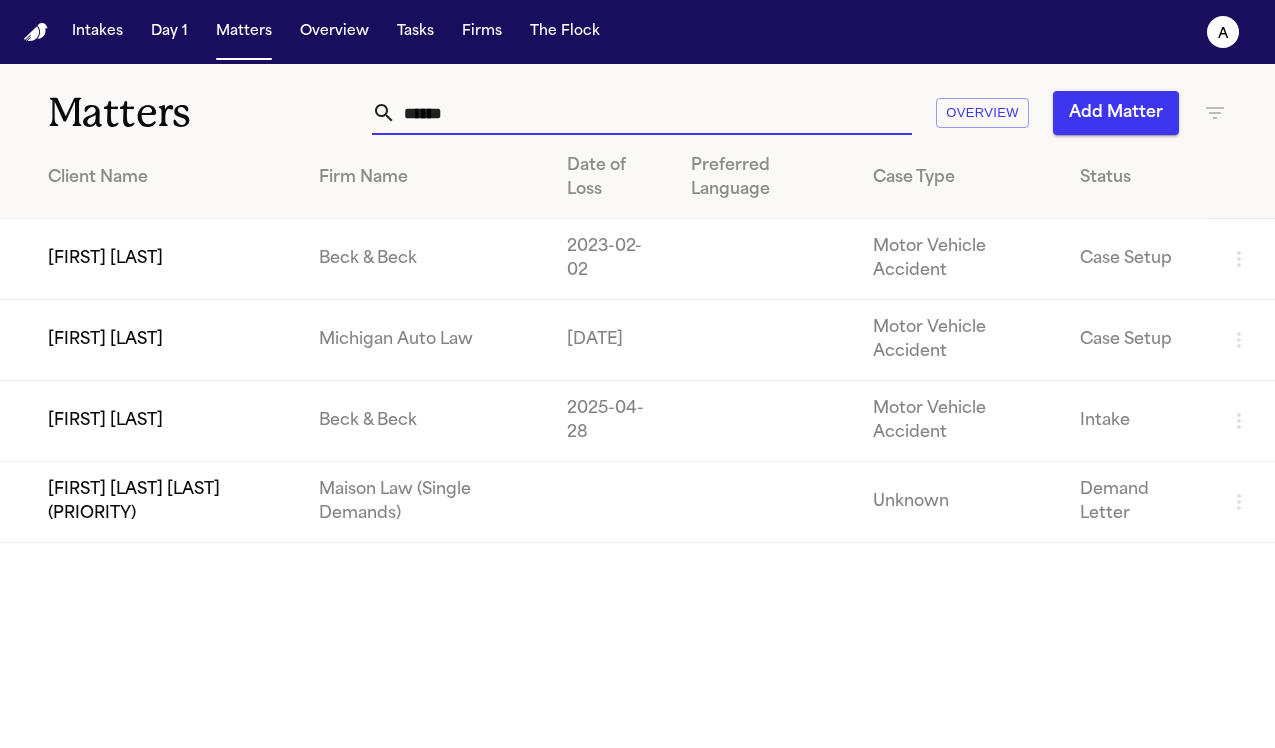 drag, startPoint x: 536, startPoint y: 119, endPoint x: 181, endPoint y: 109, distance: 355.1408 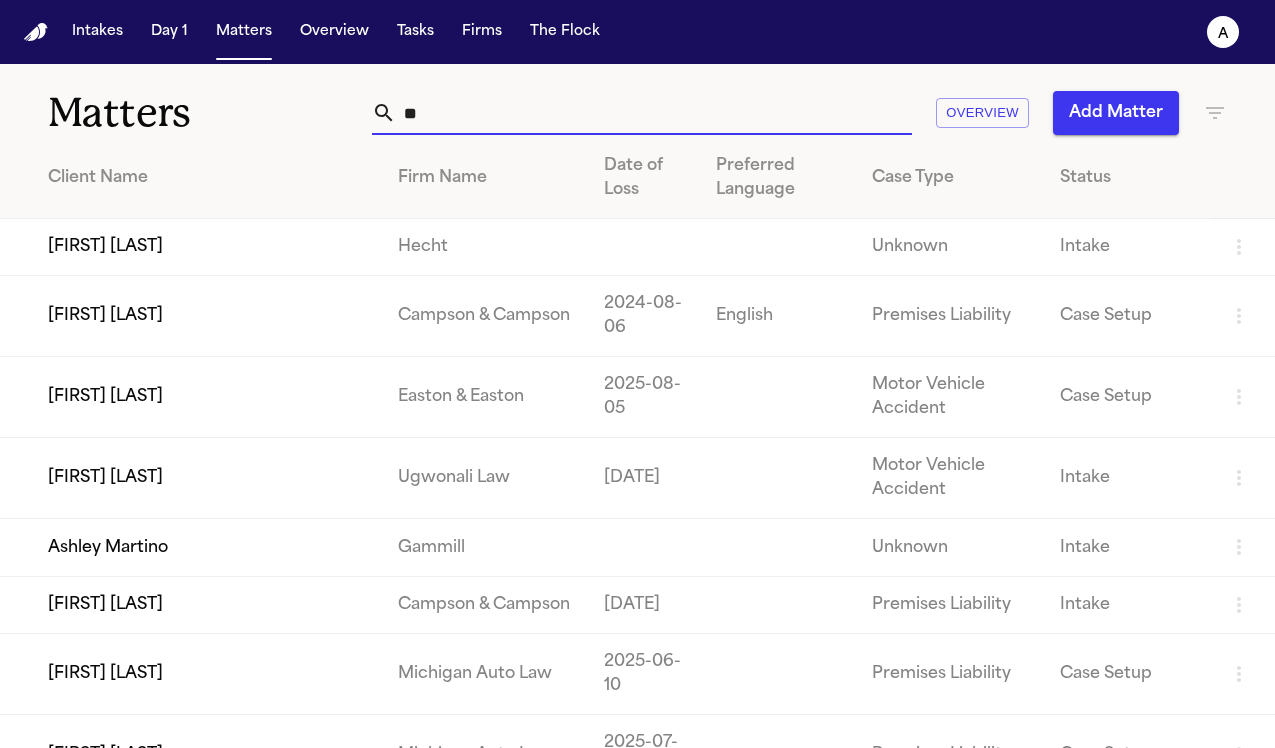 type on "*" 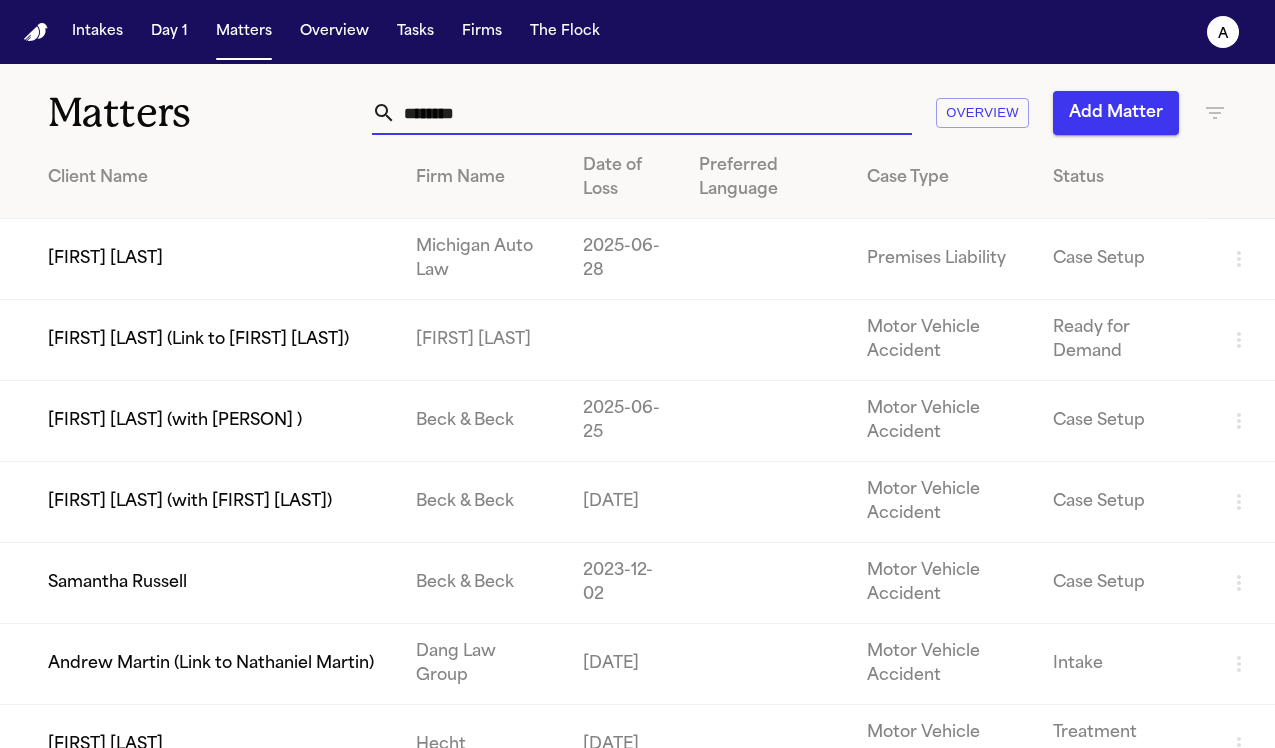 type on "*******" 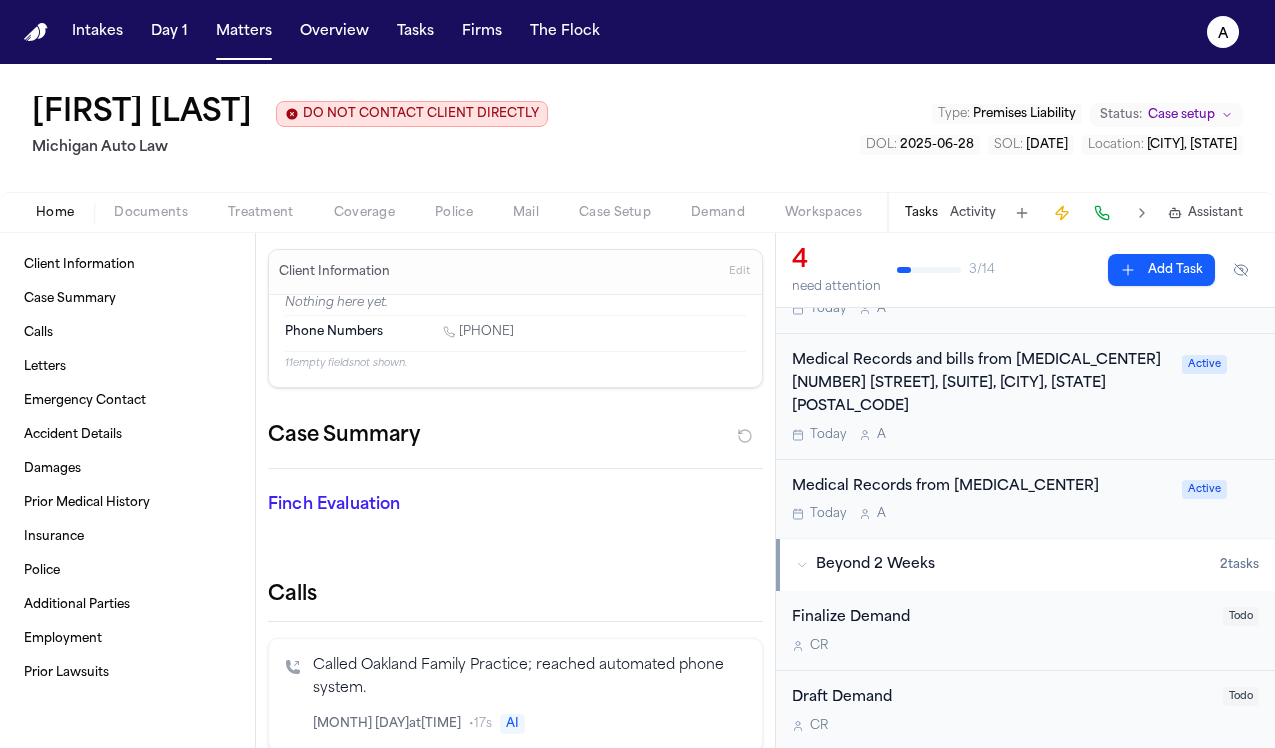 scroll, scrollTop: 285, scrollLeft: 0, axis: vertical 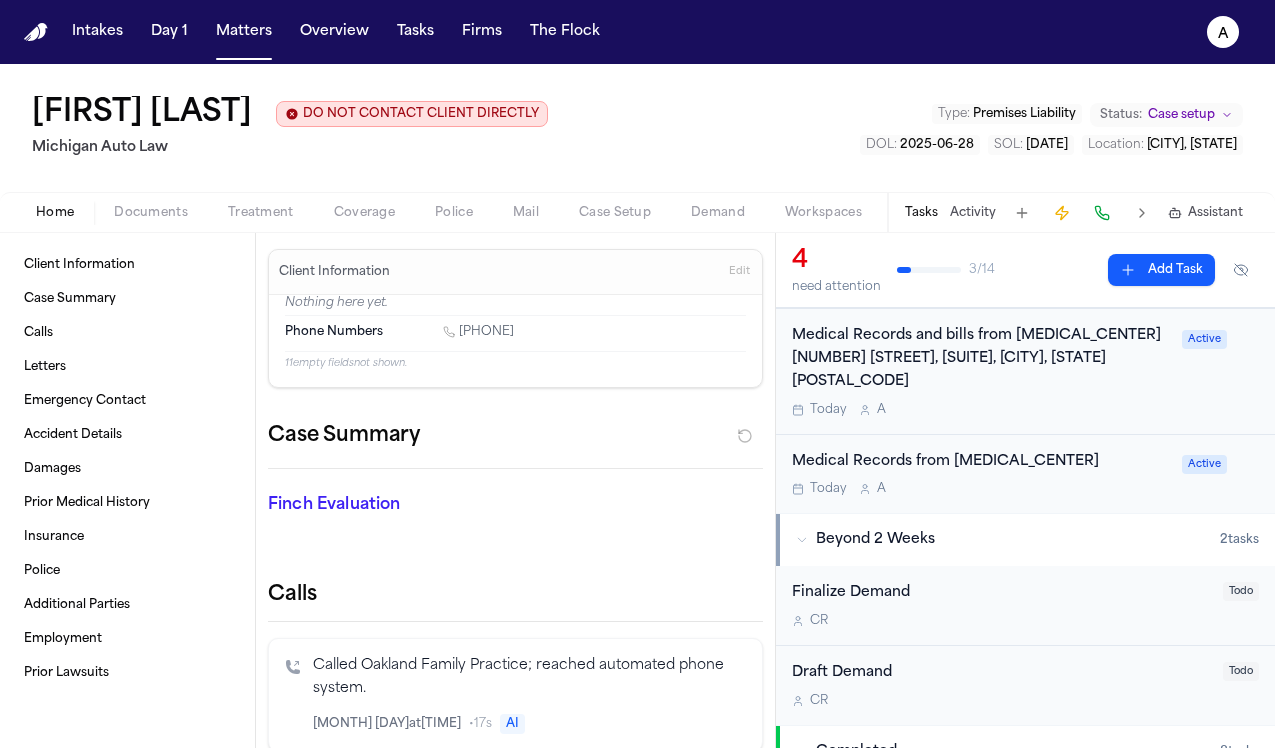 click on "Medical Records from [ORGANIZATION] [CITY] Today A" at bounding box center (981, 474) 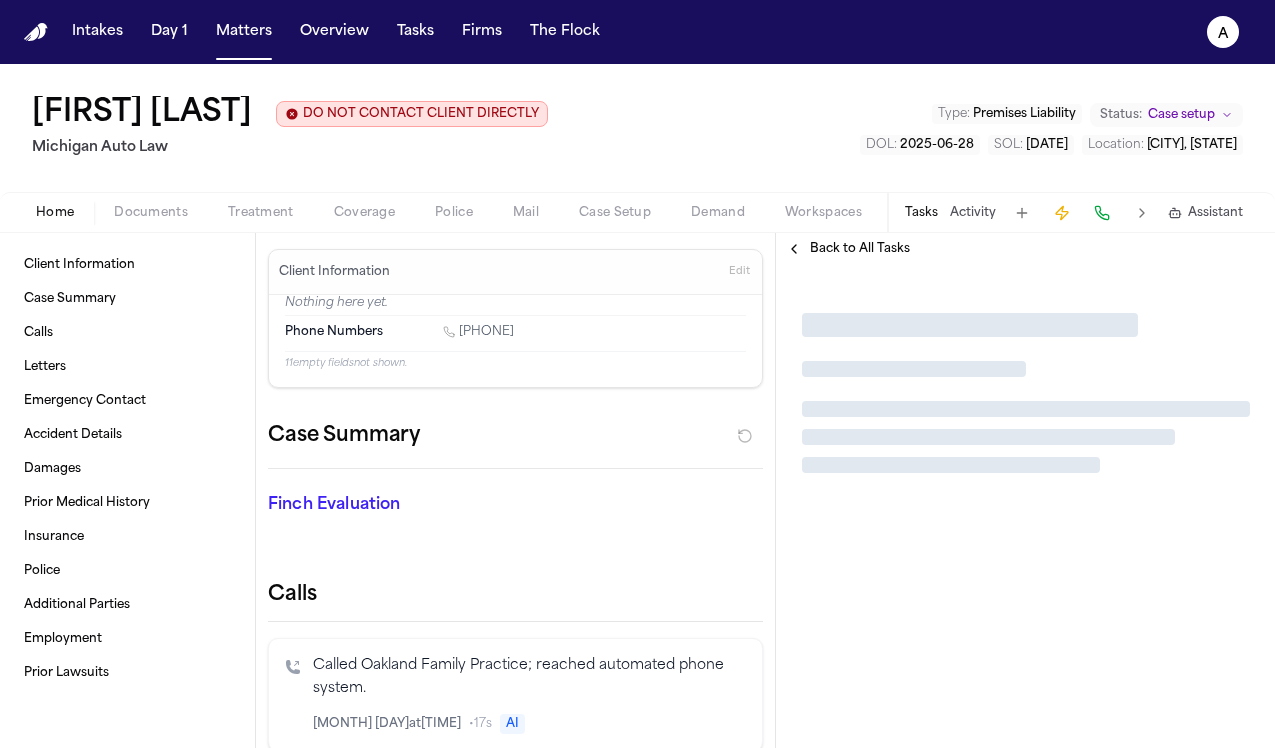 scroll, scrollTop: 0, scrollLeft: 0, axis: both 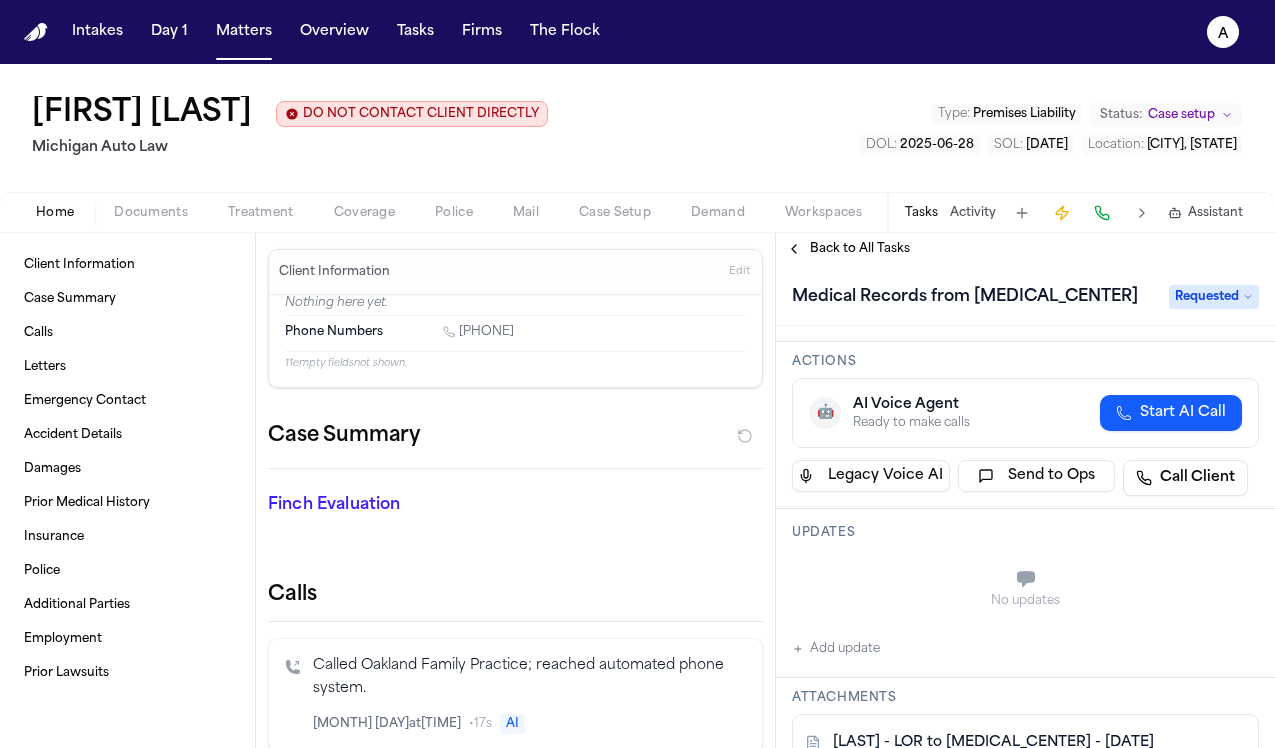 drag, startPoint x: 976, startPoint y: 329, endPoint x: 973, endPoint y: 304, distance: 25.179358 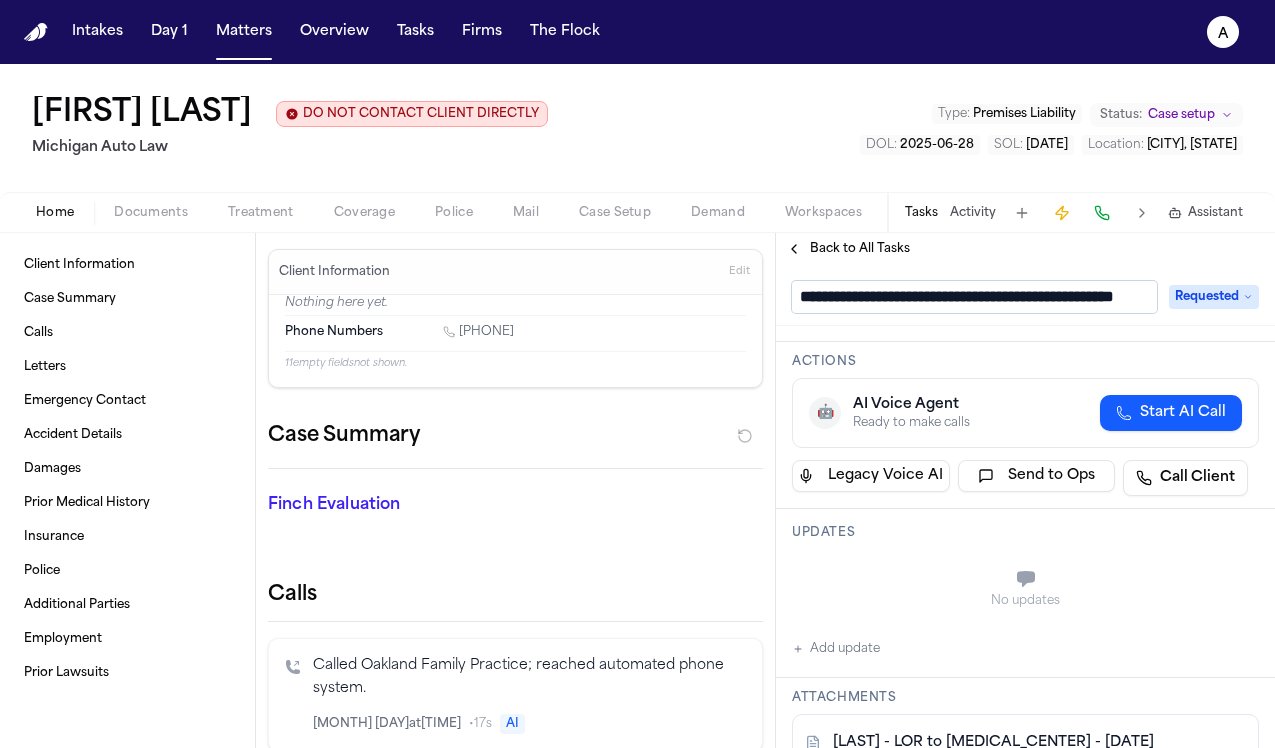 scroll, scrollTop: 0, scrollLeft: 103, axis: horizontal 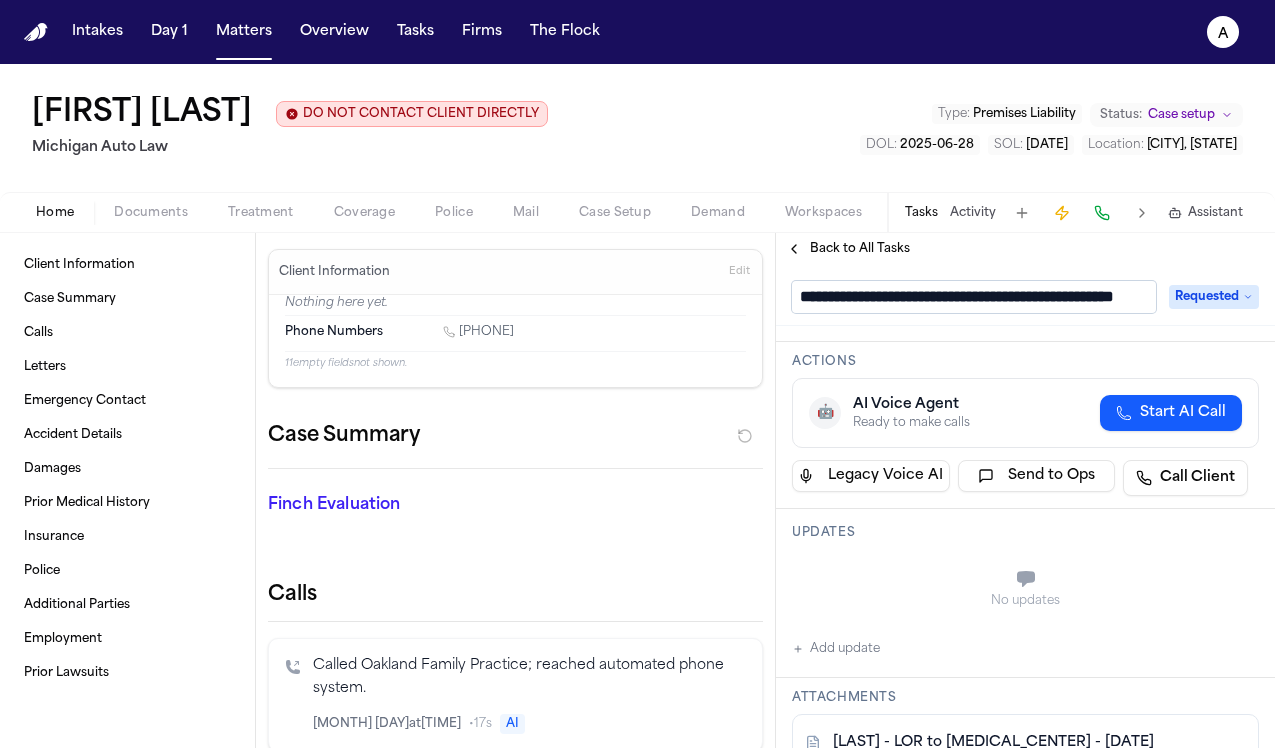drag, startPoint x: 878, startPoint y: 303, endPoint x: 1151, endPoint y: 295, distance: 273.1172 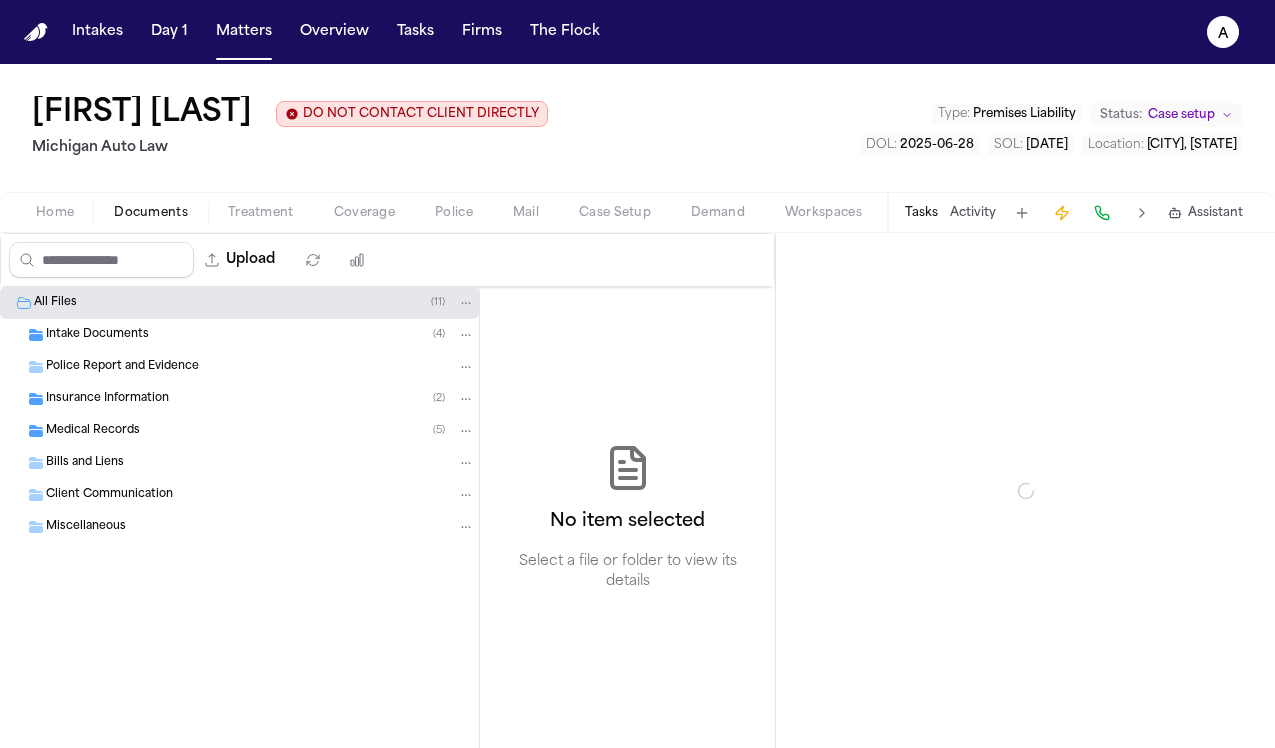 click on "Documents" at bounding box center [151, 213] 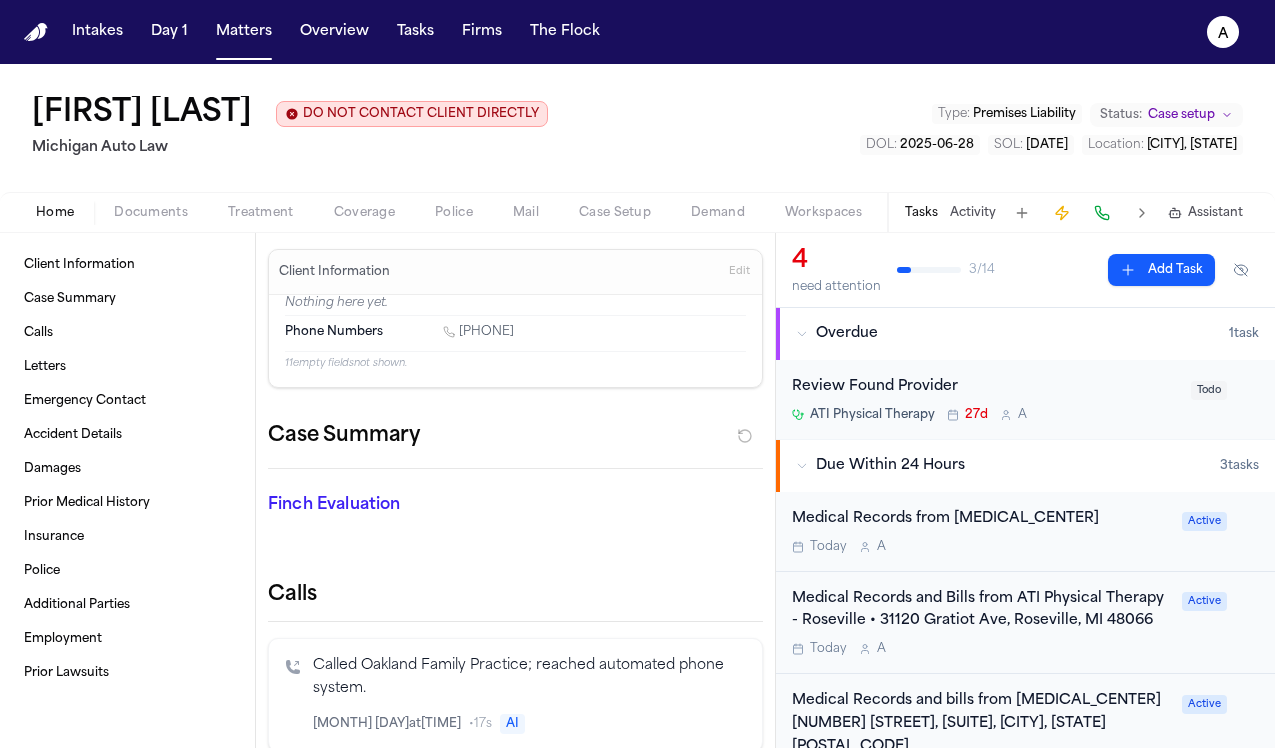 click on "Home" at bounding box center [55, 213] 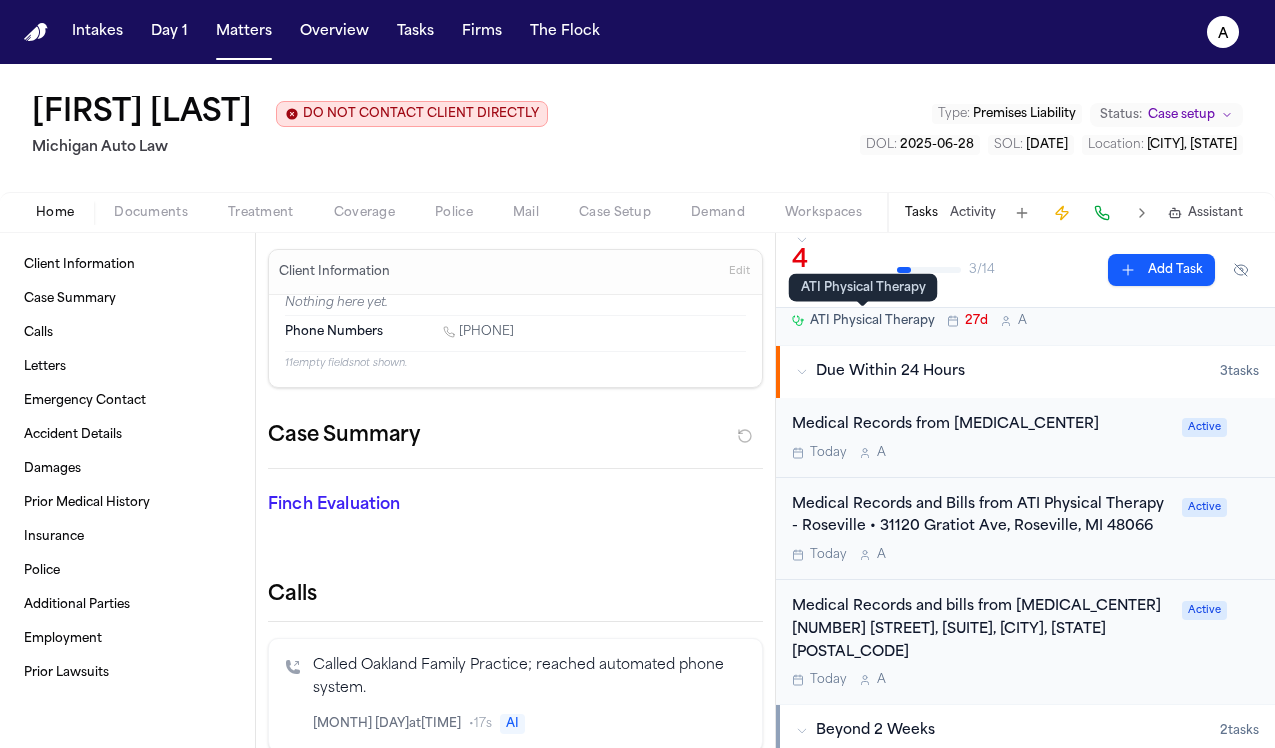 scroll, scrollTop: 118, scrollLeft: 0, axis: vertical 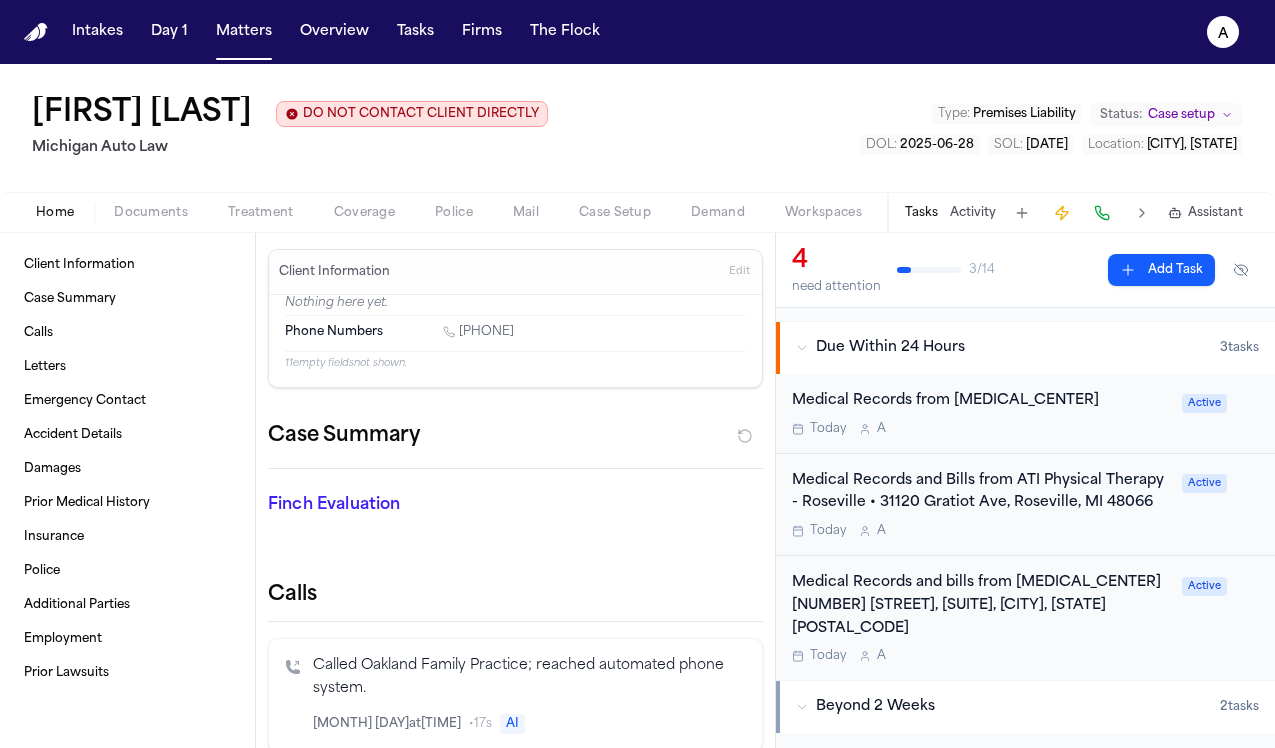 click on "Medical Records from [MEDICAL_CENTER]" at bounding box center [981, 401] 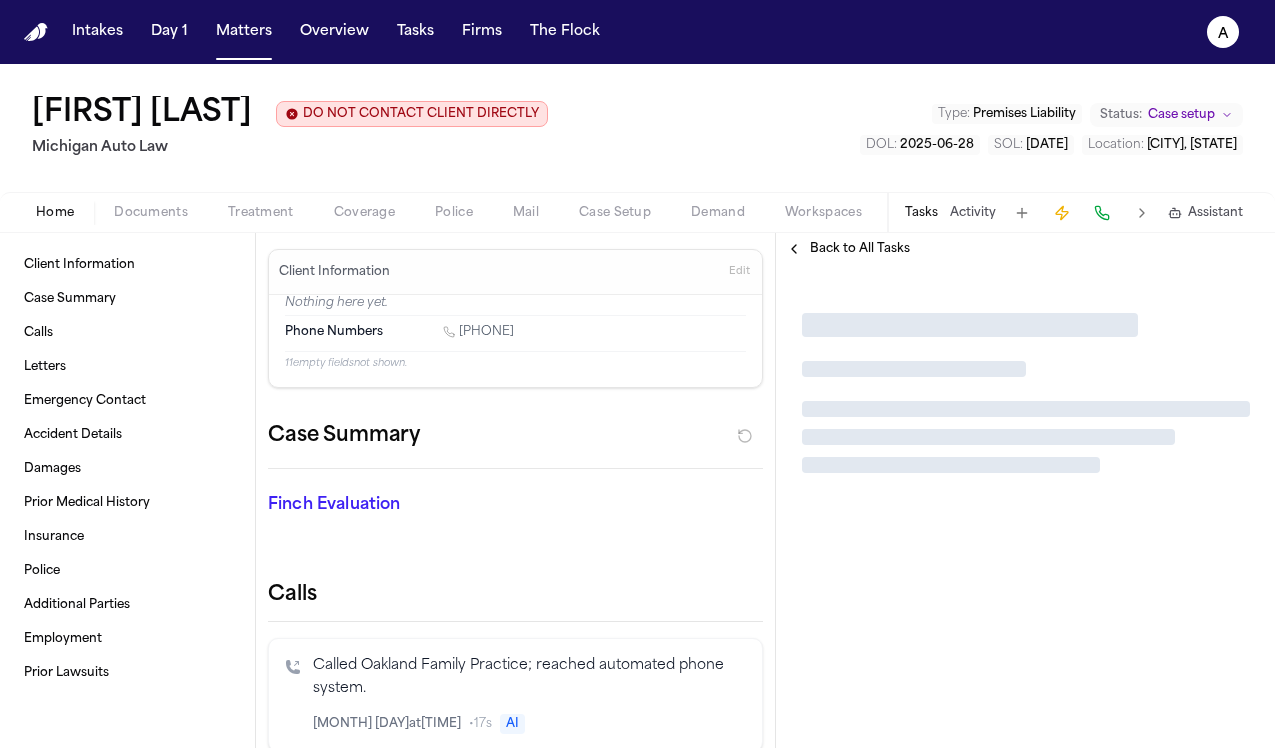 scroll, scrollTop: 0, scrollLeft: 0, axis: both 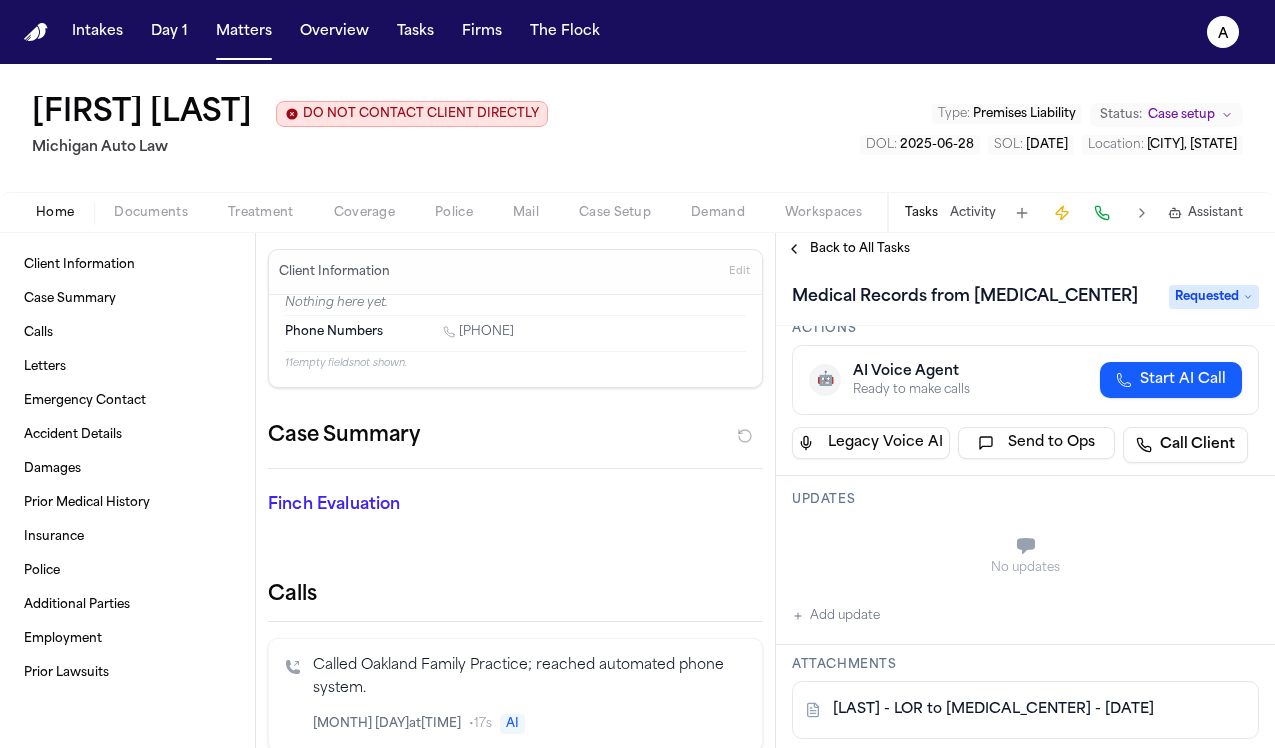 click on "Requested" at bounding box center [1214, 297] 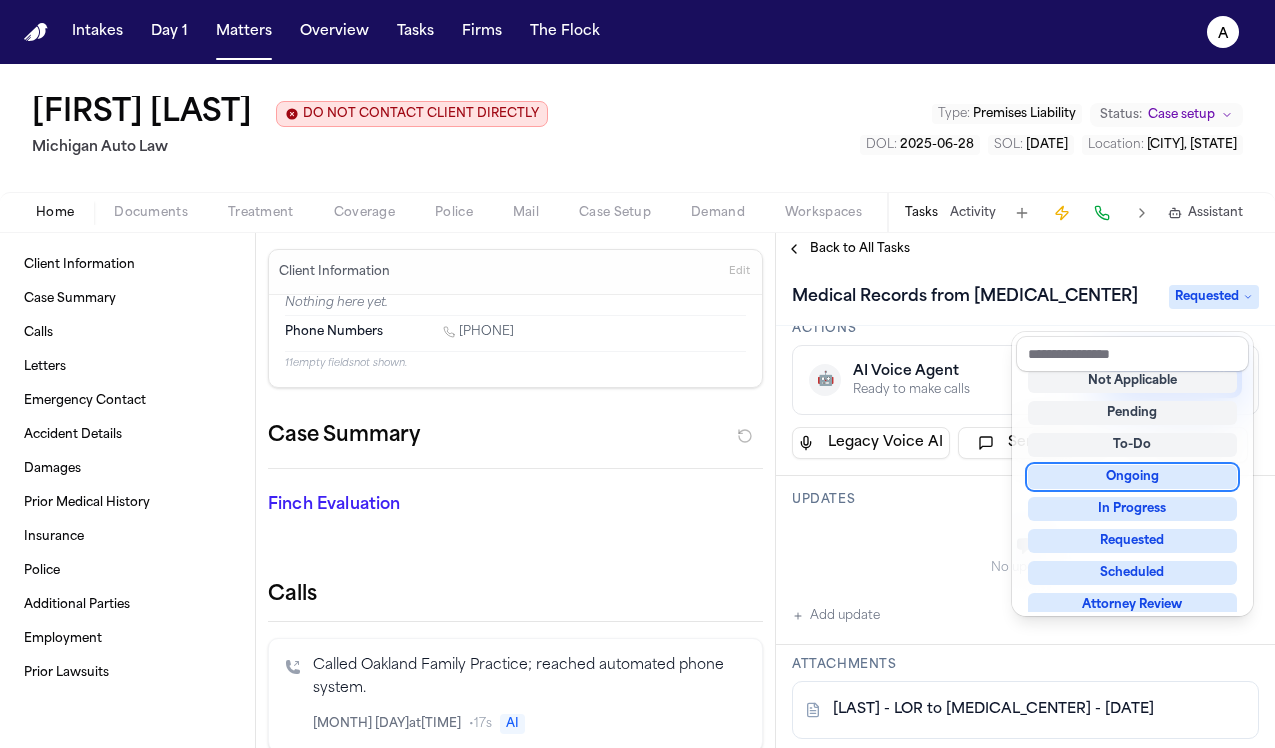 scroll, scrollTop: 312, scrollLeft: 0, axis: vertical 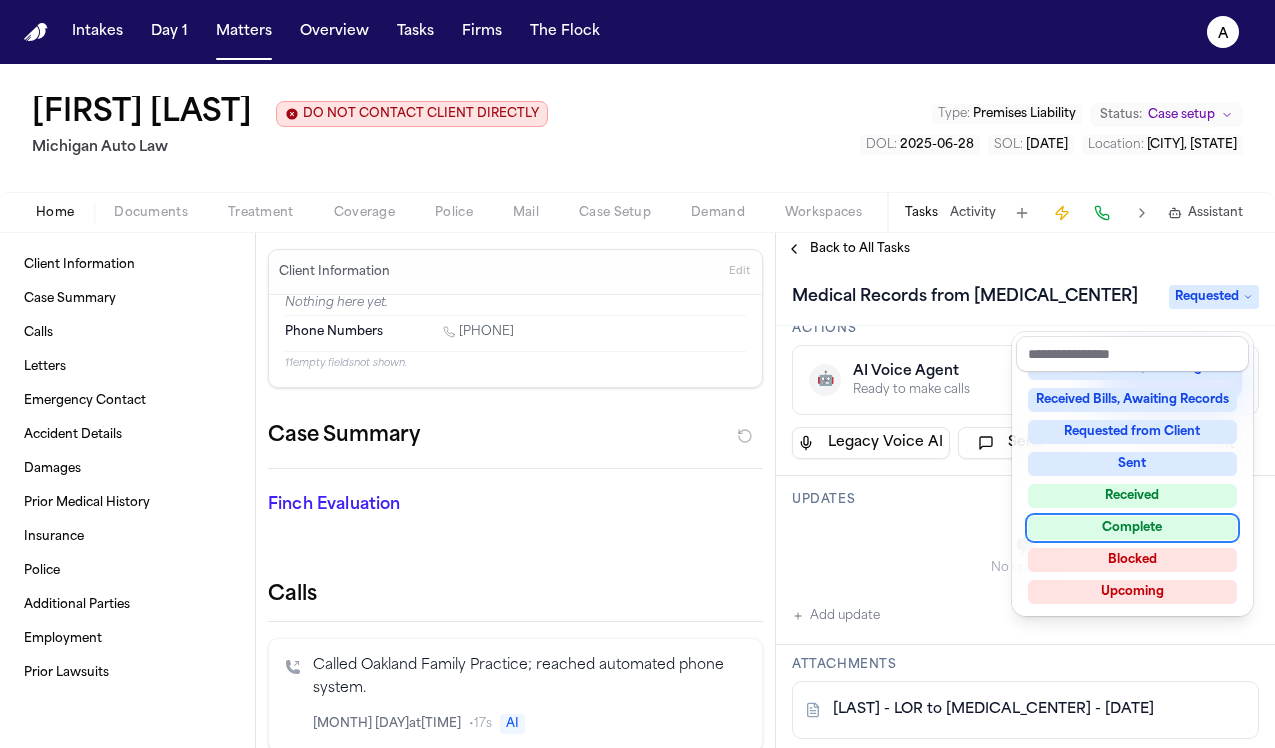 click on "Complete" at bounding box center (1132, 528) 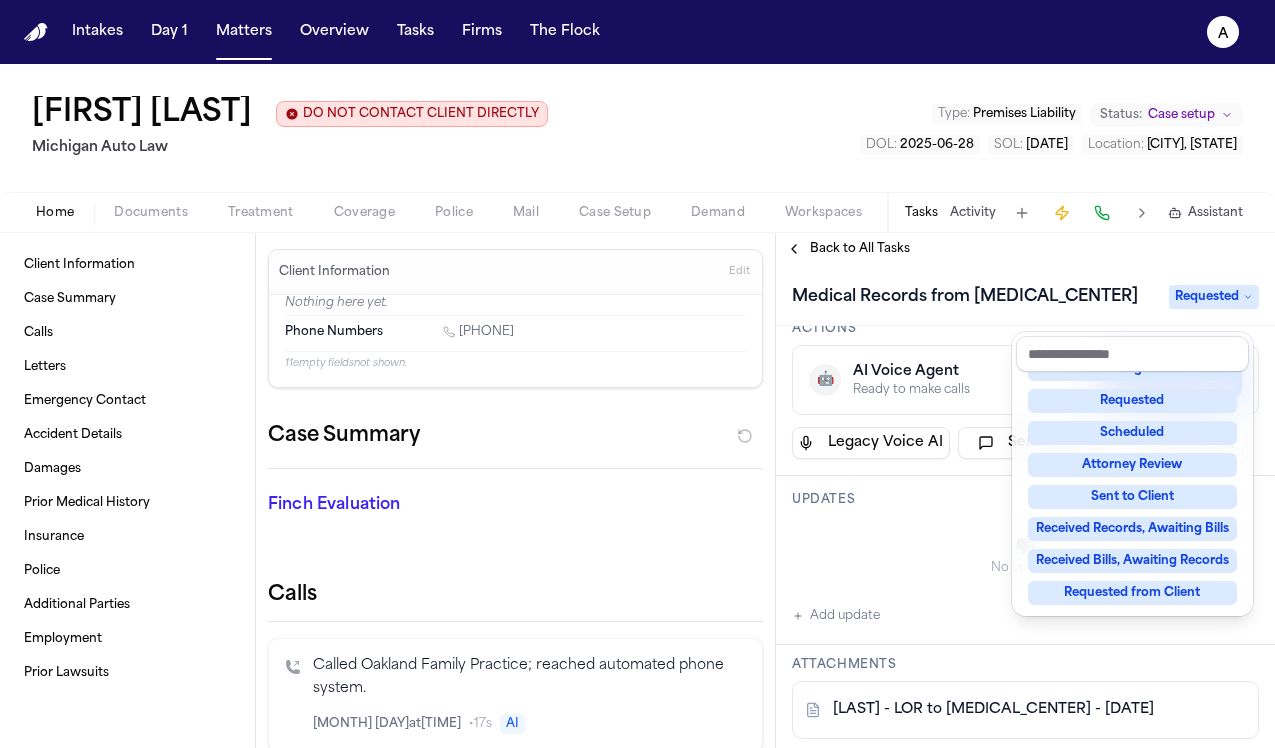 scroll, scrollTop: 53, scrollLeft: 0, axis: vertical 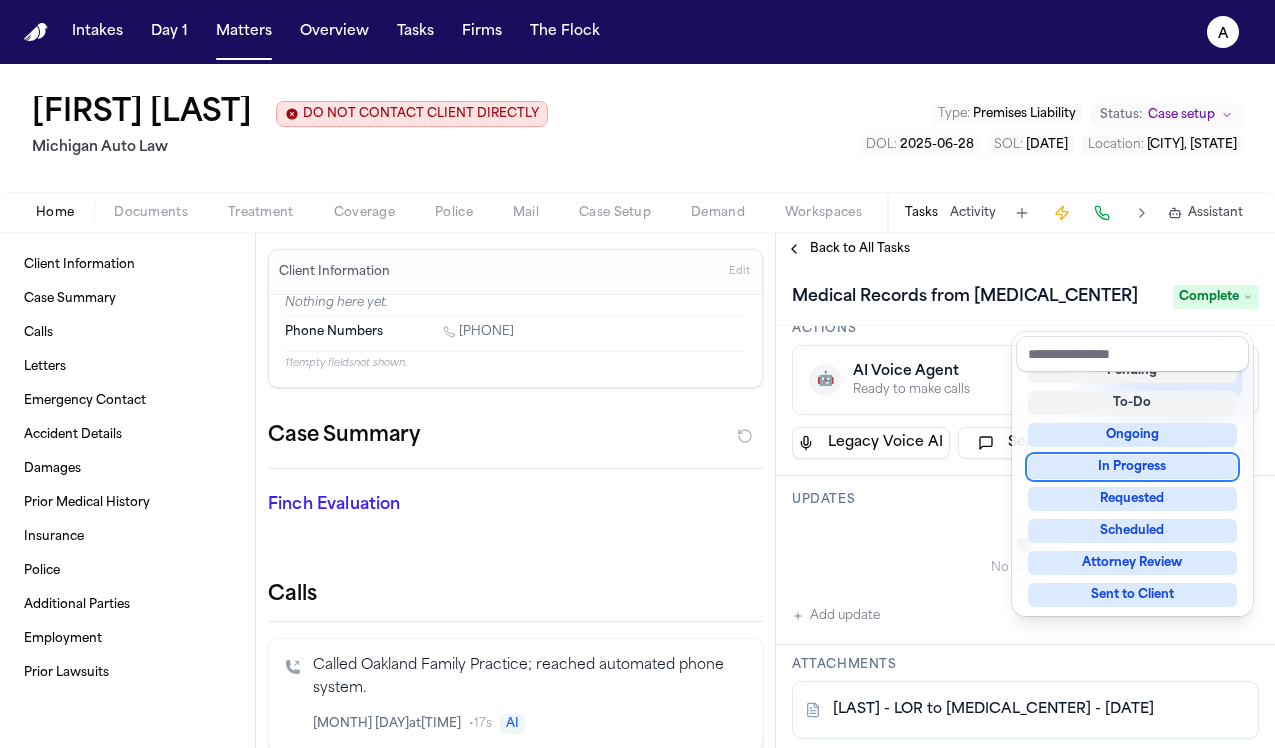 click on "Requested" at bounding box center [1132, 499] 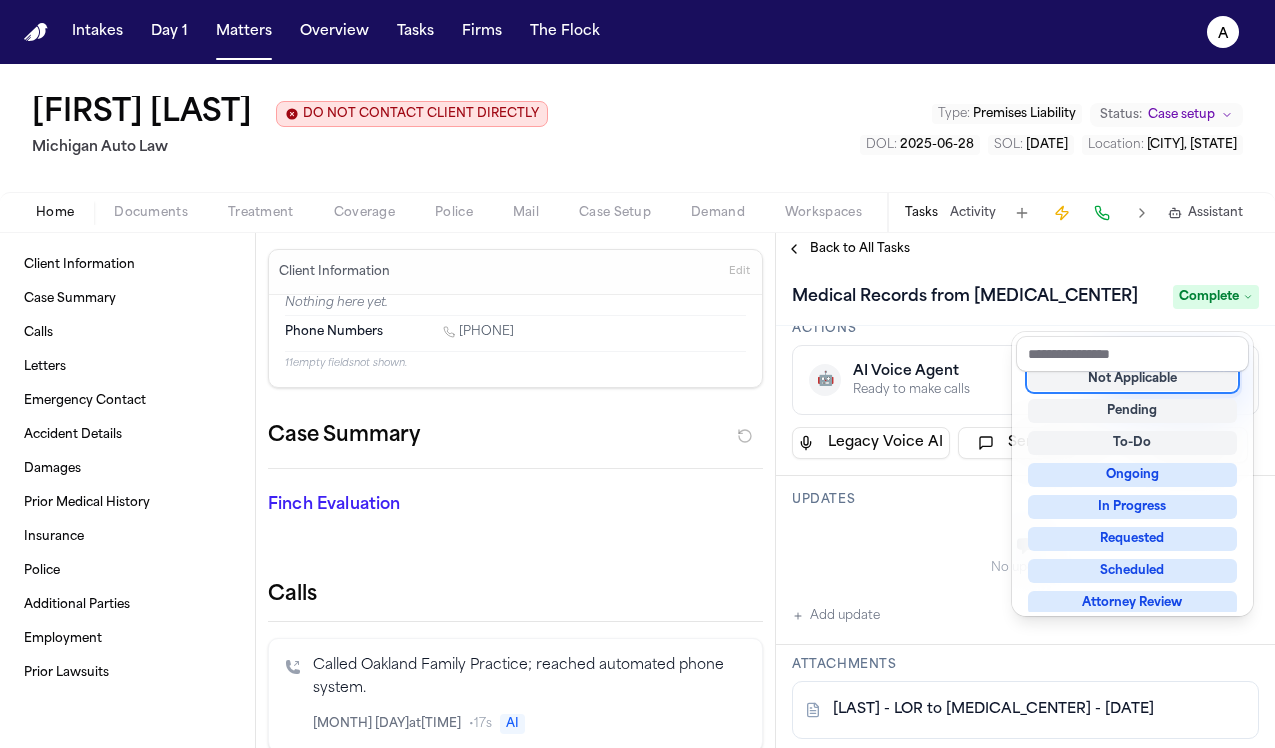 click on "Not Applicable Pending To-Do Ongoing In Progress Requested Scheduled Attorney Review Sent to Client Received Records, Awaiting Bills Received Bills, Awaiting Records Requested from Client Sent Received Complete Blocked Upcoming" at bounding box center [1132, 492] 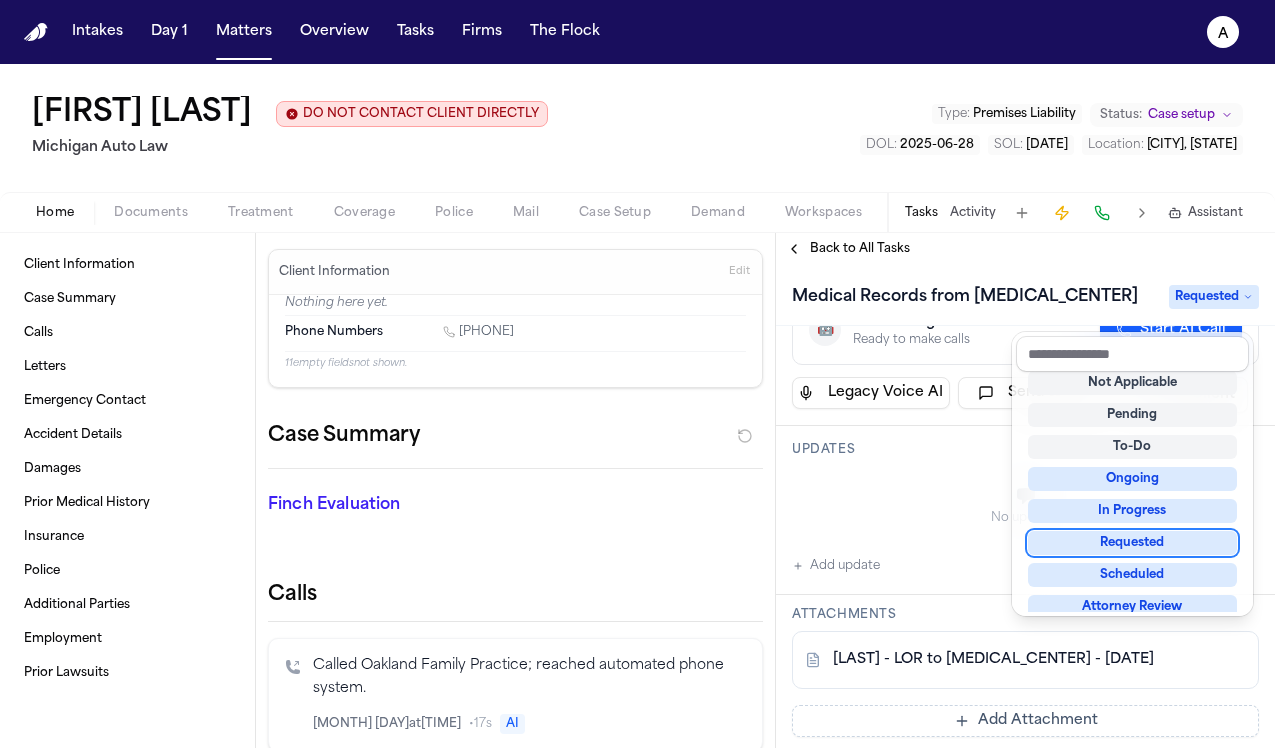 scroll, scrollTop: 84, scrollLeft: 0, axis: vertical 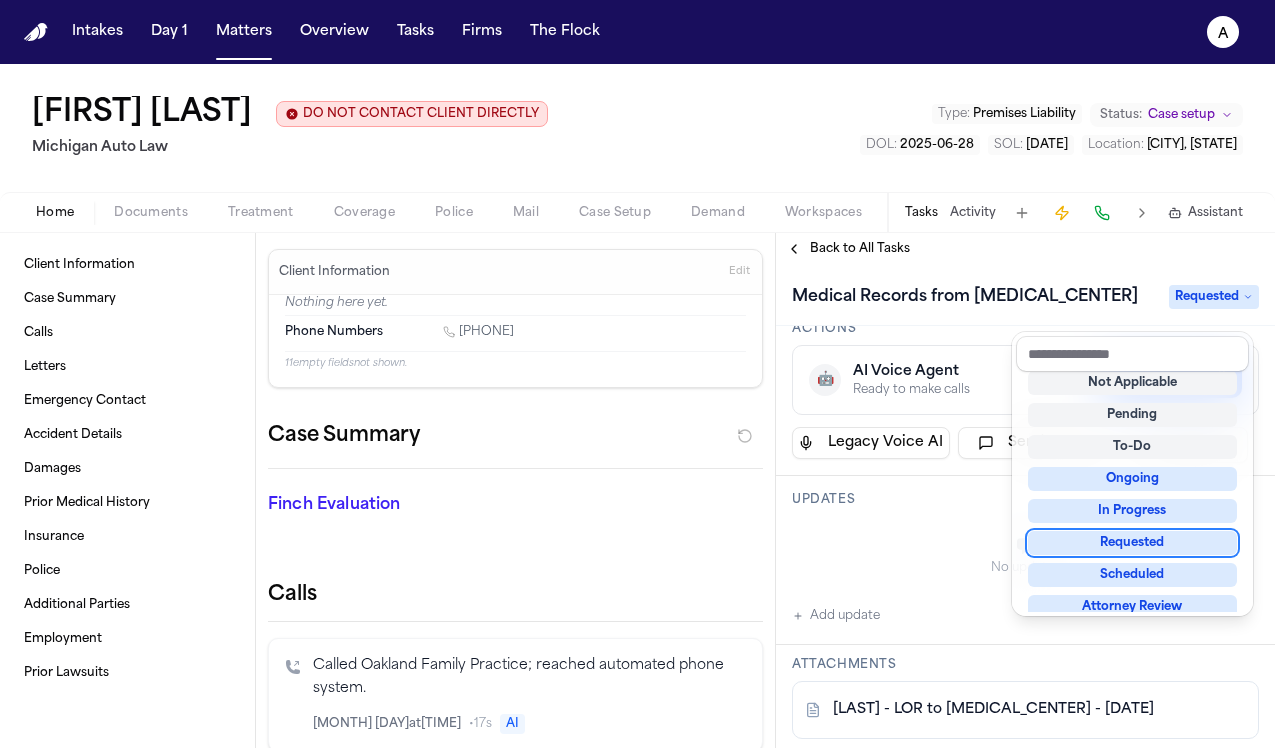 click on "Requested" at bounding box center [1132, 543] 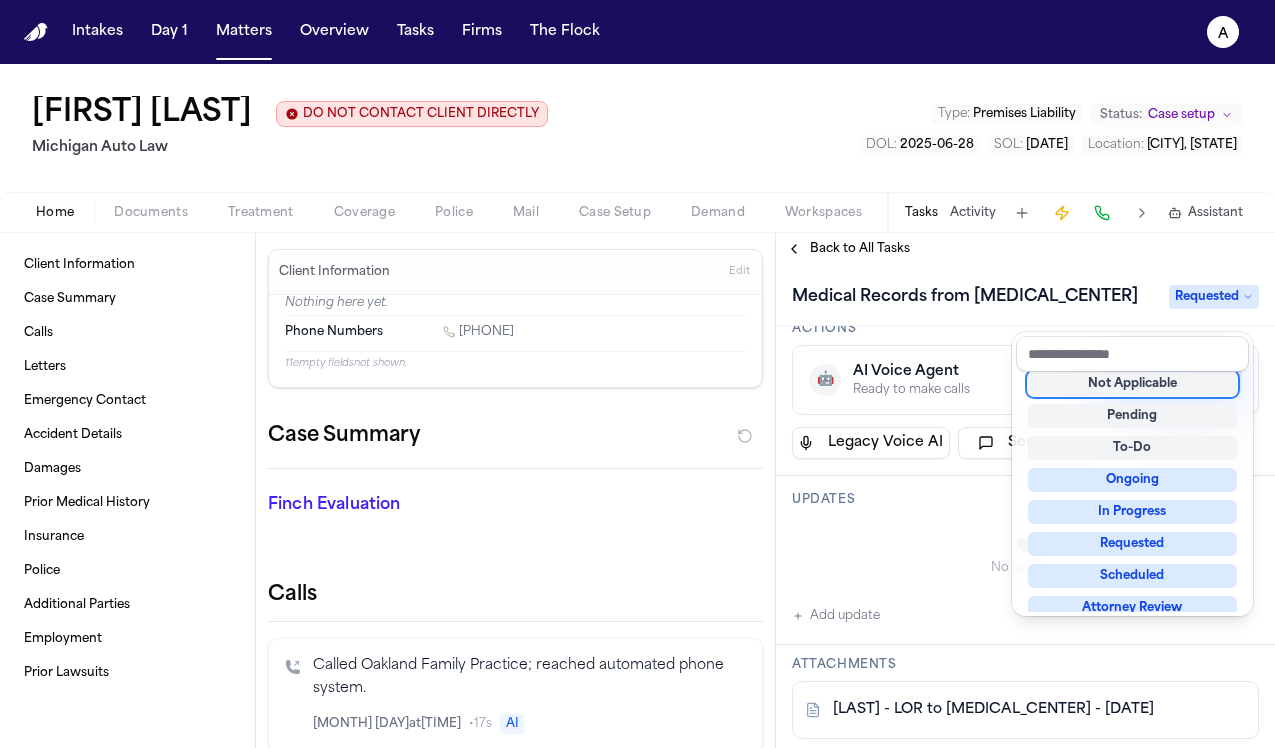 click on "Medical Records from [MEDICAL_CENTER] Requested Assignee [FIRST] [LAST] Priority Normal Due date Aug 8, 2025 Actions 🤖 AI Voice Agent Ready to make calls Start AI Call Legacy Voice AI Send to Ops Call Client Updates No updates Add update Attachments [LAST] - LOR to [MEDICAL_CENTER] - [DATE] Add Attachment Notes These notes are only visible to your team and will not be shared with attorneys. Schedules Schedule Voice AI Call No Scheduled Calls You haven't set up any scheduled calls for this task yet. Create a schedule to automatically run this task at specific times. Delete Task" at bounding box center (1025, 506) 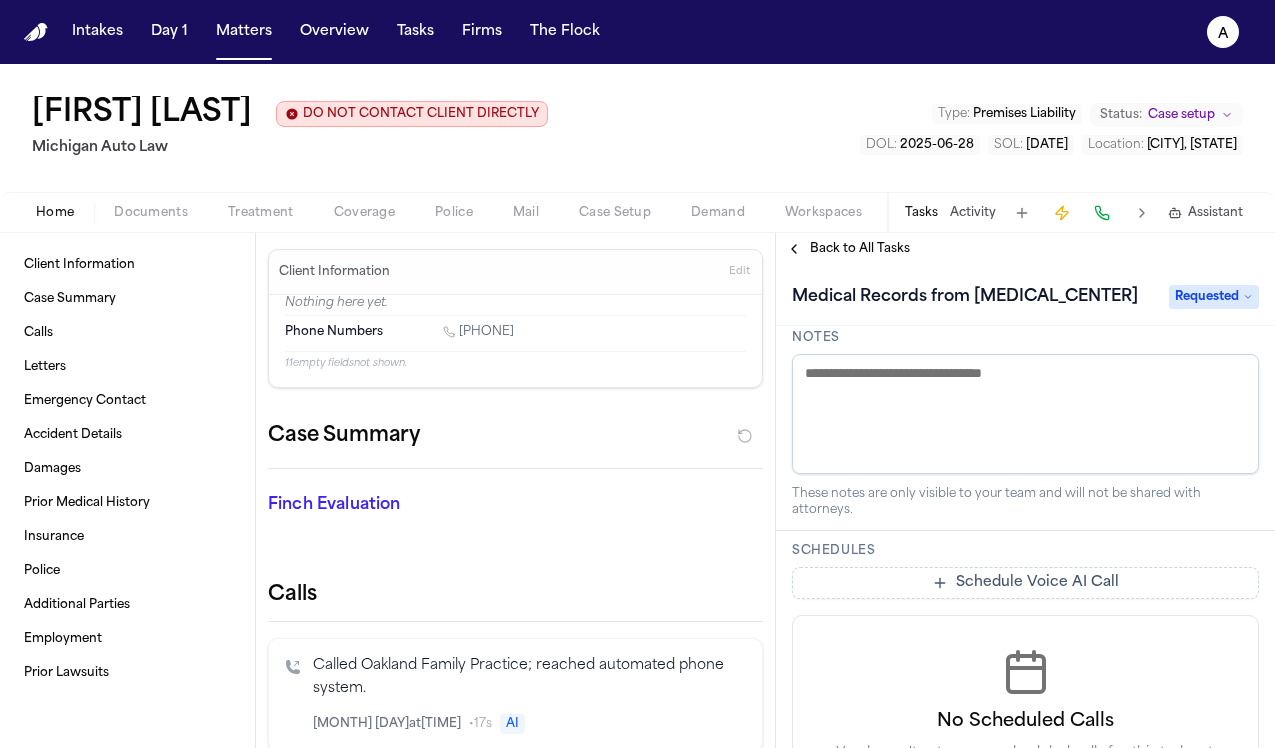 scroll, scrollTop: 567, scrollLeft: 0, axis: vertical 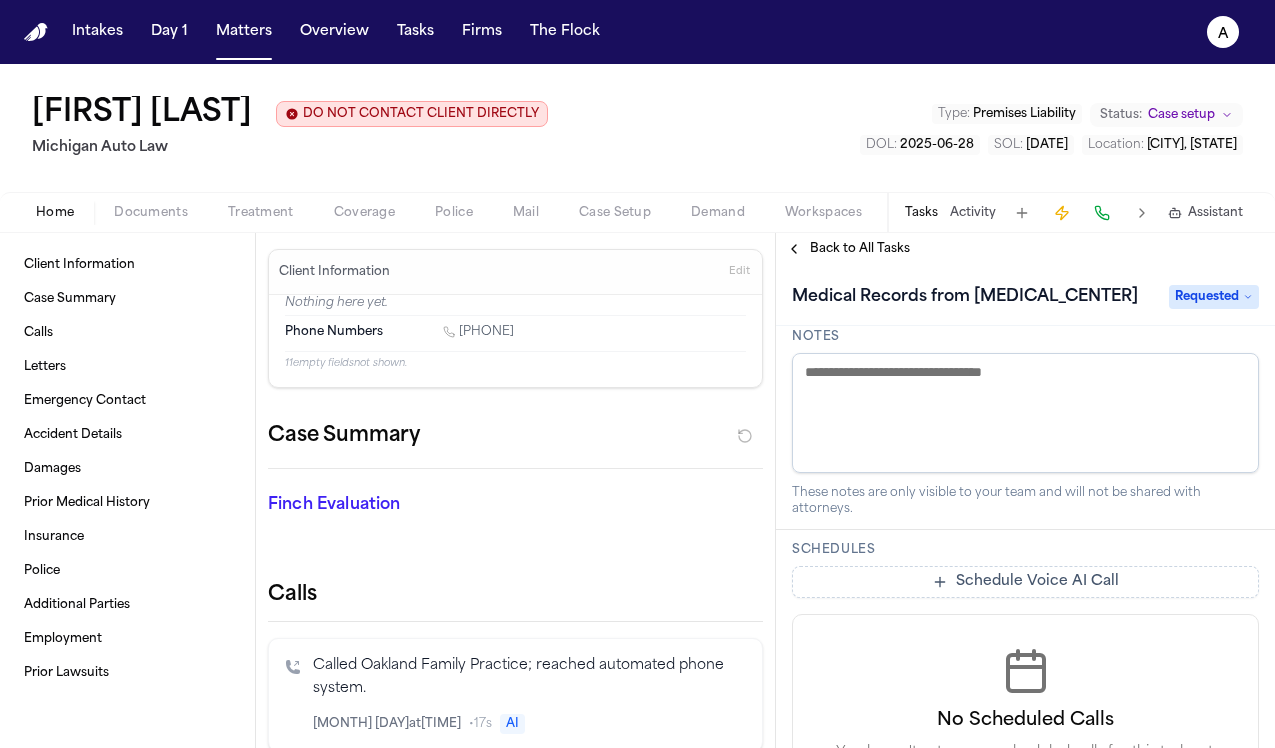 click on "Schedule Voice AI Call" at bounding box center (1025, 582) 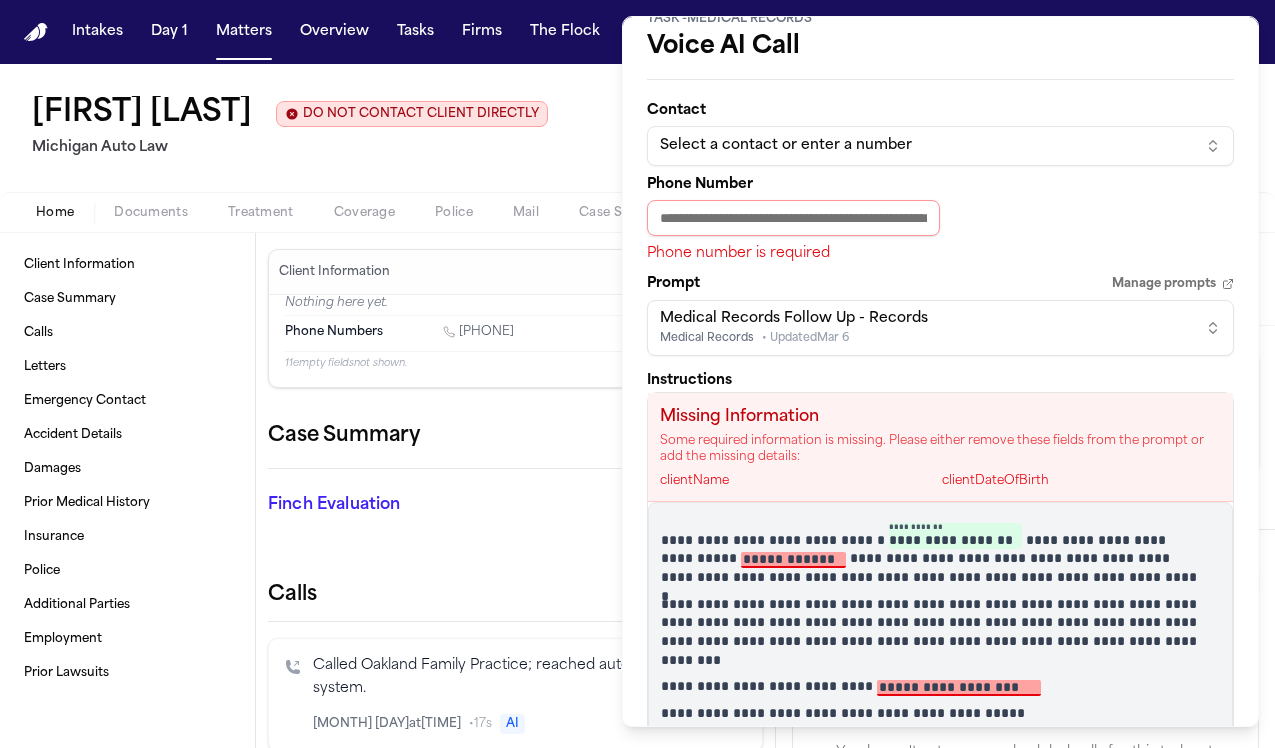 scroll, scrollTop: 0, scrollLeft: 0, axis: both 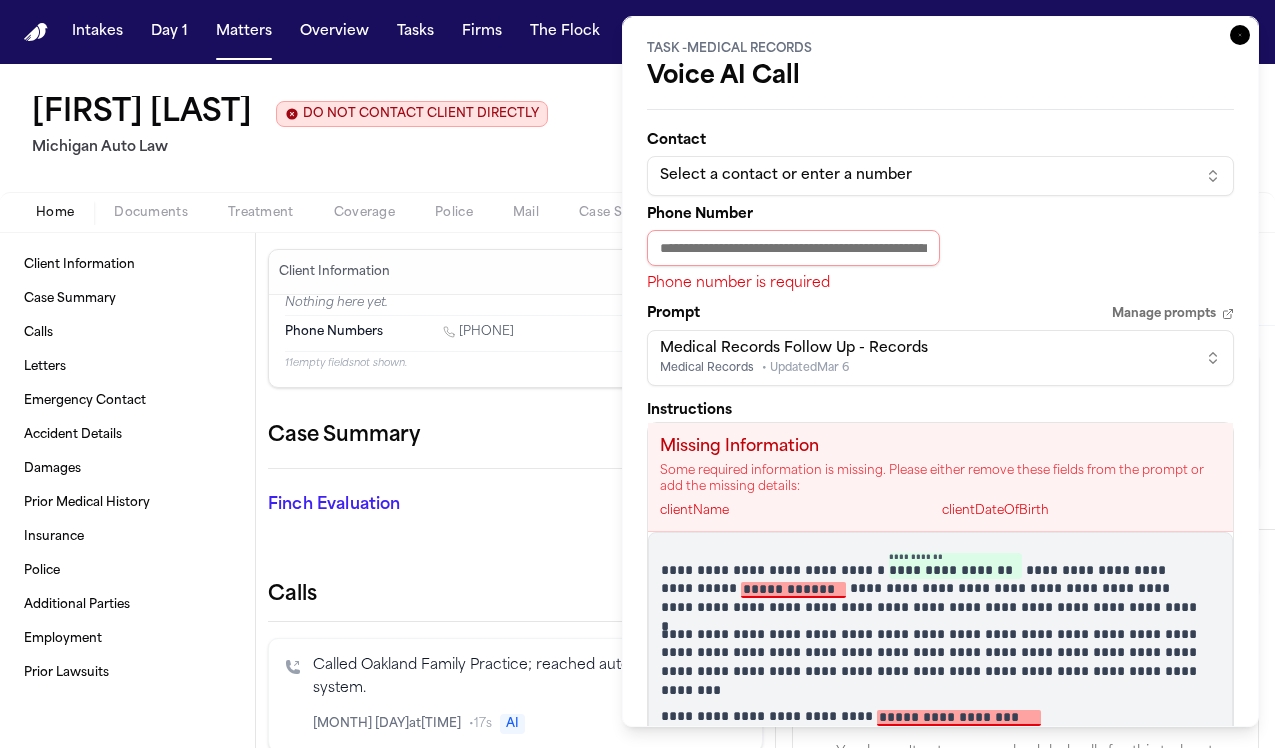 click 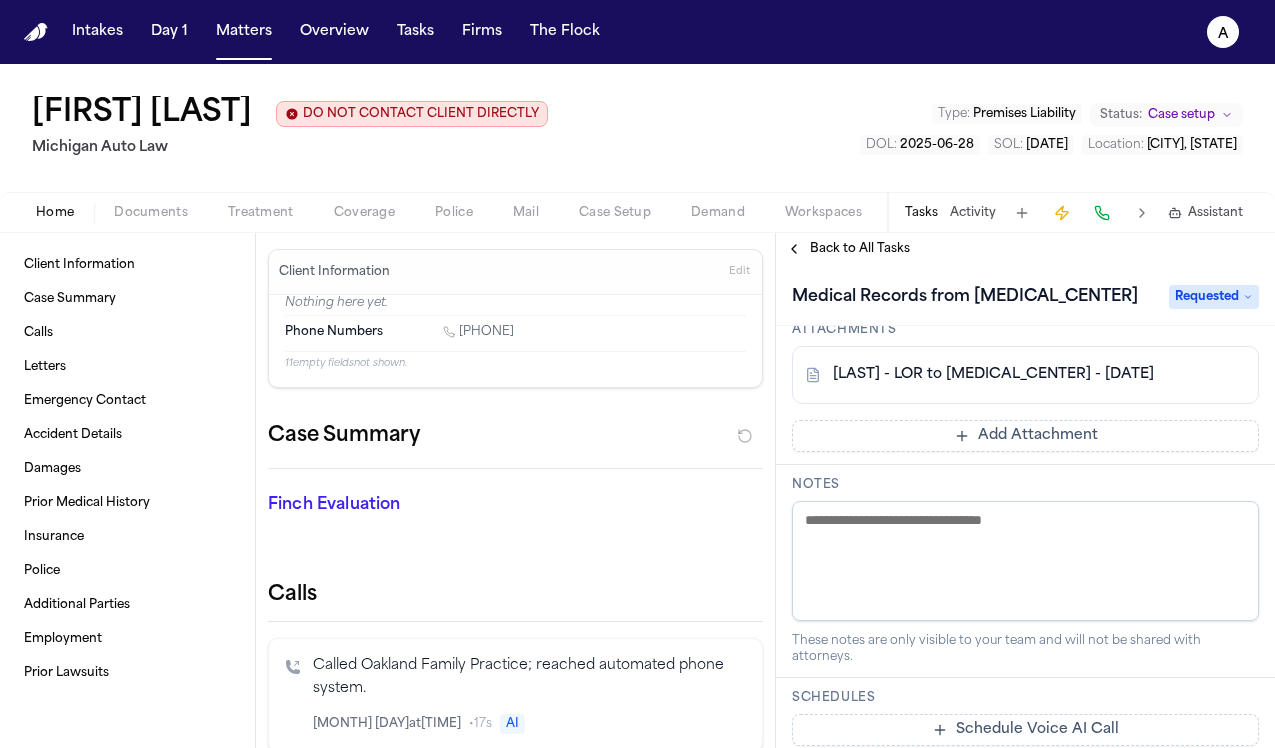 scroll, scrollTop: 415, scrollLeft: 0, axis: vertical 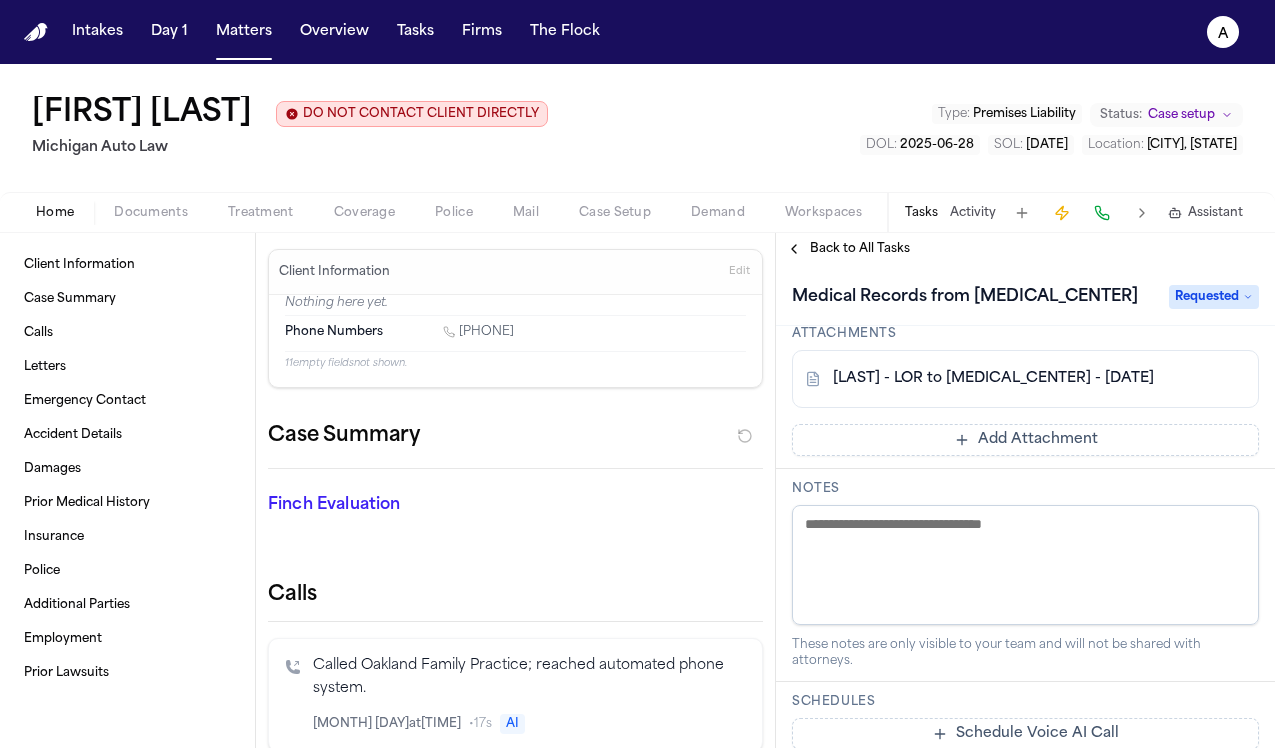 click on "Add Attachment" at bounding box center [1025, 440] 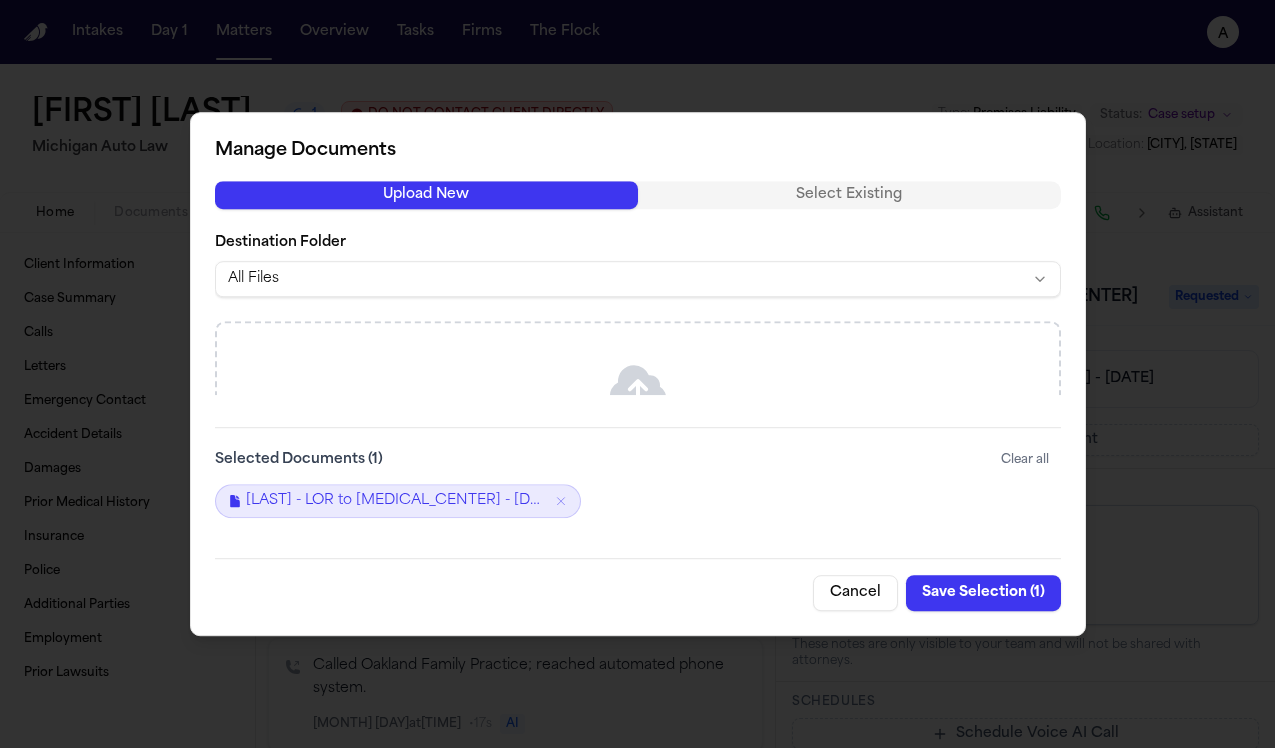 click on "Drag & drop files here Files will upload automatically or Browse Files" at bounding box center (638, 461) 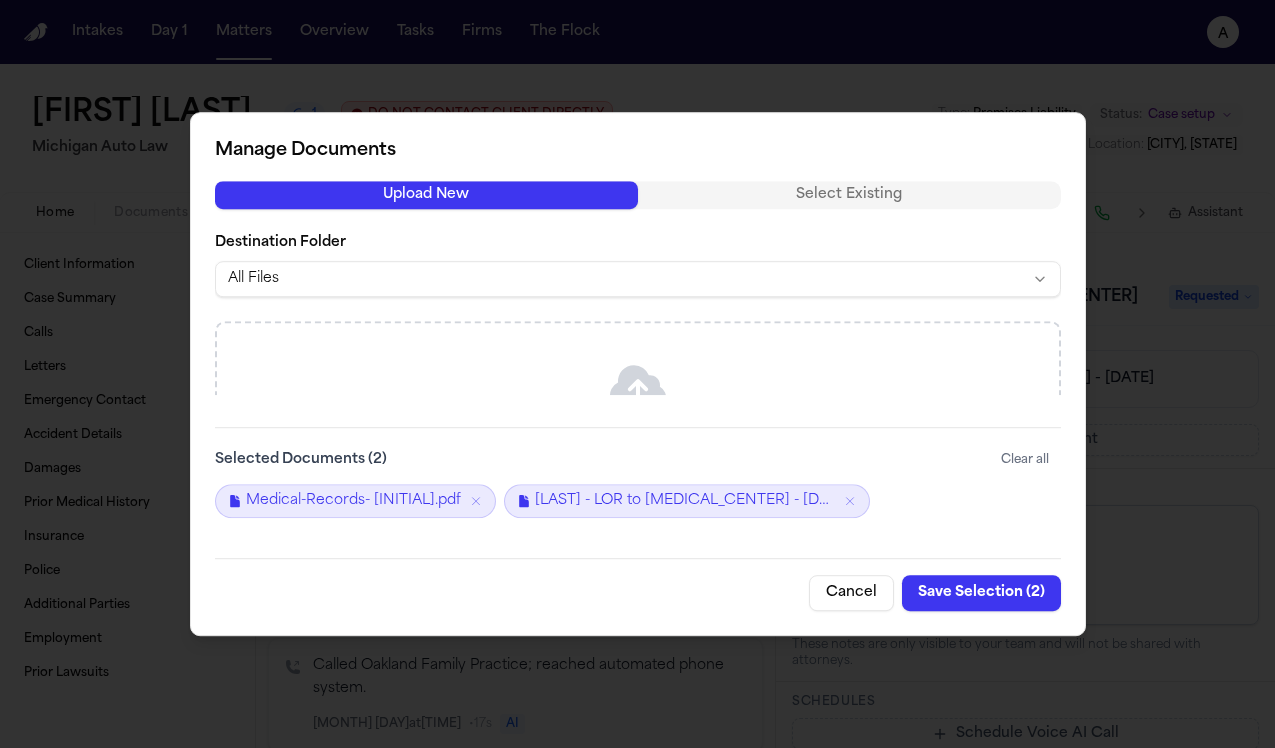click on "Save Selection ( 2 )" at bounding box center [981, 593] 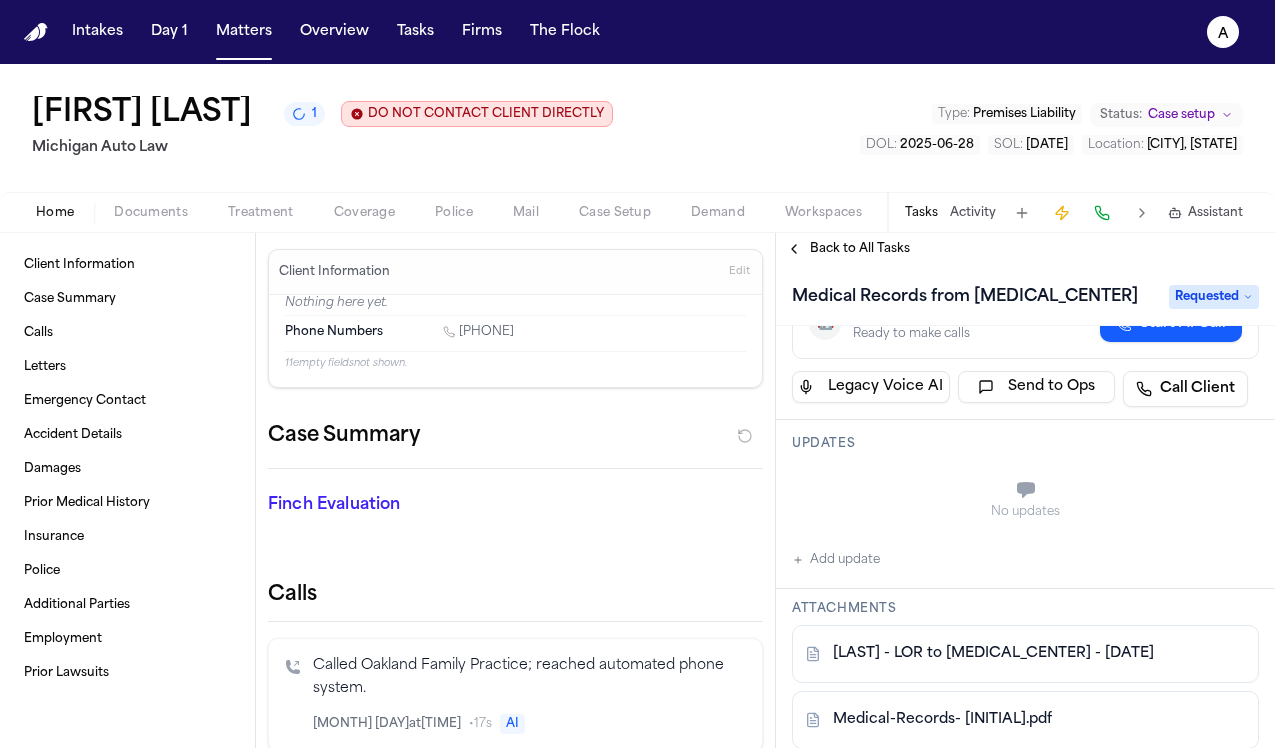 scroll, scrollTop: 191, scrollLeft: 0, axis: vertical 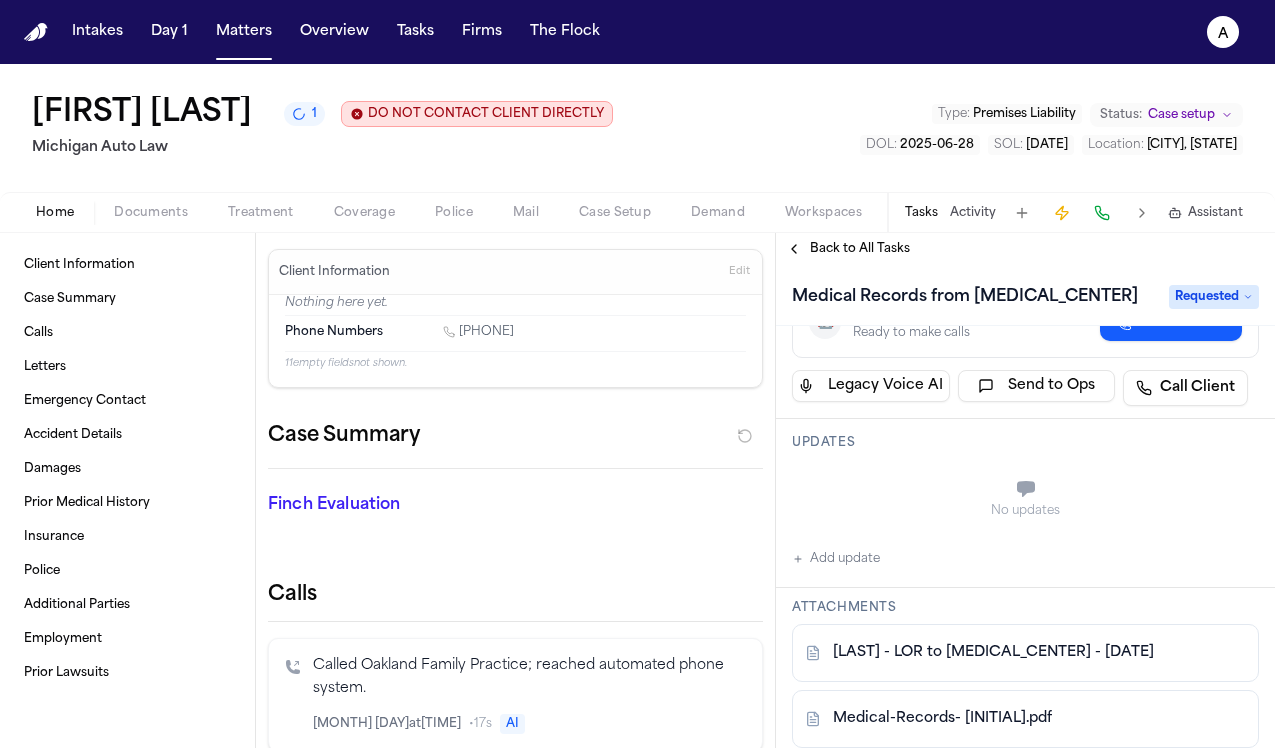 click on "Add update" at bounding box center (836, 559) 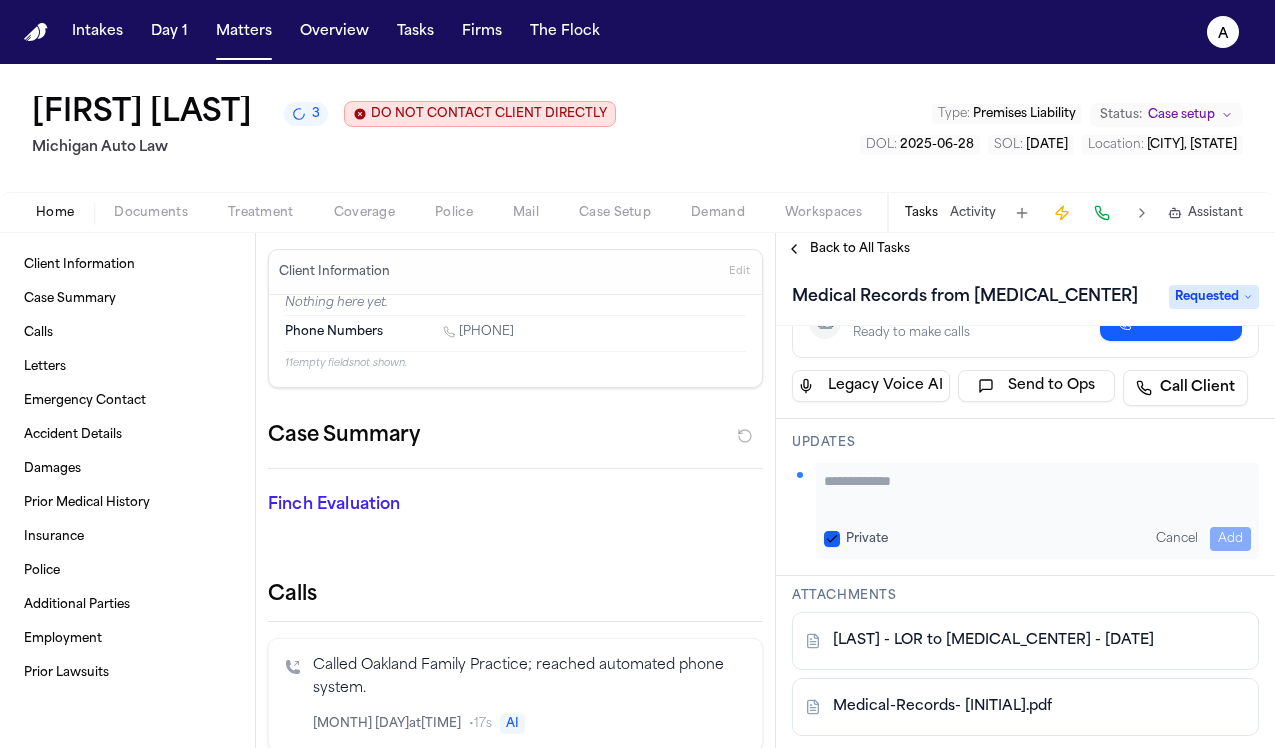 click at bounding box center (1037, 491) 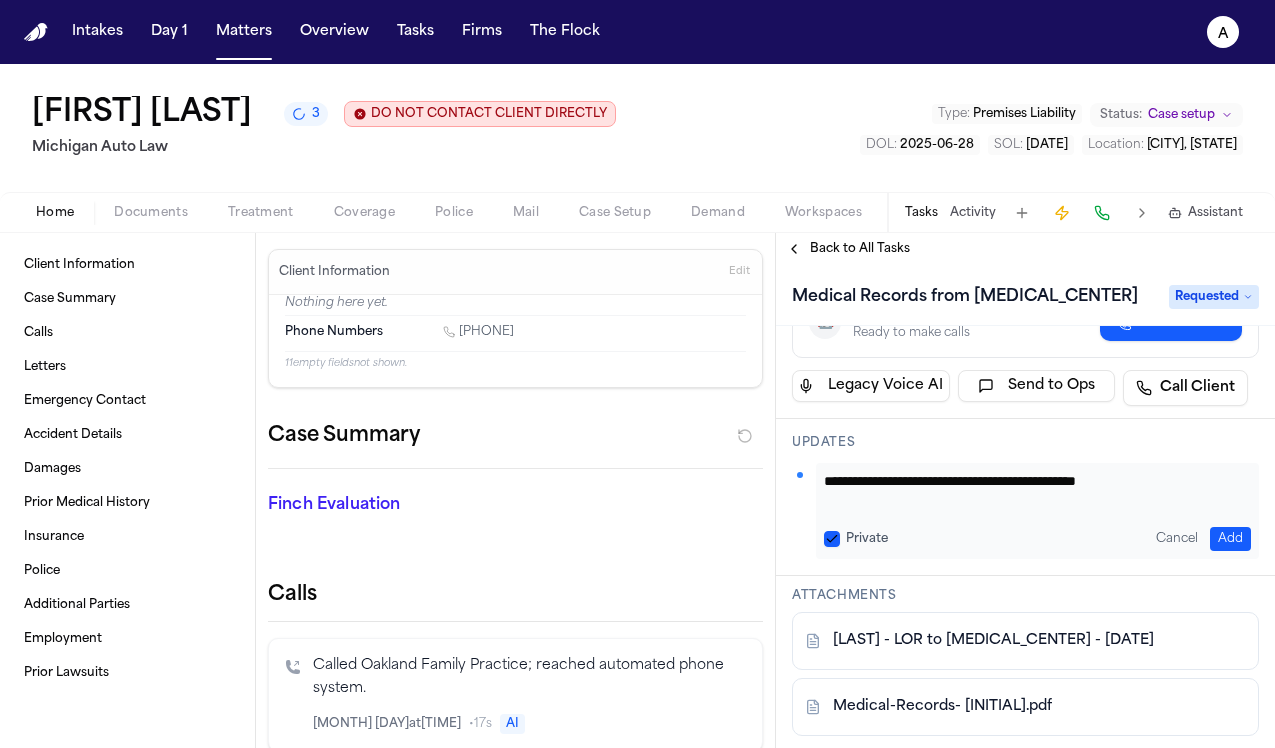 type on "**********" 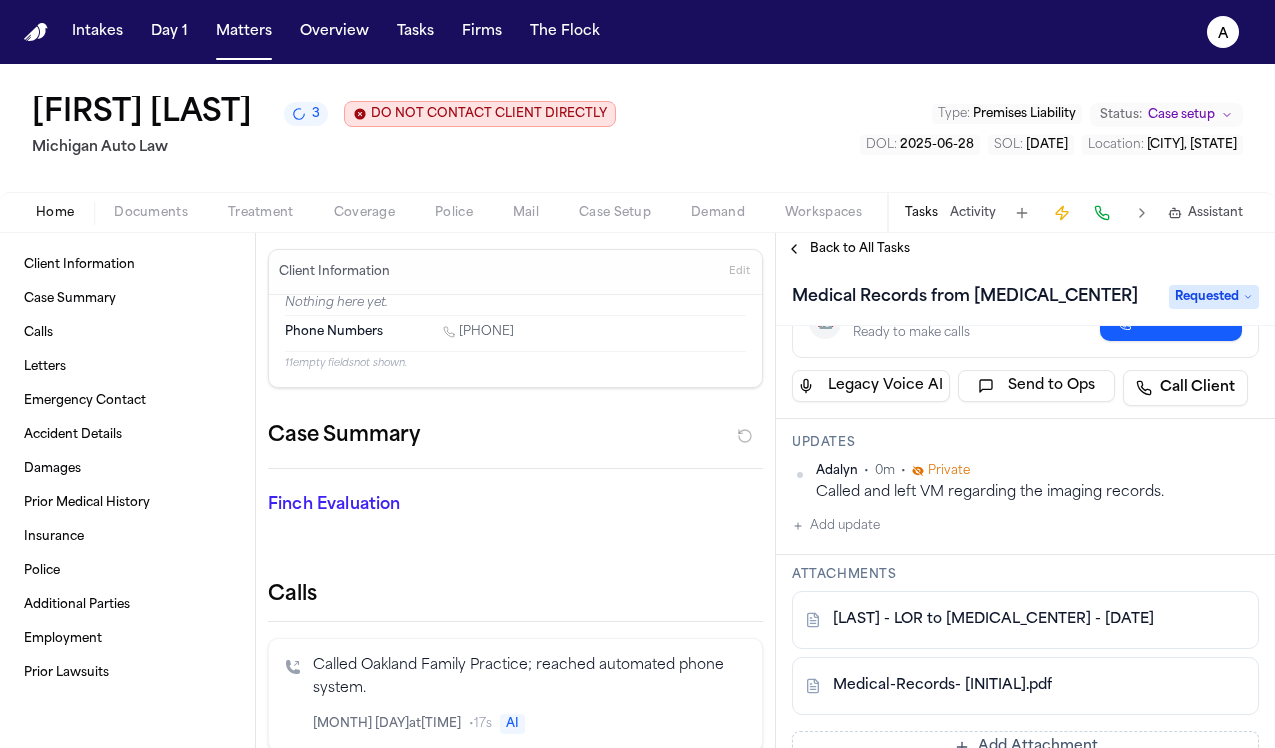click on "Requested" at bounding box center (1214, 297) 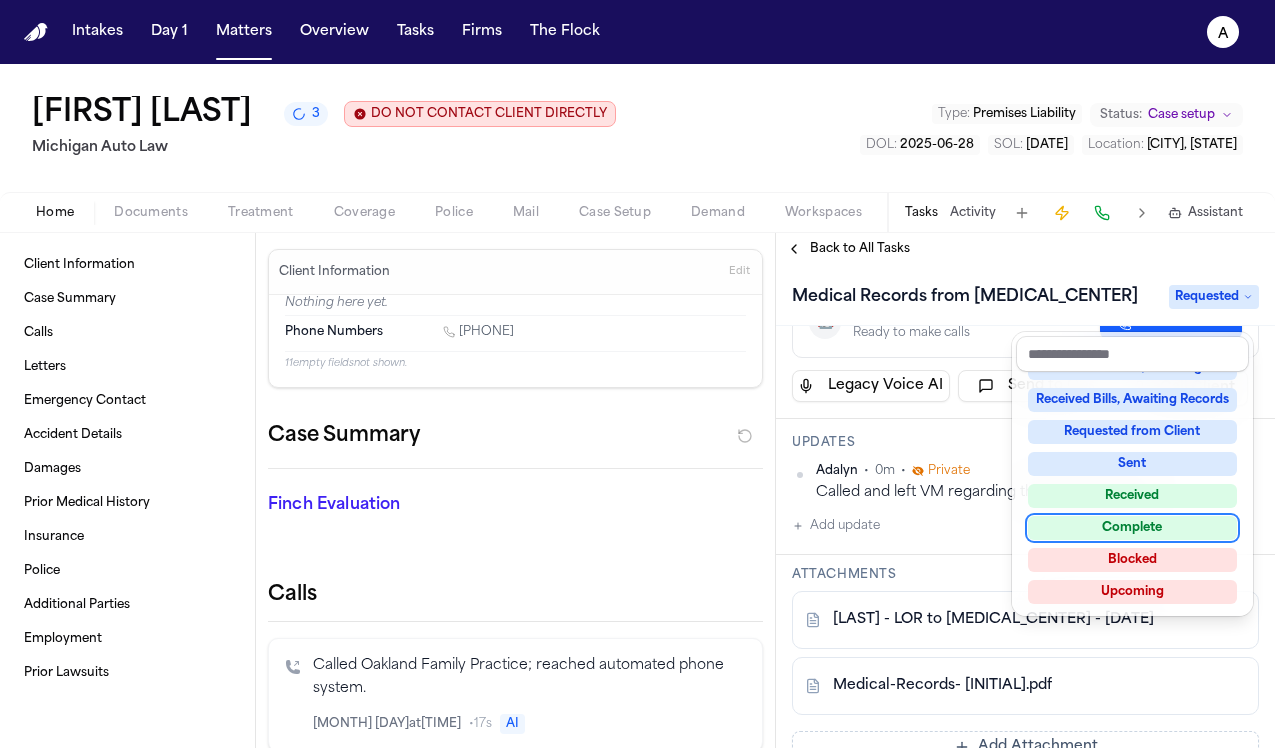 click on "Complete" at bounding box center [1132, 528] 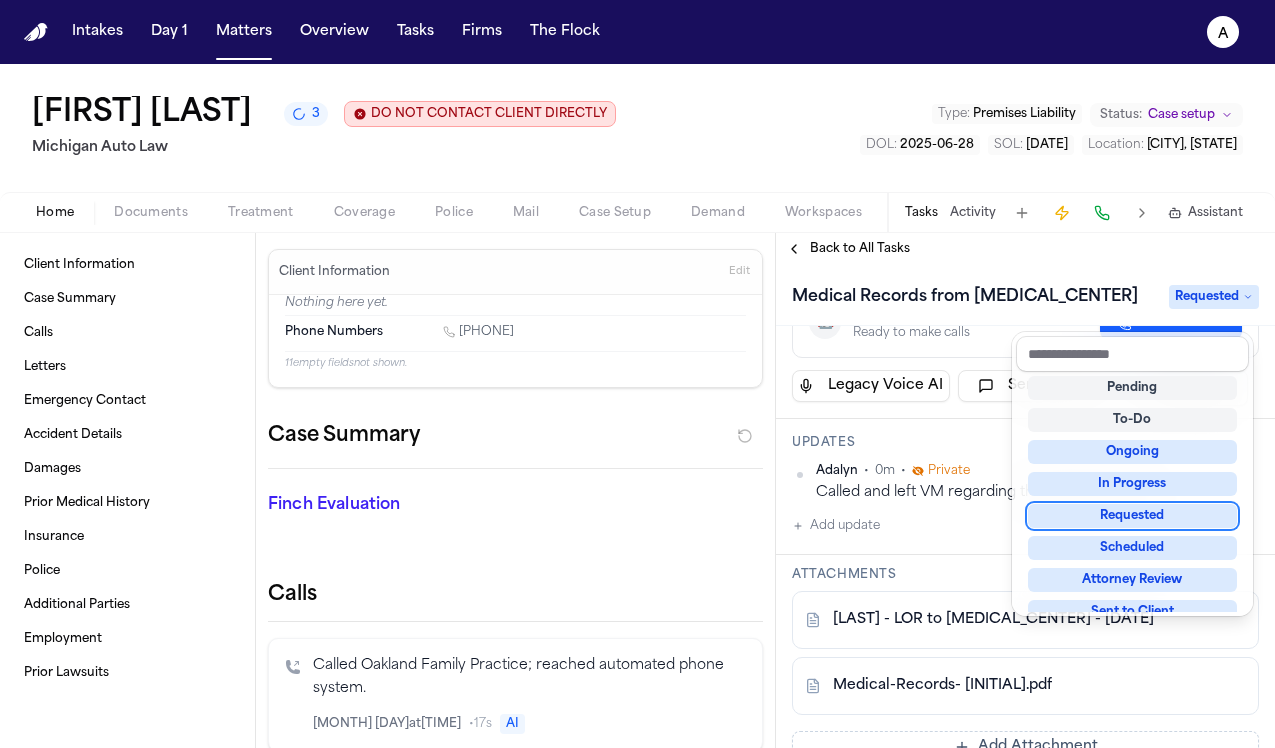 scroll, scrollTop: 25, scrollLeft: 0, axis: vertical 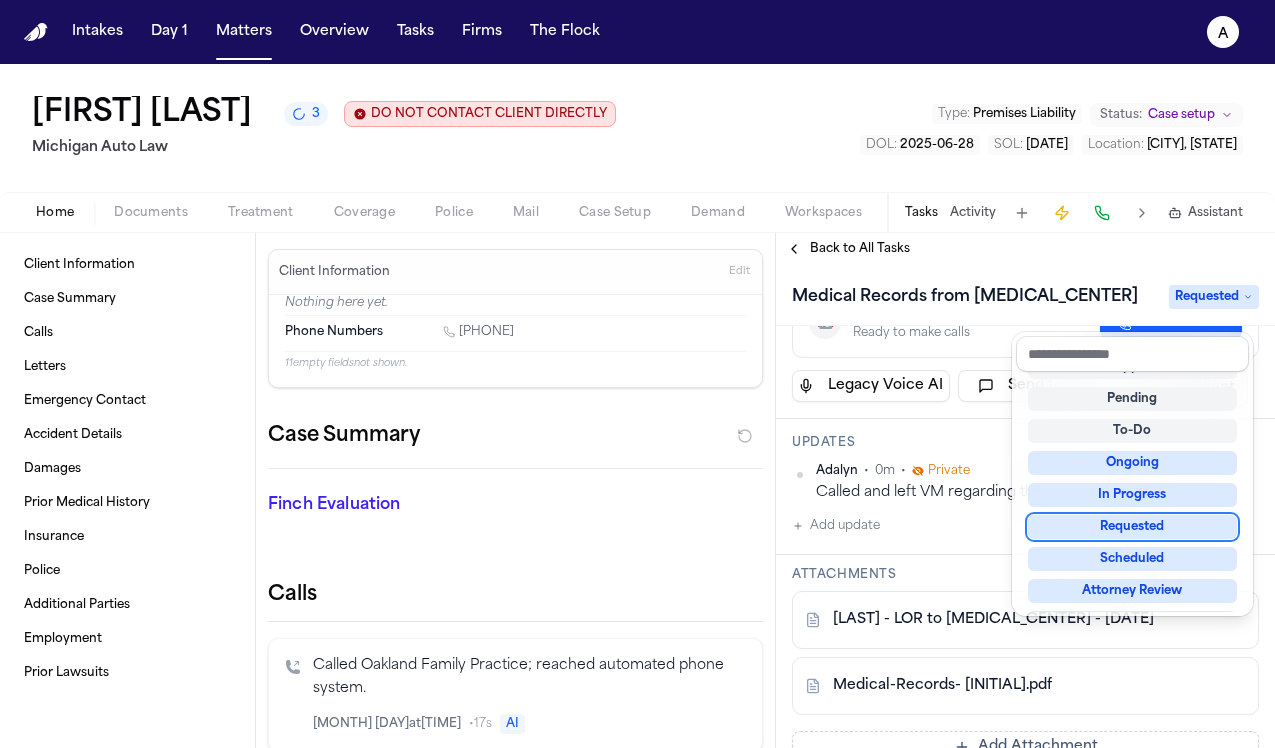click on "Medical Records from [ORGANIZATION]  Requested Assignee [FIRST]  Priority Normal Due date [DATE] Completed [DATE] Actions 🤖 AI Voice Agent Ready to make calls Start AI Call Legacy Voice AI Send to Ops Call Client Updates [FIRST] • [TIME] • Private Called and left VM regarding the imaging records.  Add update Attachments S. Williams - LOR to [ORGANIZATION] - [DATE] [ORGANIZATION]-Records- S.WIlliams .pdf Add Attachment Notes These notes are only visible to your team and will not be shared with attorneys. Schedules Schedule Voice AI Call No Scheduled Calls You haven't set up any scheduled calls for this task yet. Create a schedule to automatically run this task at specific times. Delete Task" at bounding box center (1025, 506) 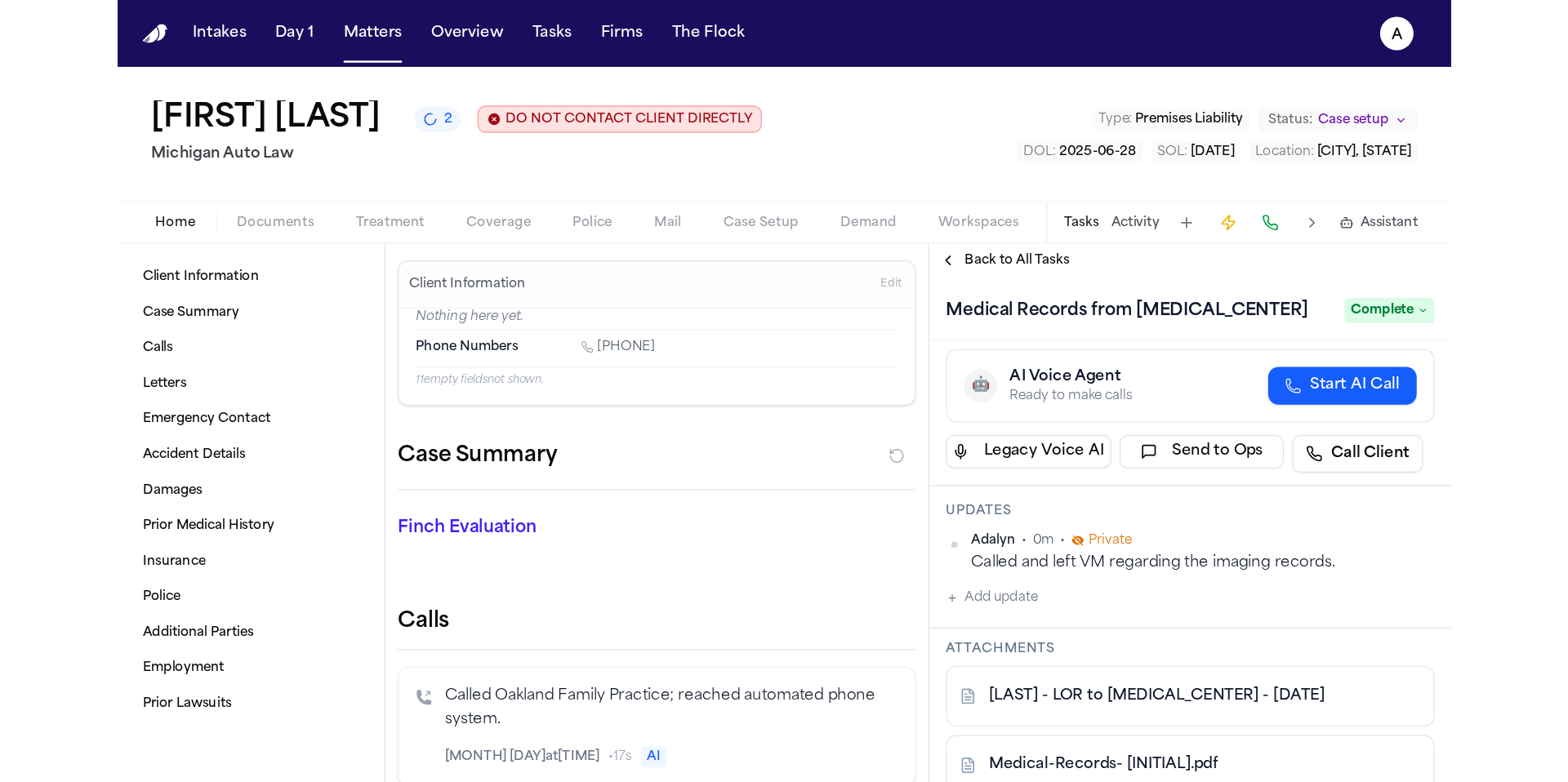 scroll, scrollTop: 146, scrollLeft: 0, axis: vertical 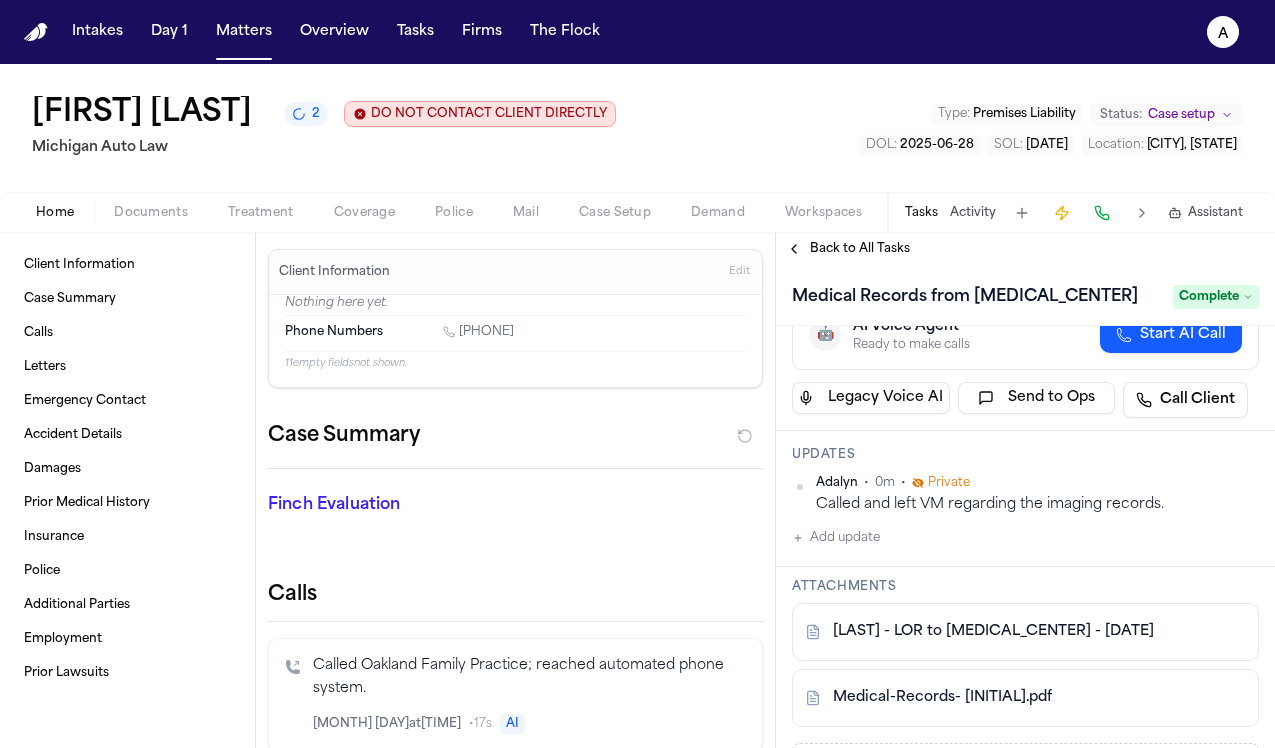 click on "Called and left VM regarding the imaging records." at bounding box center [1037, 504] 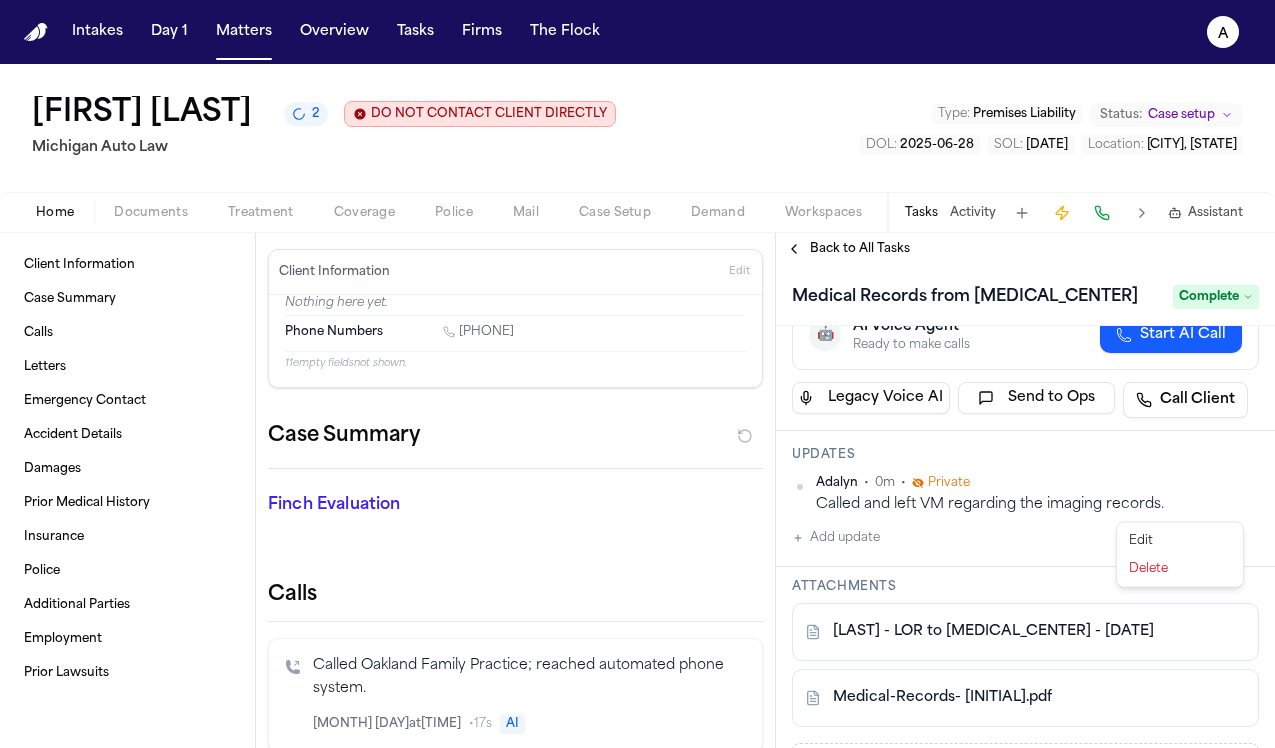 click on "Intakes Day 1 Matters Overview Tasks Firms The Flock A [FIRST] [LAST]  2 DO NOT CONTACT CLIENT DIRECTLY DO NOT CONTACT Michigan Auto Law Type :   Premises Liability Status: Case setup DOL :   [DATE] SOL :   [DATE] Location :   Roseville, MI Home Documents Treatment Coverage Police Mail Case Setup Demand Workspaces Artifacts Tasks Activity Assistant Client Information Case Summary Calls Letters Emergency Contact Accident Details Damages Prior Medical History Insurance Police Additional Parties Employment Prior Lawsuits Client Information Edit Nothing here yet. Phone Numbers 1 ([PHONE]) 11  empty   fields  not shown. Case Summary Finch Evaluation * ​ Calls Called Oakland Family Practice; reached automated phone system. [DATE] • [TIME] • [TIME] AI Attempted to obtain medical provider's email and fax number for records request; unable to reach appropriate contact. [DATE] • [TIME] • [TIME] AI Letters No letters created yet Matter Details Emergency Contact Clear Add Clear 7" at bounding box center (637, 374) 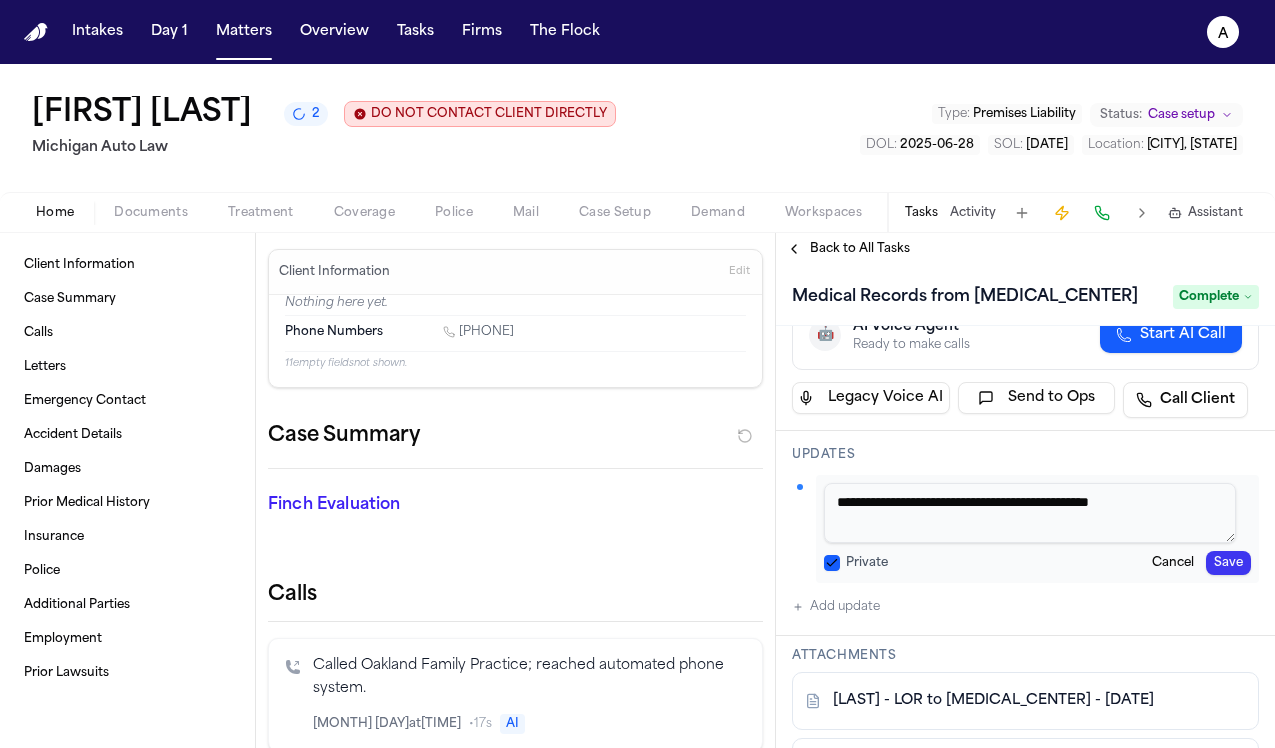 click on "**********" at bounding box center (1030, 513) 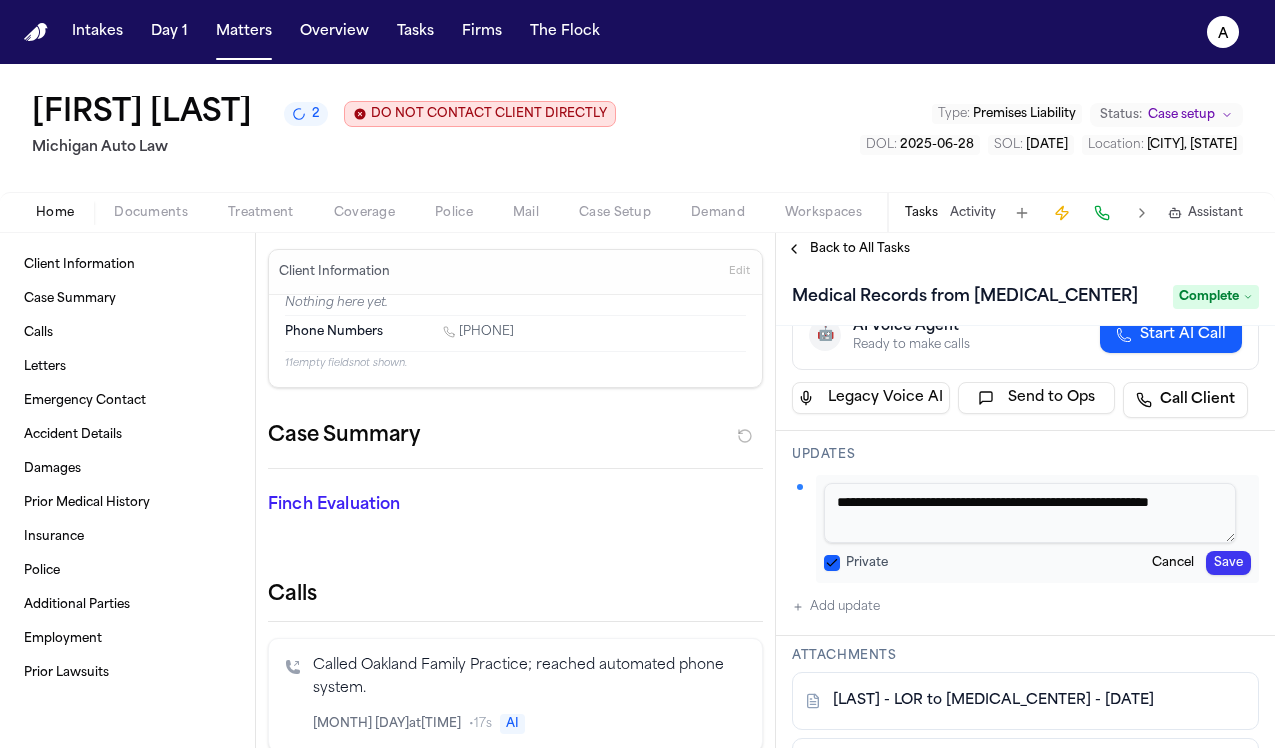 type on "**********" 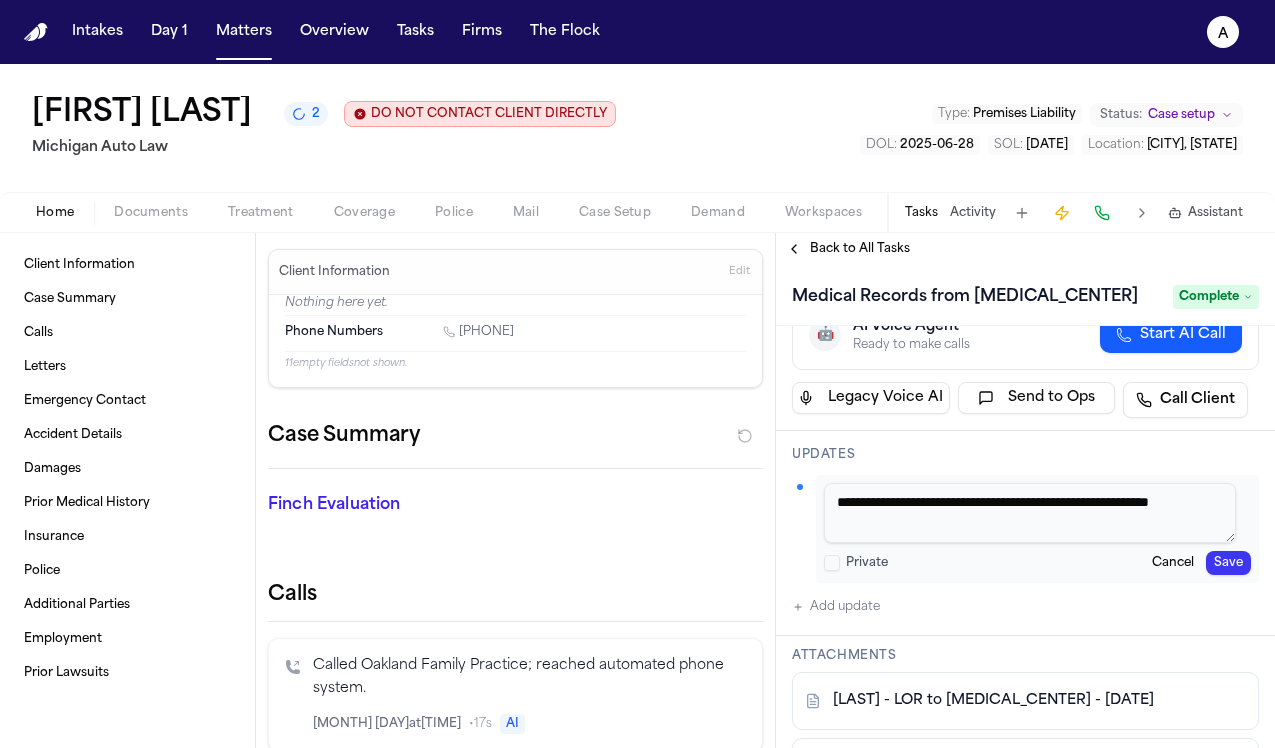 click on "Save" at bounding box center [1228, 563] 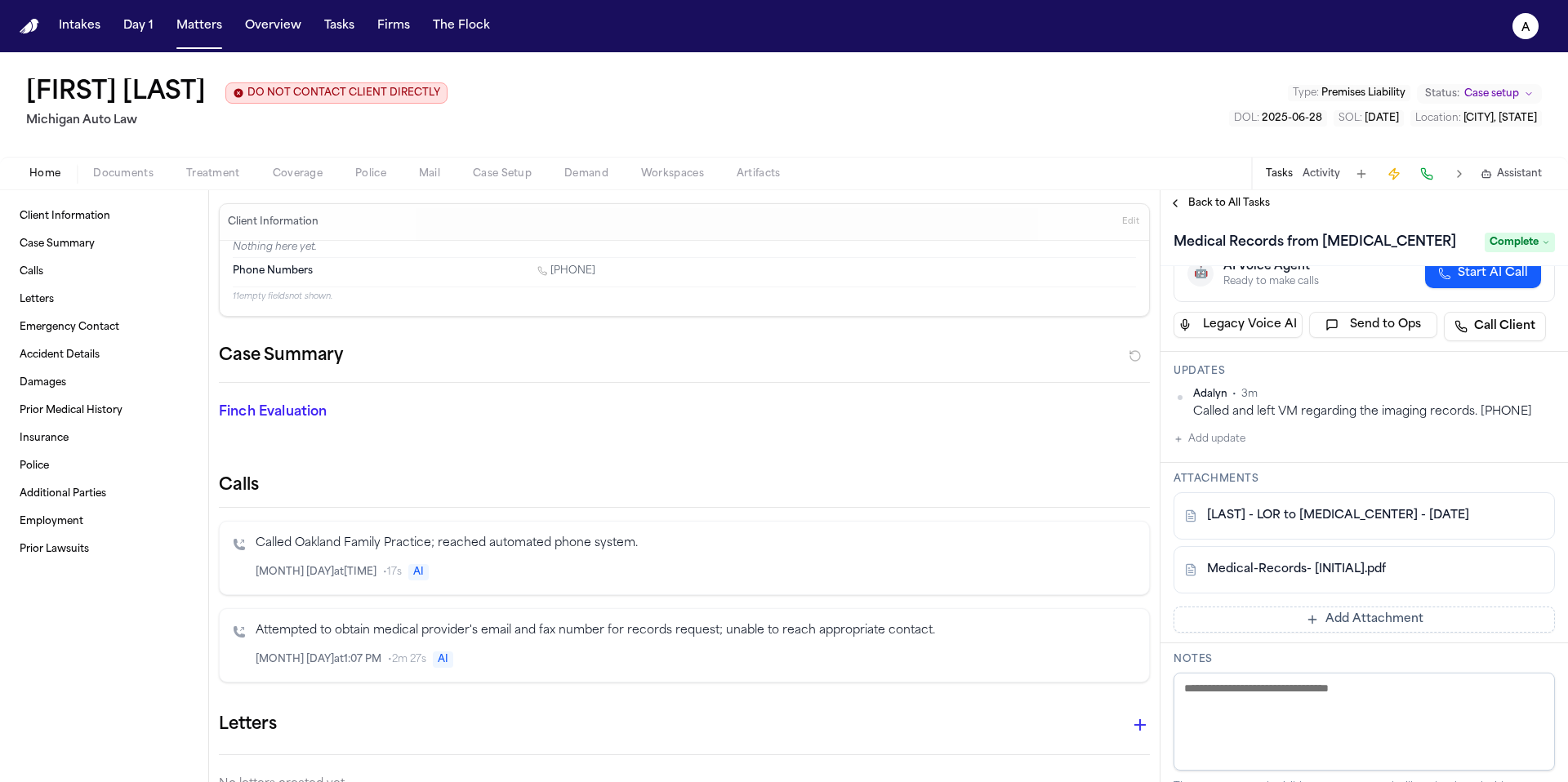 scroll, scrollTop: 146, scrollLeft: 0, axis: vertical 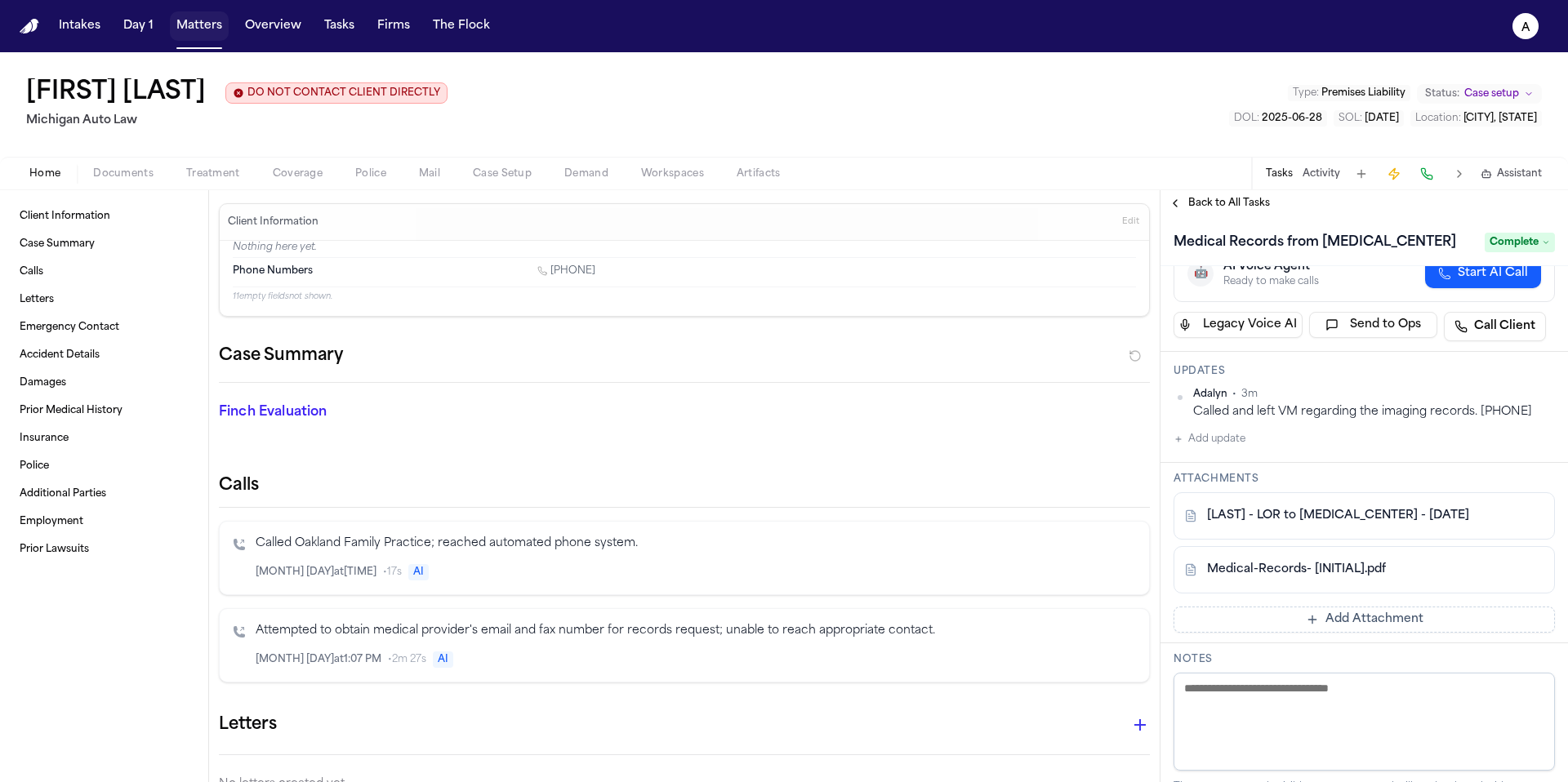 click on "Matters" at bounding box center (199, 26) 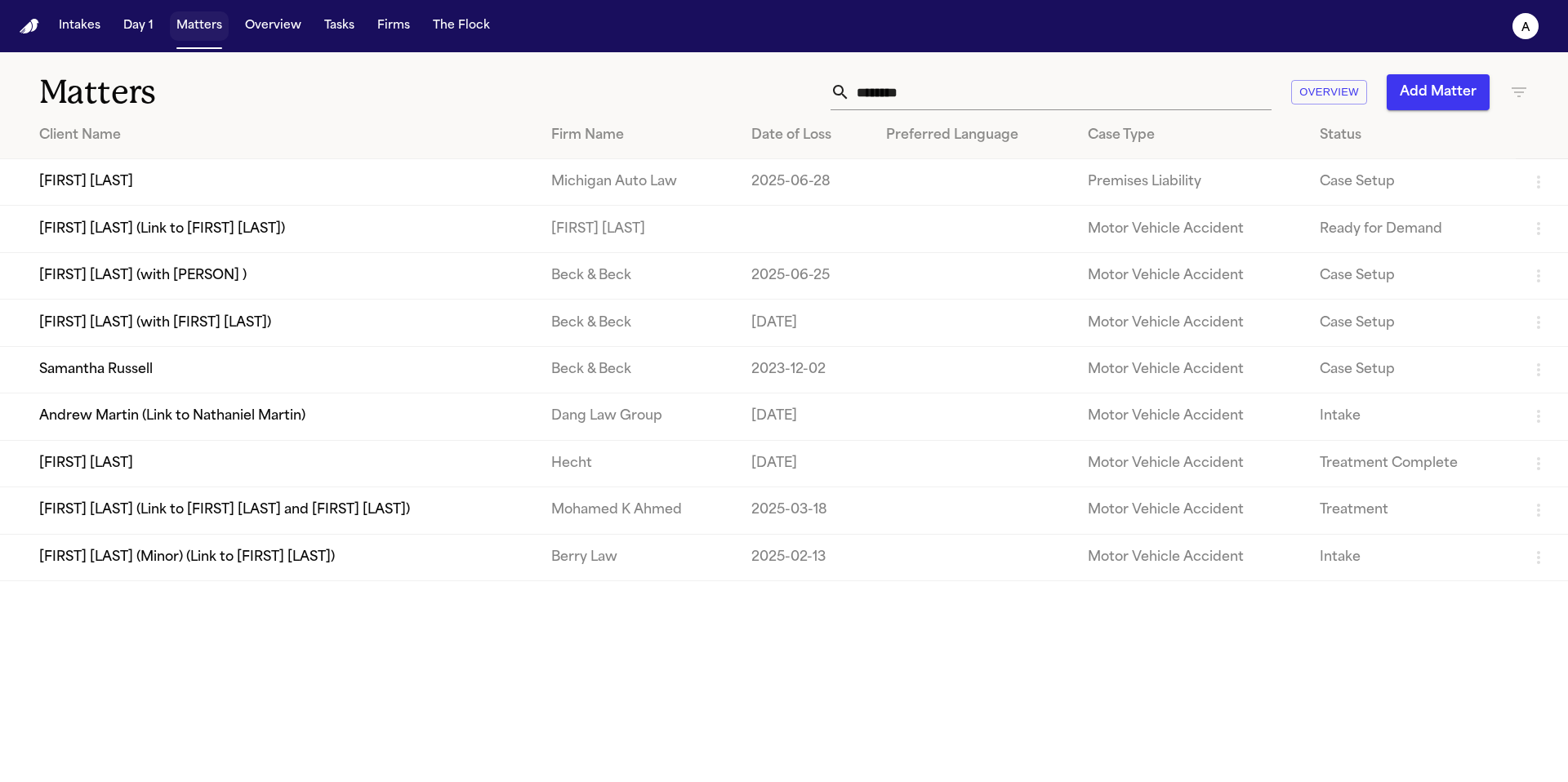 click on "Matters" at bounding box center (199, 26) 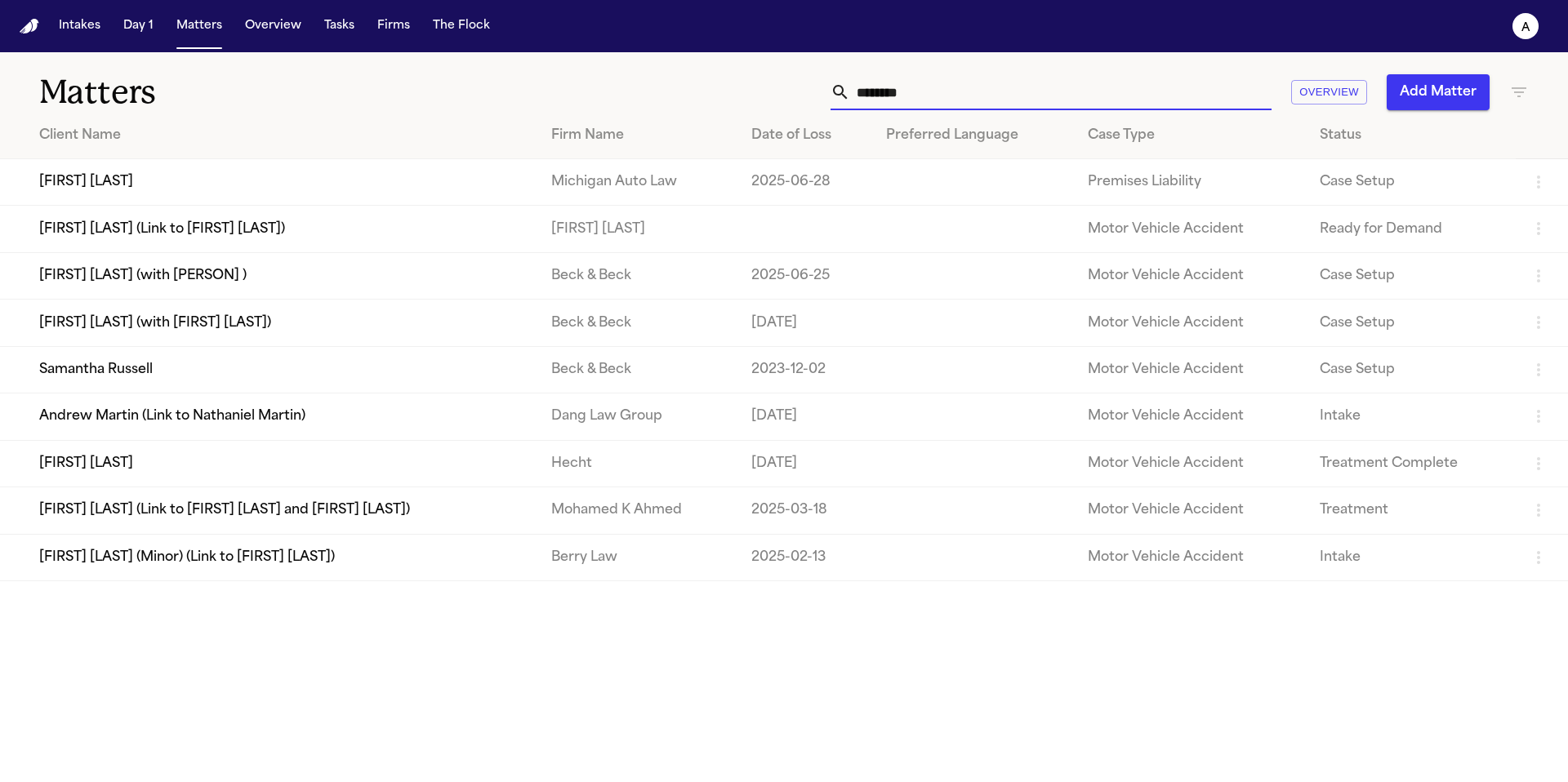 drag, startPoint x: 972, startPoint y: 93, endPoint x: 773, endPoint y: 92, distance: 199.00251 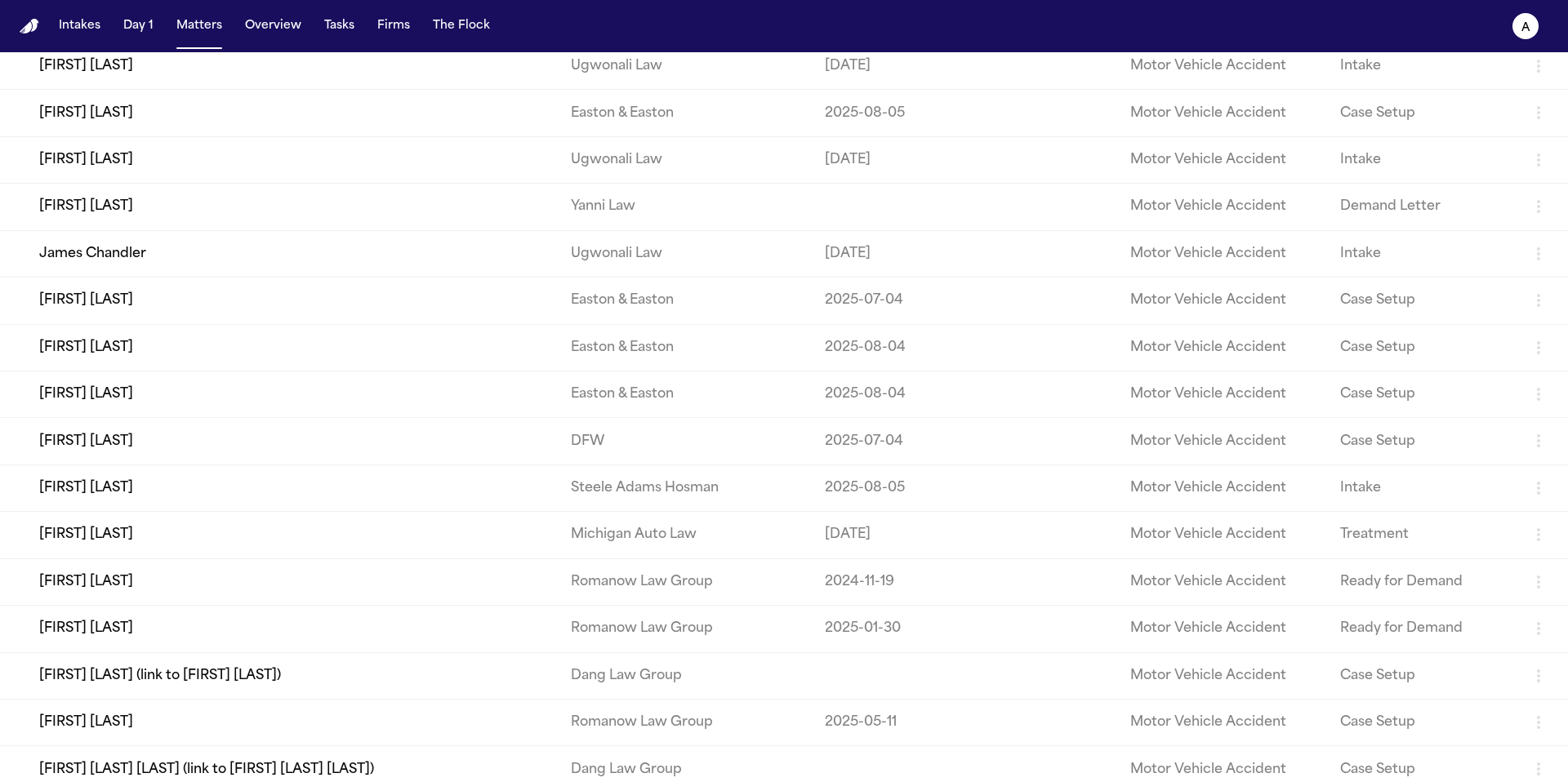 scroll, scrollTop: 0, scrollLeft: 0, axis: both 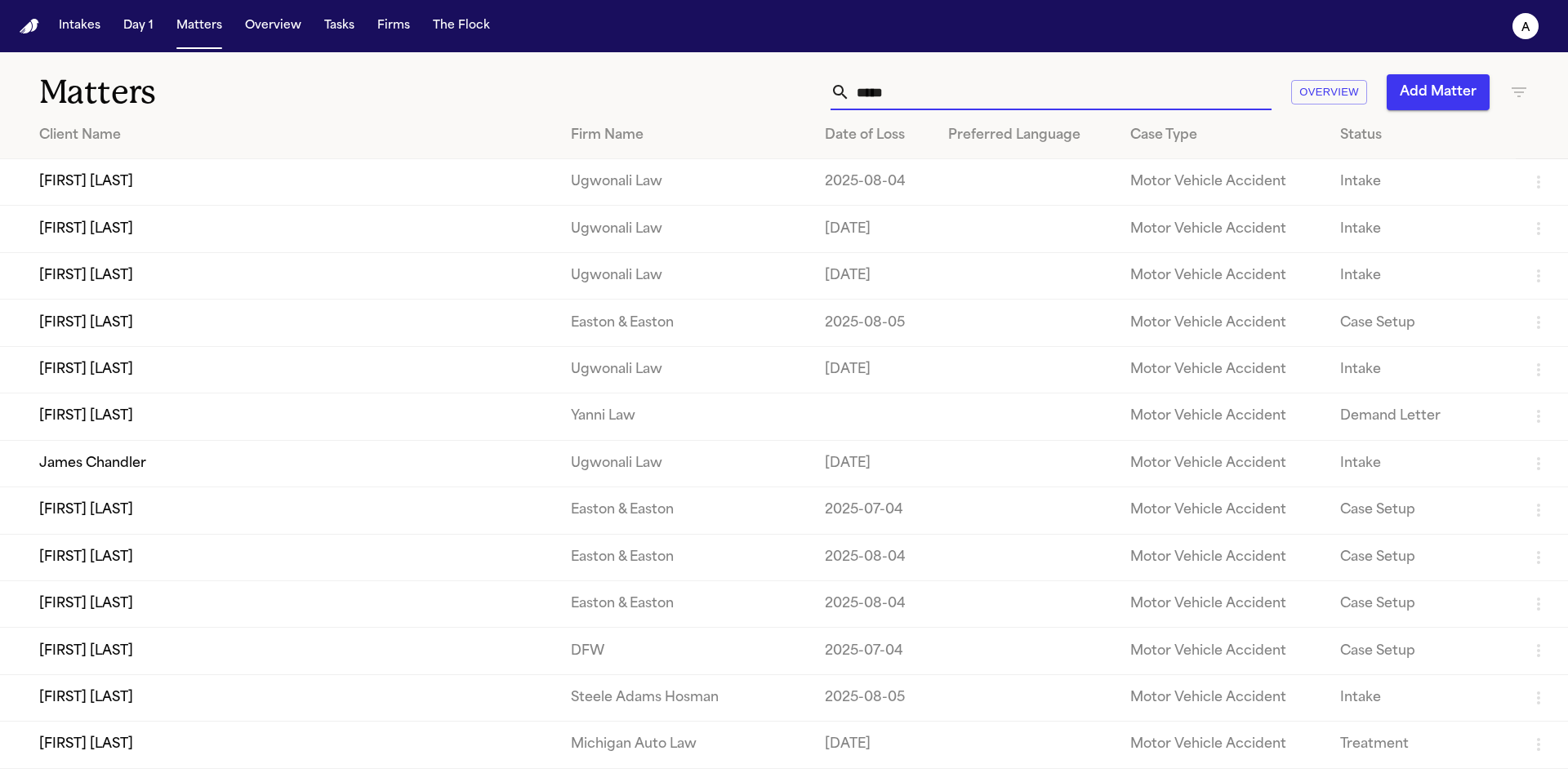 drag, startPoint x: 998, startPoint y: 83, endPoint x: 746, endPoint y: 94, distance: 252.23997 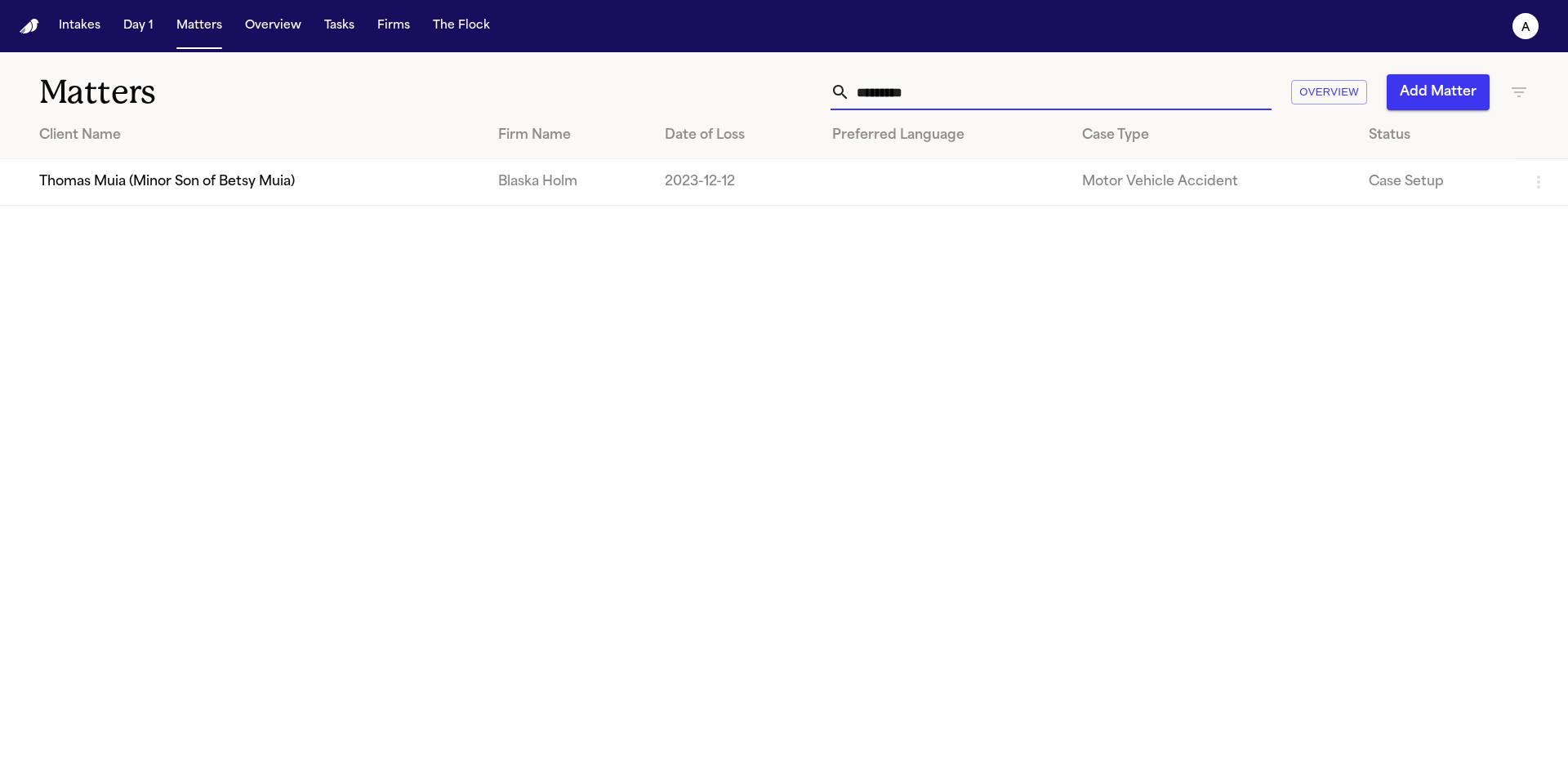 type on "********" 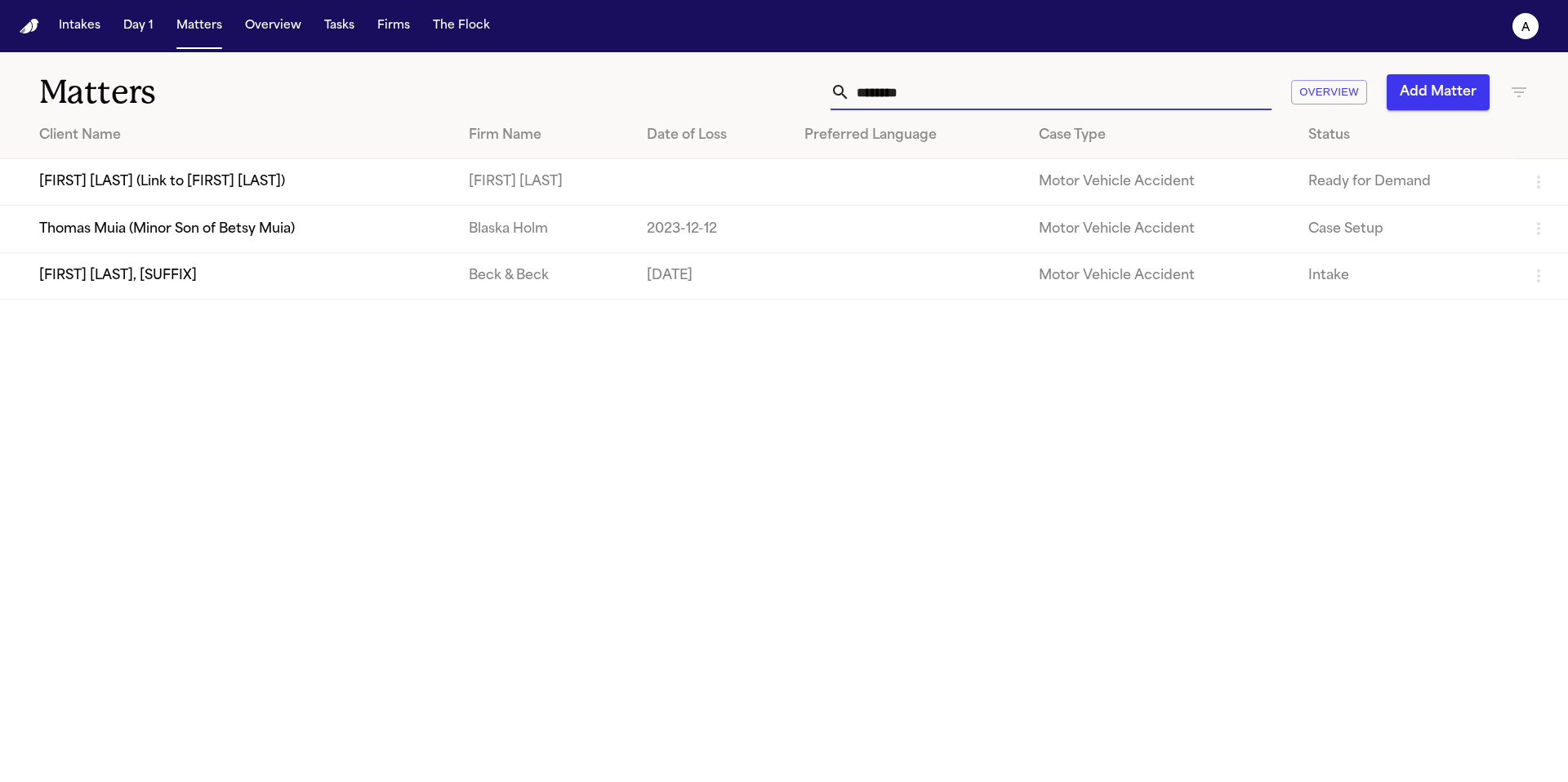 drag, startPoint x: 967, startPoint y: 95, endPoint x: 706, endPoint y: 99, distance: 261.03065 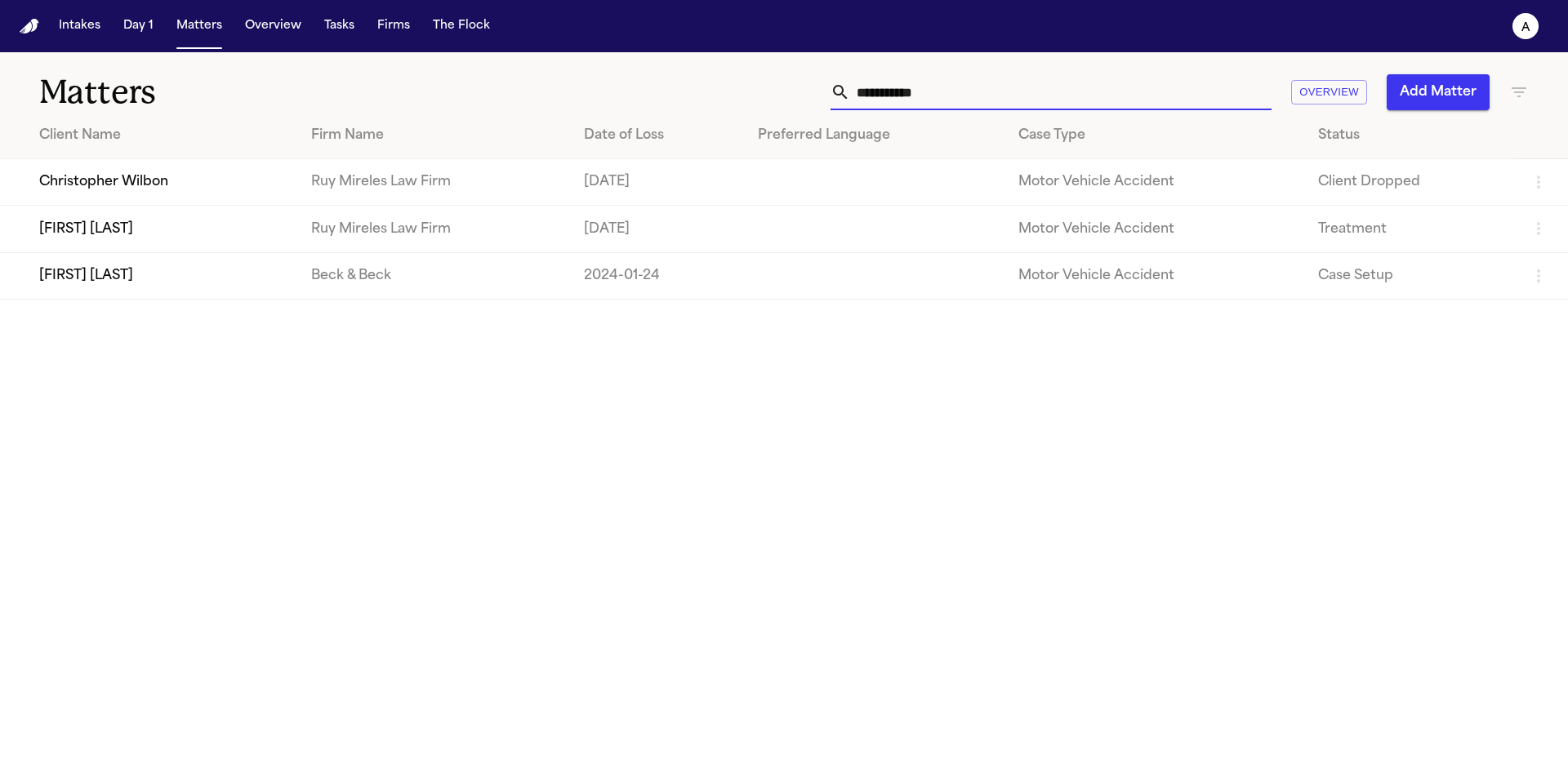 type on "**********" 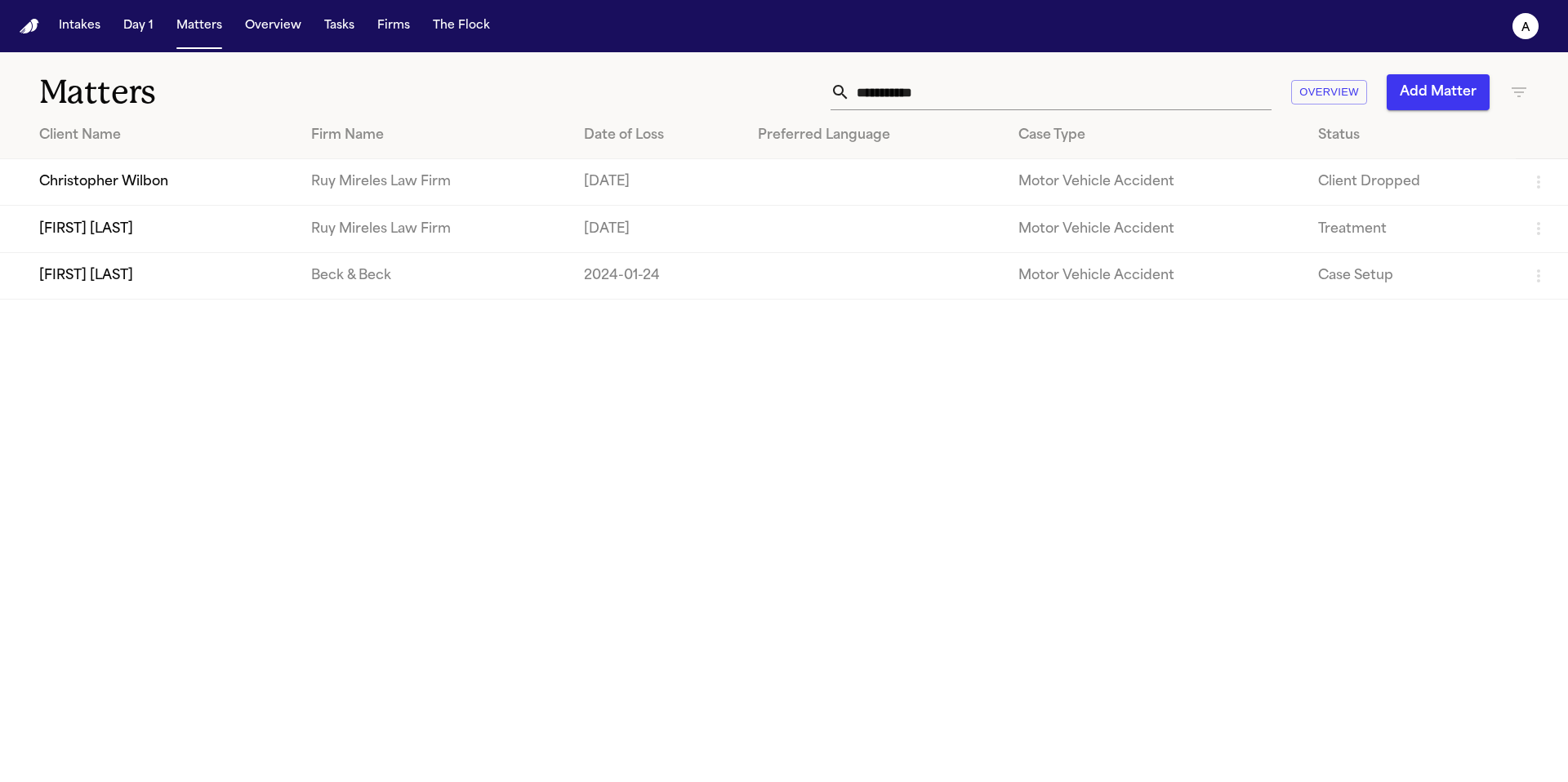 click on "[FIRST] [LAST]" at bounding box center (149, 229) 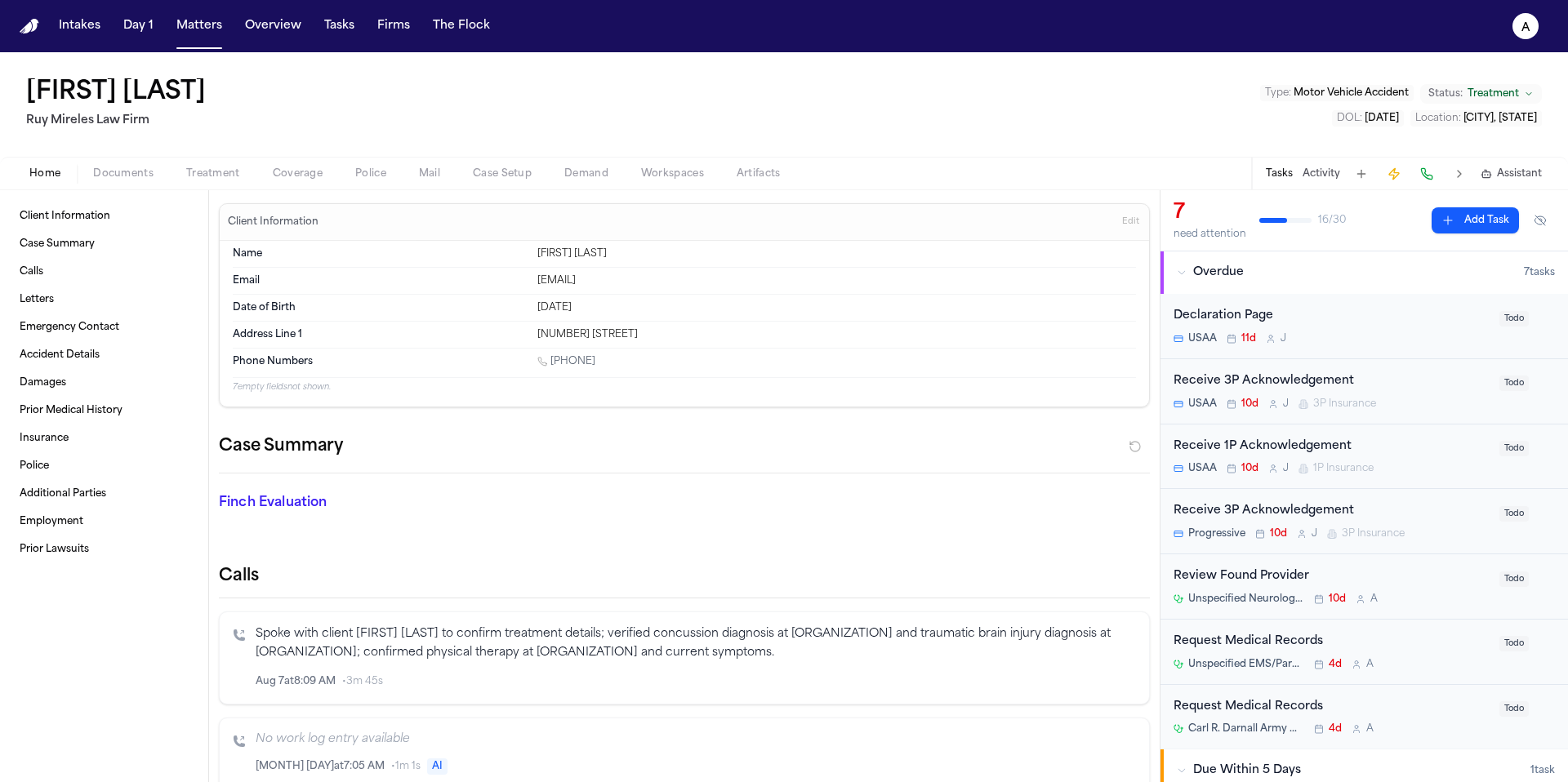 click on "[FIRST] [LAST] [LAST] Firm Type :   Motor Vehicle Accident Status: Treatment DOL :   [DATE] Location :   [CITY], [STATE]" at bounding box center (784, 104) 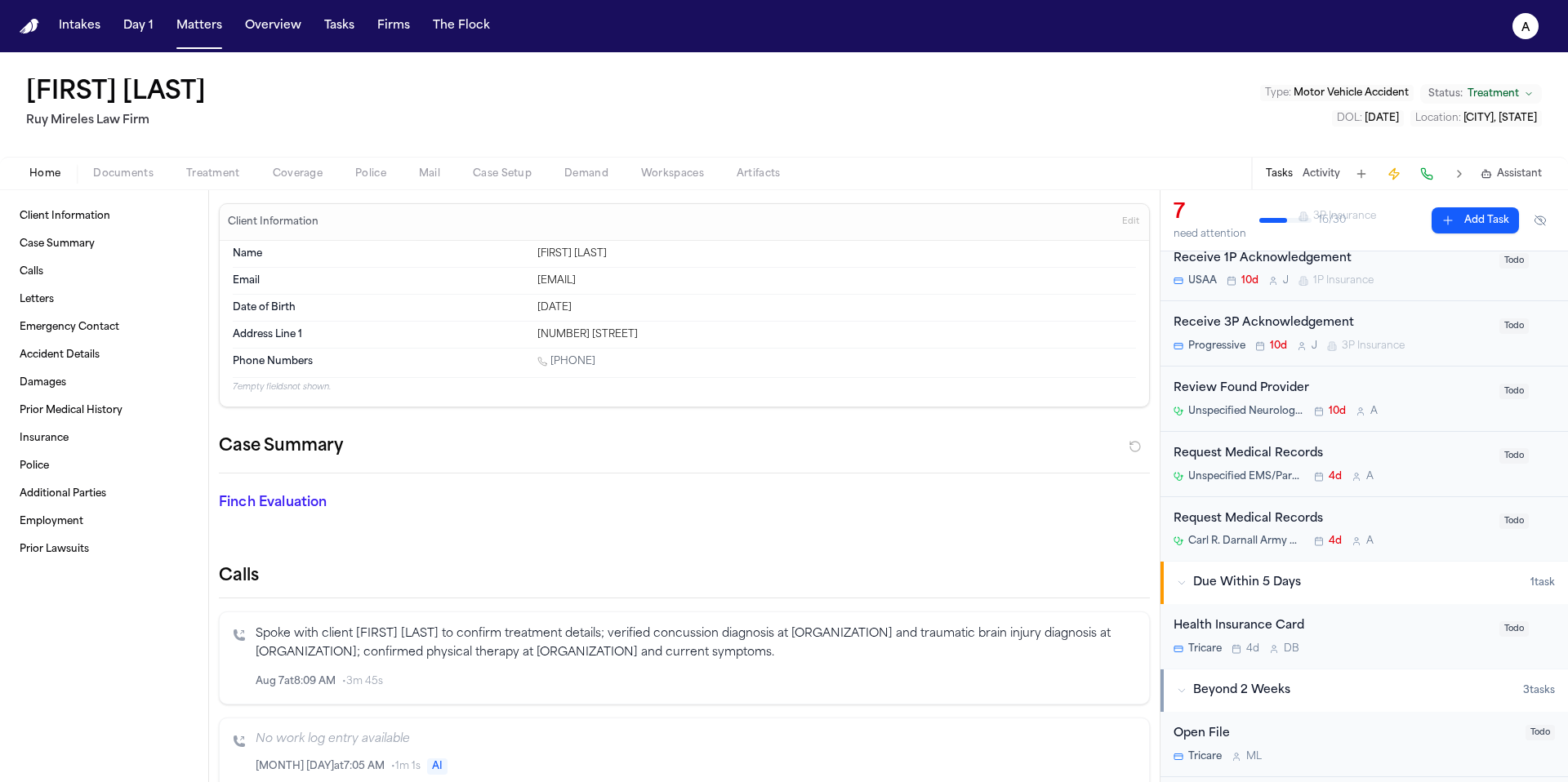 scroll, scrollTop: 151, scrollLeft: 0, axis: vertical 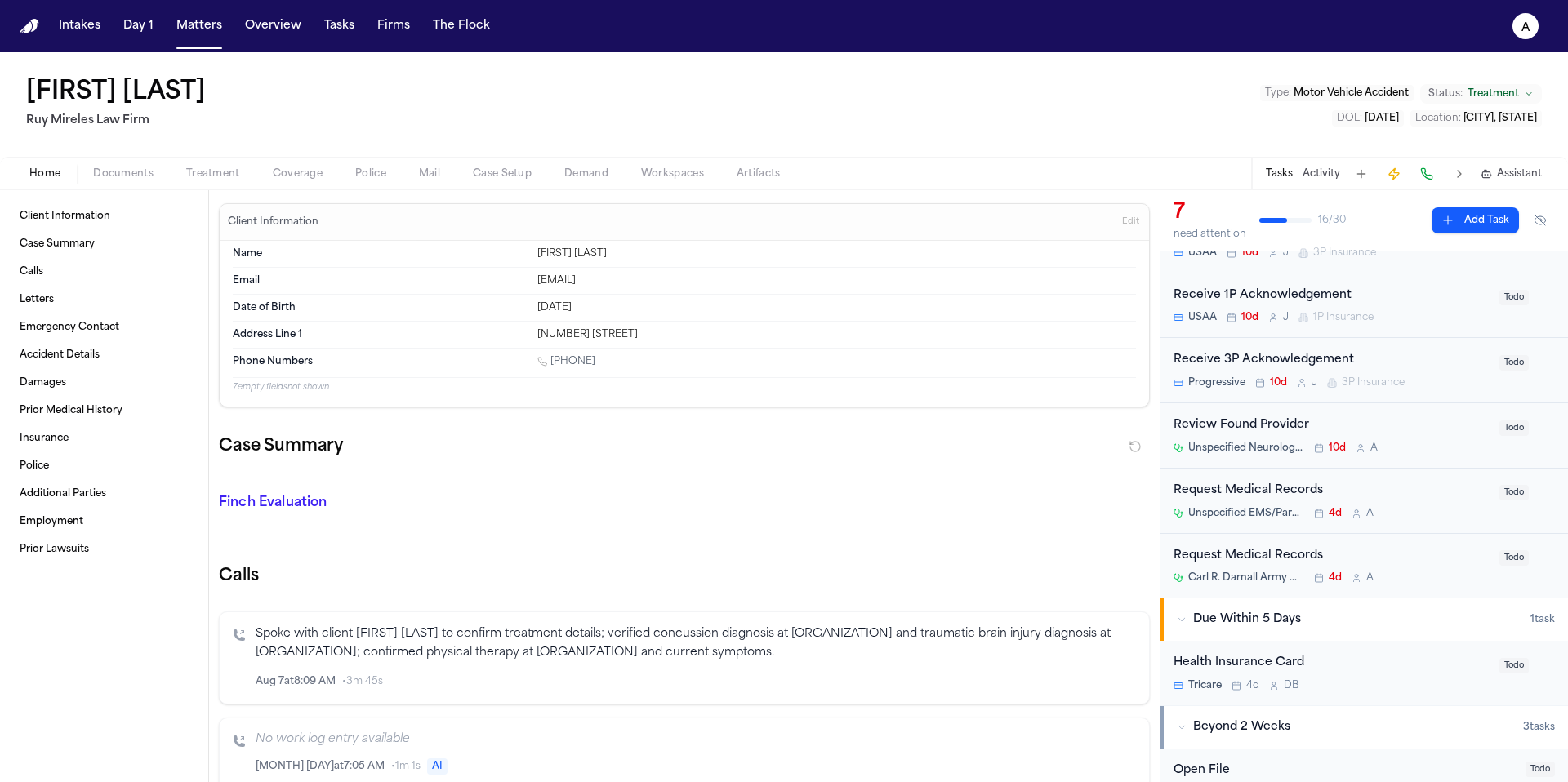 click on "Request Medical Records" at bounding box center (1331, 556) 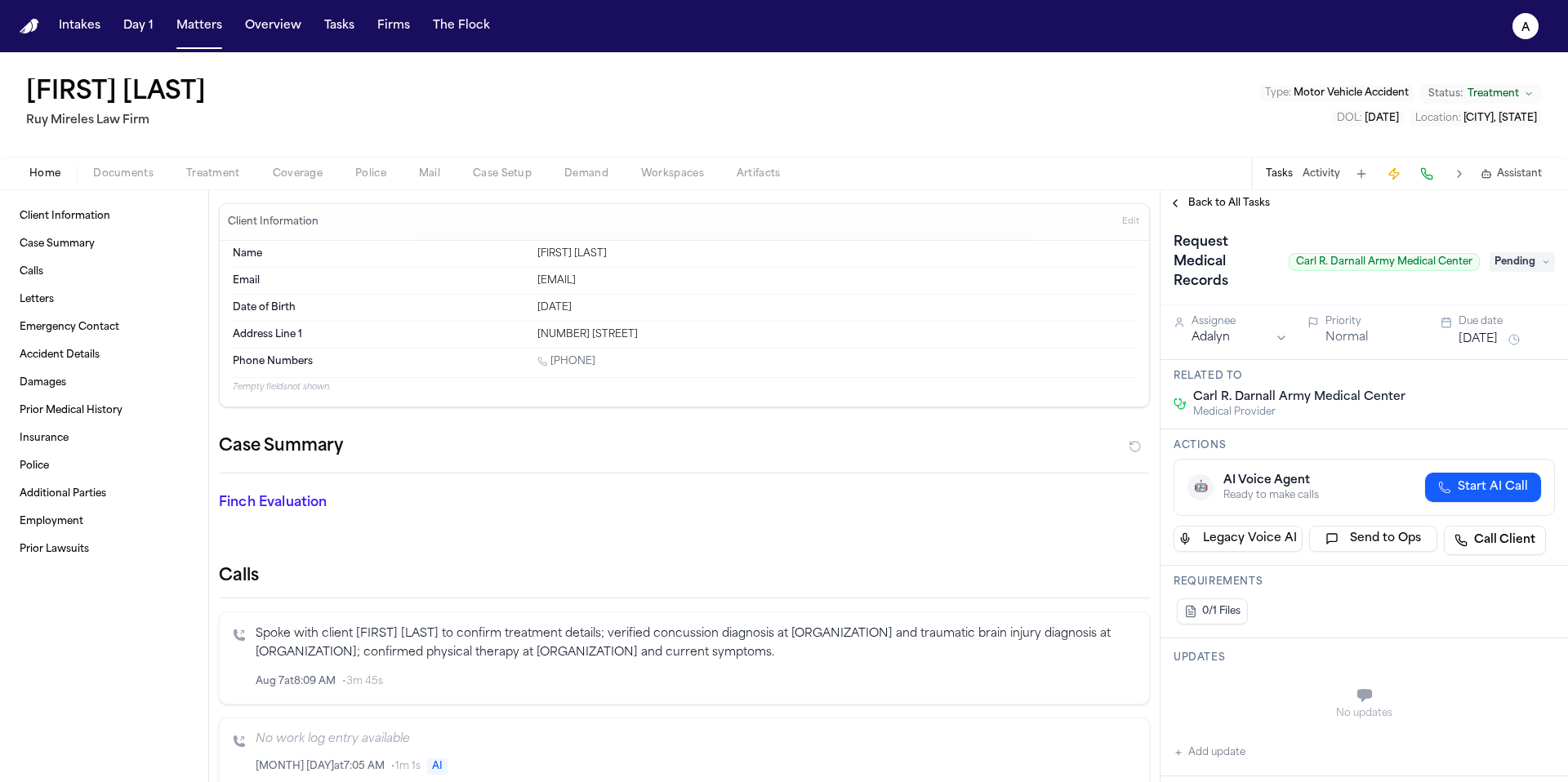 type on "**********" 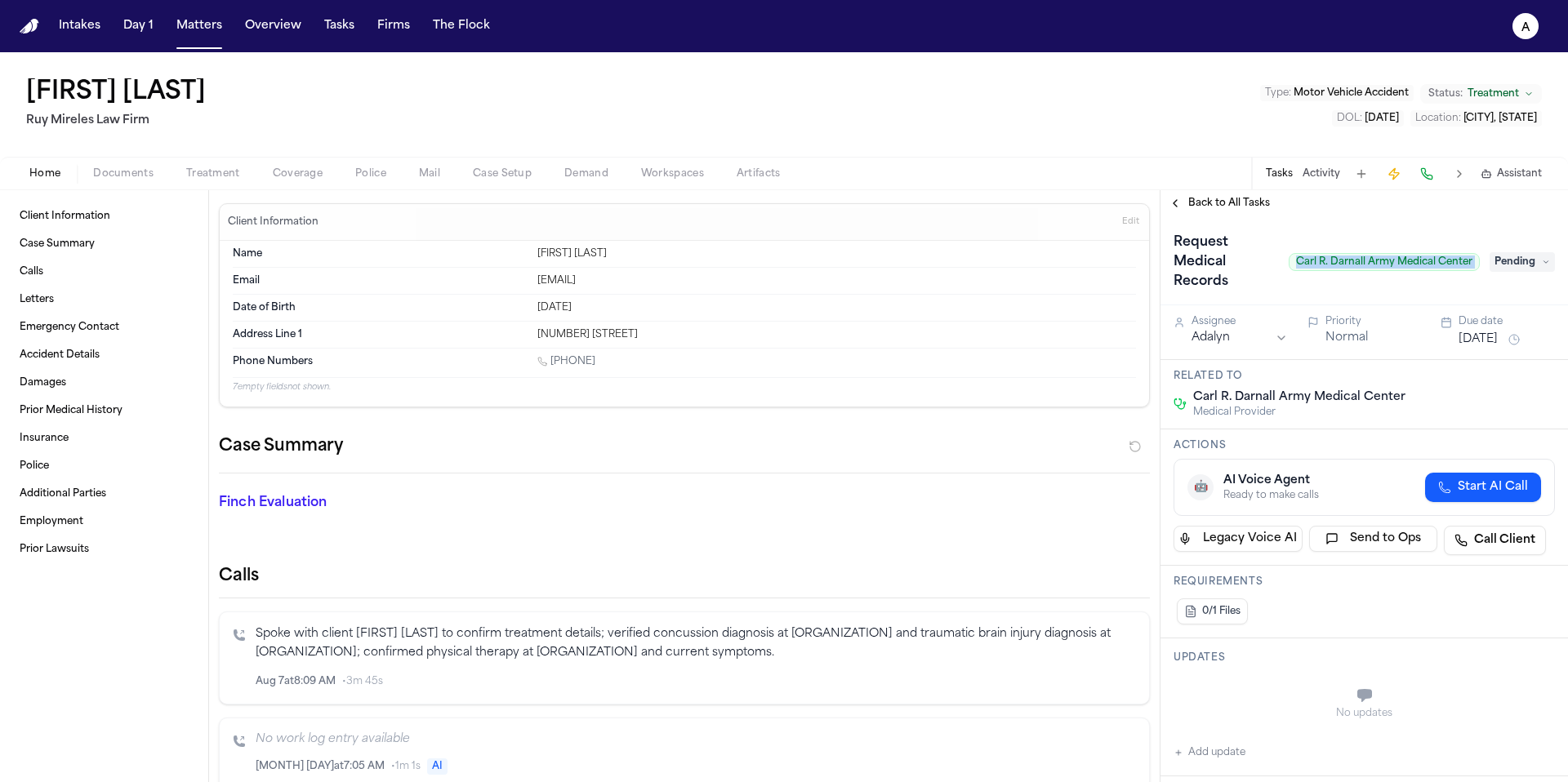 drag, startPoint x: 1296, startPoint y: 263, endPoint x: 1486, endPoint y: 256, distance: 190.1289 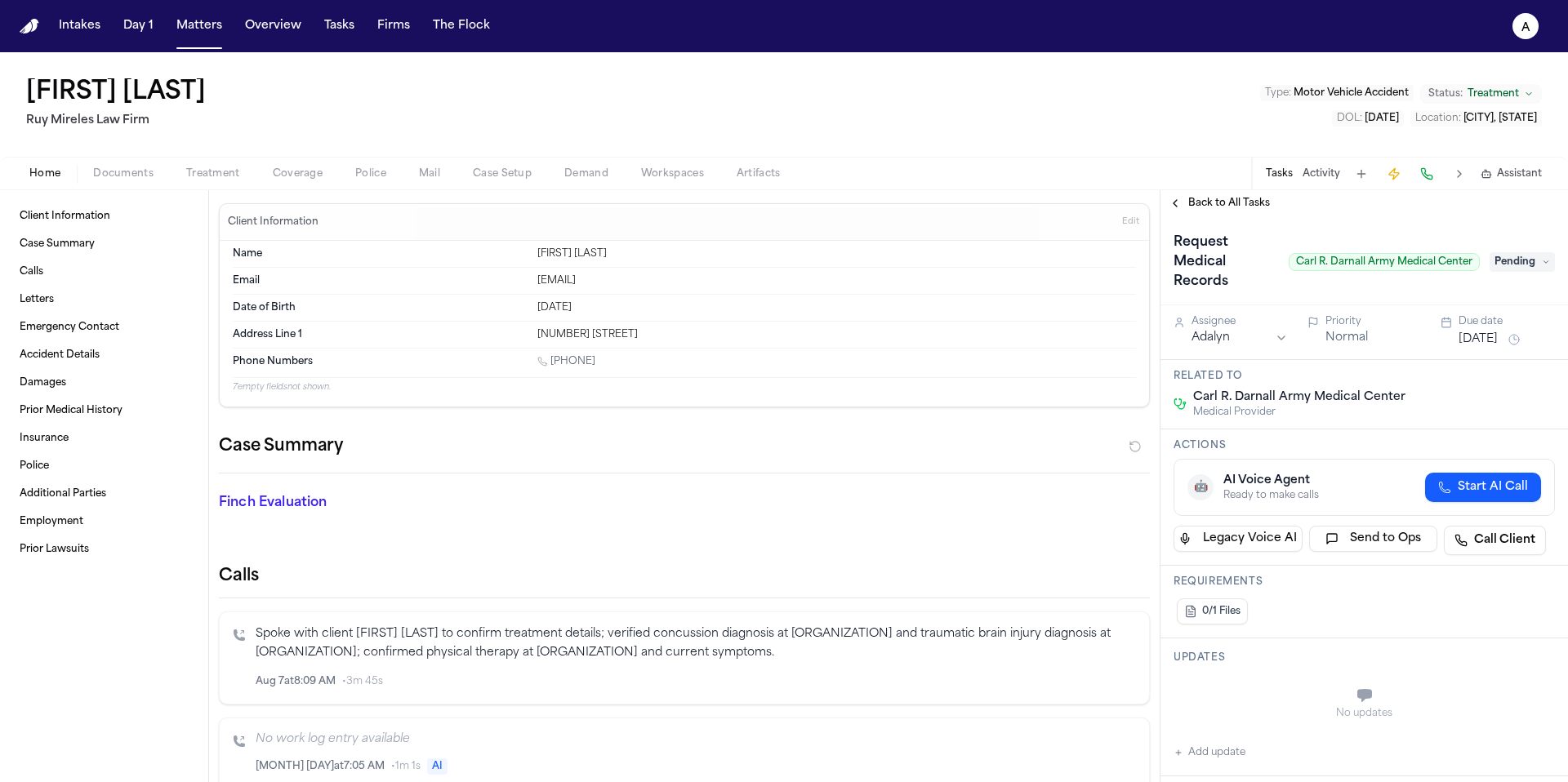 click on "Intakes Day 1 Matters Overview Tasks Firms The Flock" at bounding box center [274, 26] 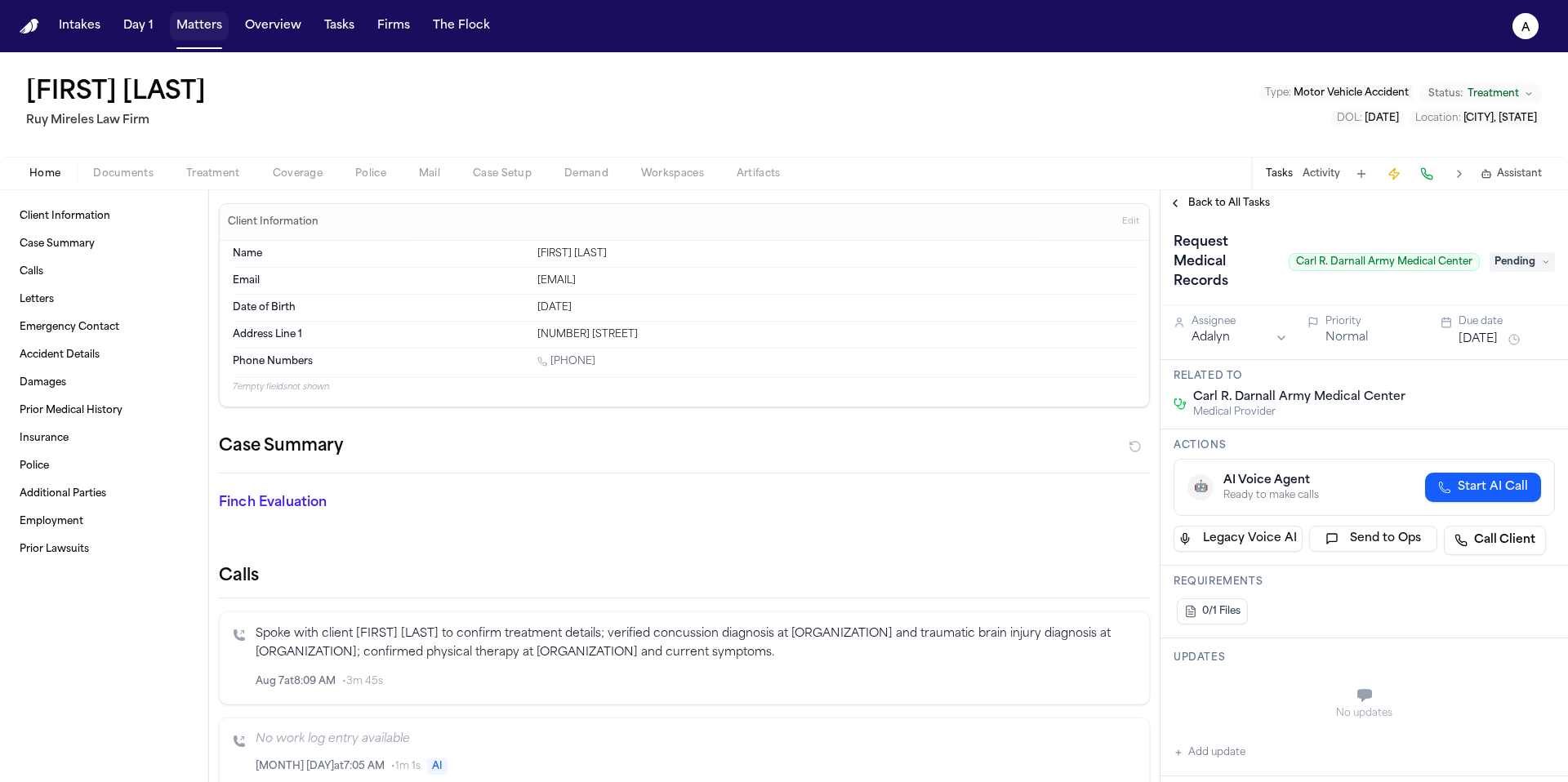 click on "Matters" at bounding box center (199, 26) 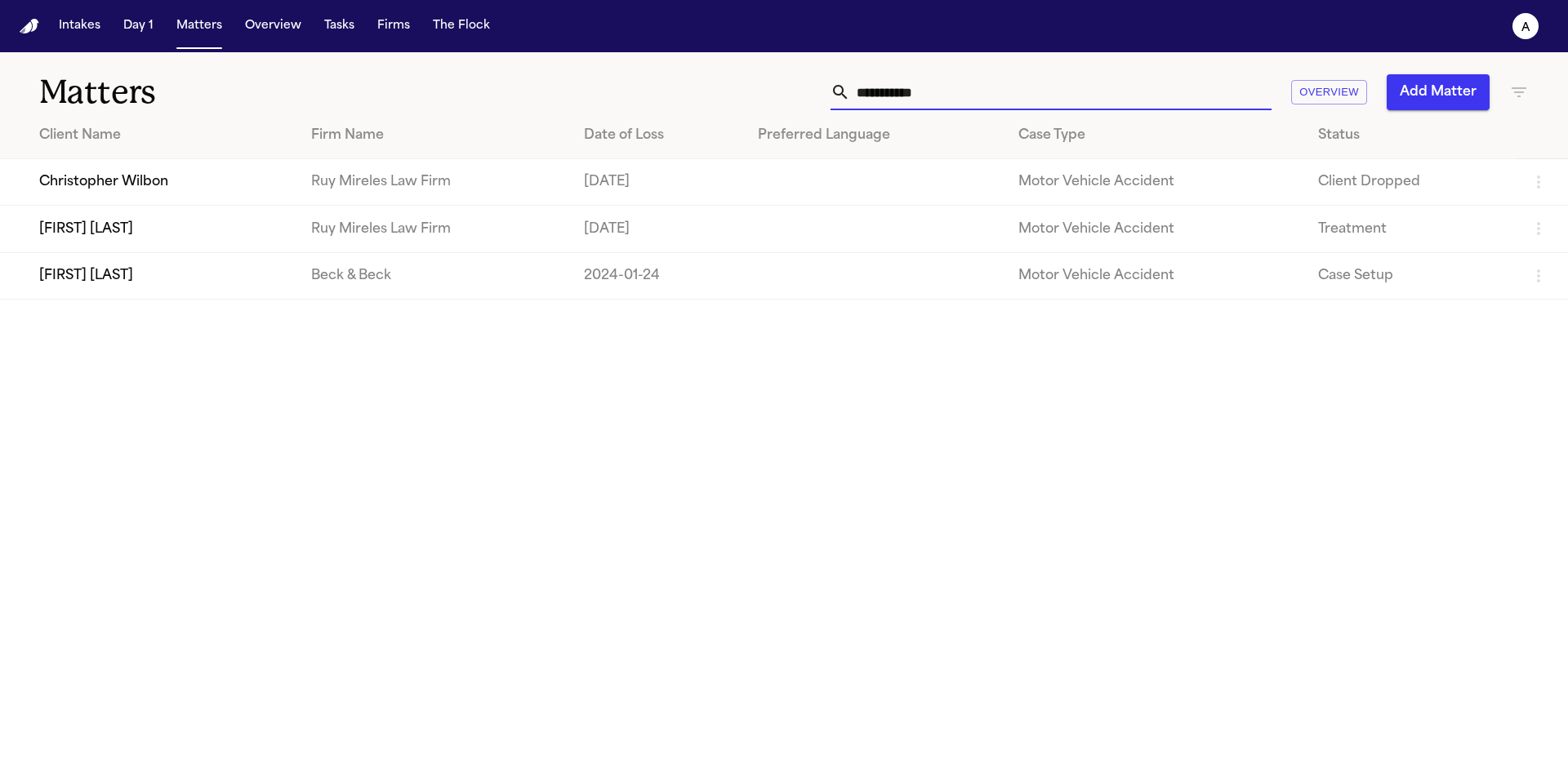 drag, startPoint x: 973, startPoint y: 96, endPoint x: 760, endPoint y: 90, distance: 213.0845 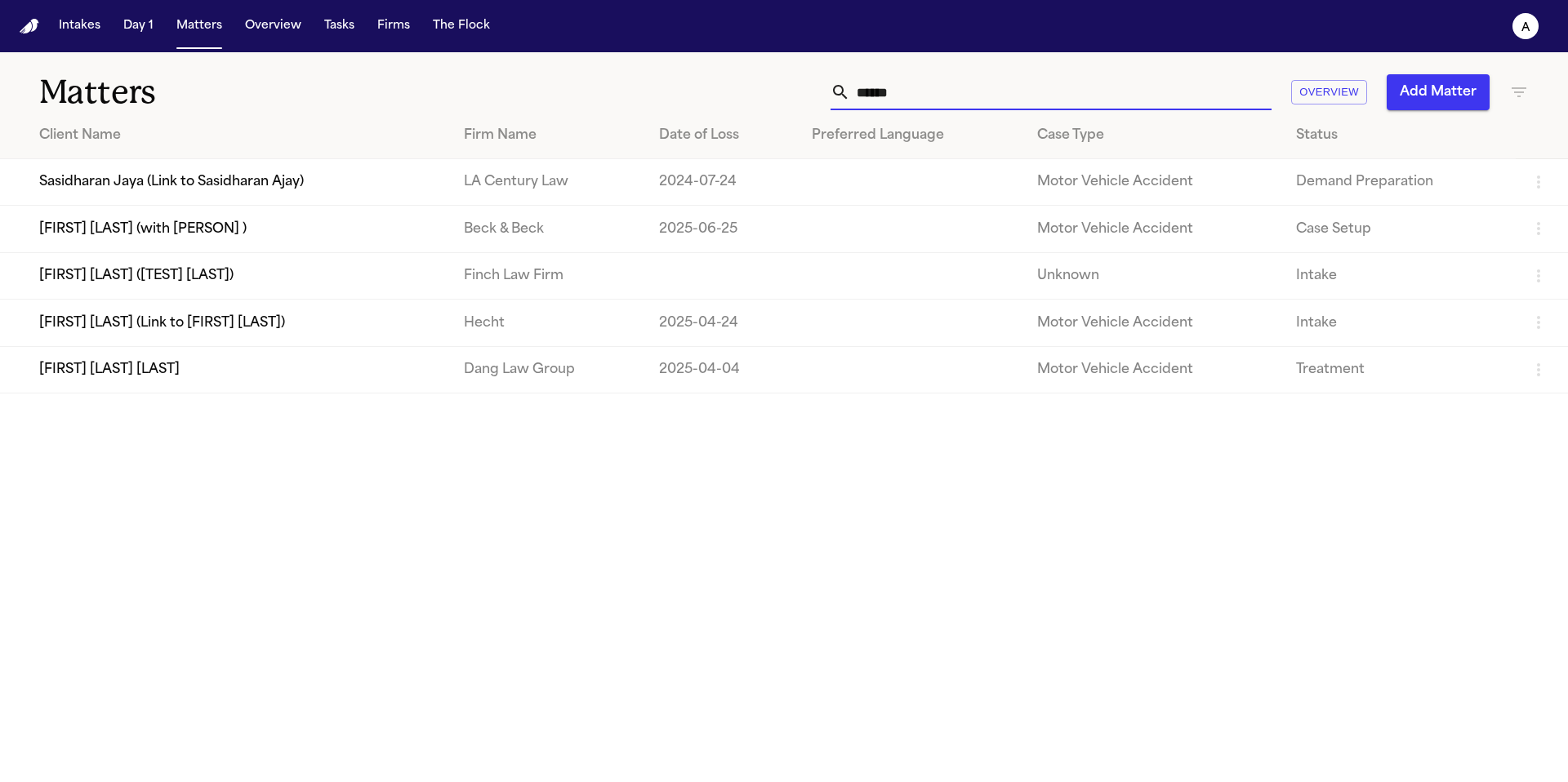type on "*****" 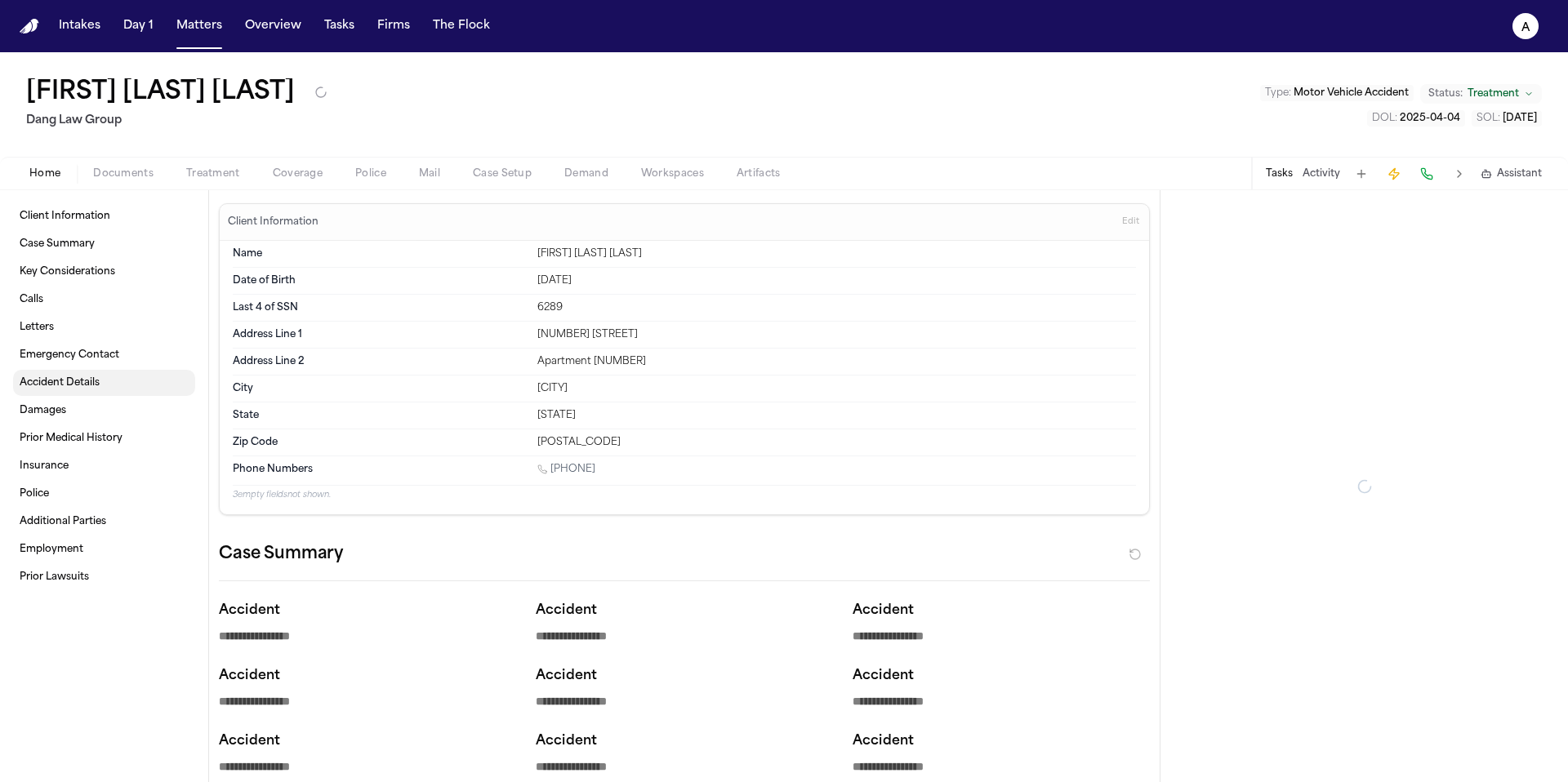 type on "*" 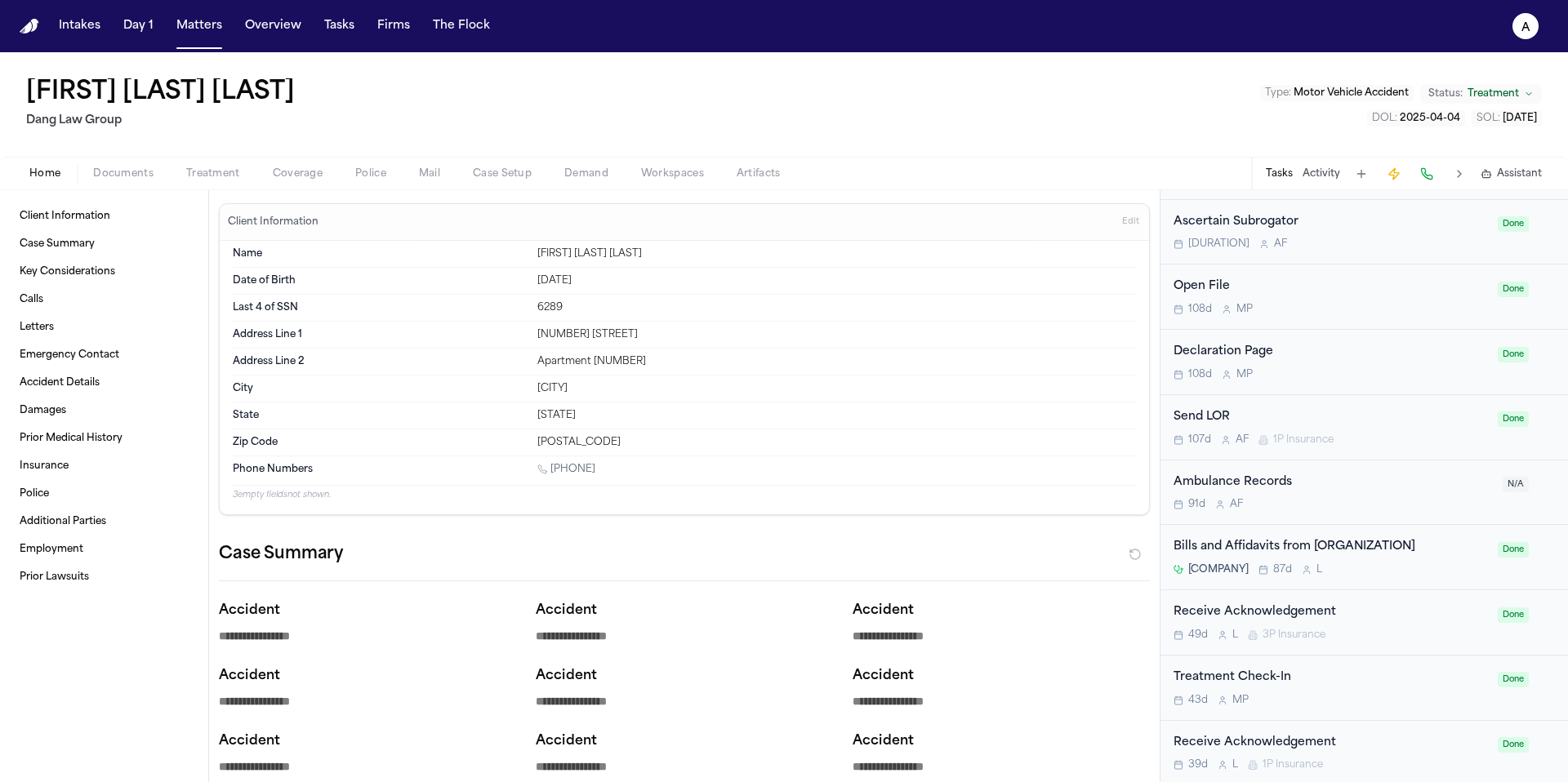 scroll, scrollTop: 1055, scrollLeft: 0, axis: vertical 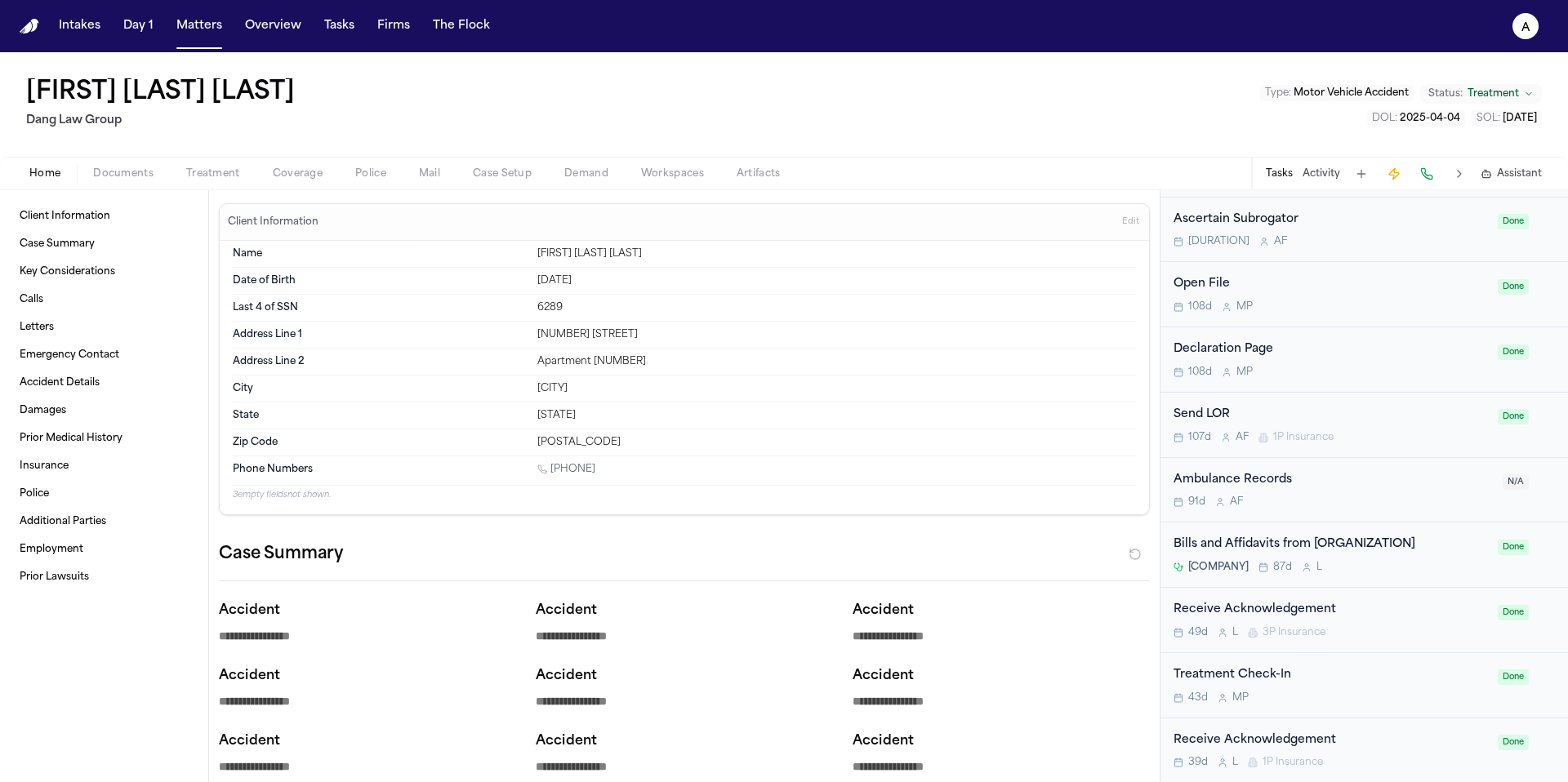click on "Bills and Affidavits from [ORGANIZATION] ([SERVICE]) [ORGANIZATION] [NUMBER]d A" at bounding box center (1330, 554) 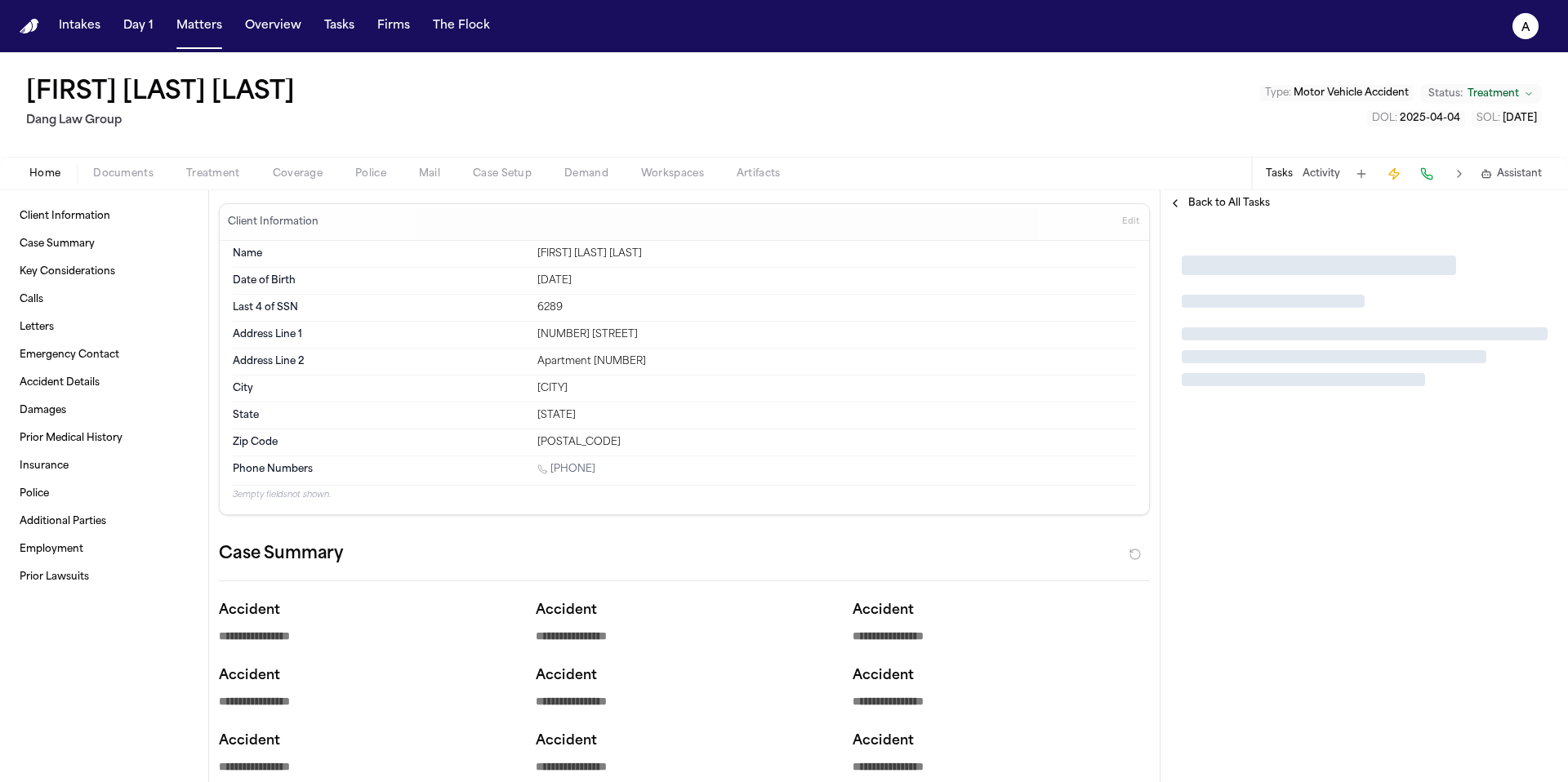 scroll, scrollTop: 0, scrollLeft: 0, axis: both 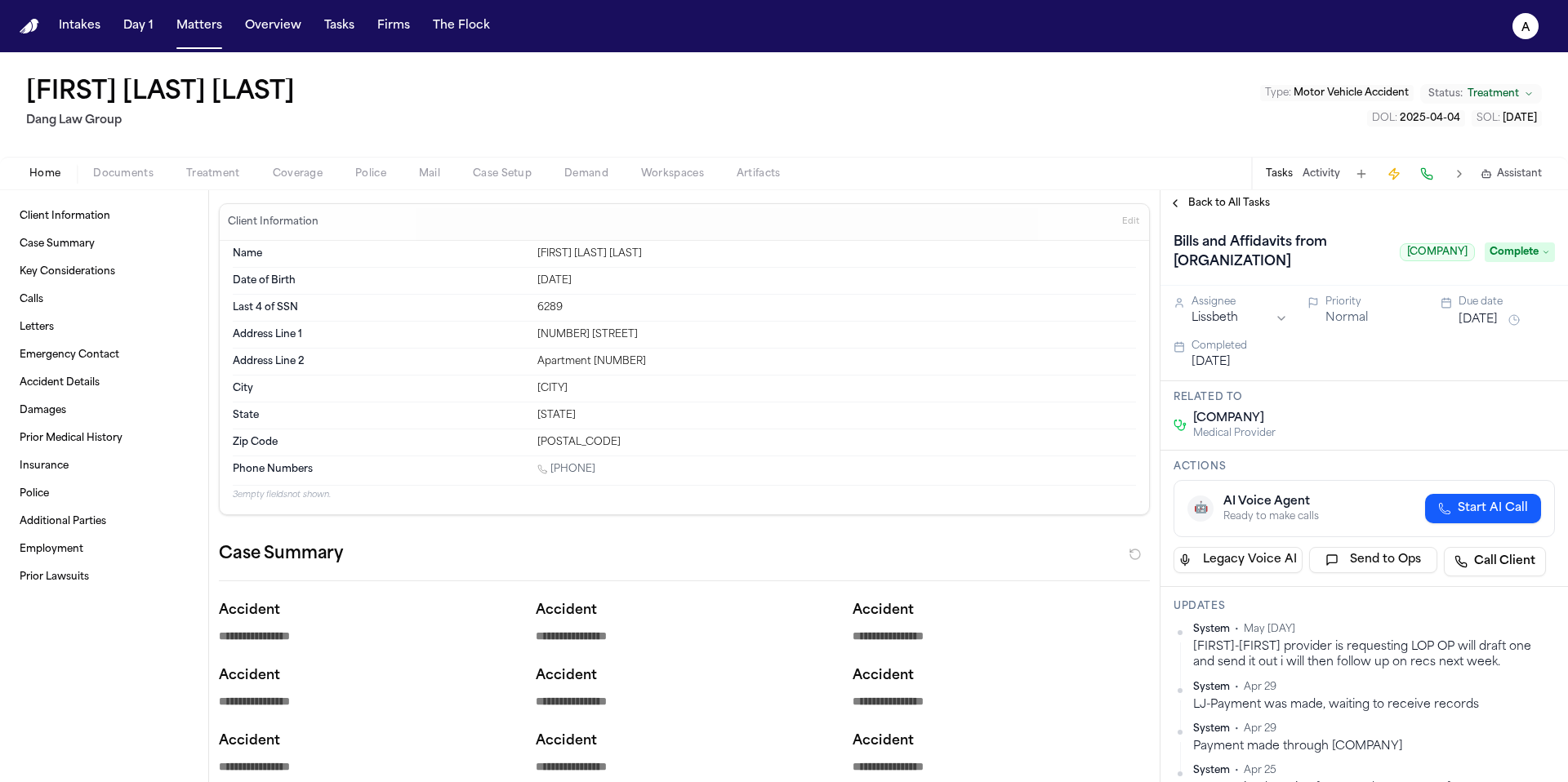 click on "Back to All Tasks" at bounding box center (1229, 203) 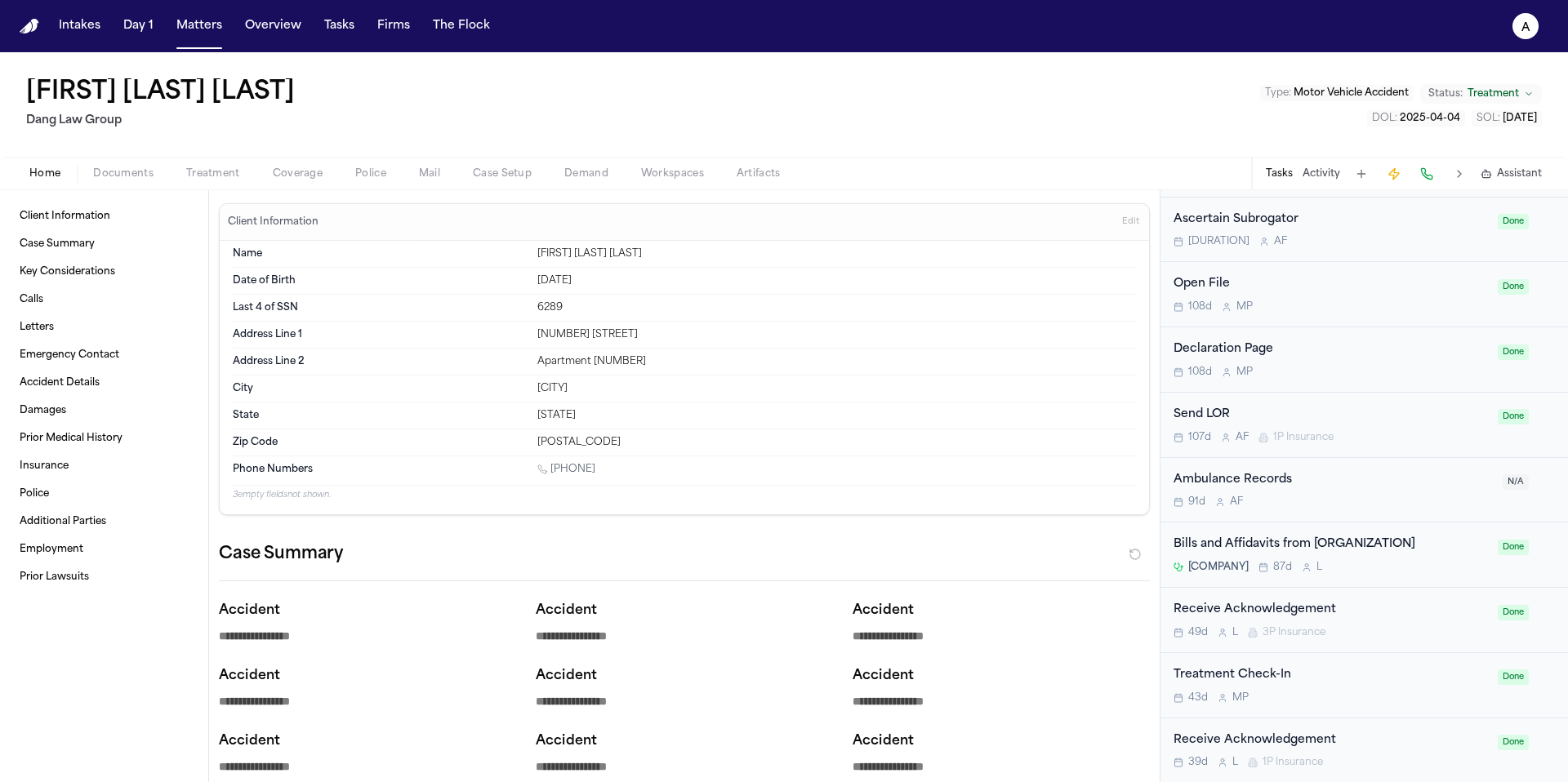 scroll, scrollTop: 1065, scrollLeft: 0, axis: vertical 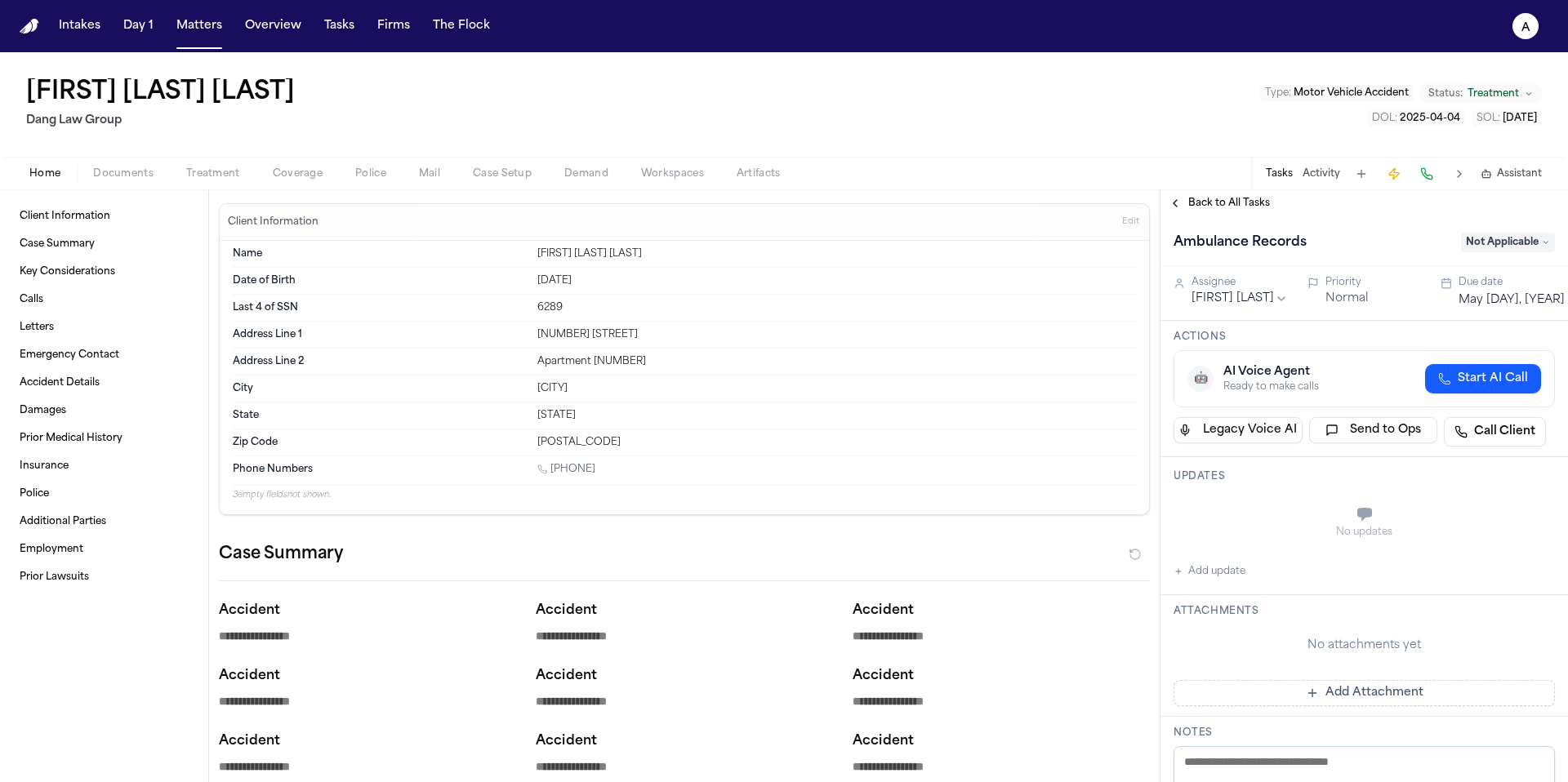 click on "Back to All Tasks" at bounding box center [1229, 203] 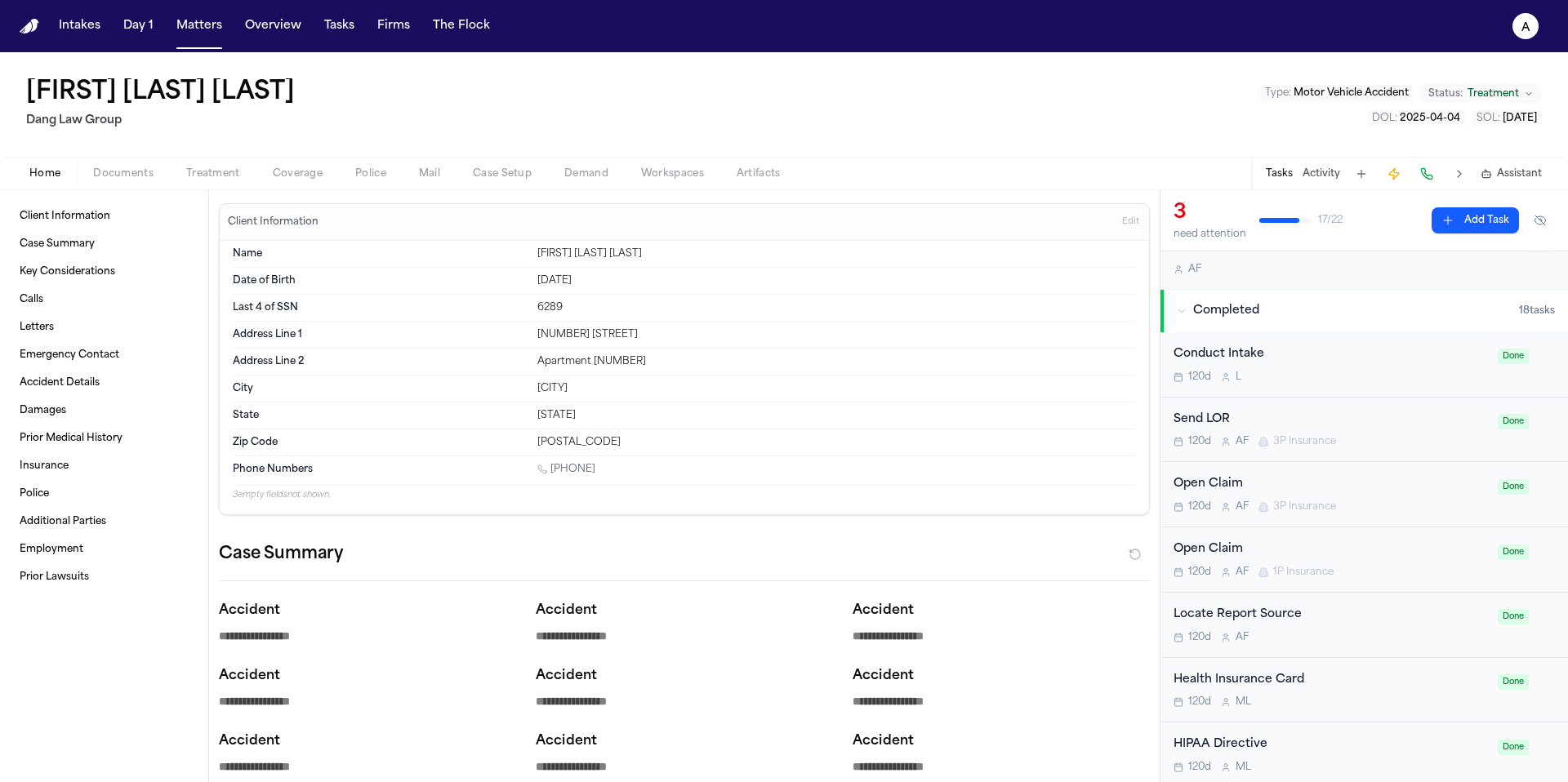 scroll, scrollTop: 0, scrollLeft: 0, axis: both 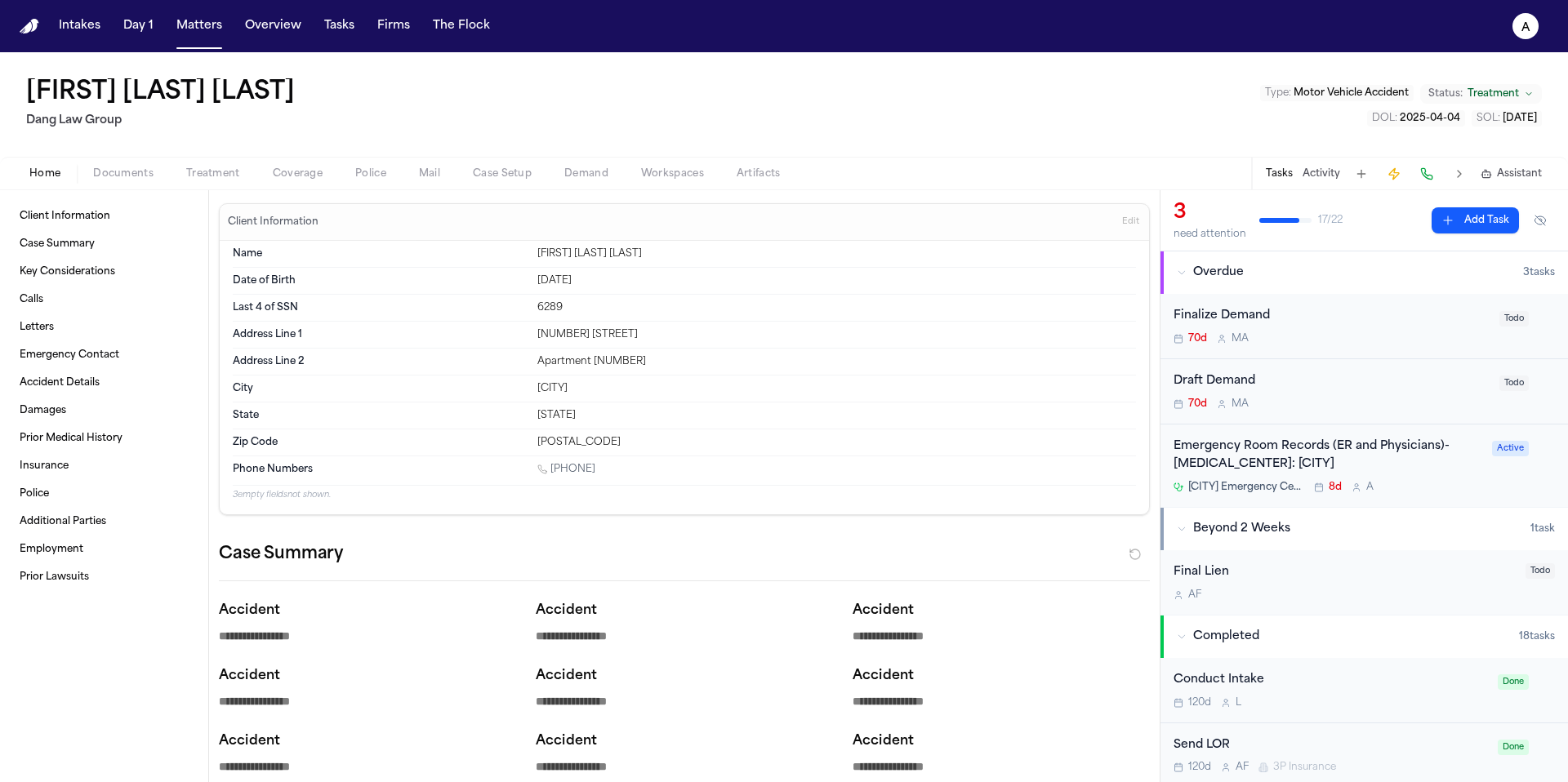 click on "[ORGANIZATION] - [CITY] [NUMBER]d A" at bounding box center (1328, 487) 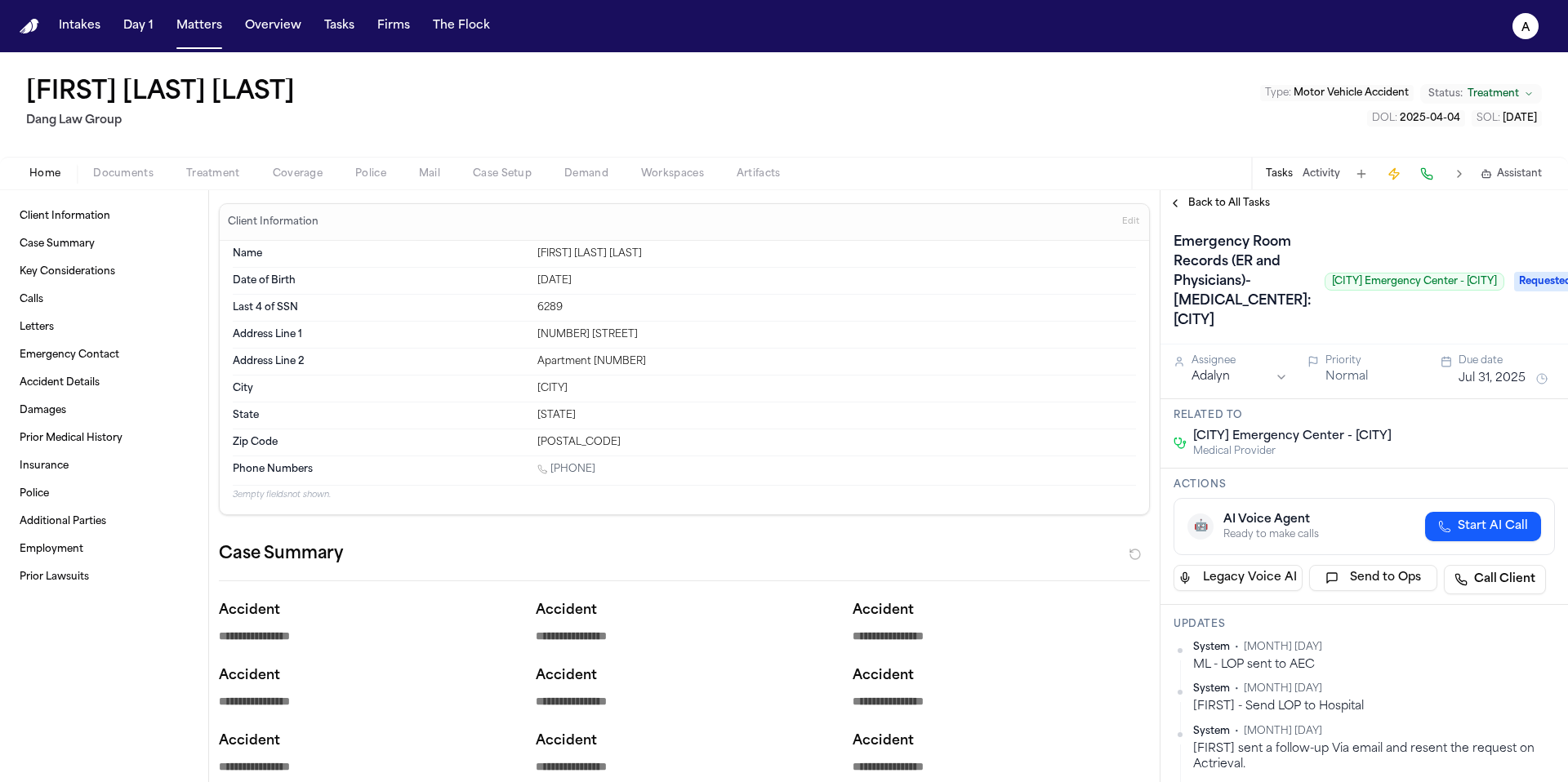 click on "[CITY] Emergency Center - [CITY]" at bounding box center (1414, 282) 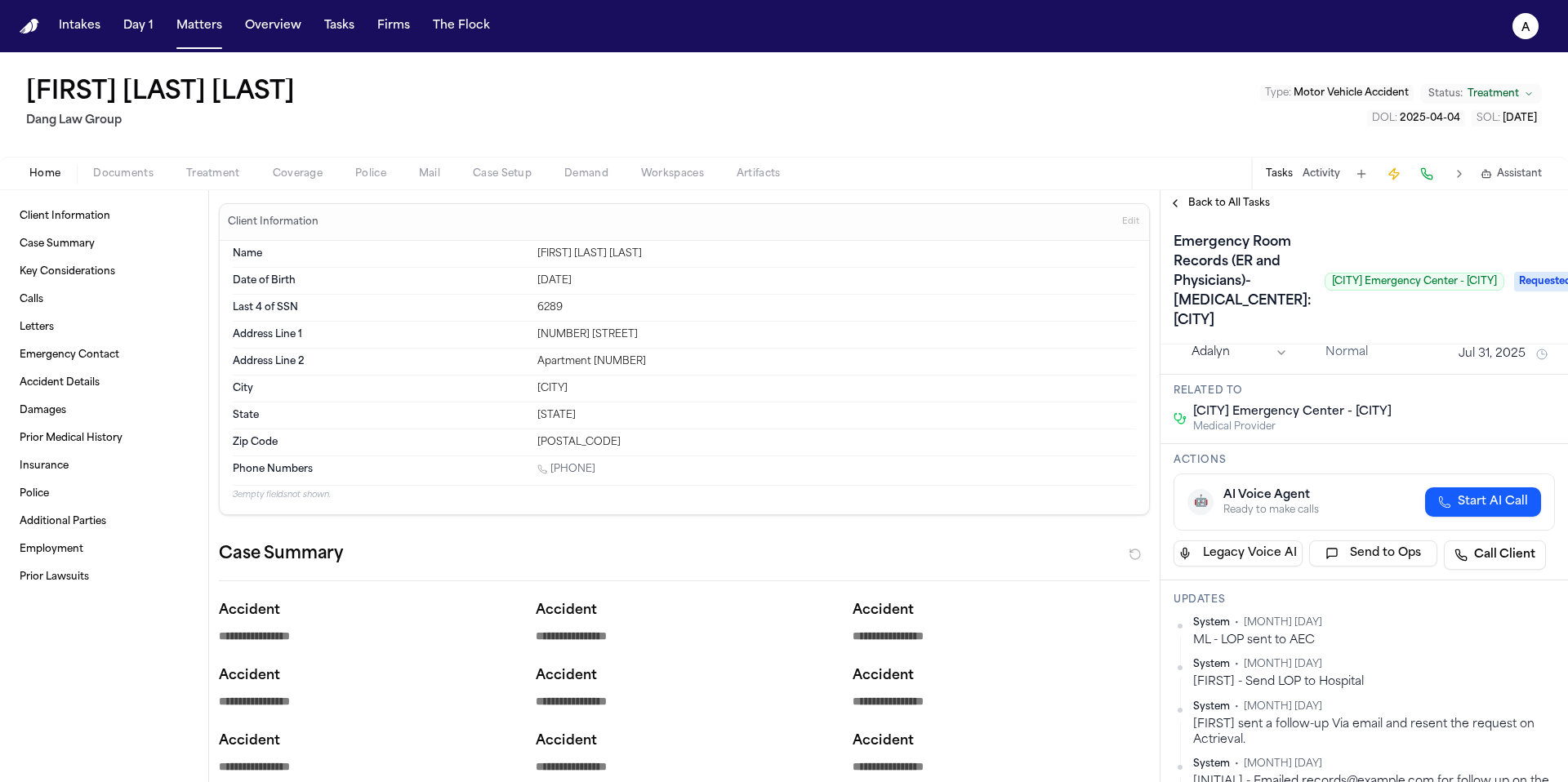 scroll, scrollTop: 0, scrollLeft: 0, axis: both 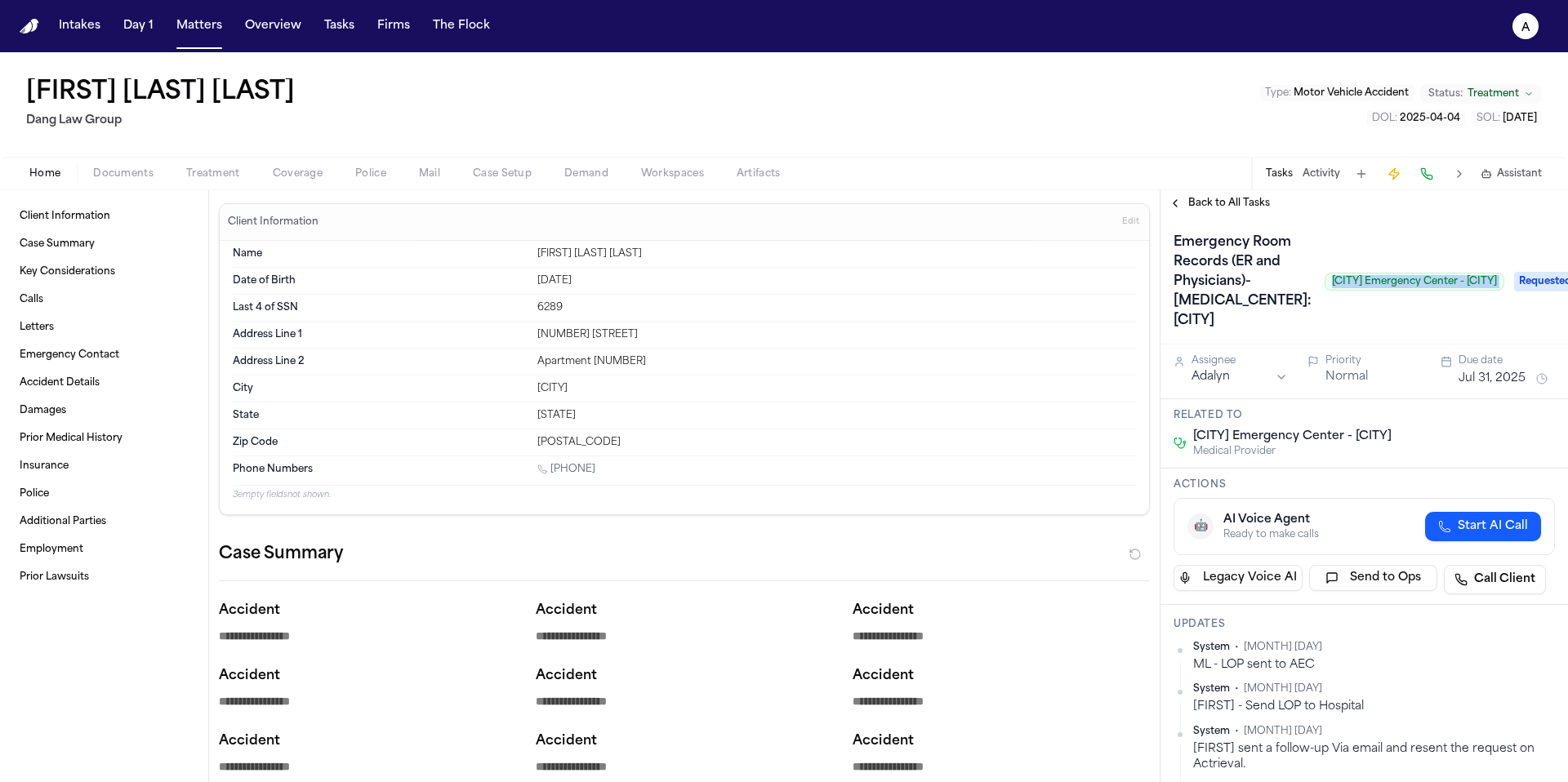 drag, startPoint x: 1272, startPoint y: 323, endPoint x: 1475, endPoint y: 327, distance: 203.03941 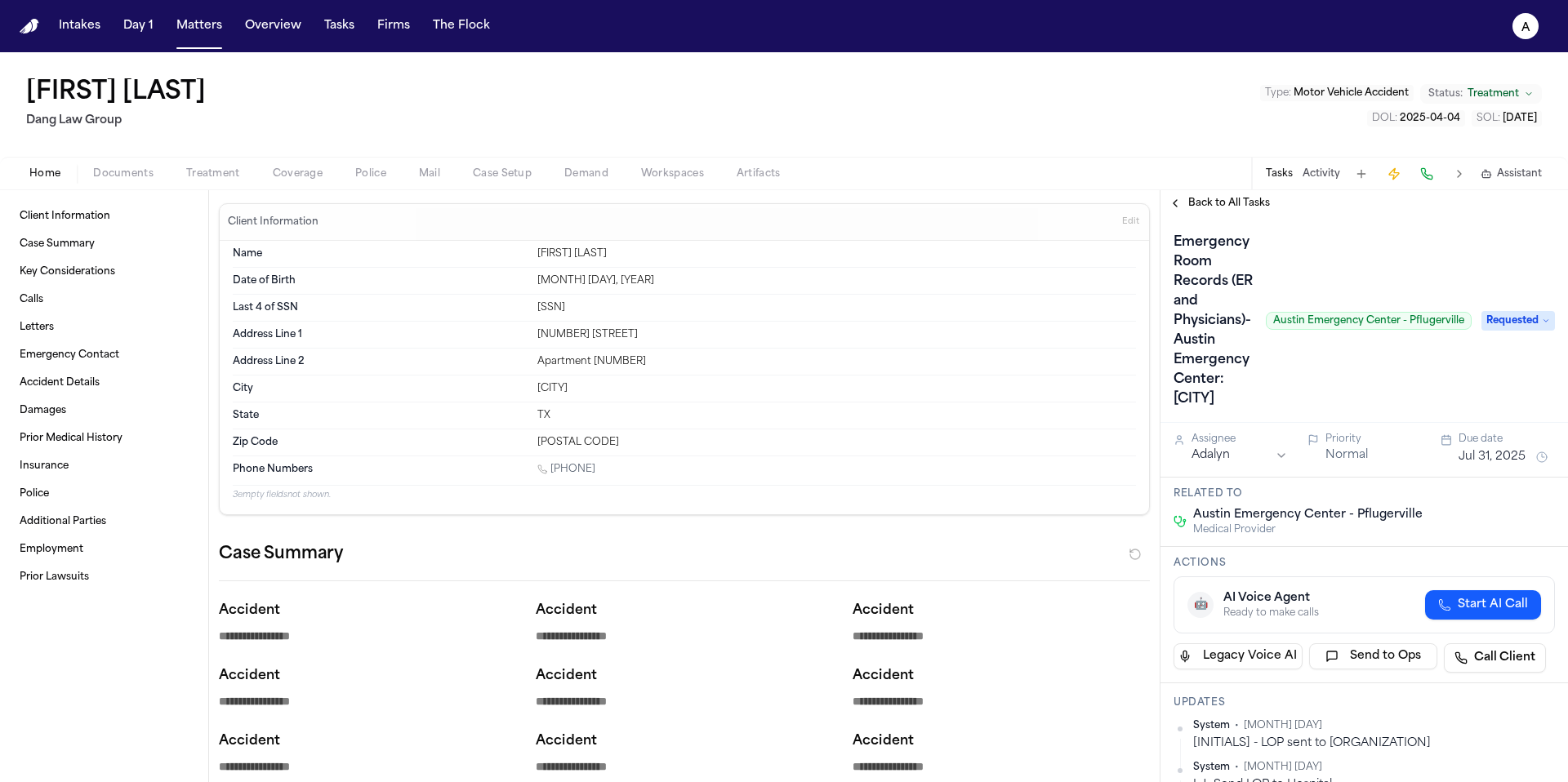 scroll, scrollTop: 0, scrollLeft: 0, axis: both 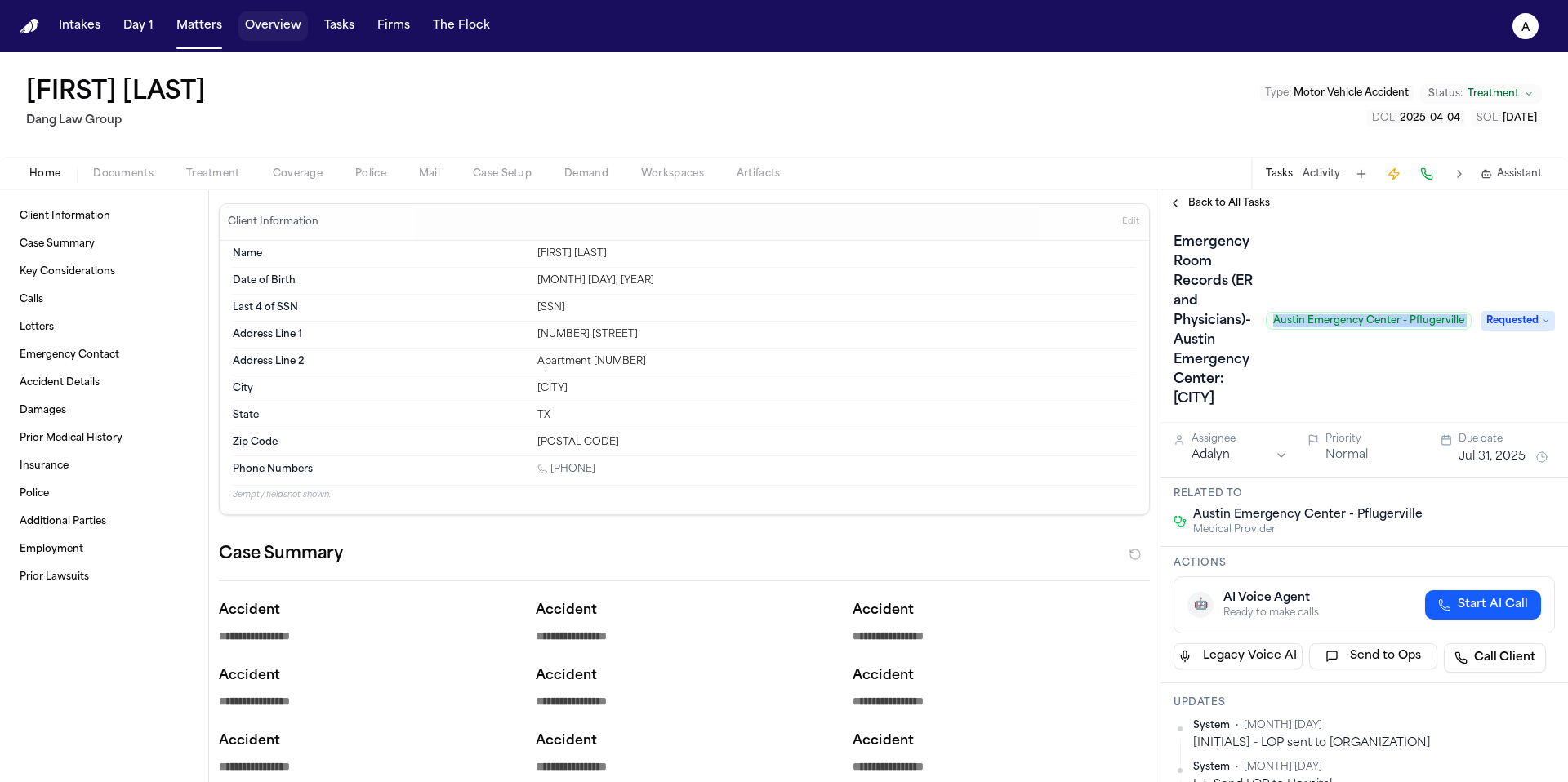 click on "Overview" at bounding box center (273, 26) 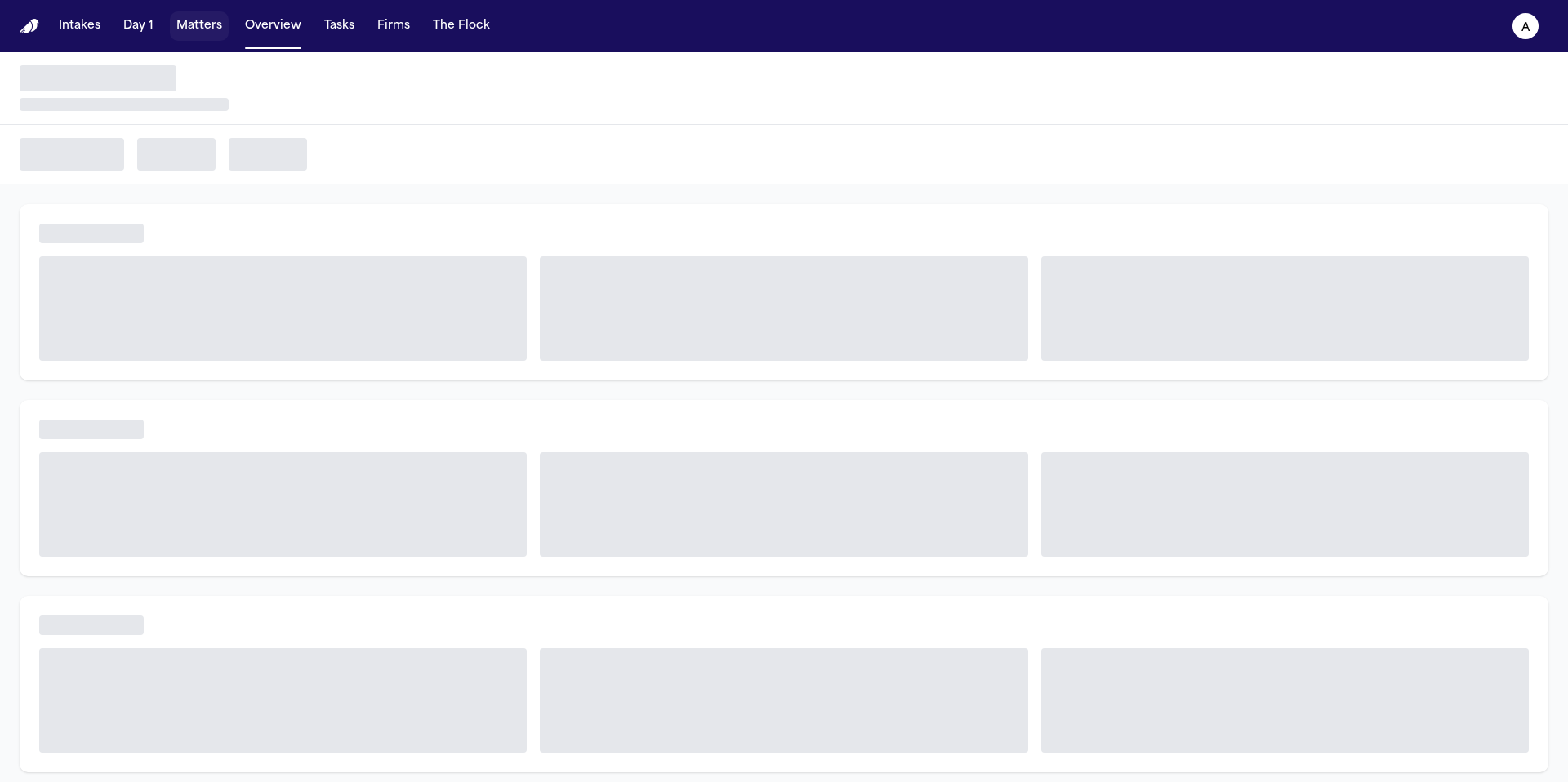 click on "Matters" at bounding box center [199, 26] 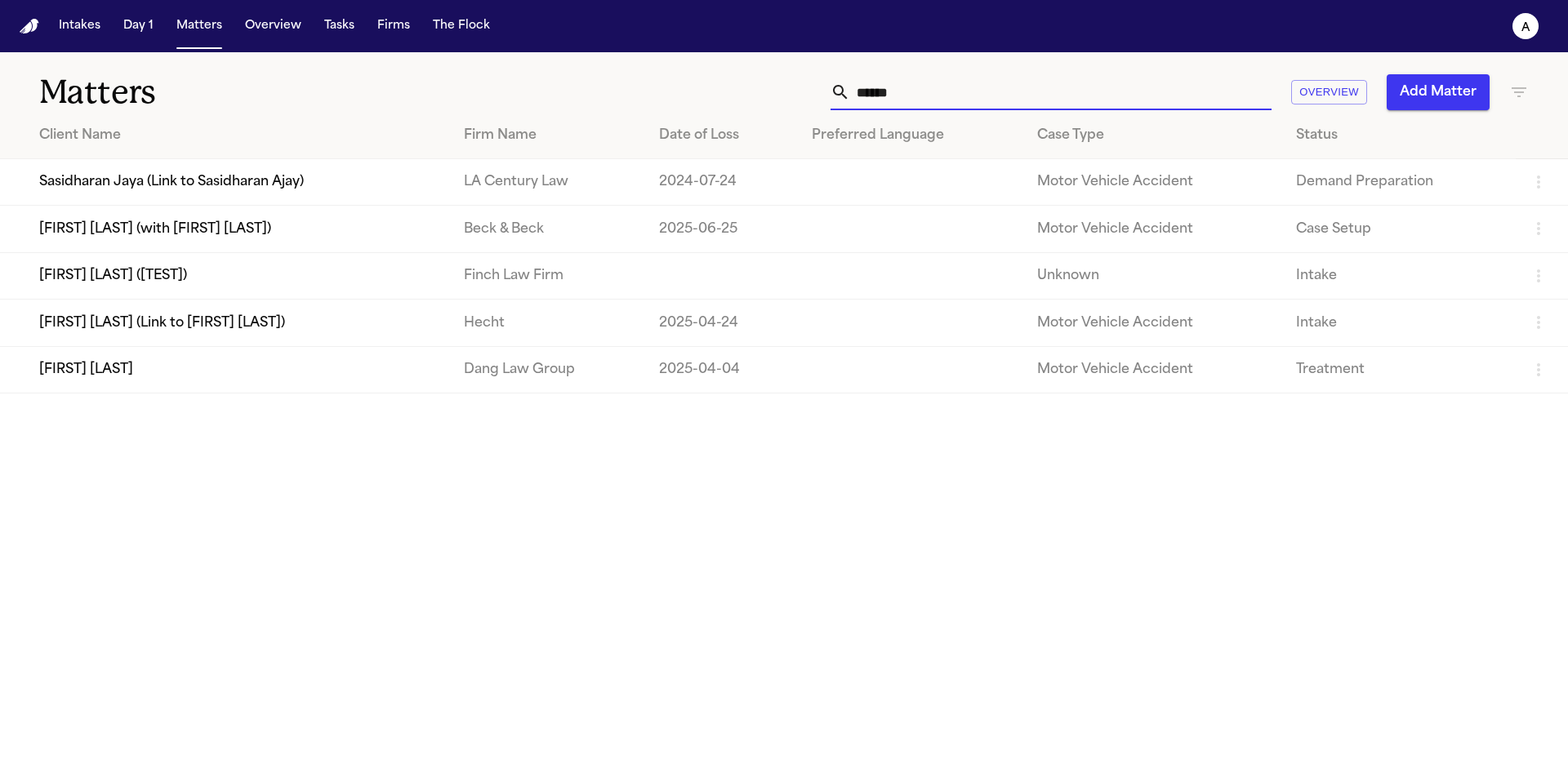 drag, startPoint x: 962, startPoint y: 100, endPoint x: 733, endPoint y: 100, distance: 229 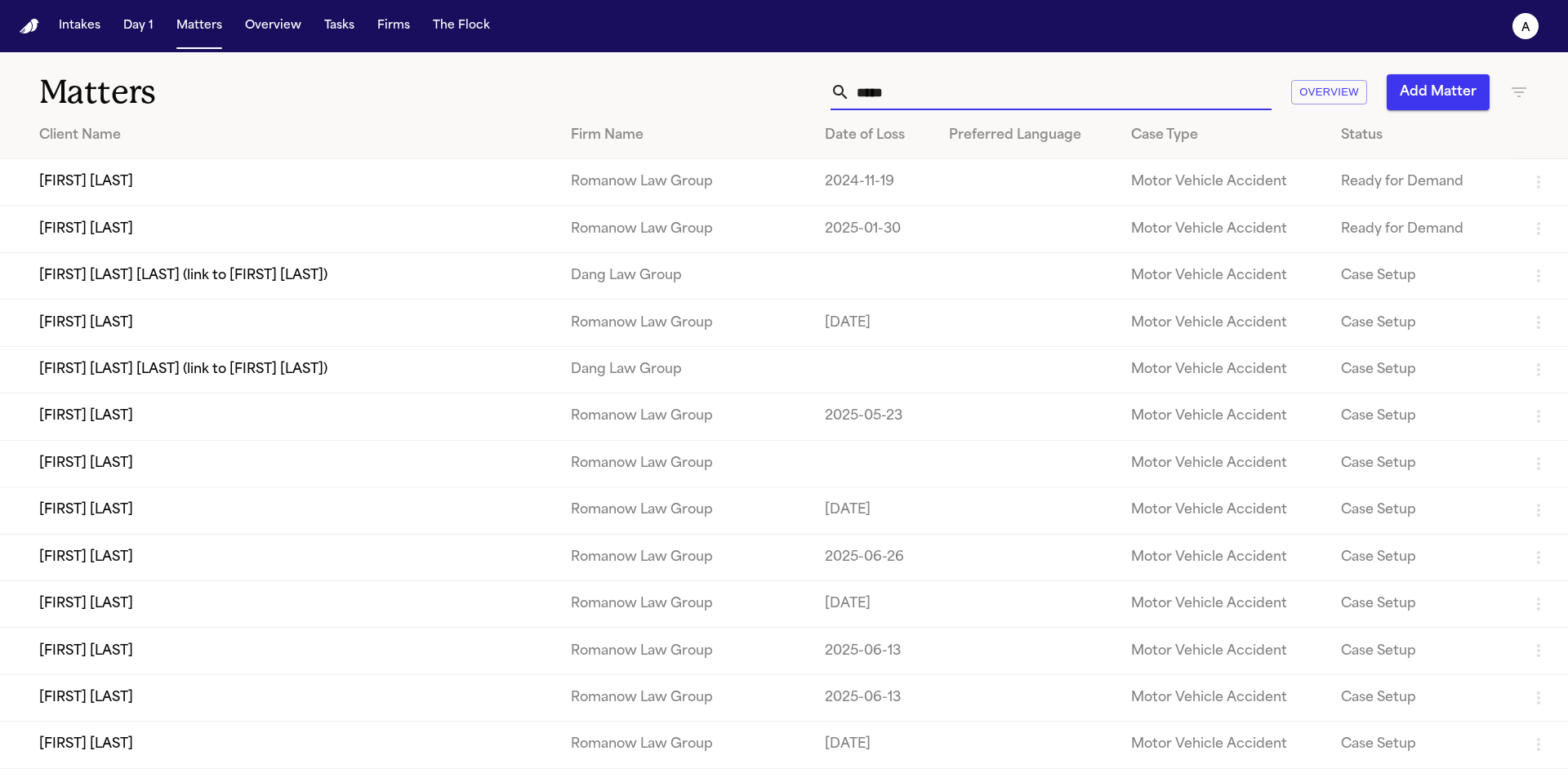 type on "*****" 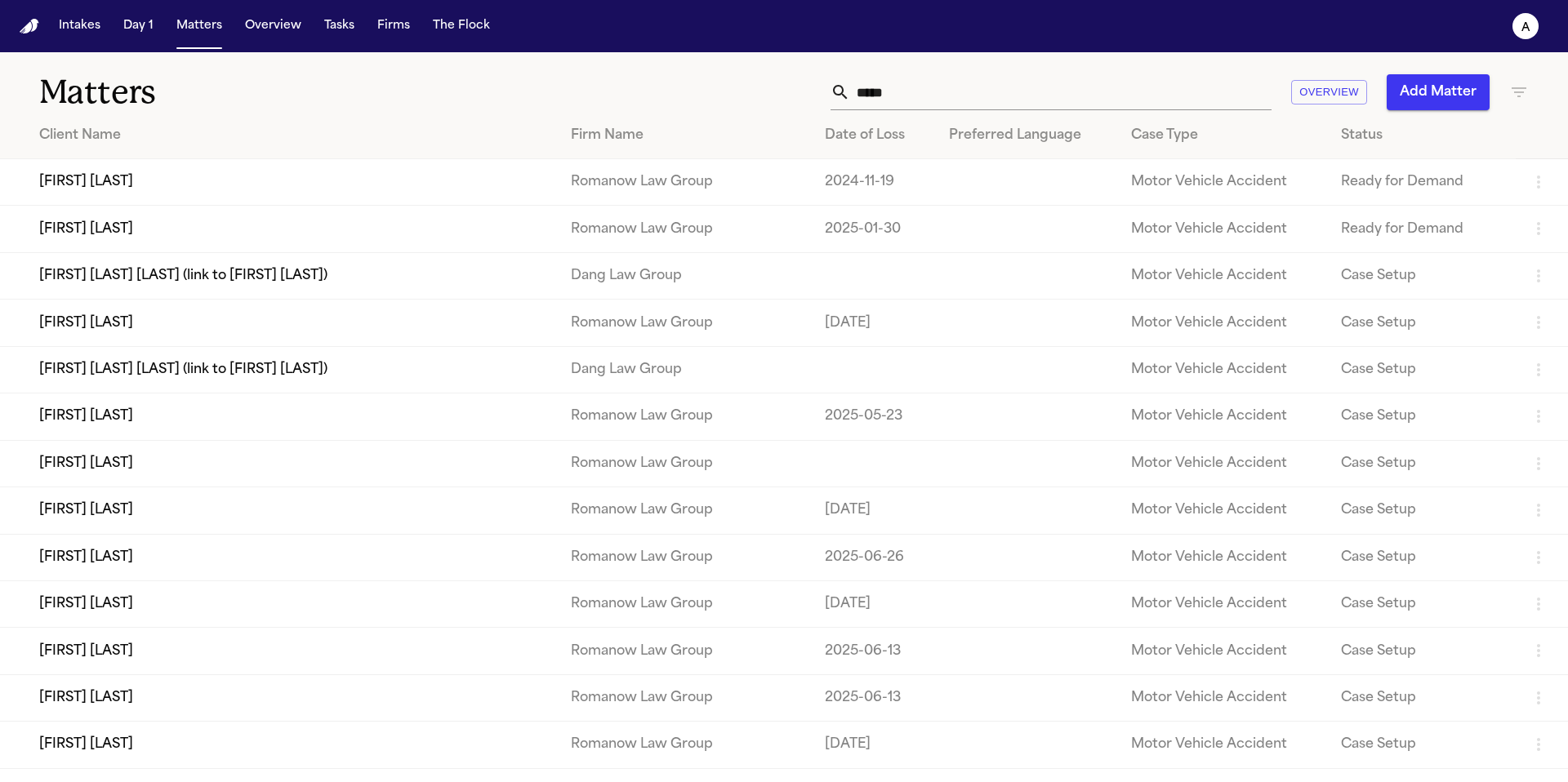 click on "Romanow Law Group" at bounding box center (684, 182) 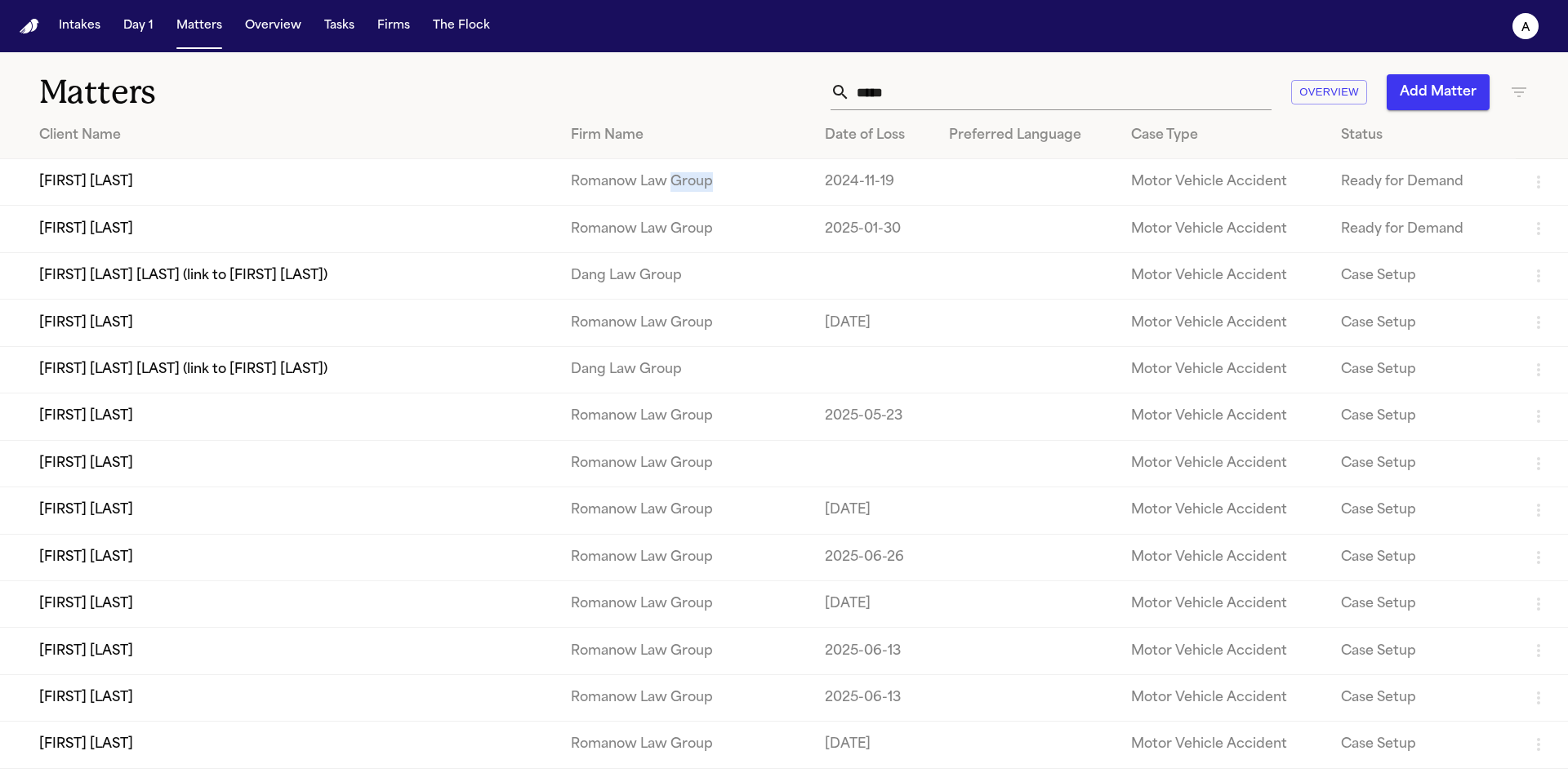 click on "Romanow Law Group" at bounding box center [684, 182] 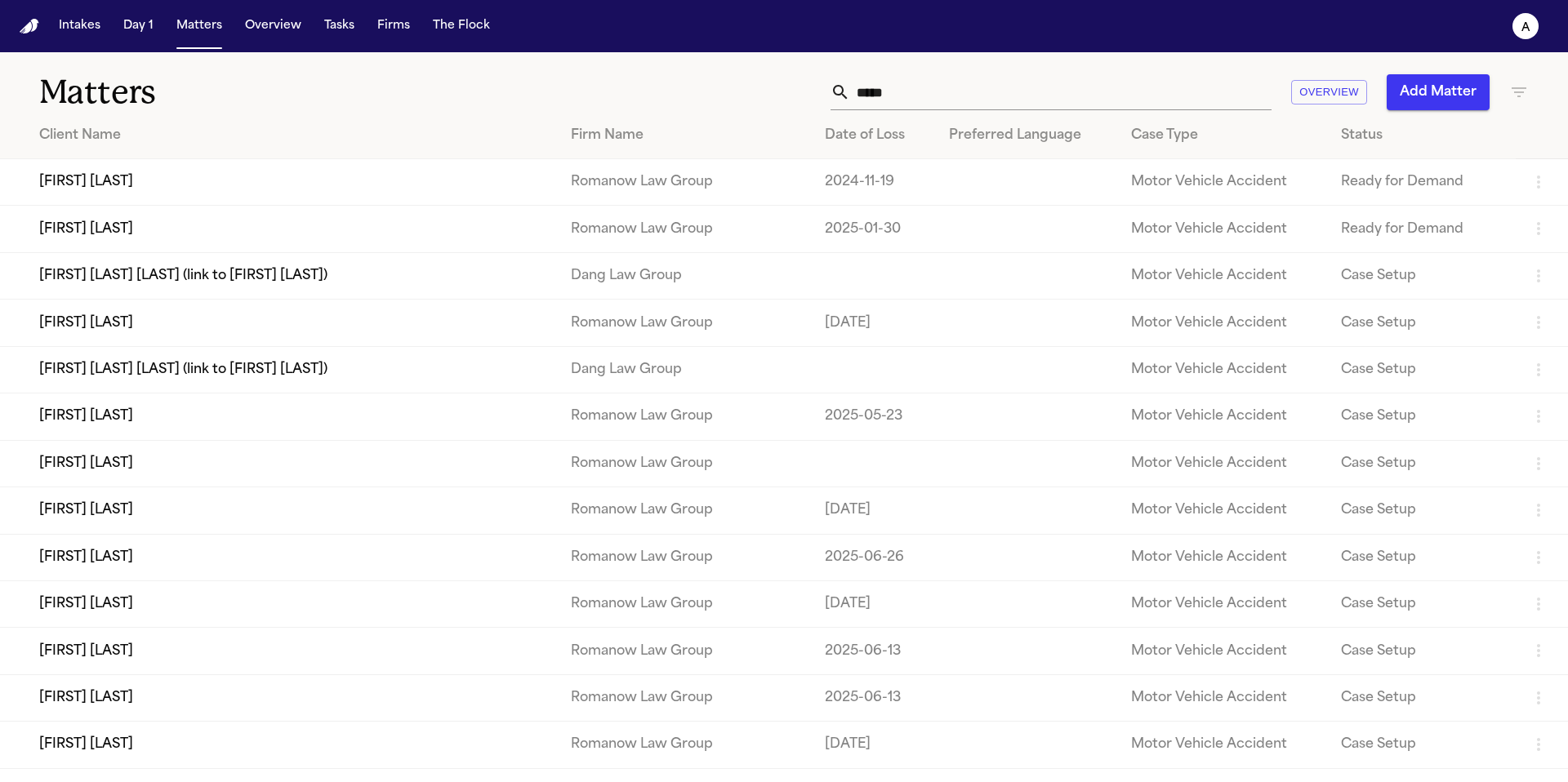 click on "Romanow Law Group" at bounding box center (684, 182) 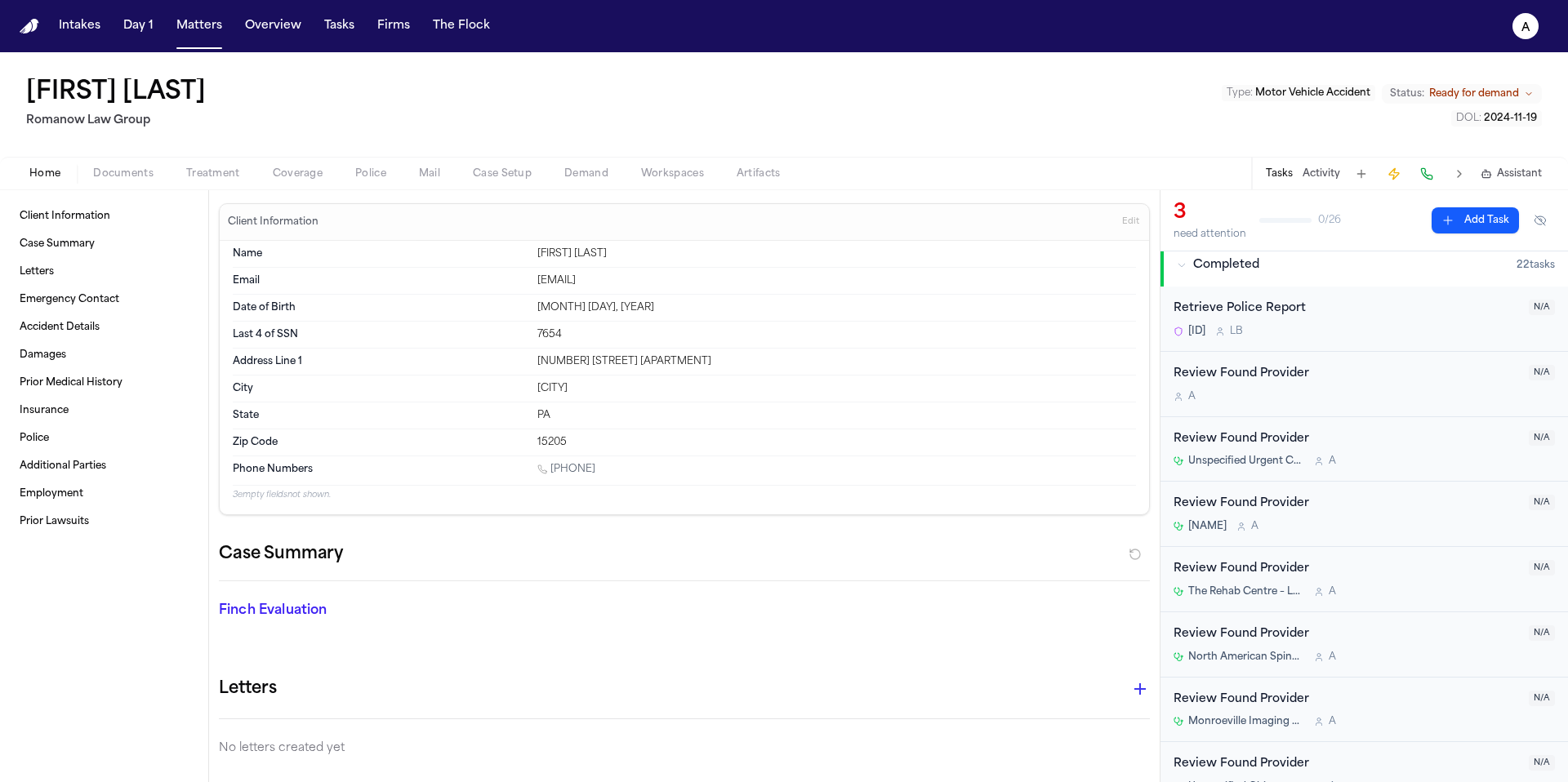 scroll, scrollTop: 365, scrollLeft: 0, axis: vertical 